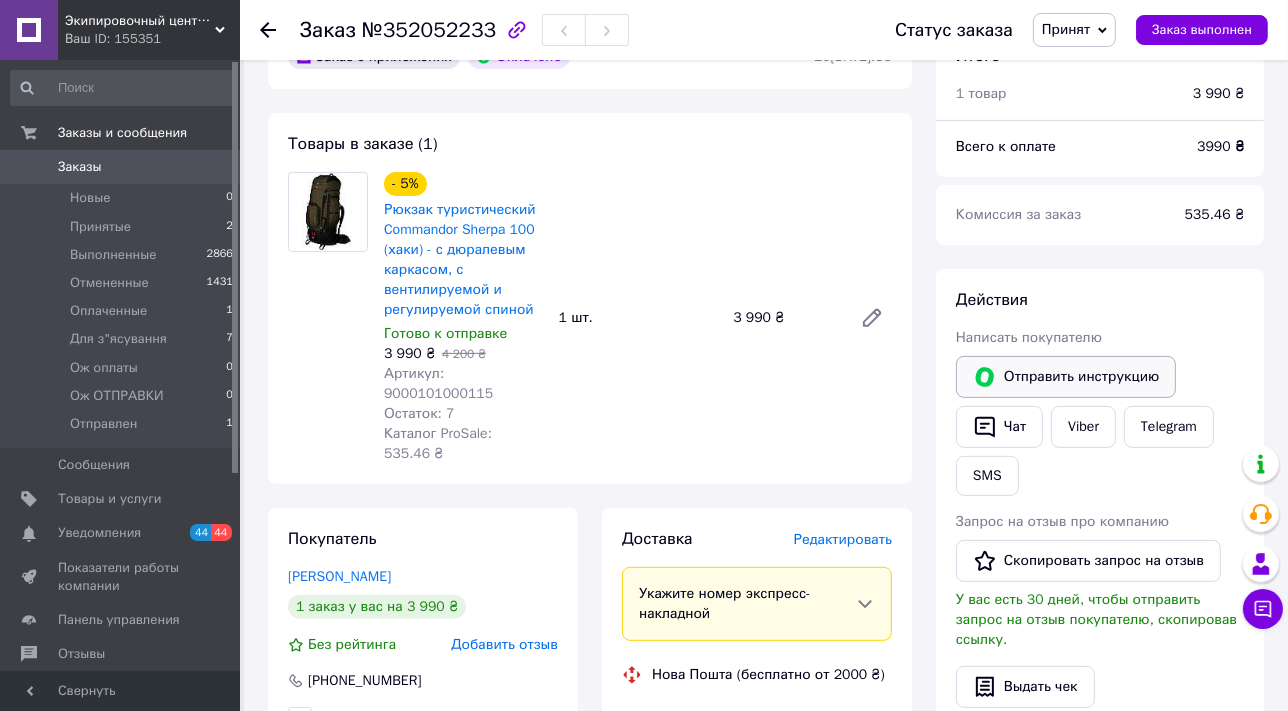 scroll, scrollTop: 636, scrollLeft: 0, axis: vertical 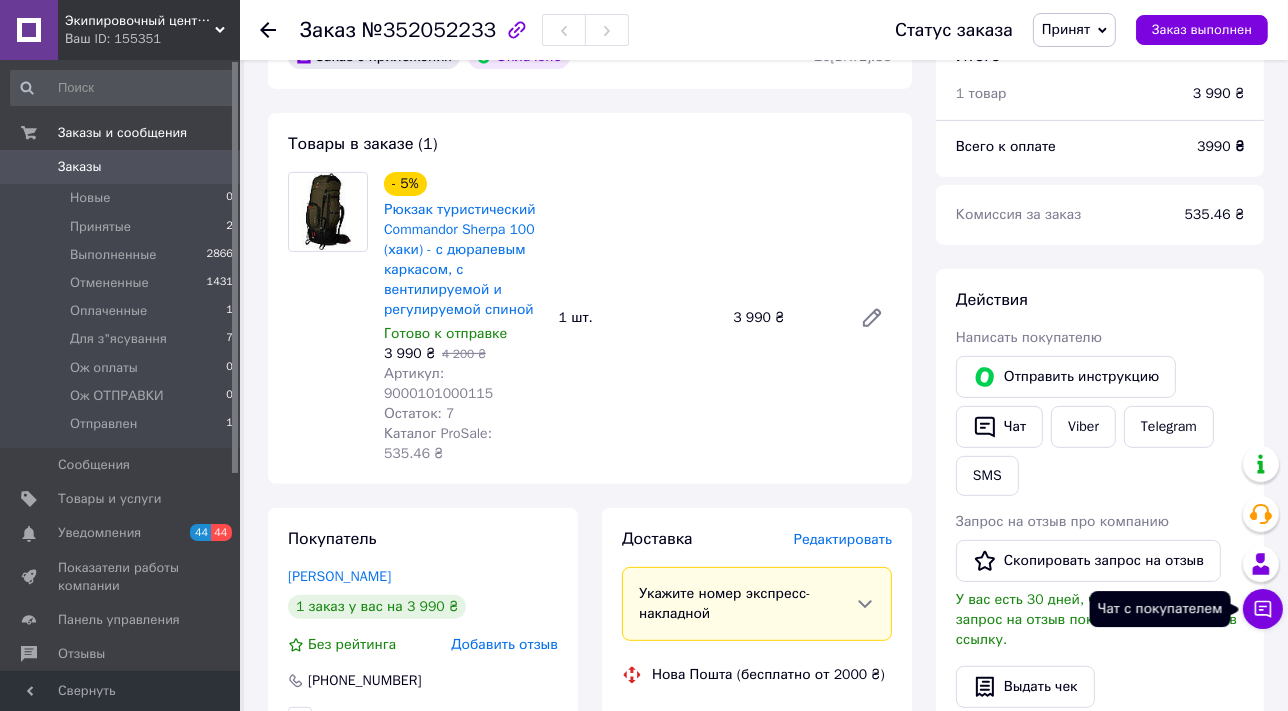click 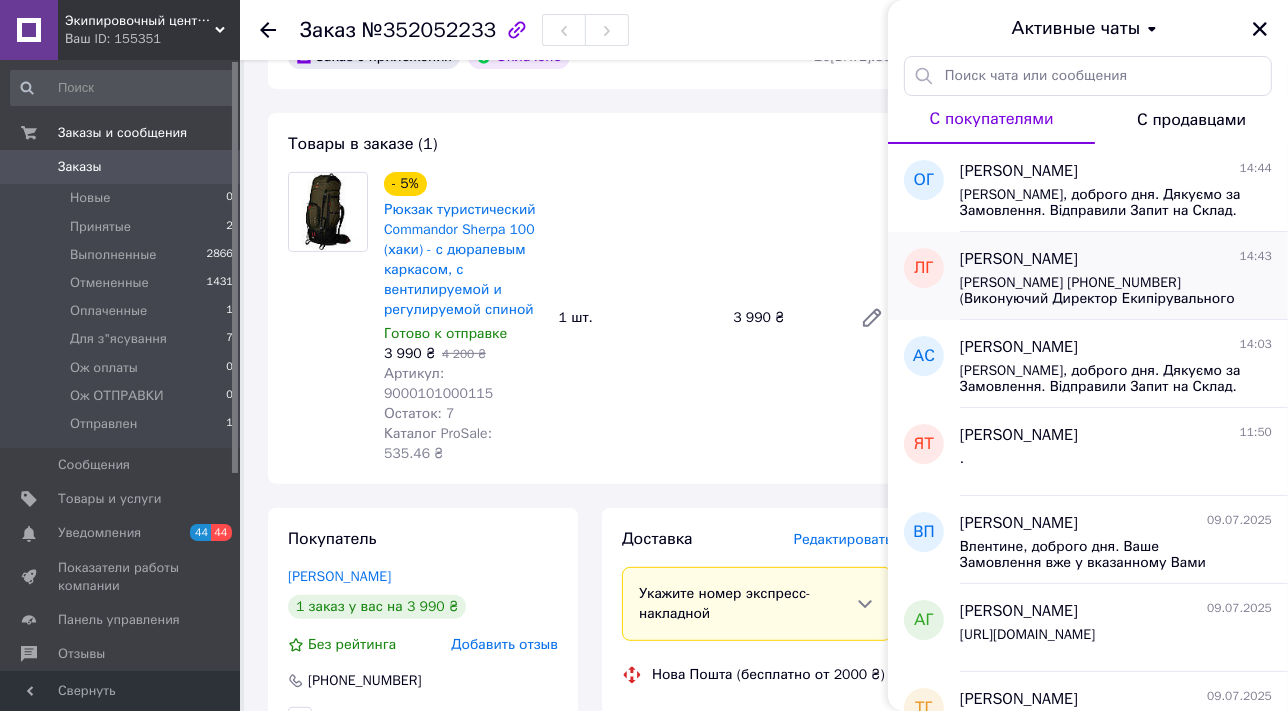 click on "Леонід Галіцький" at bounding box center [1019, 259] 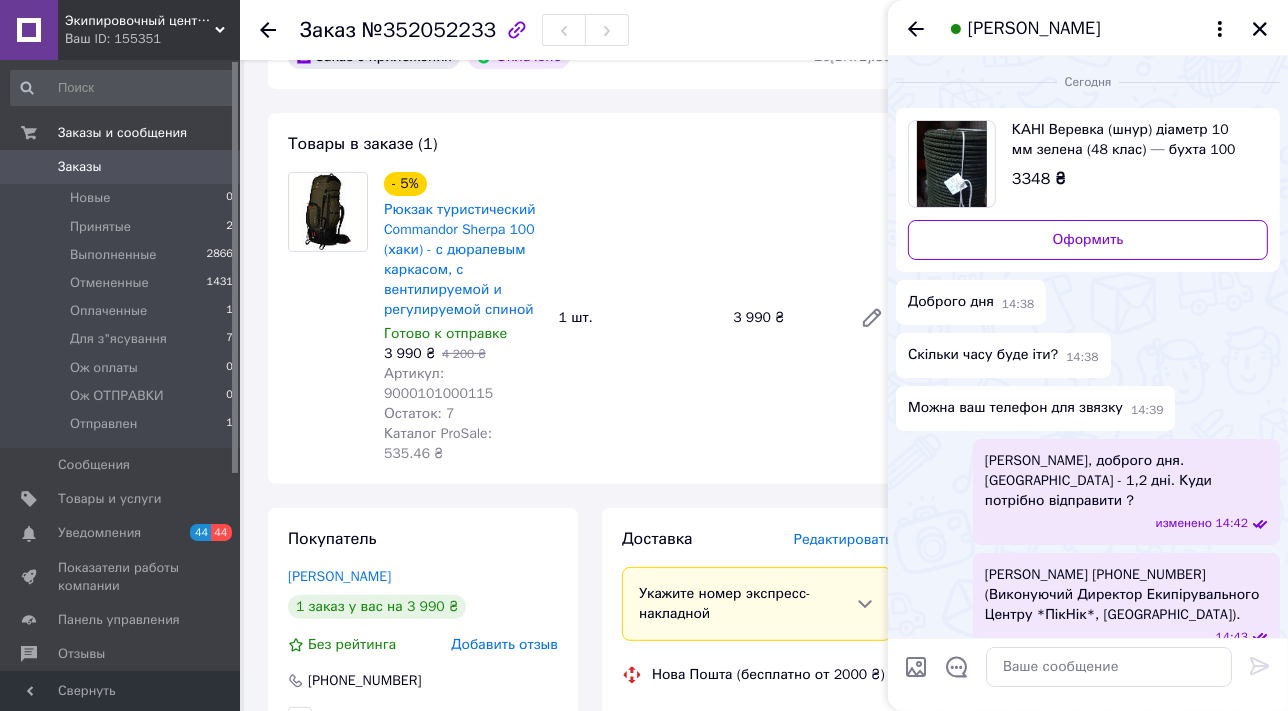 scroll, scrollTop: 7, scrollLeft: 0, axis: vertical 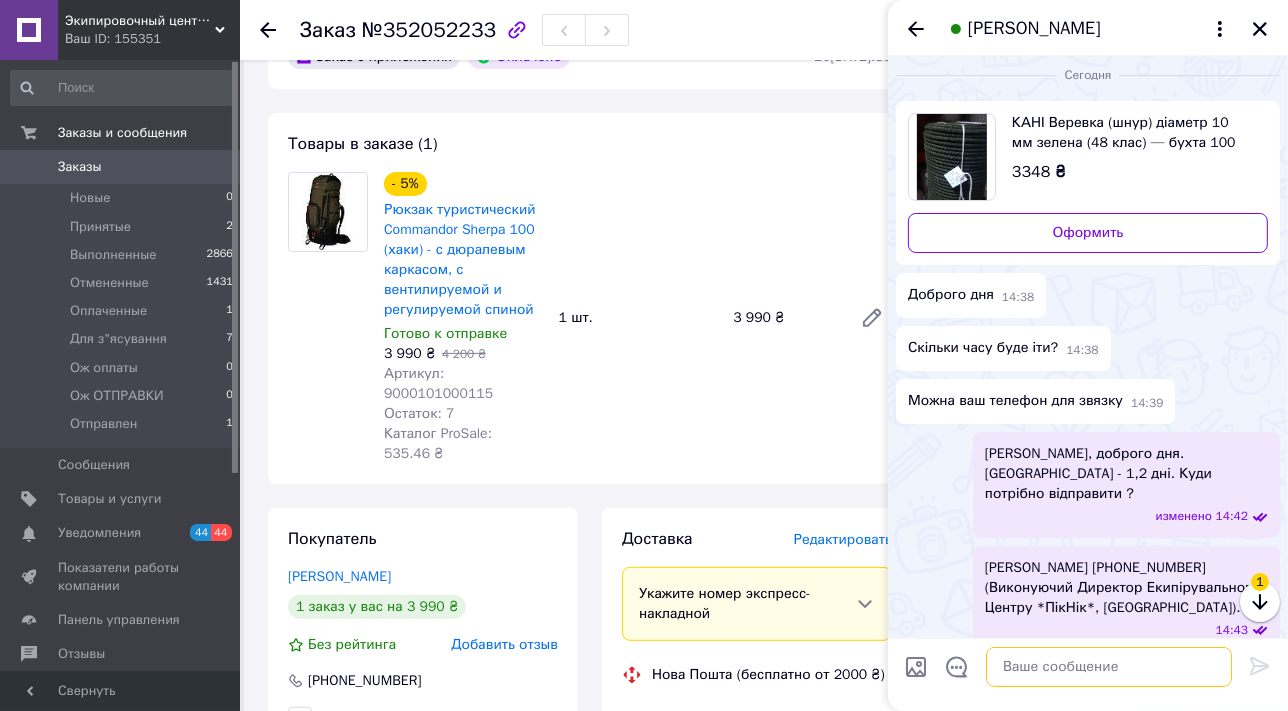 click at bounding box center [1109, 667] 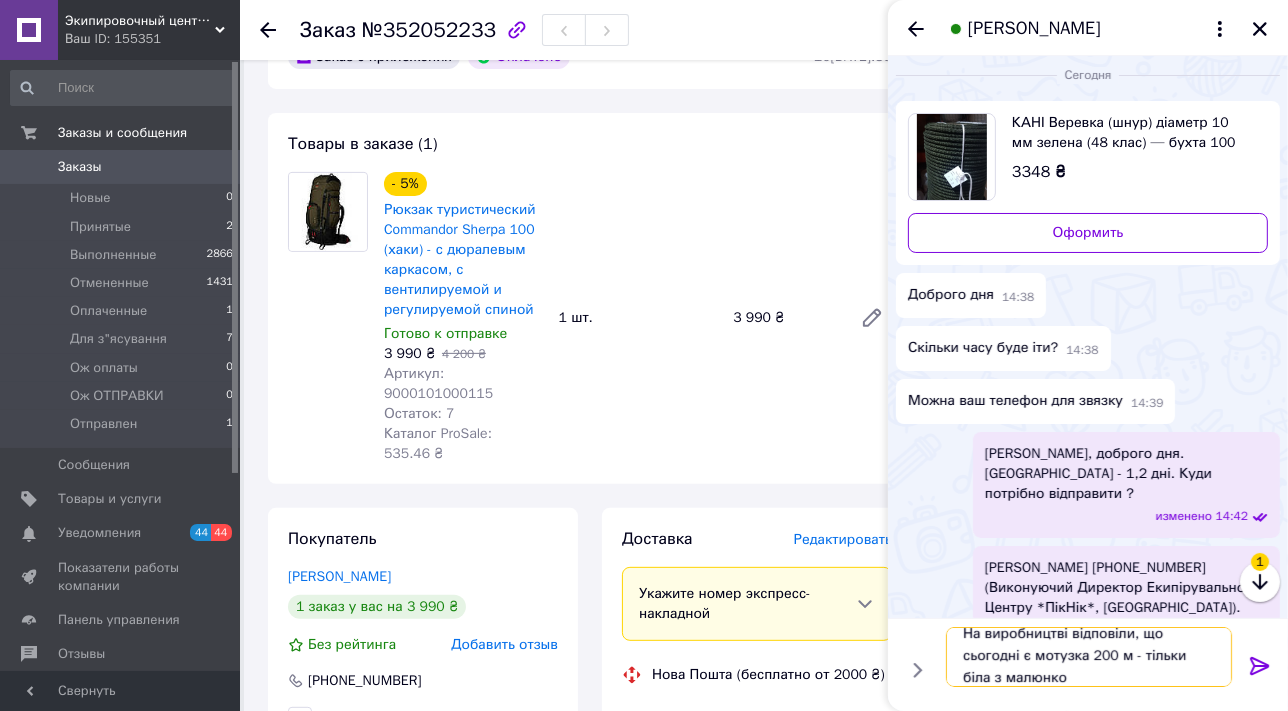 scroll, scrollTop: 1, scrollLeft: 0, axis: vertical 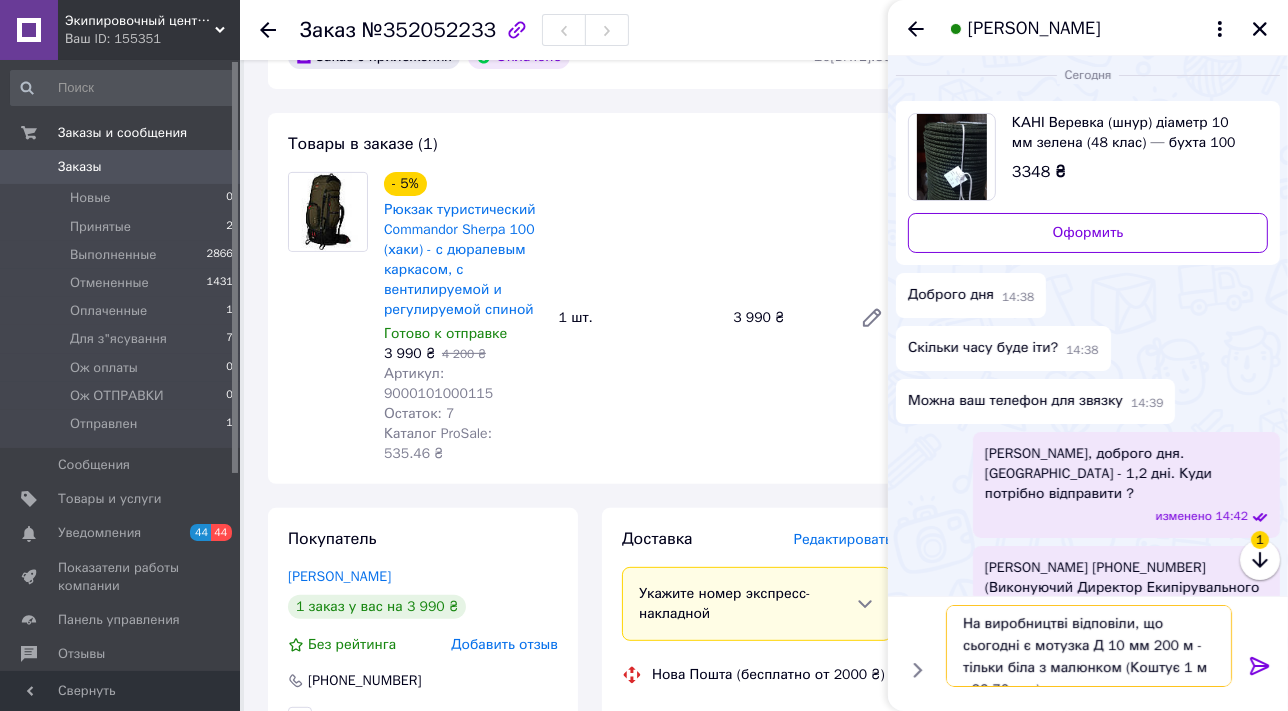 click on "На виробництві відповіли, що сьогодні є мотузка Д 10 мм 200 м - тільки біла з малюнком (Коштує 1 м - 26.70 грн)" at bounding box center (1089, 646) 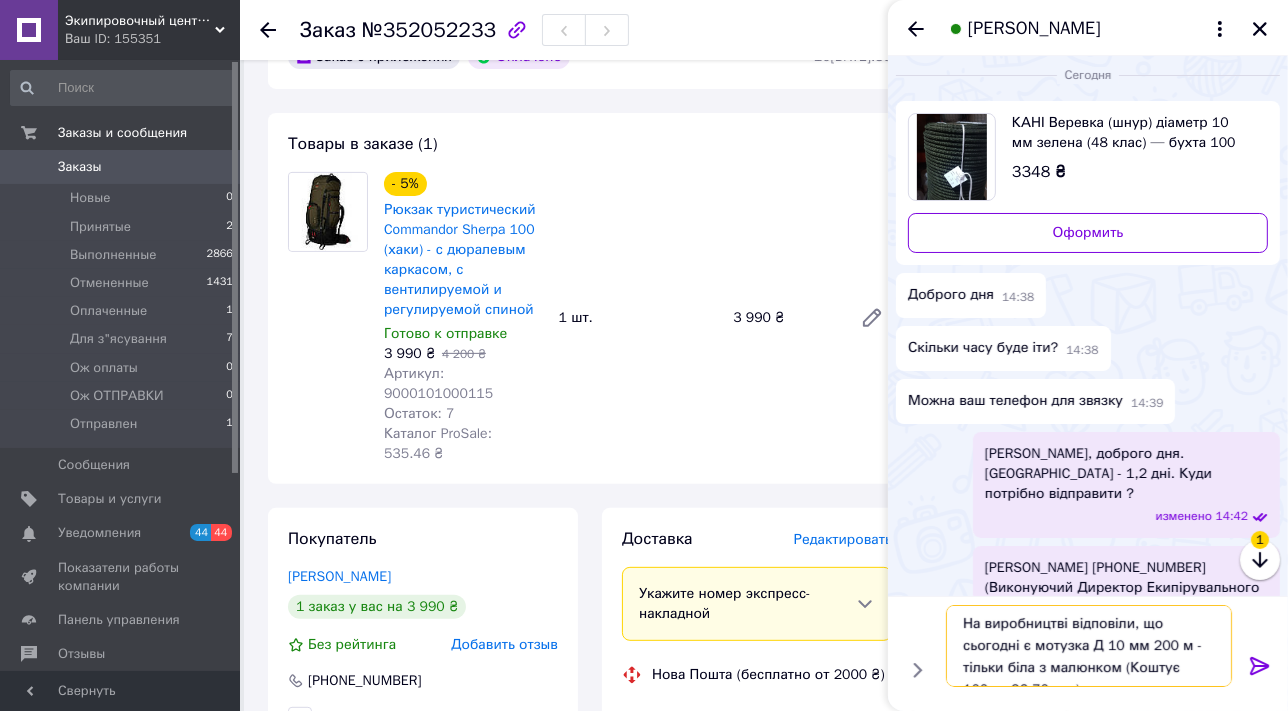 drag, startPoint x: 1195, startPoint y: 666, endPoint x: 1182, endPoint y: 665, distance: 13.038404 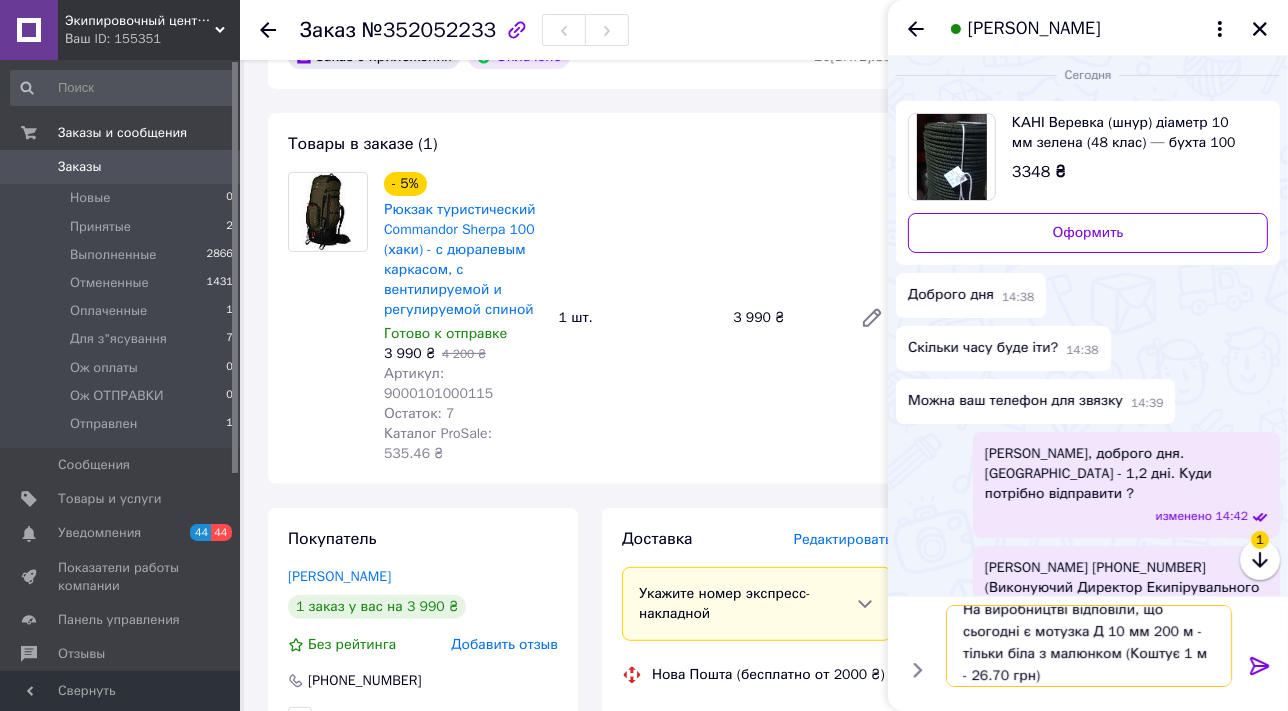 scroll, scrollTop: 23, scrollLeft: 0, axis: vertical 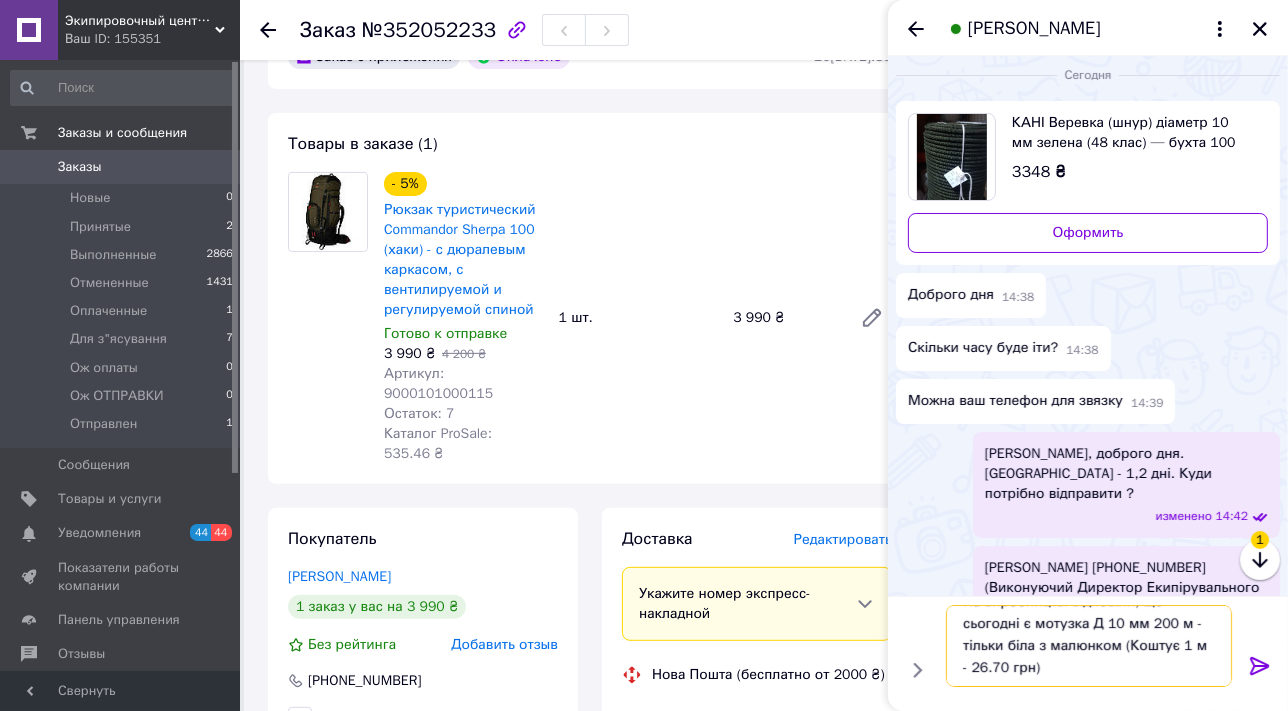 type on "На виробництві відповіли, що сьогодні є мотузка Д 10 мм 200 м - тільки біла з малюнком (Коштує 1 м - 26.70 грн)" 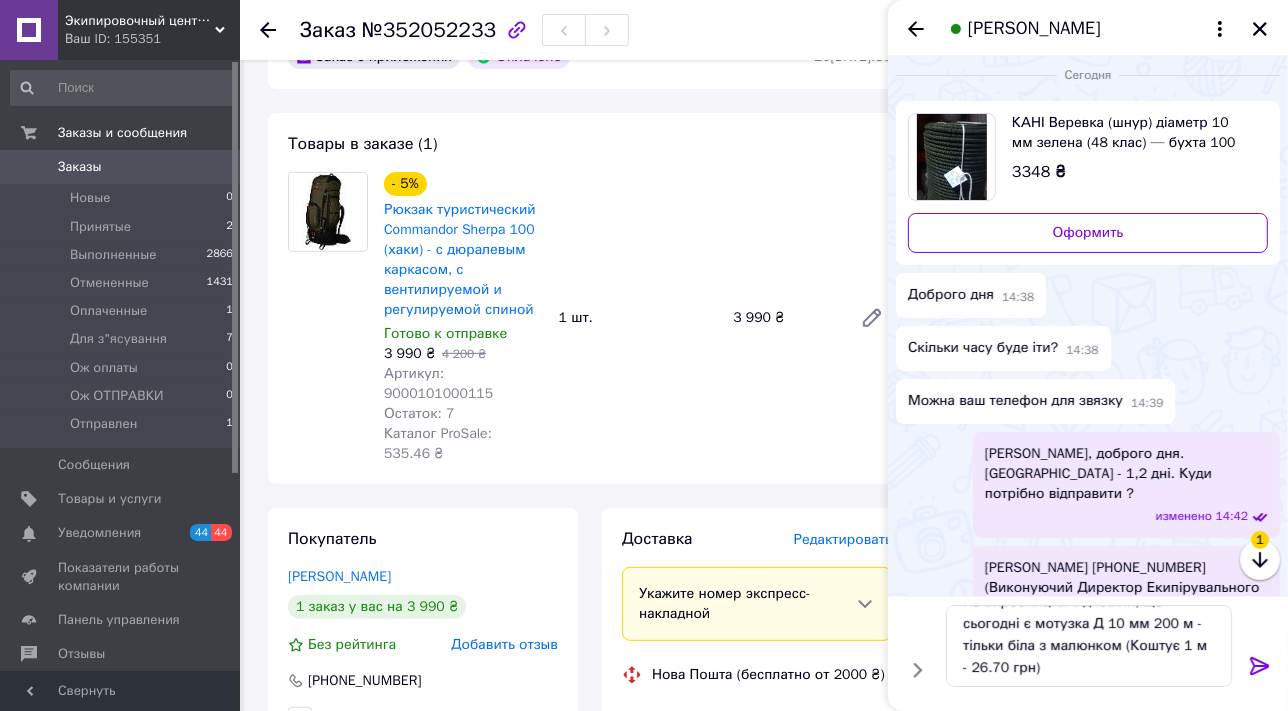 click 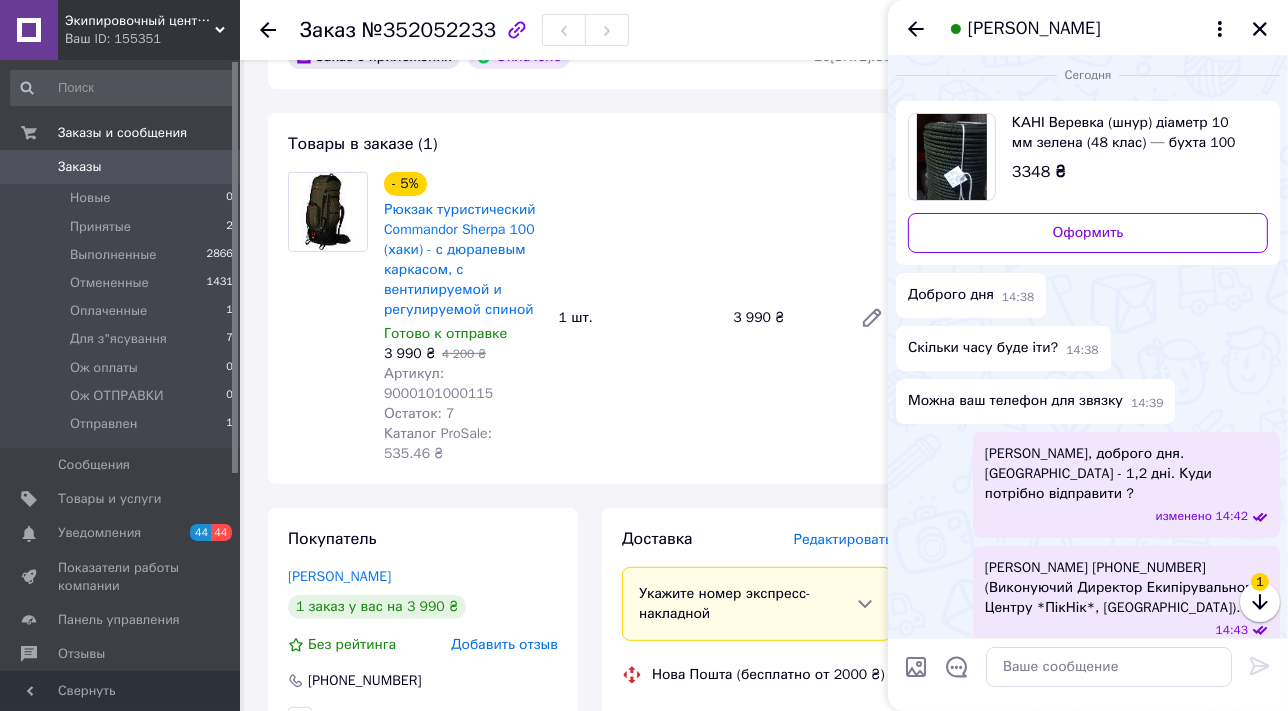 scroll, scrollTop: 0, scrollLeft: 0, axis: both 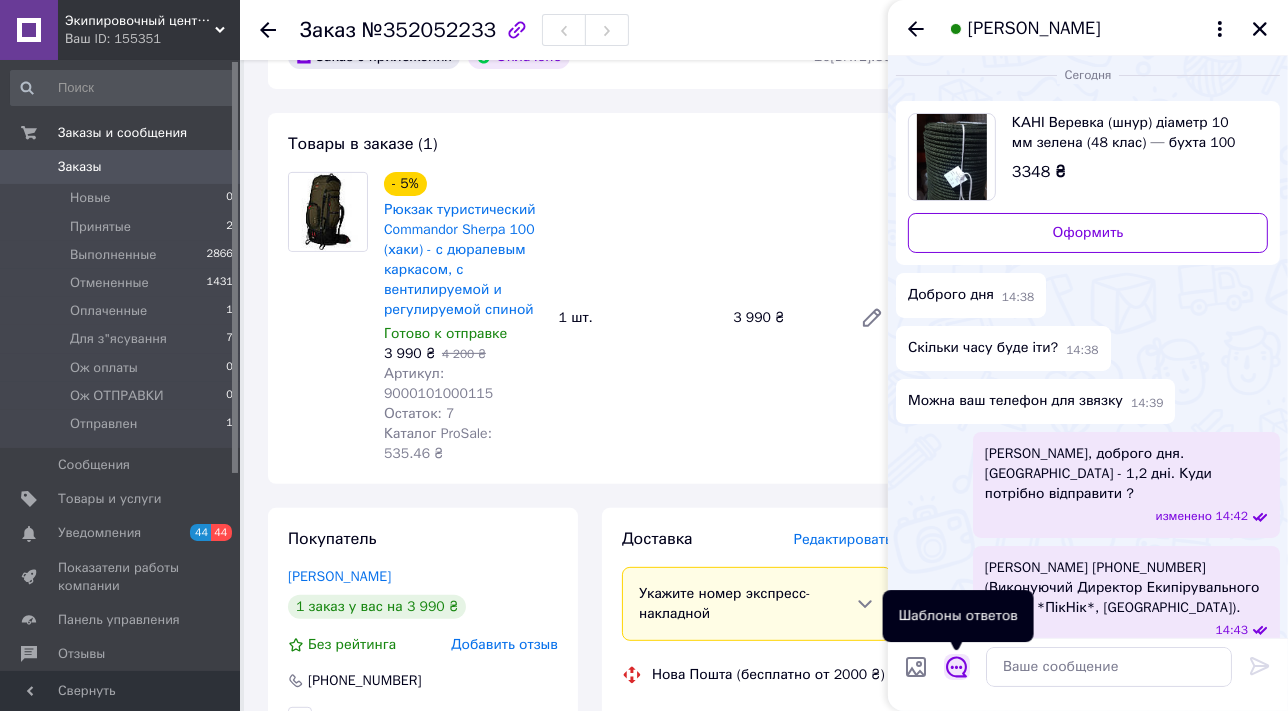 click 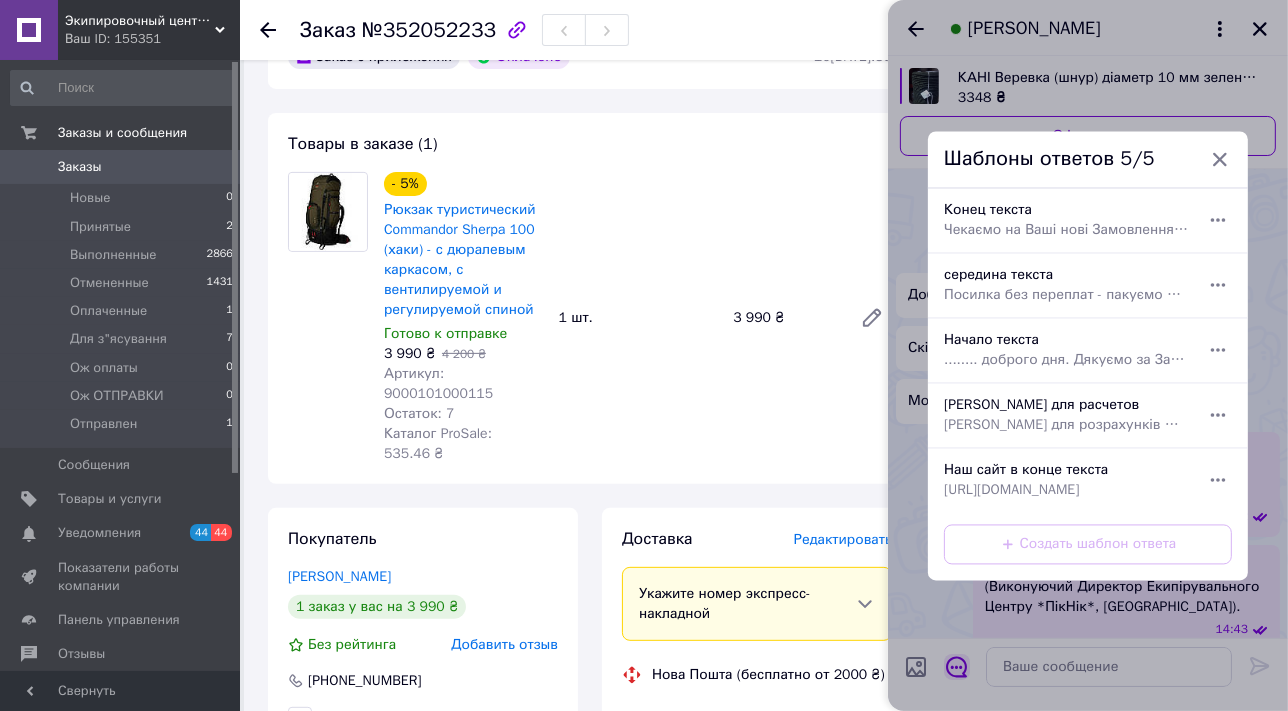 scroll, scrollTop: 233, scrollLeft: 0, axis: vertical 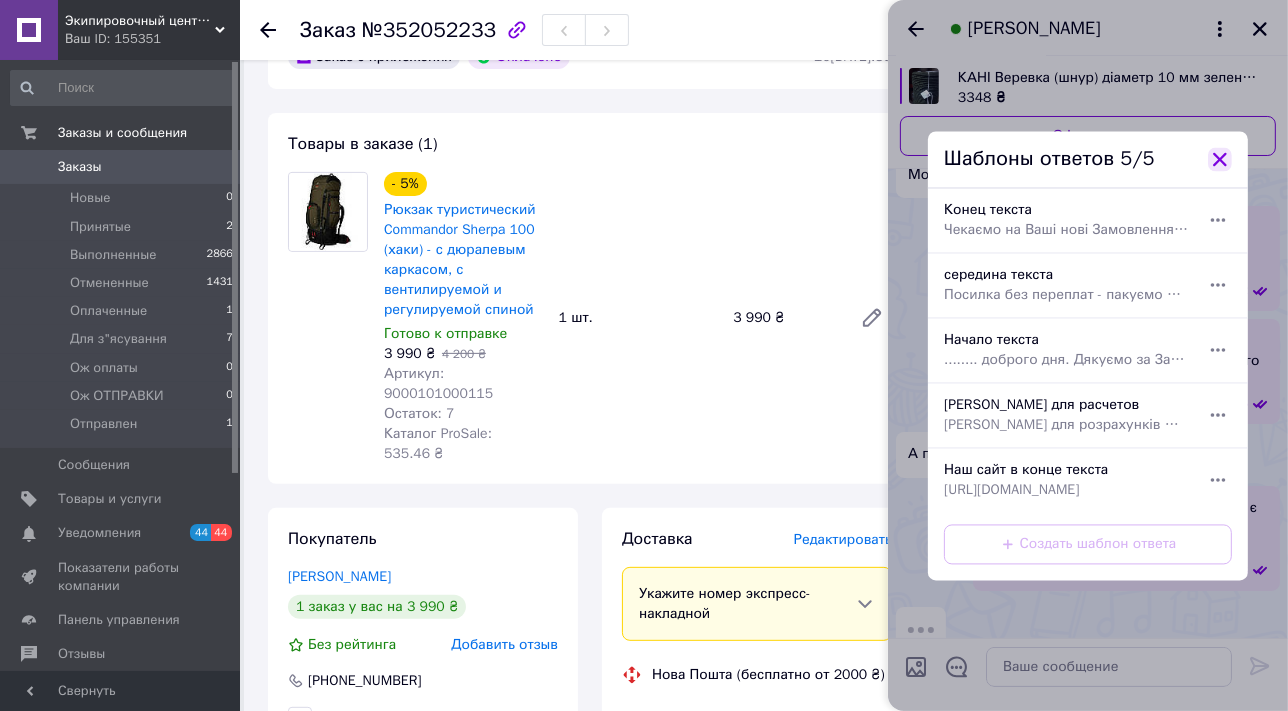 click 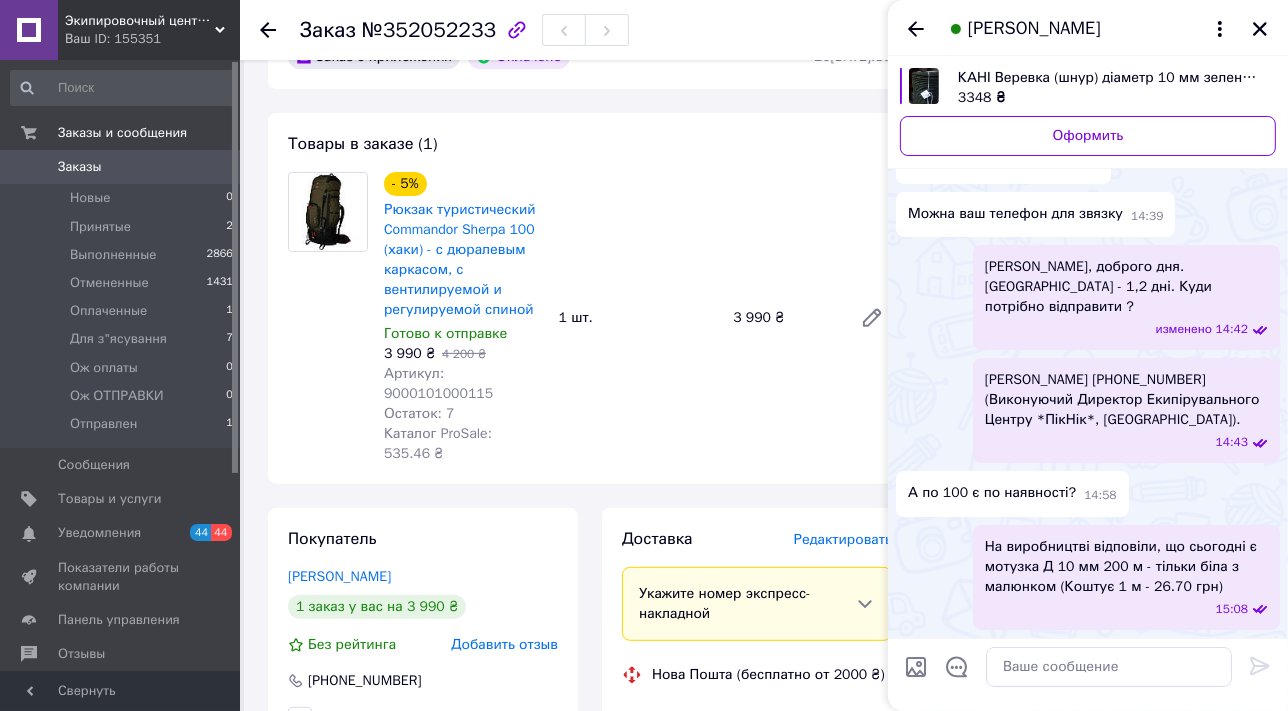 scroll, scrollTop: 122, scrollLeft: 0, axis: vertical 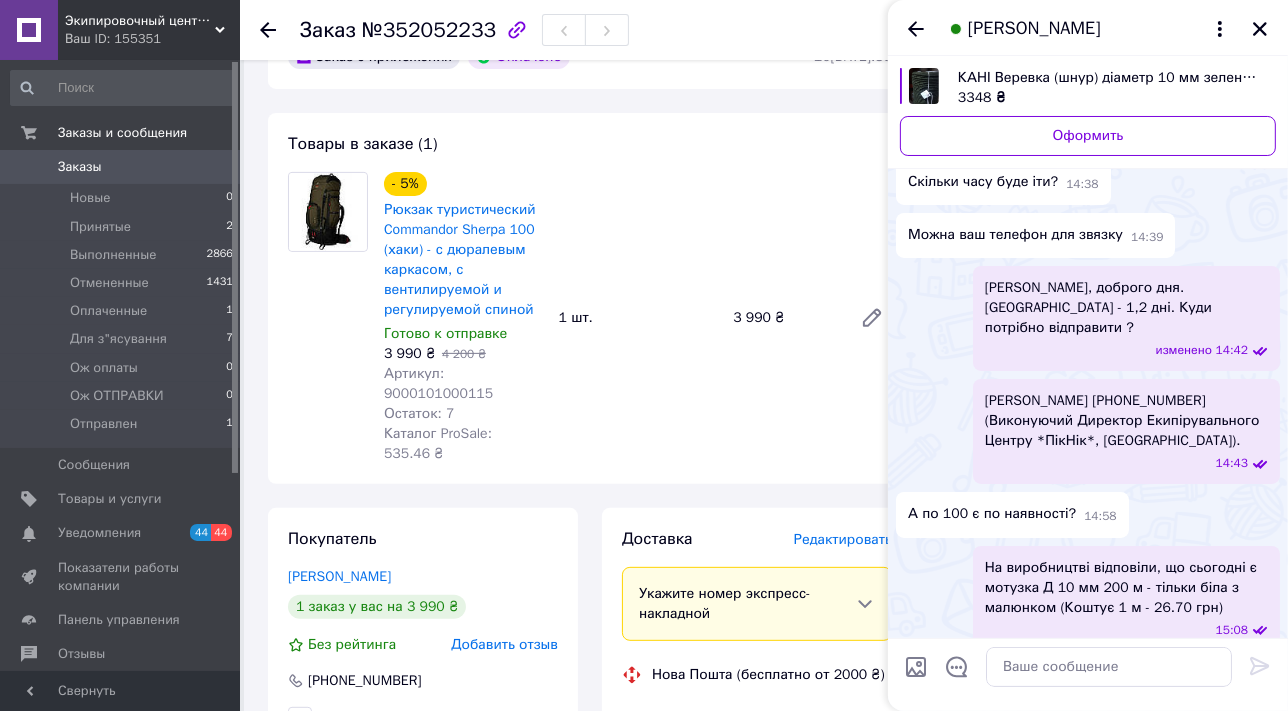 click at bounding box center [916, 667] 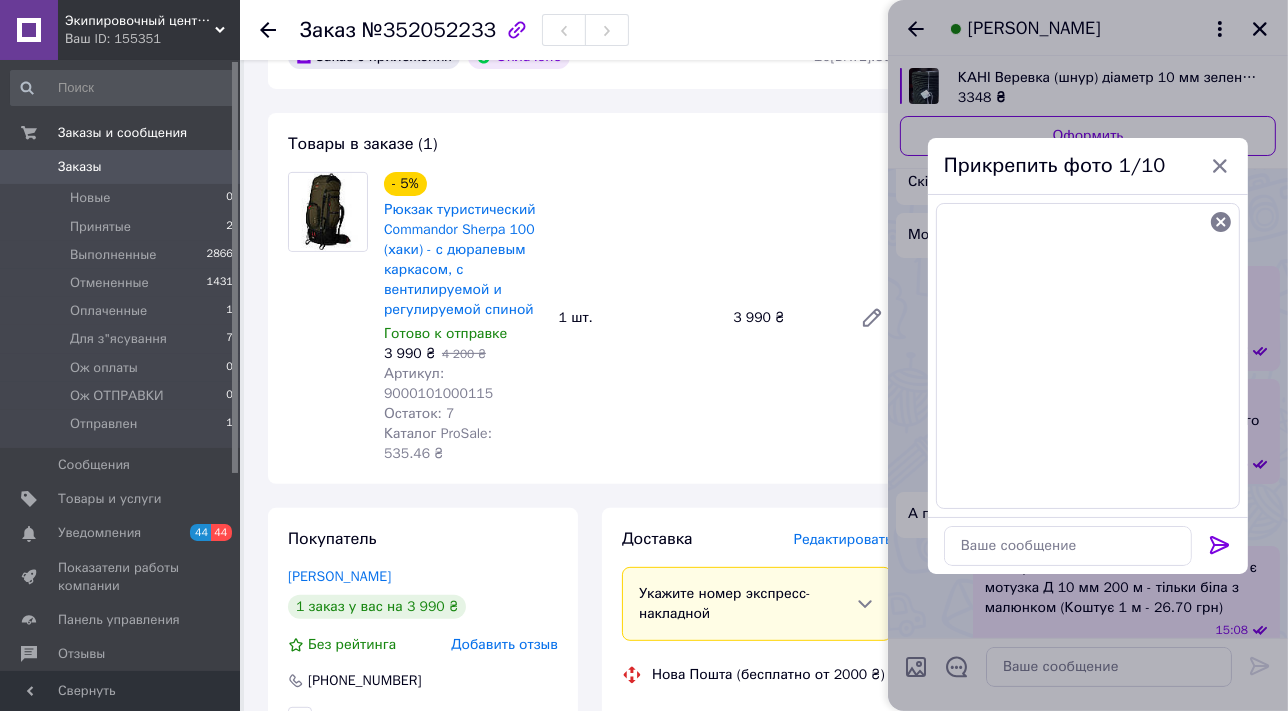 click 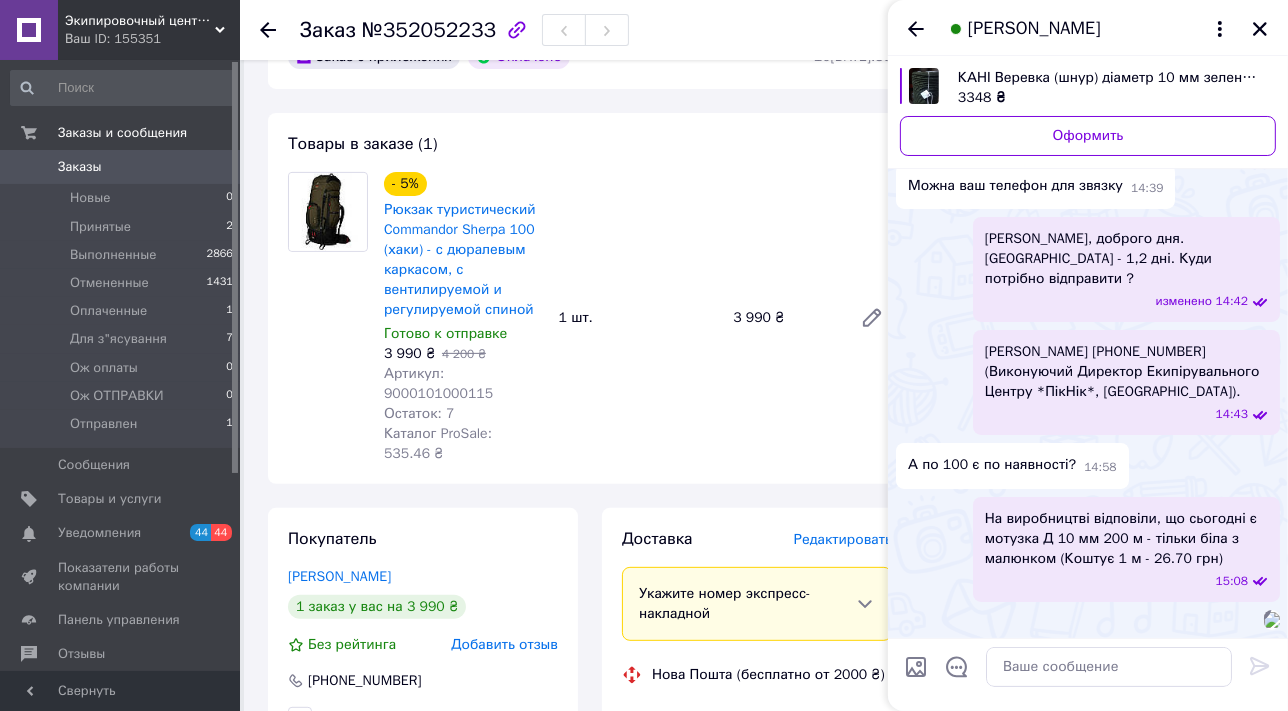 scroll, scrollTop: 430, scrollLeft: 0, axis: vertical 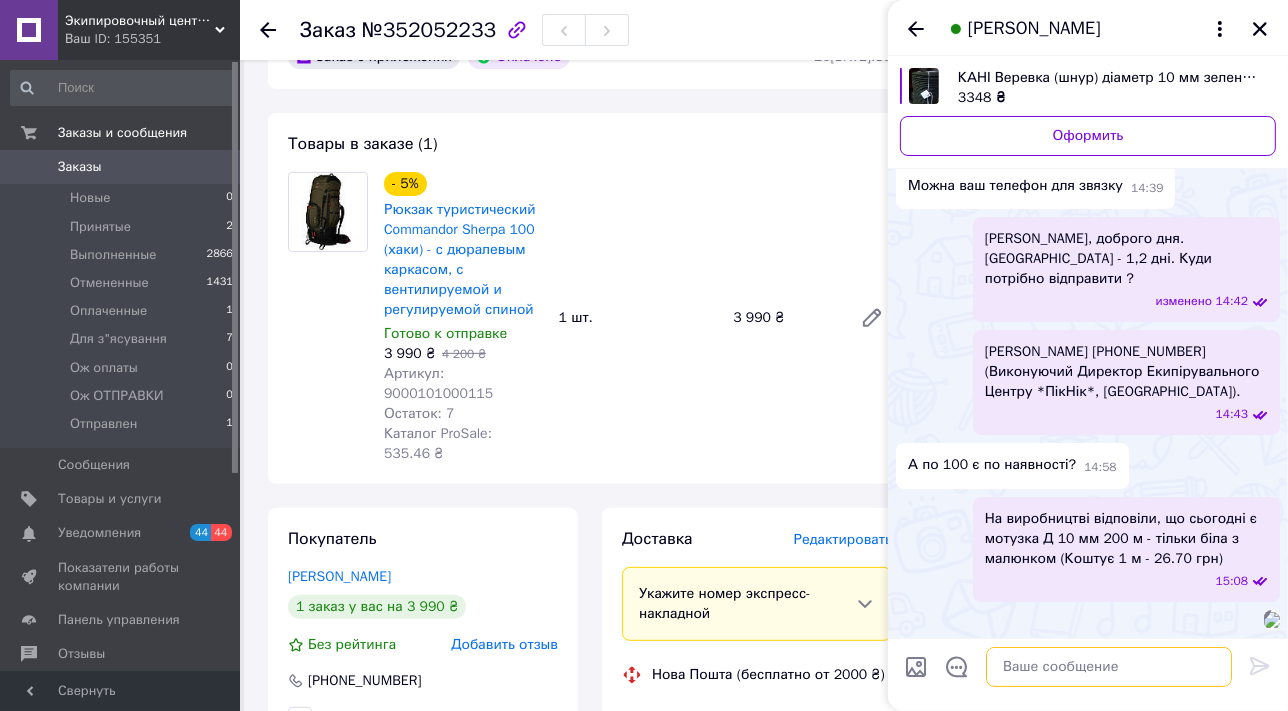 click at bounding box center (1109, 667) 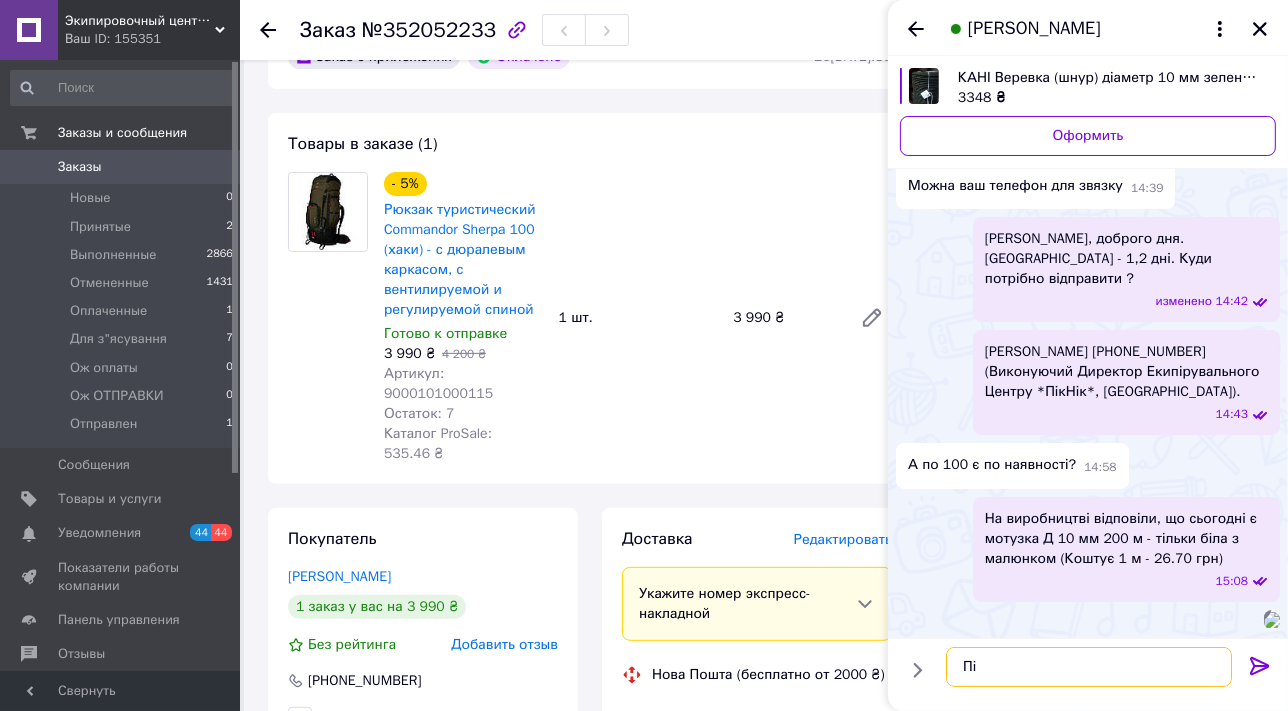 type on "П" 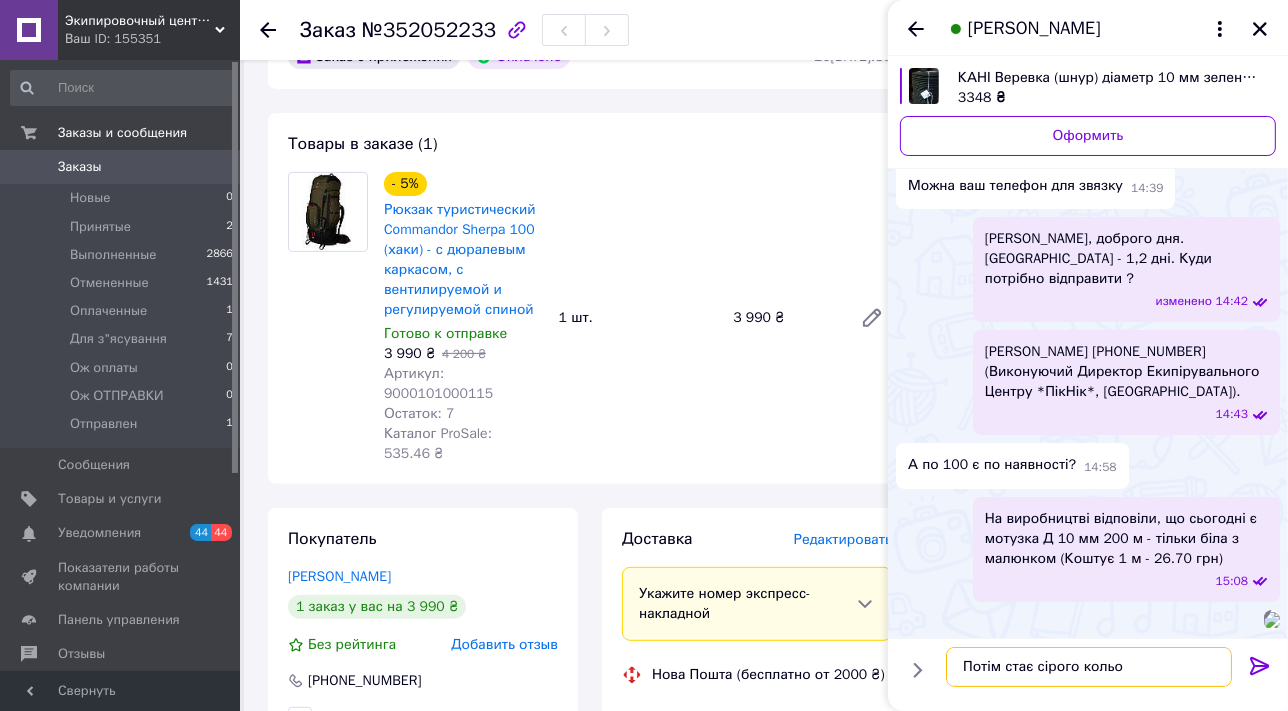 drag, startPoint x: 999, startPoint y: 670, endPoint x: 967, endPoint y: 669, distance: 32.01562 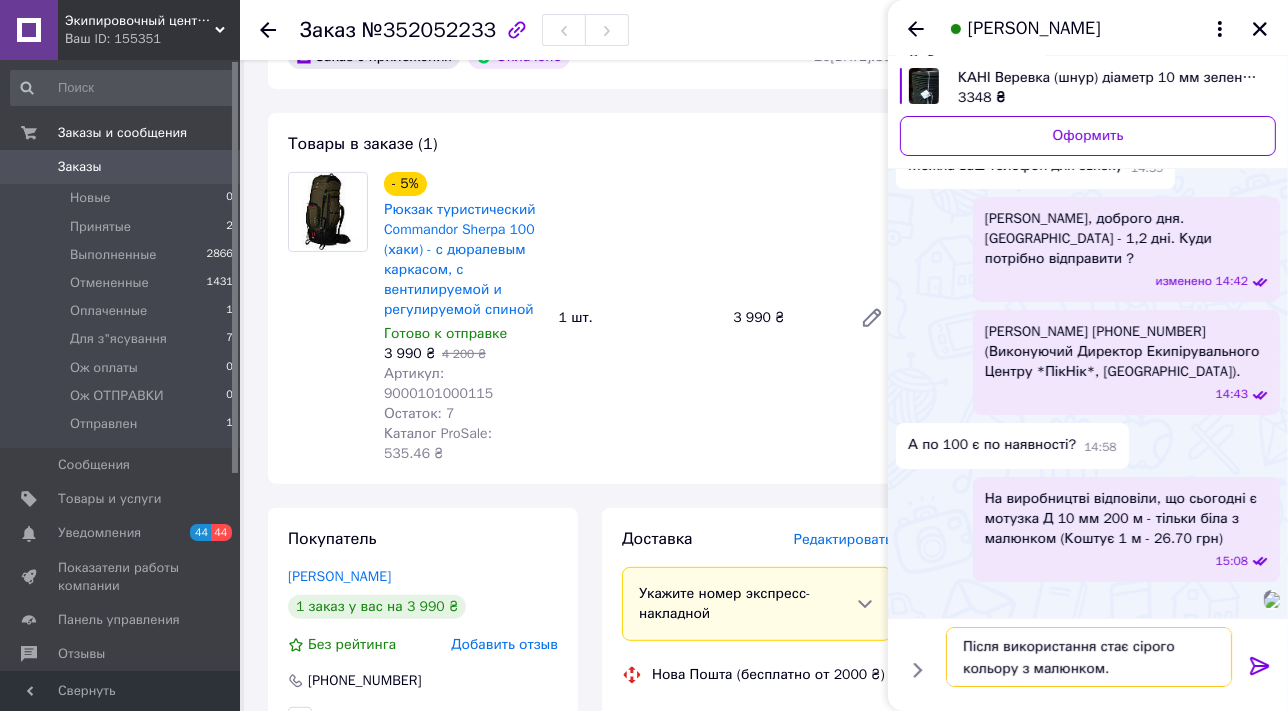 type on "Після використання стає сірого кольору з малюнком." 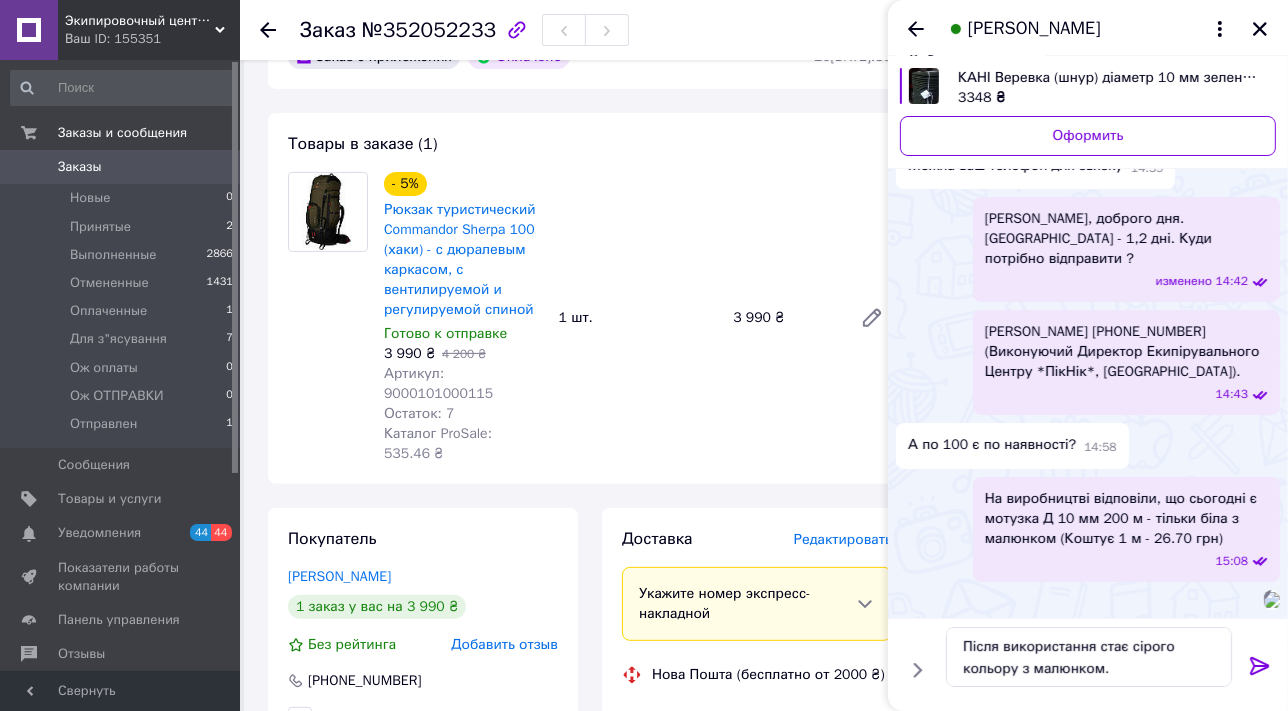 click 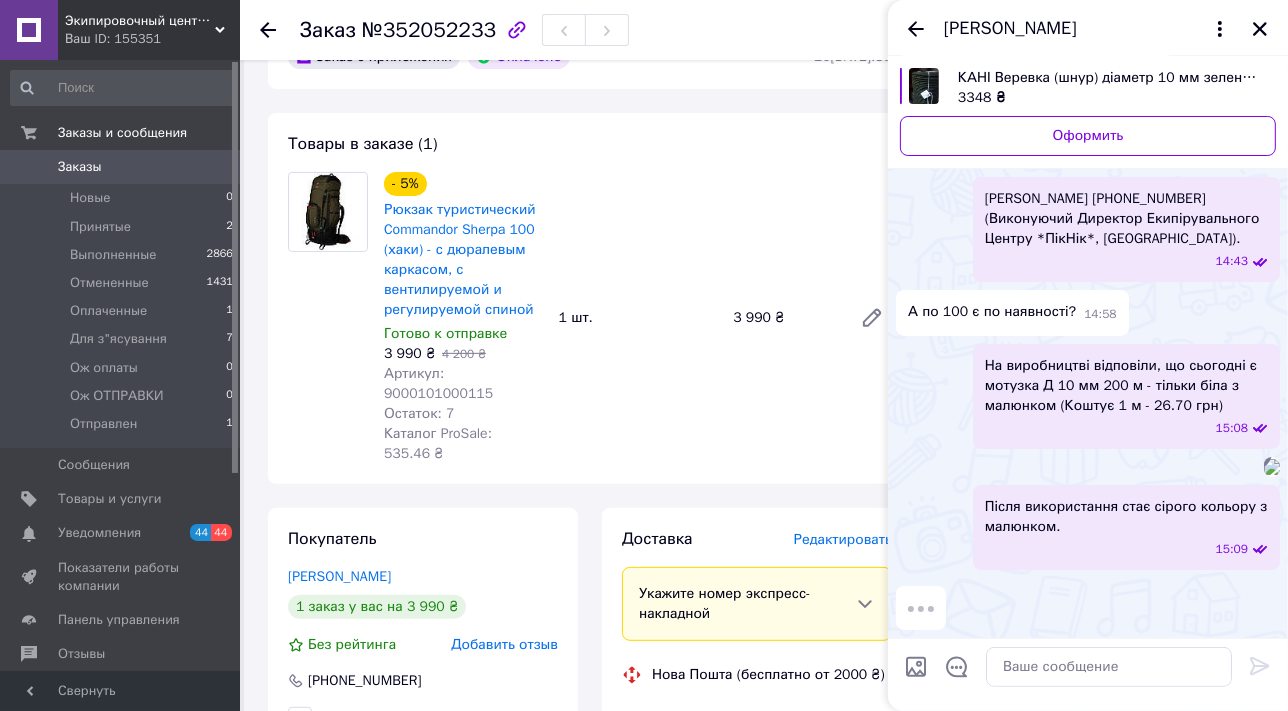 scroll, scrollTop: 543, scrollLeft: 0, axis: vertical 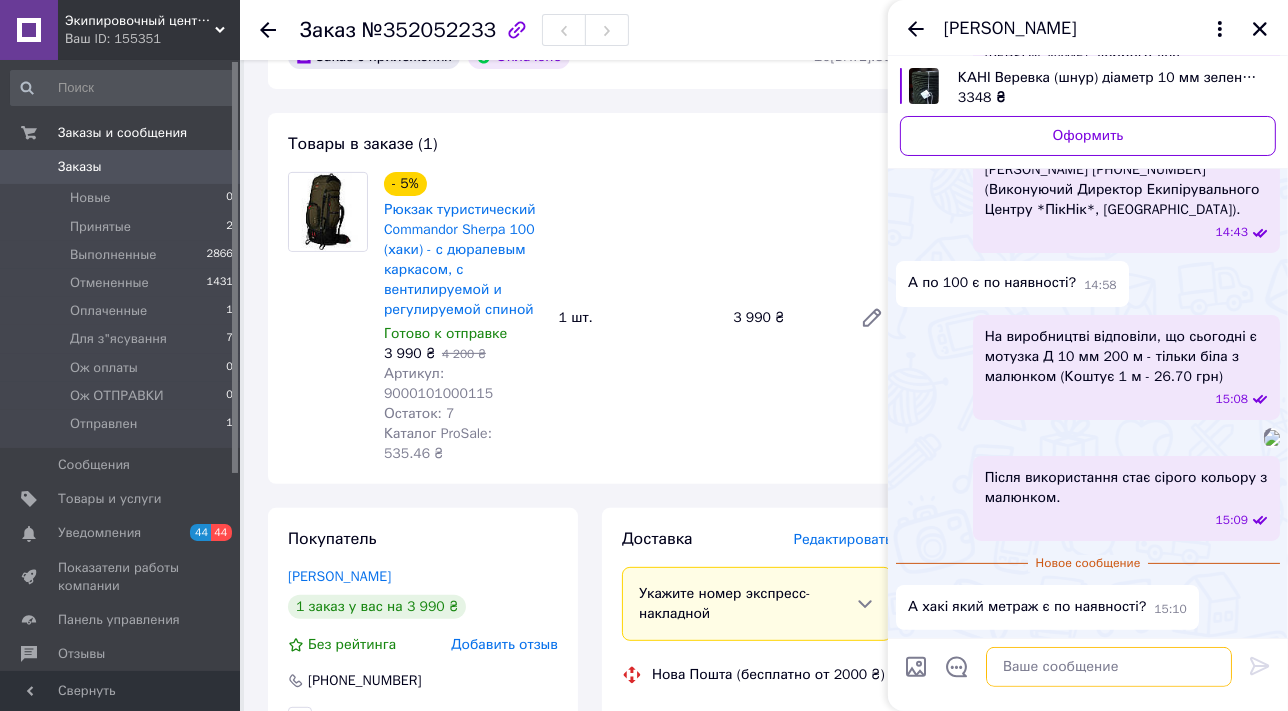 click at bounding box center (1109, 667) 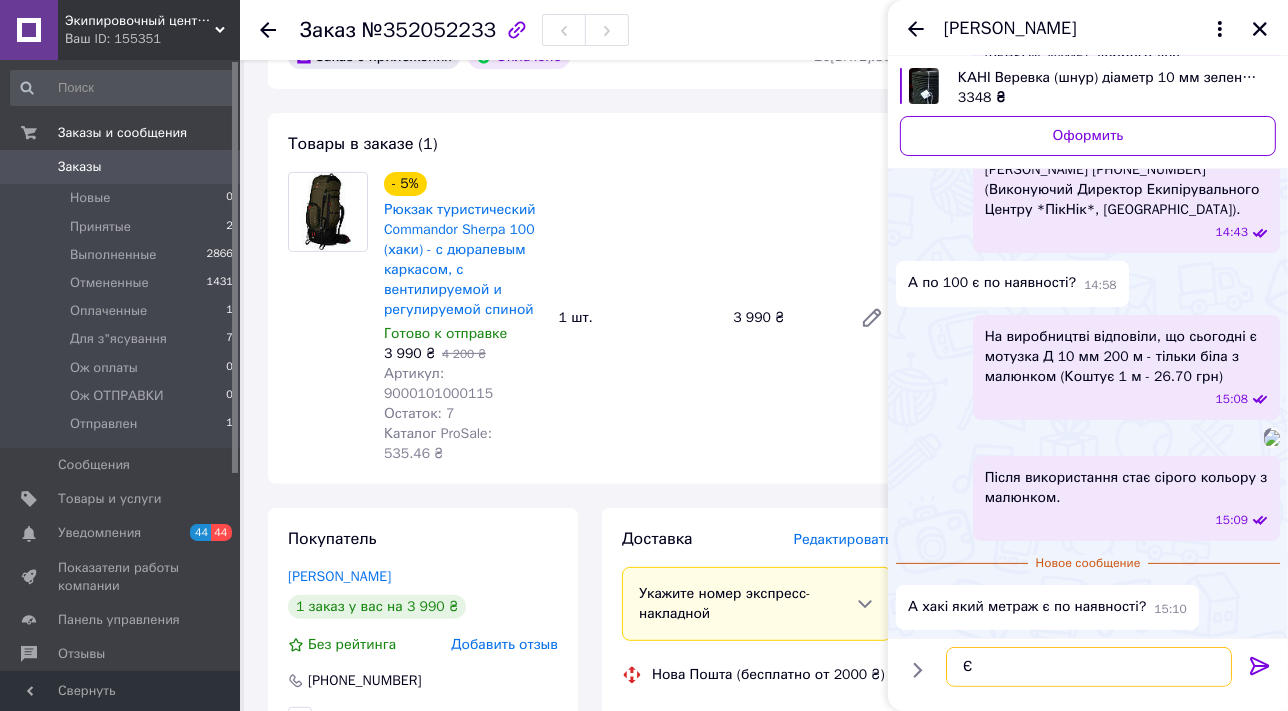 paste on "11мм олива по 100м" 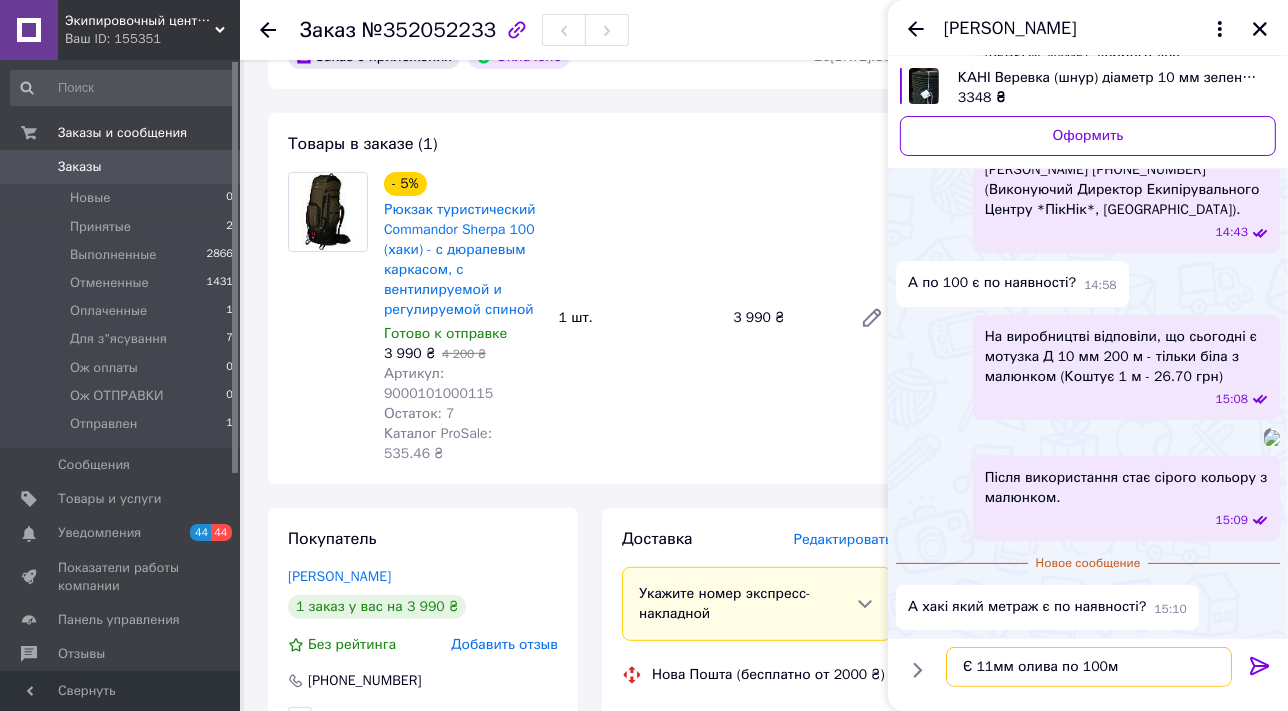 click on "Є 11мм олива по 100м" at bounding box center [1089, 667] 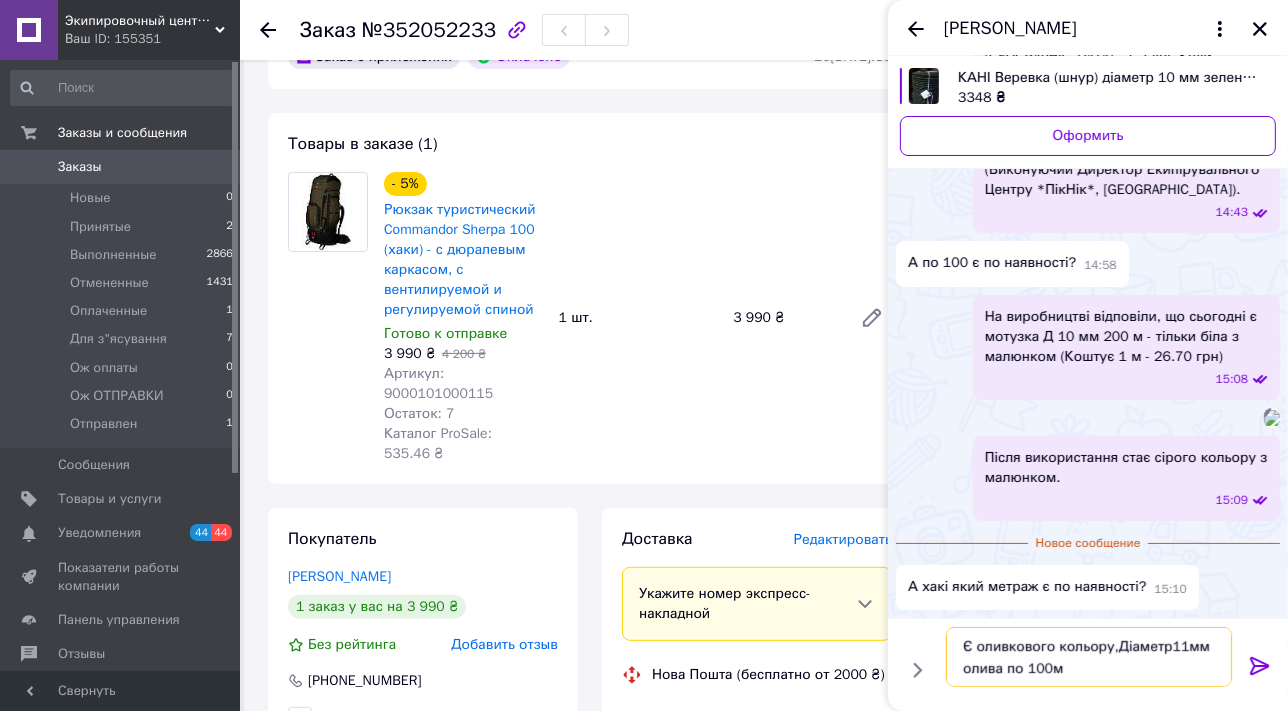click on "Є оливкового кольору,Діаметр11мм олива по 100м" at bounding box center (1089, 657) 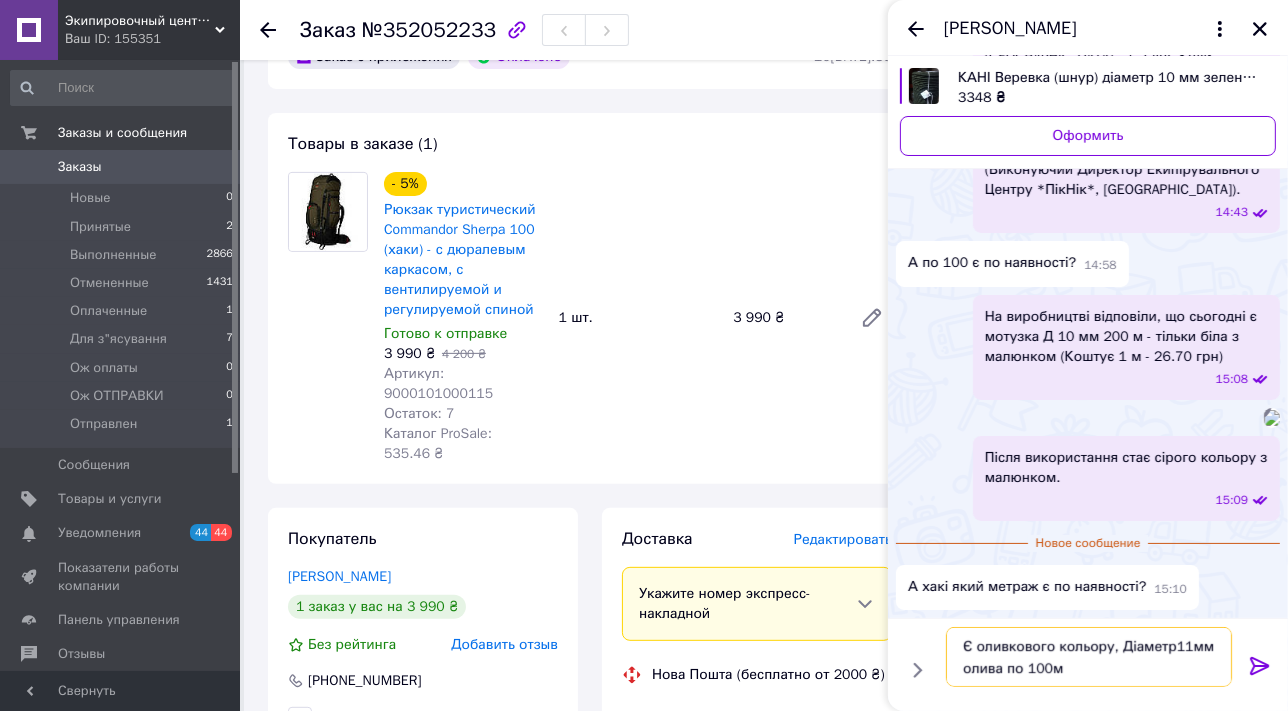 click on "Є оливкового кольору, Діаметр11мм олива по 100м" at bounding box center [1089, 657] 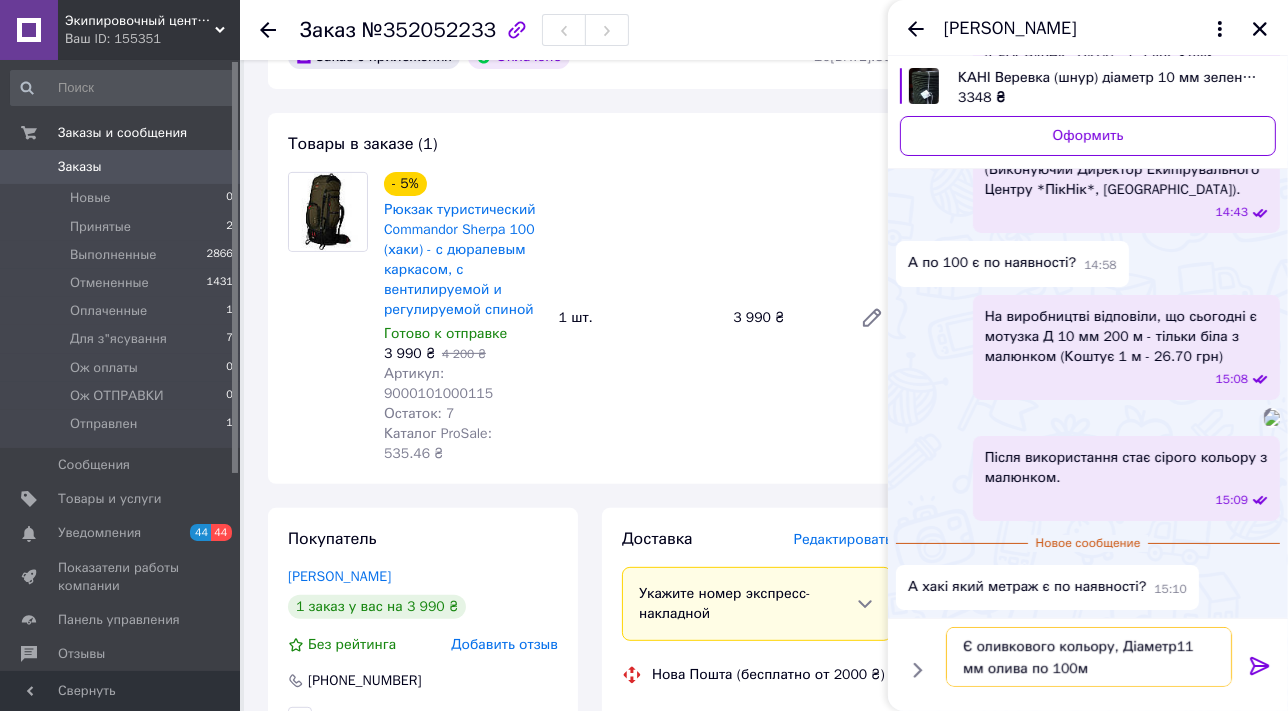 scroll, scrollTop: 1, scrollLeft: 0, axis: vertical 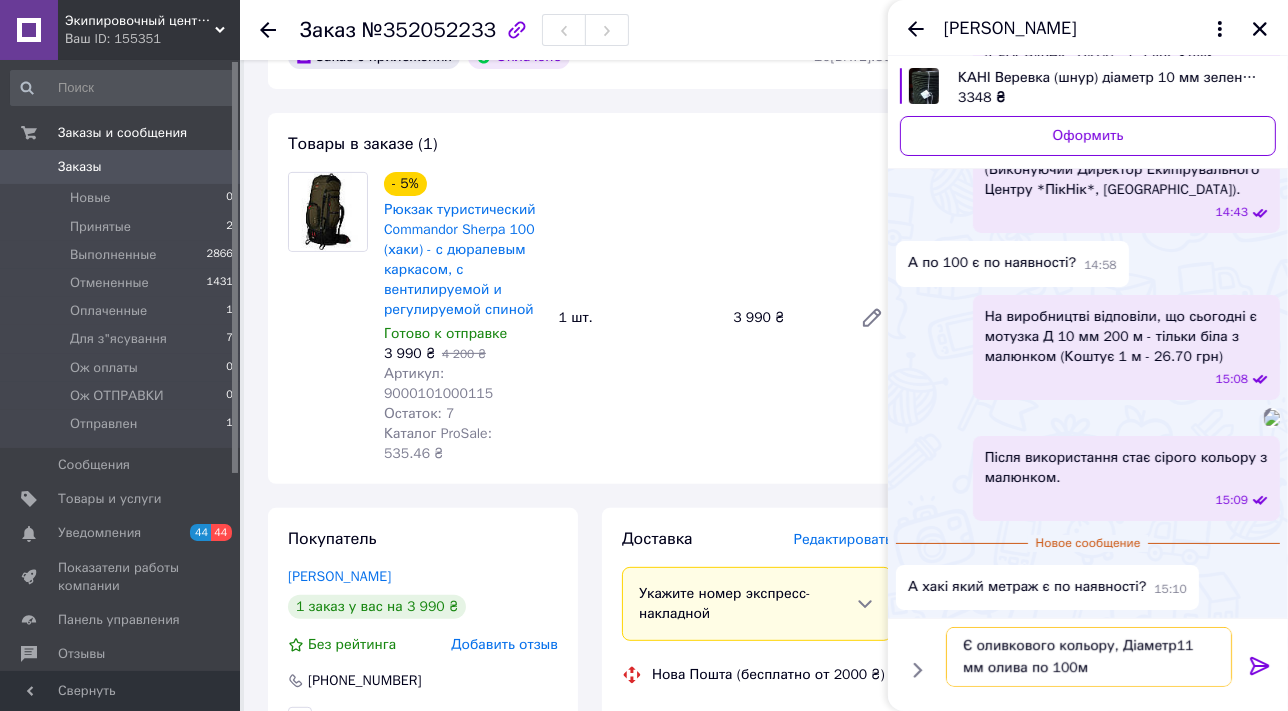 drag, startPoint x: 1007, startPoint y: 670, endPoint x: 964, endPoint y: 669, distance: 43.011627 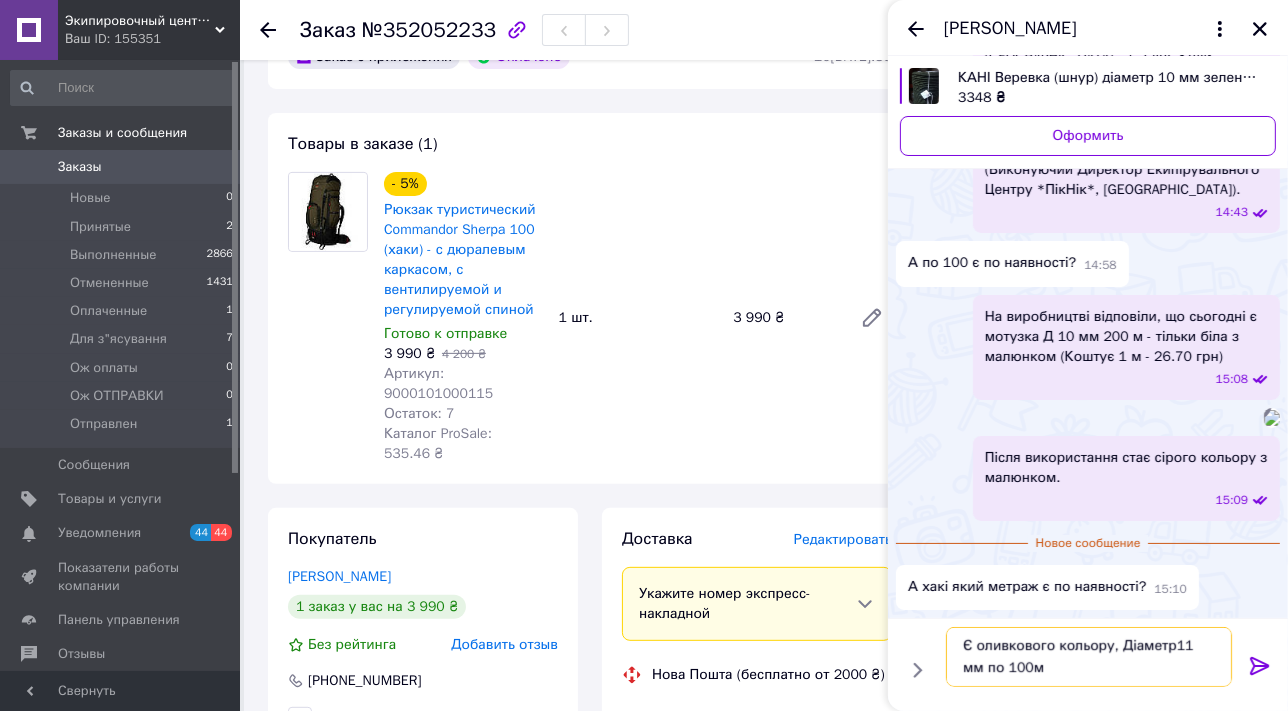 type on "Є оливкового кольору, Діаметр11 мм по 100м" 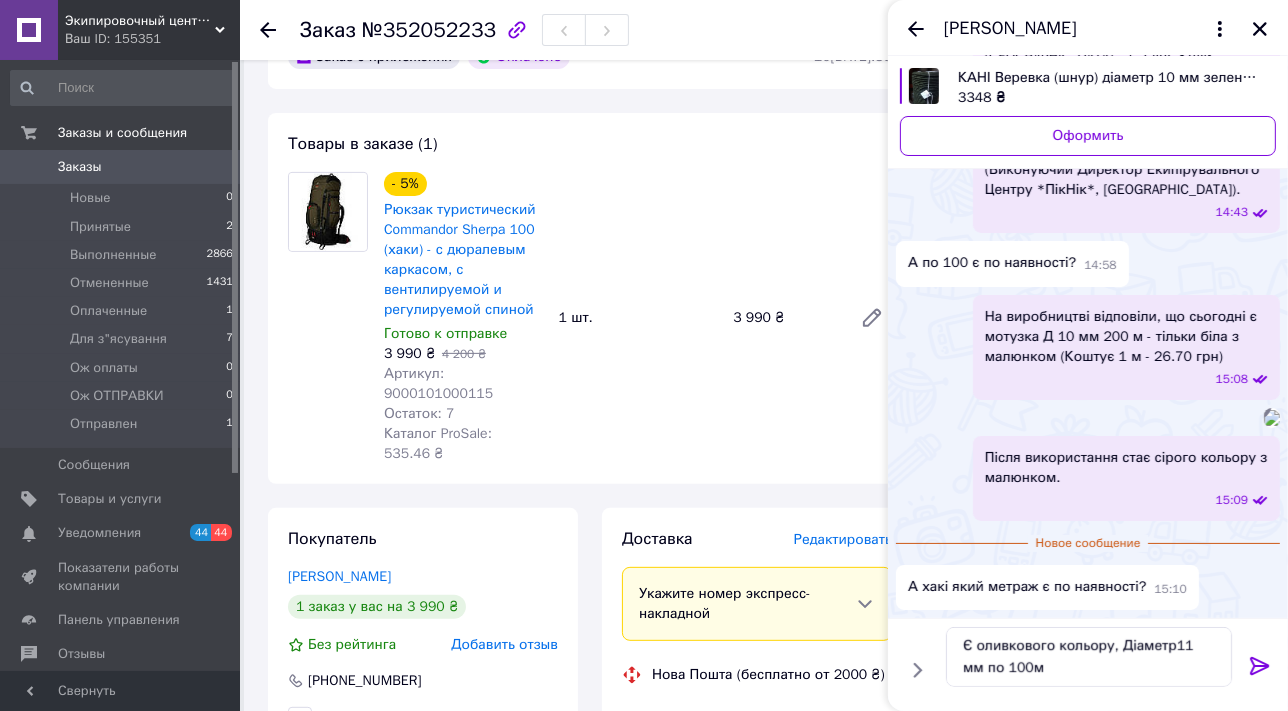 click 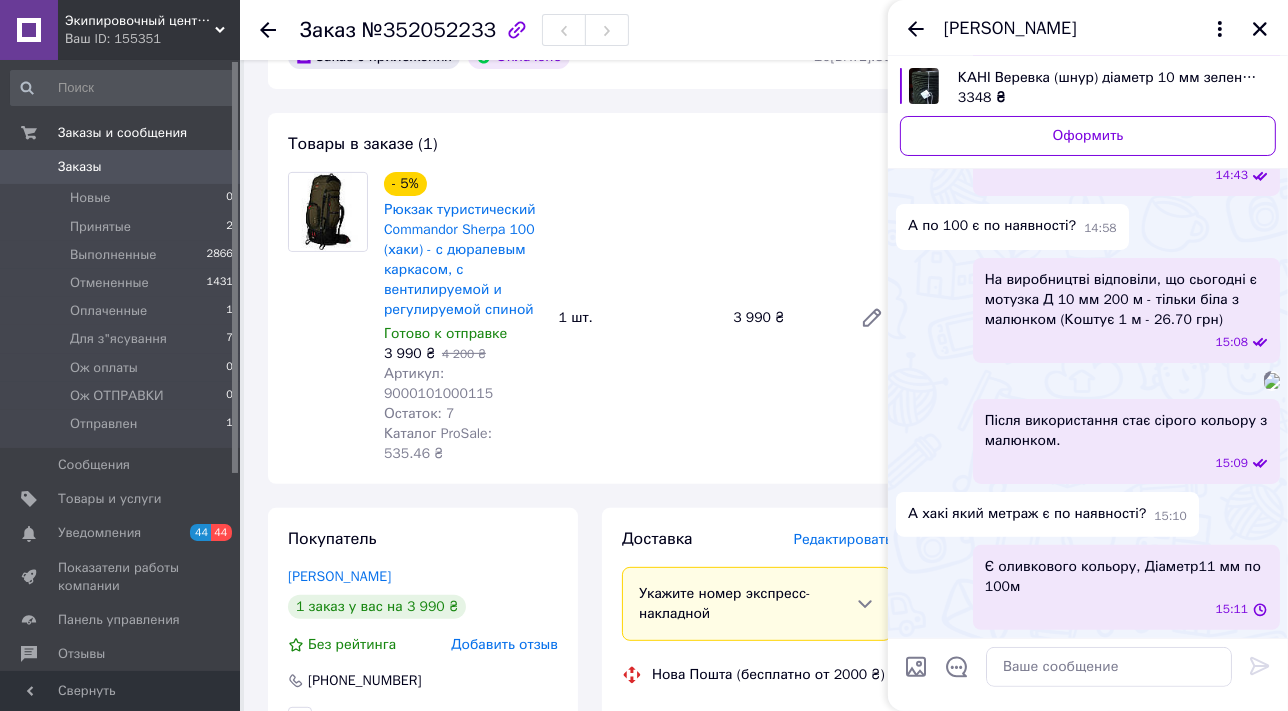 scroll, scrollTop: 0, scrollLeft: 0, axis: both 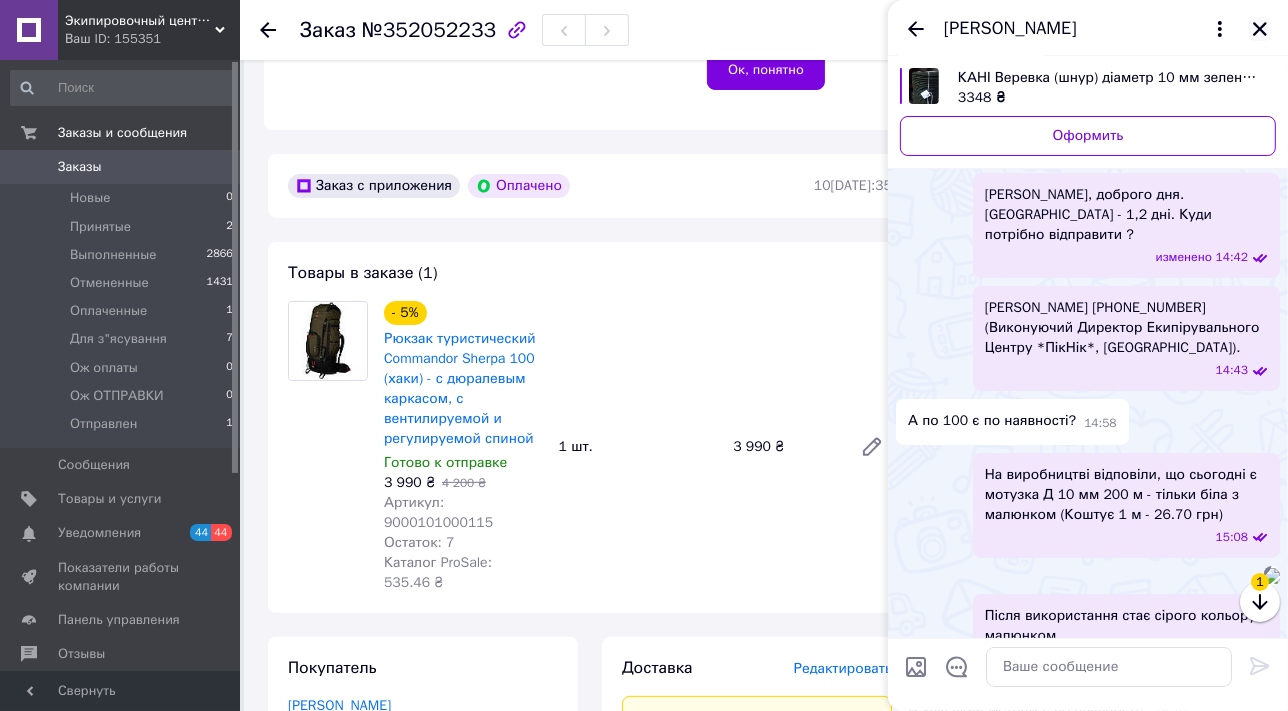 click 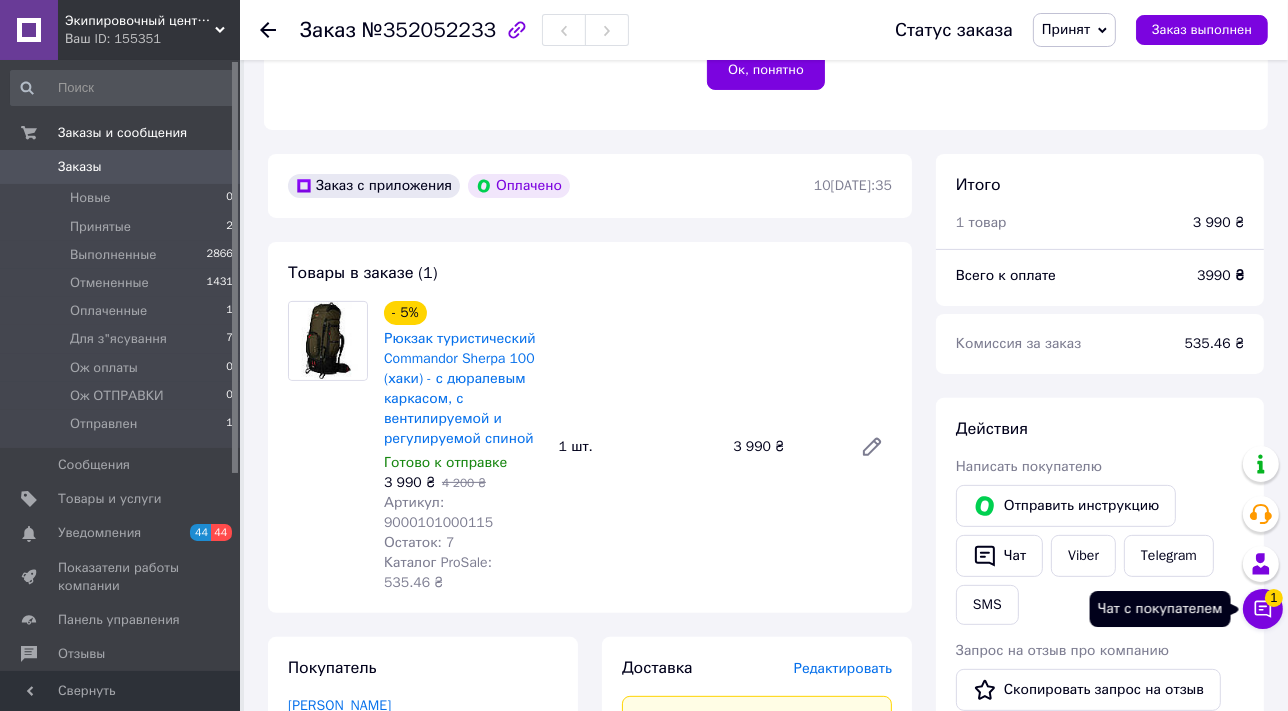 click on "Чат с покупателем 1" at bounding box center (1263, 609) 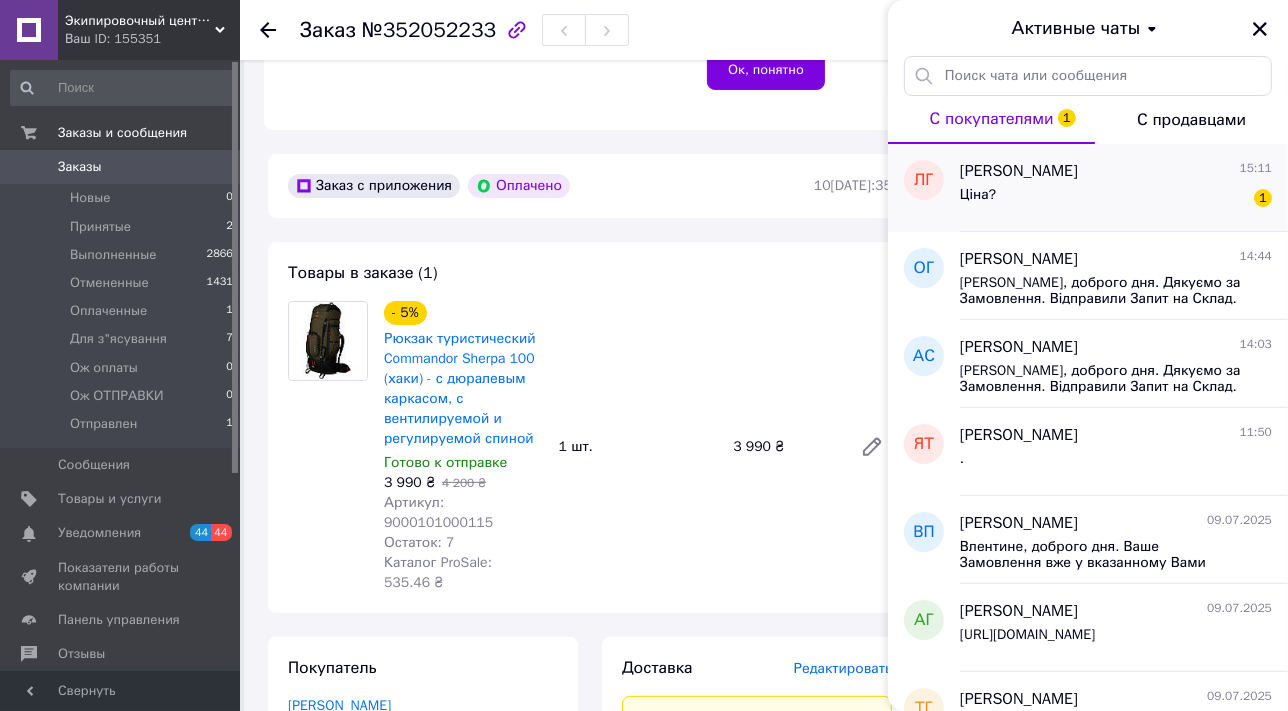 click on "Ціна? 1" at bounding box center [1116, 199] 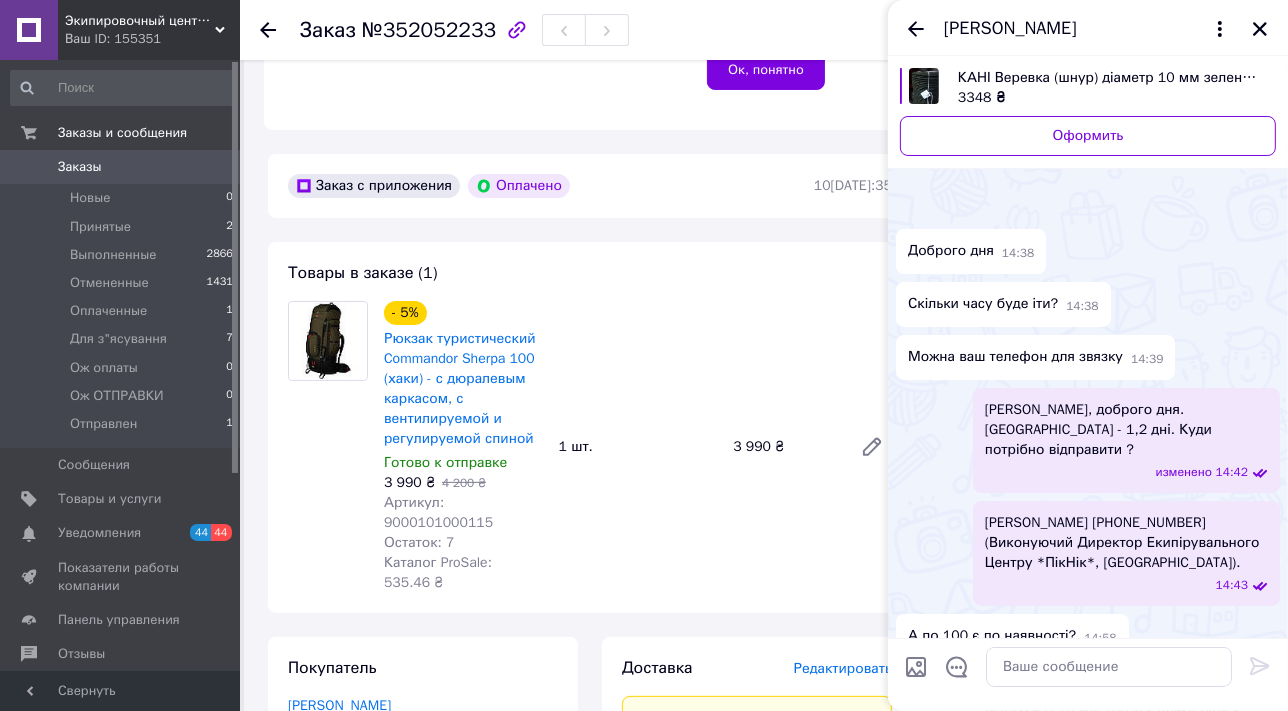 scroll, scrollTop: 759, scrollLeft: 0, axis: vertical 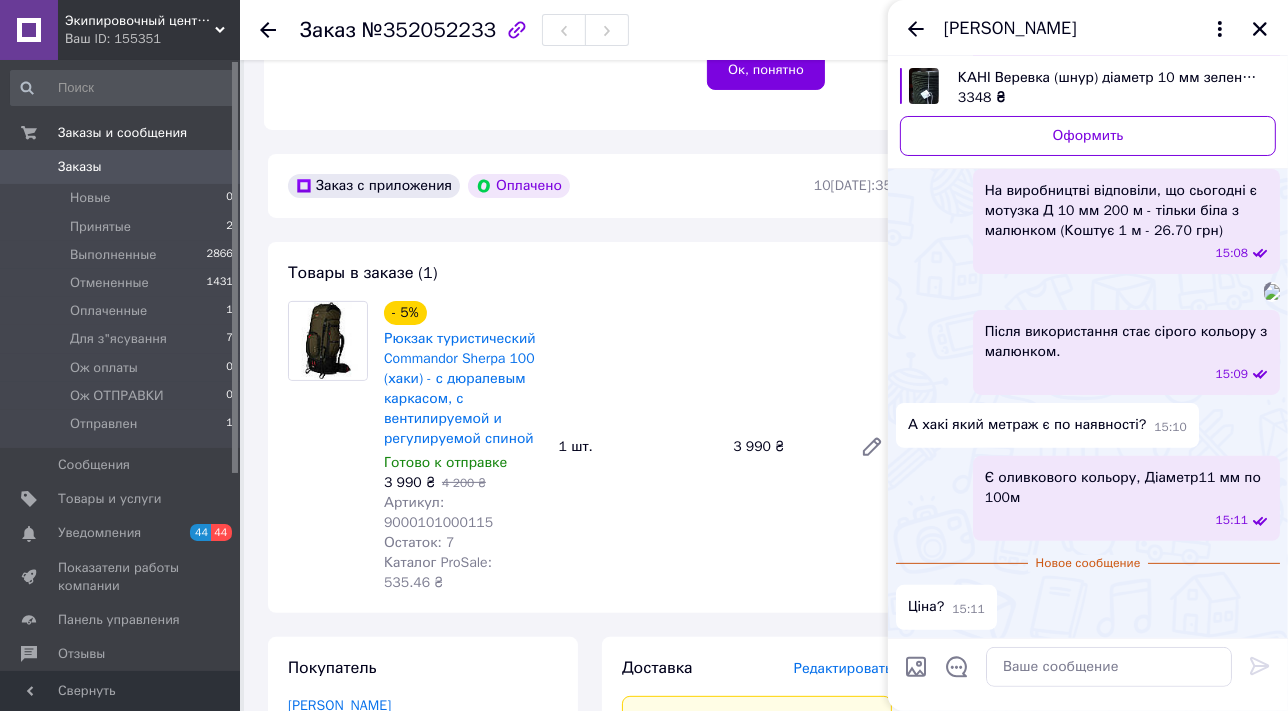 click at bounding box center [916, 667] 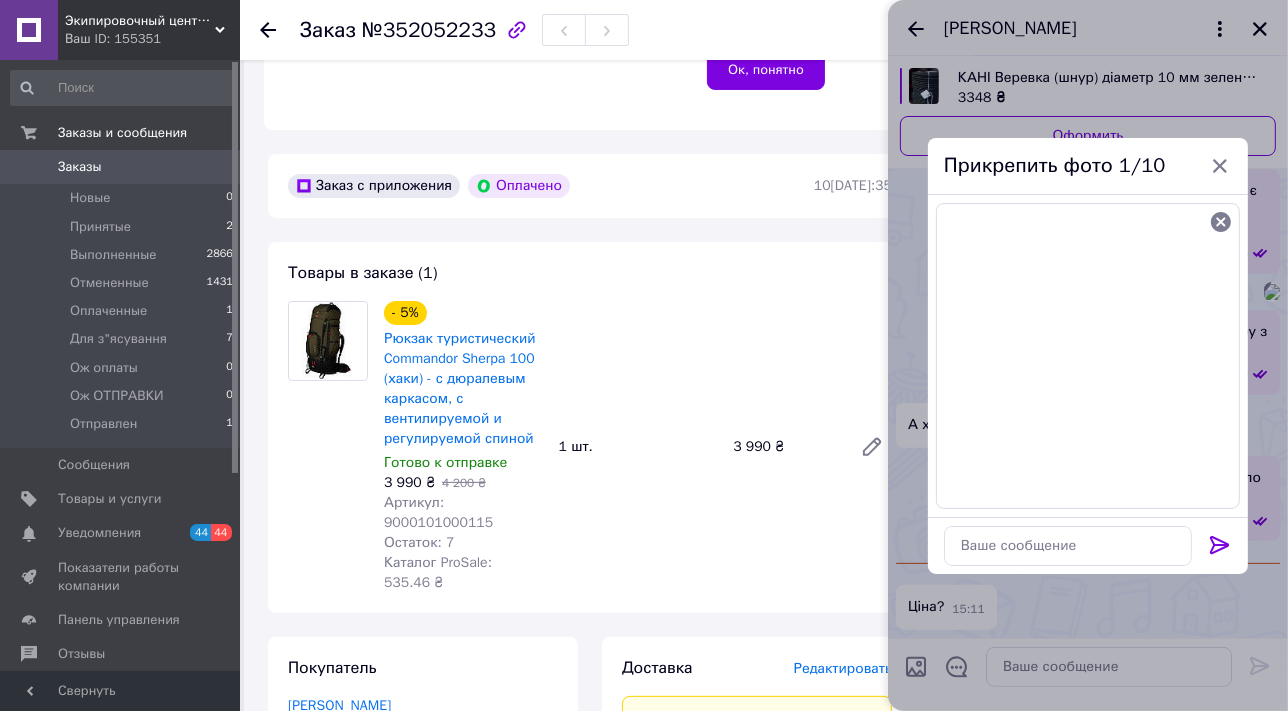 click 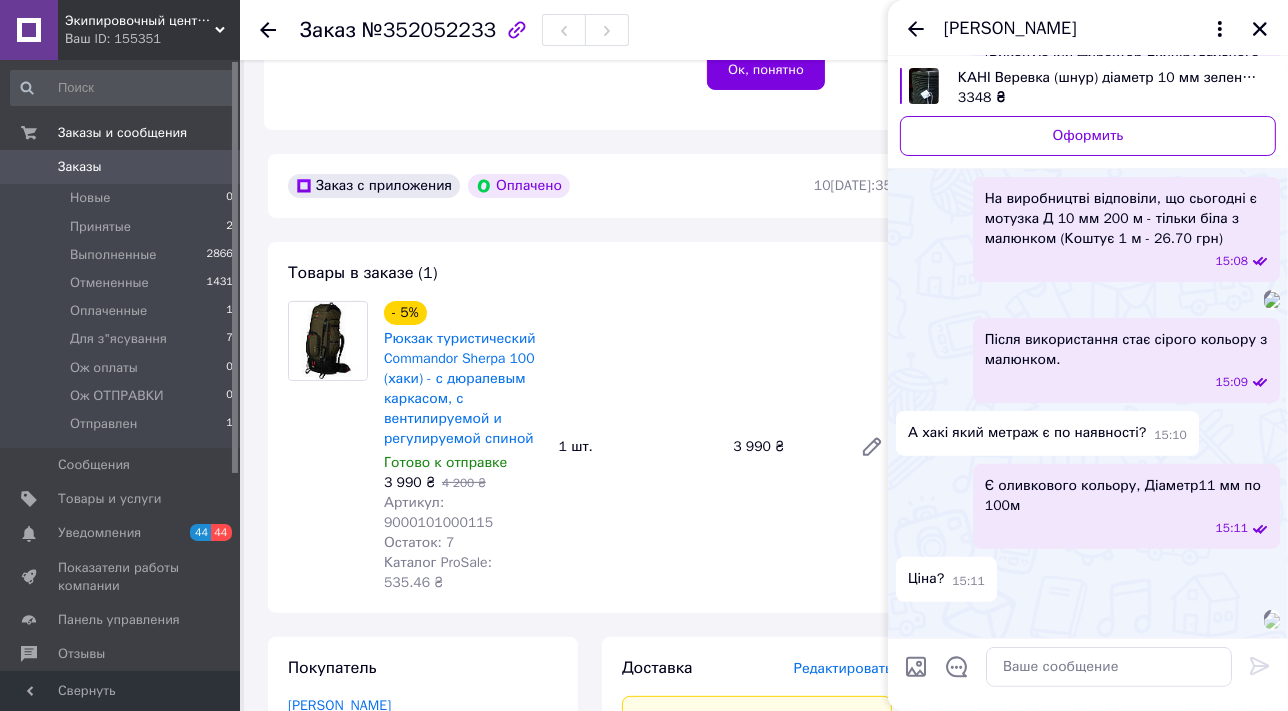 scroll, scrollTop: 907, scrollLeft: 0, axis: vertical 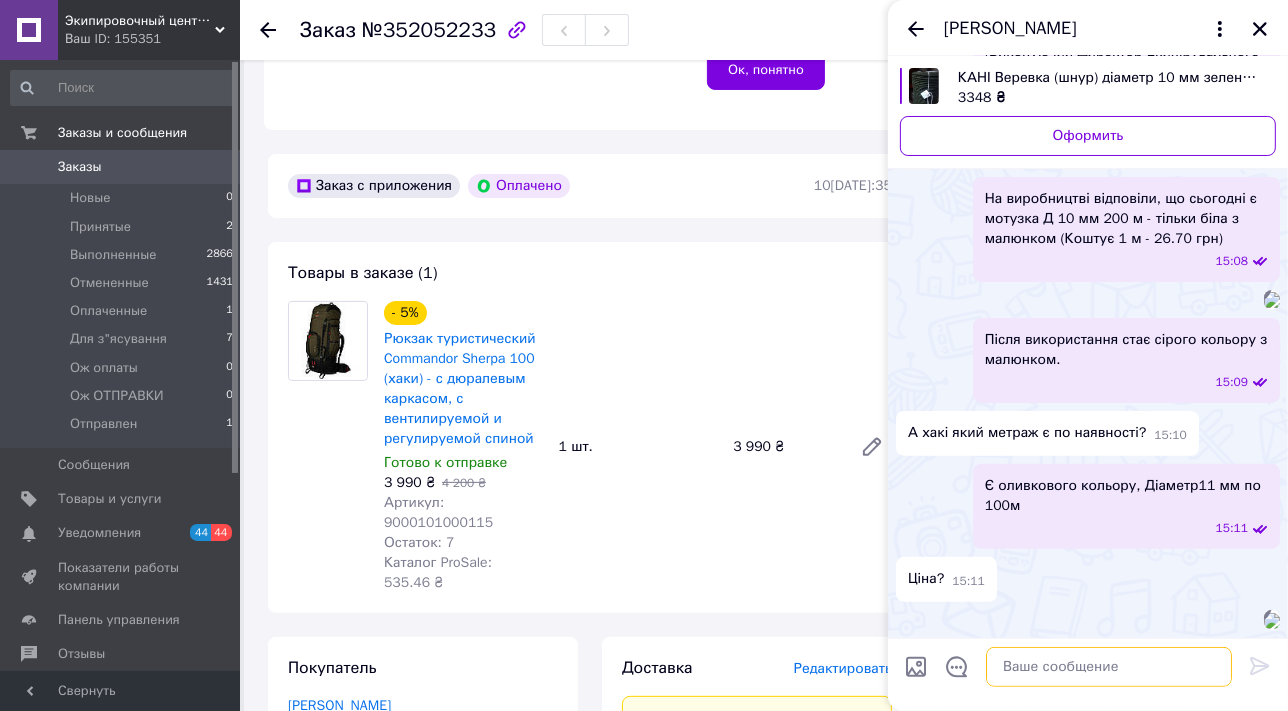 click at bounding box center (1109, 667) 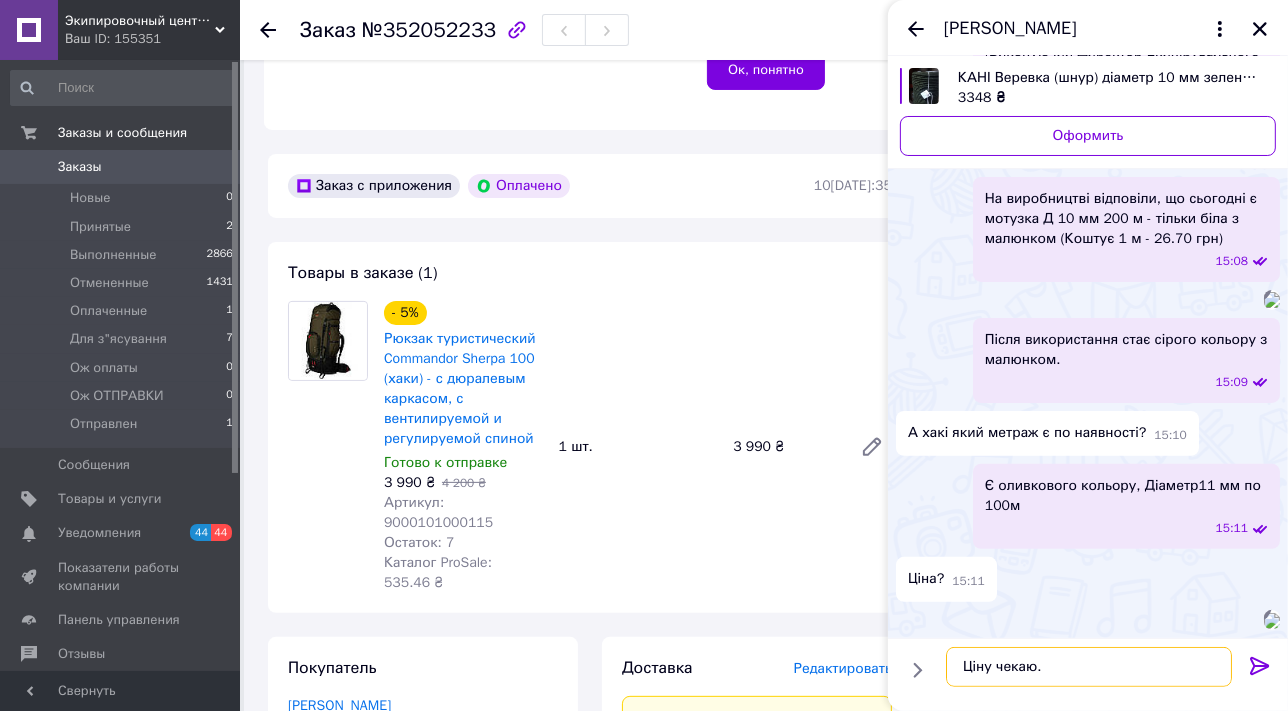 type on "Ціну чекаю." 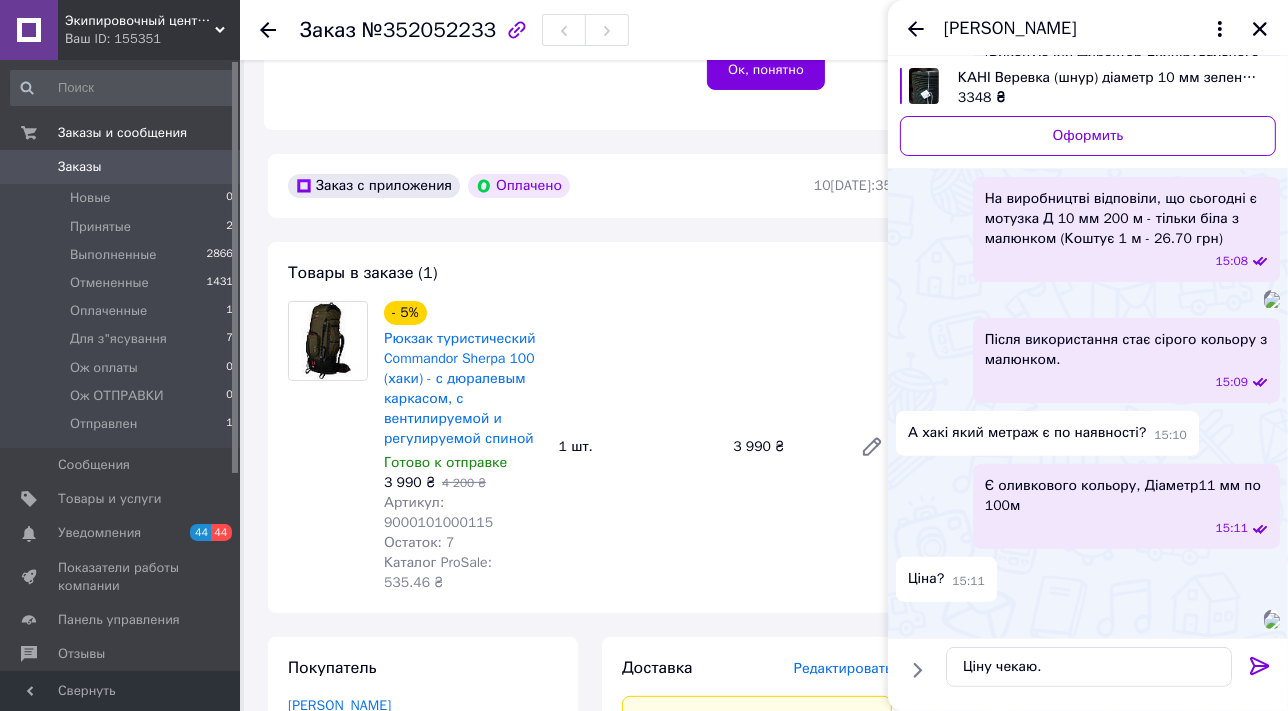 click 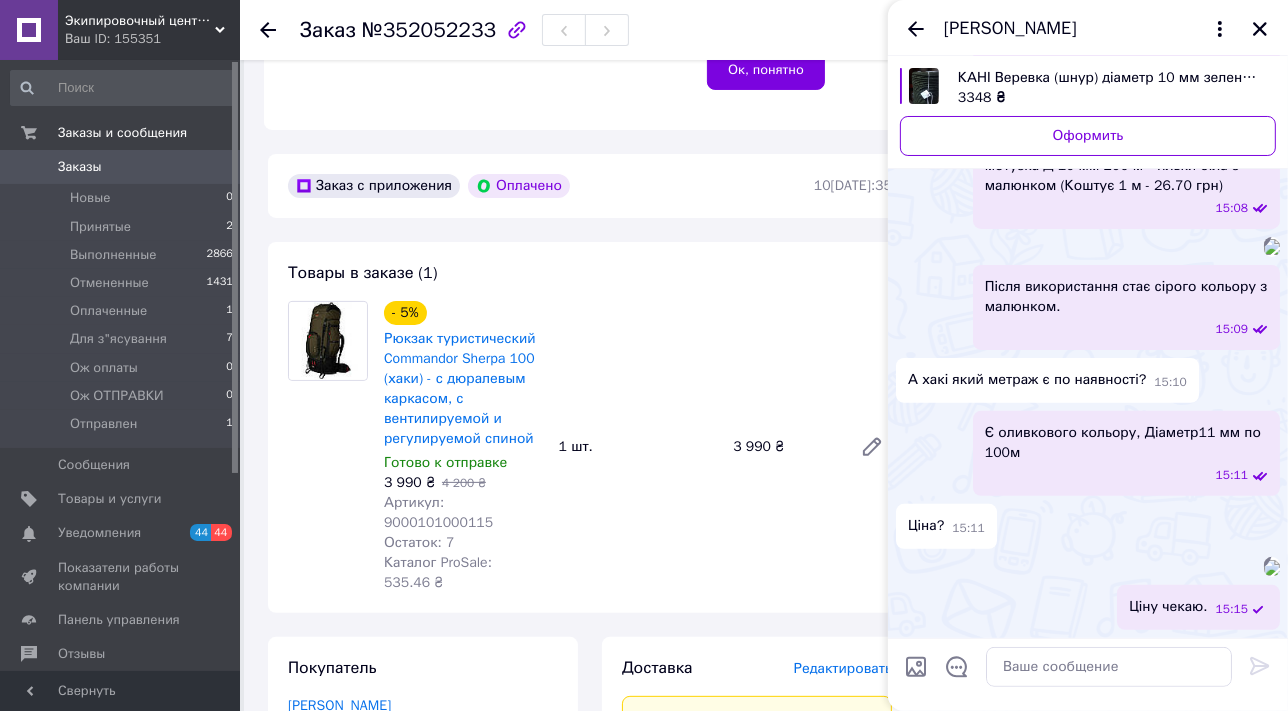 scroll, scrollTop: 1084, scrollLeft: 0, axis: vertical 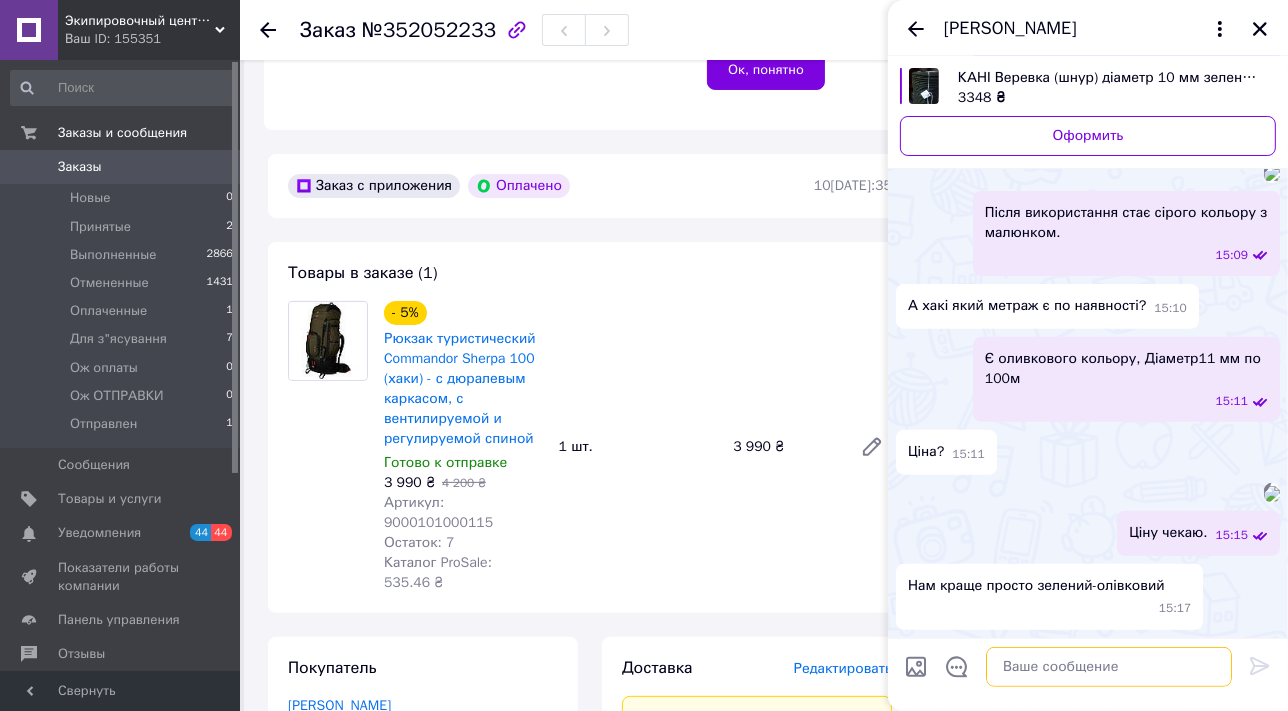click at bounding box center (1109, 667) 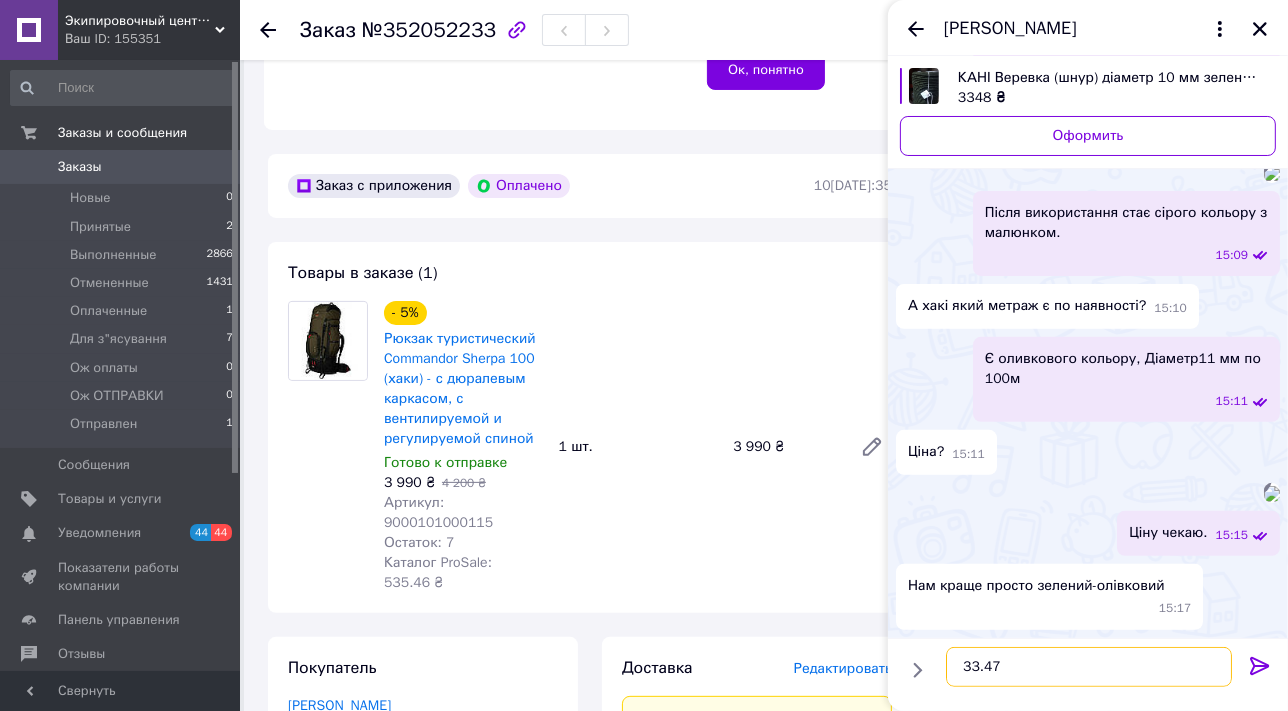 click on "33.47" at bounding box center [1089, 667] 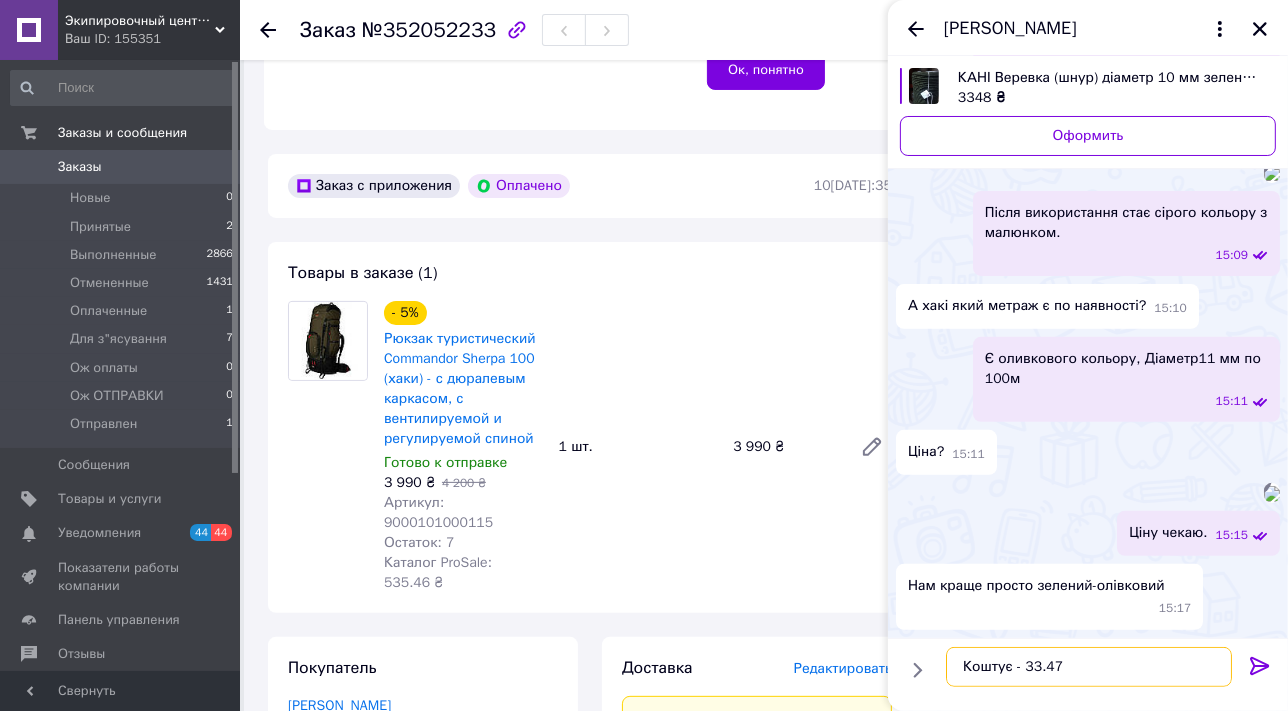 click on "Коштує - 33.47" at bounding box center [1089, 667] 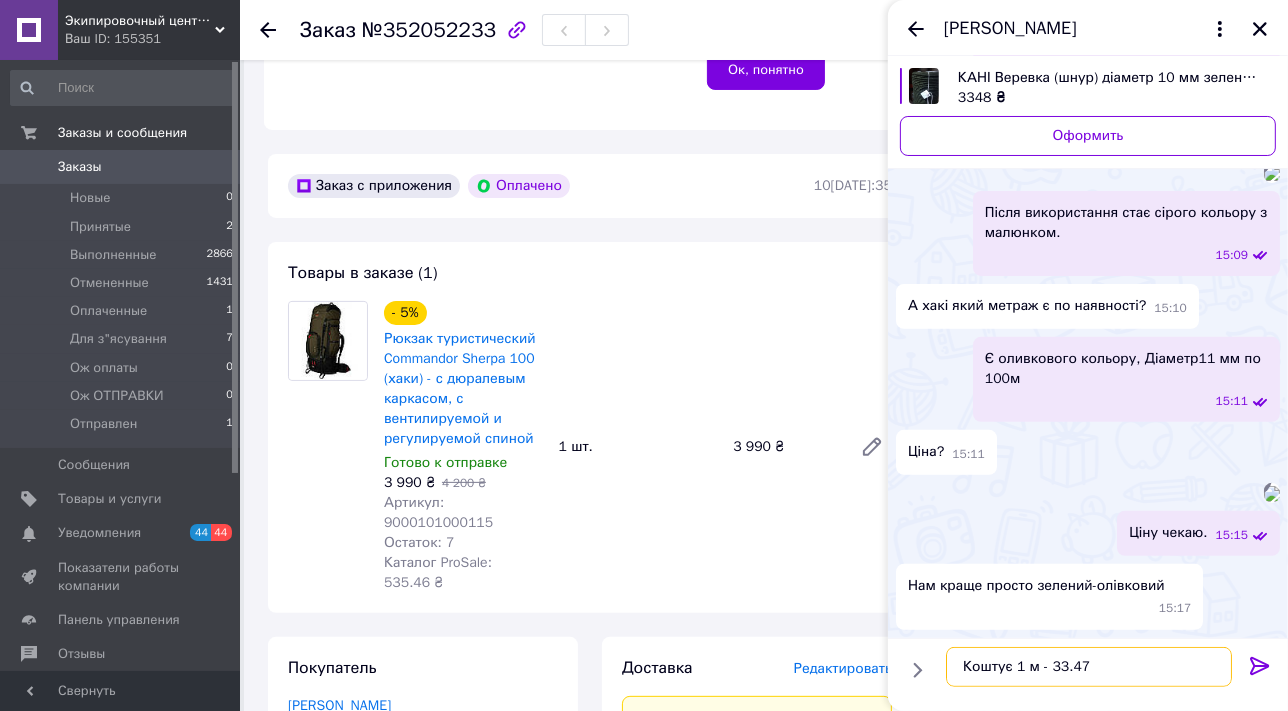 click on "Коштує 1 м - 33.47" at bounding box center [1089, 667] 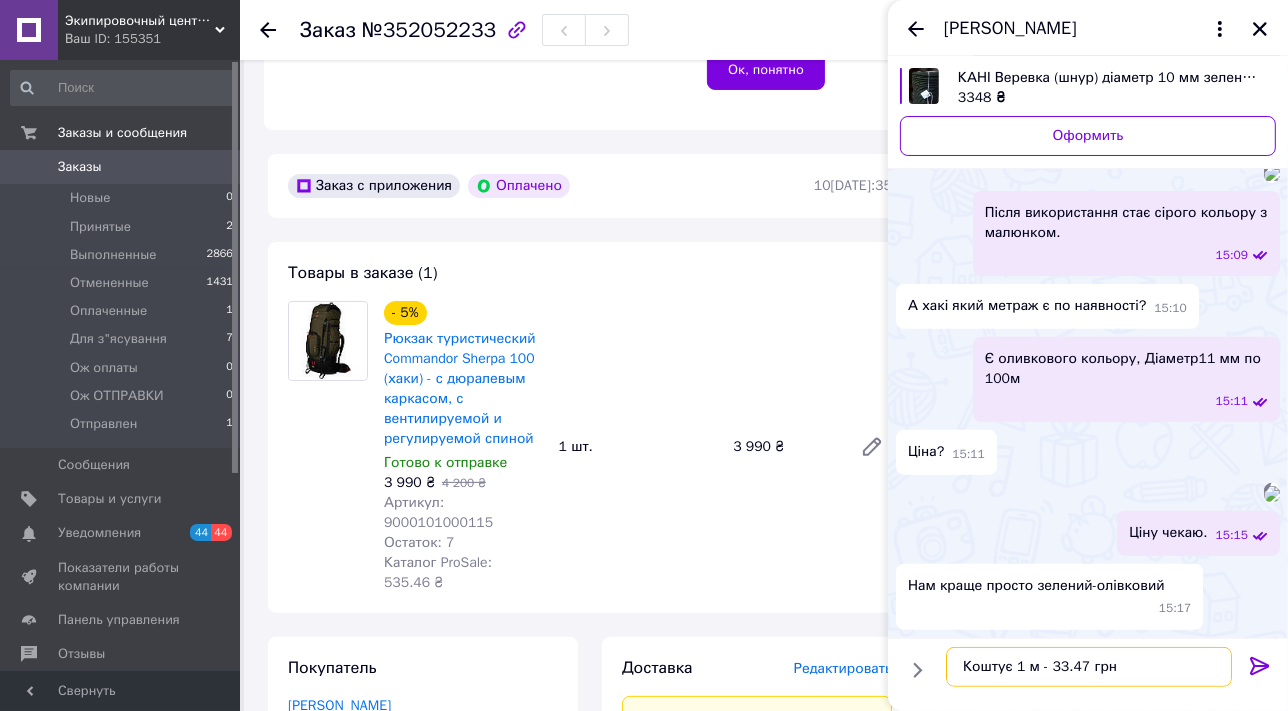 click on "Коштує 1 м - 33.47 грн" at bounding box center [1089, 667] 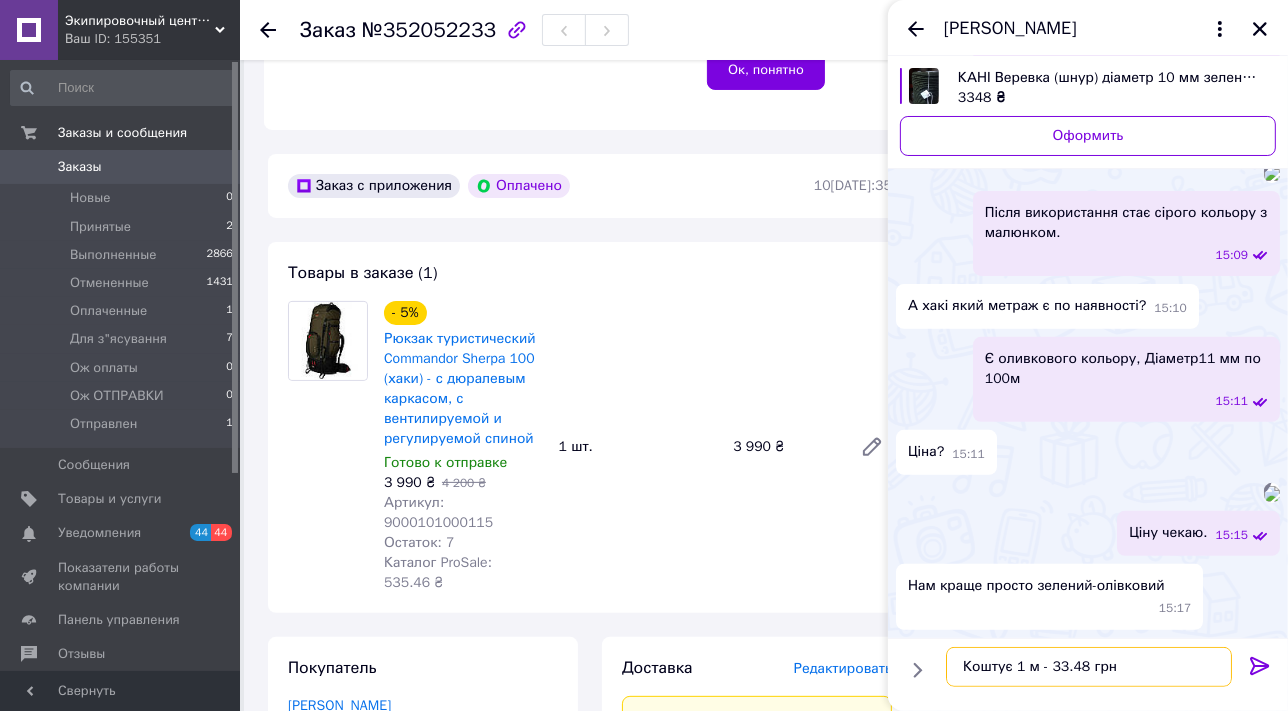 type on "Коштує 1 м - 33.48 грн" 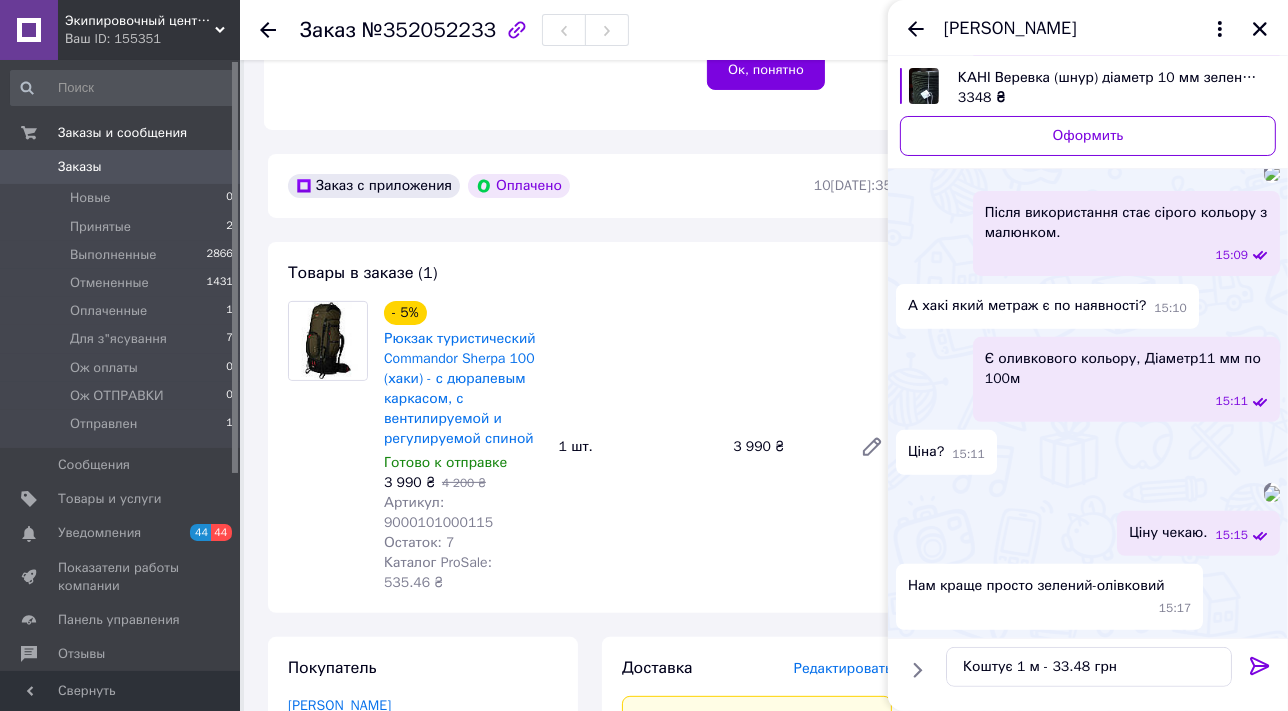 click 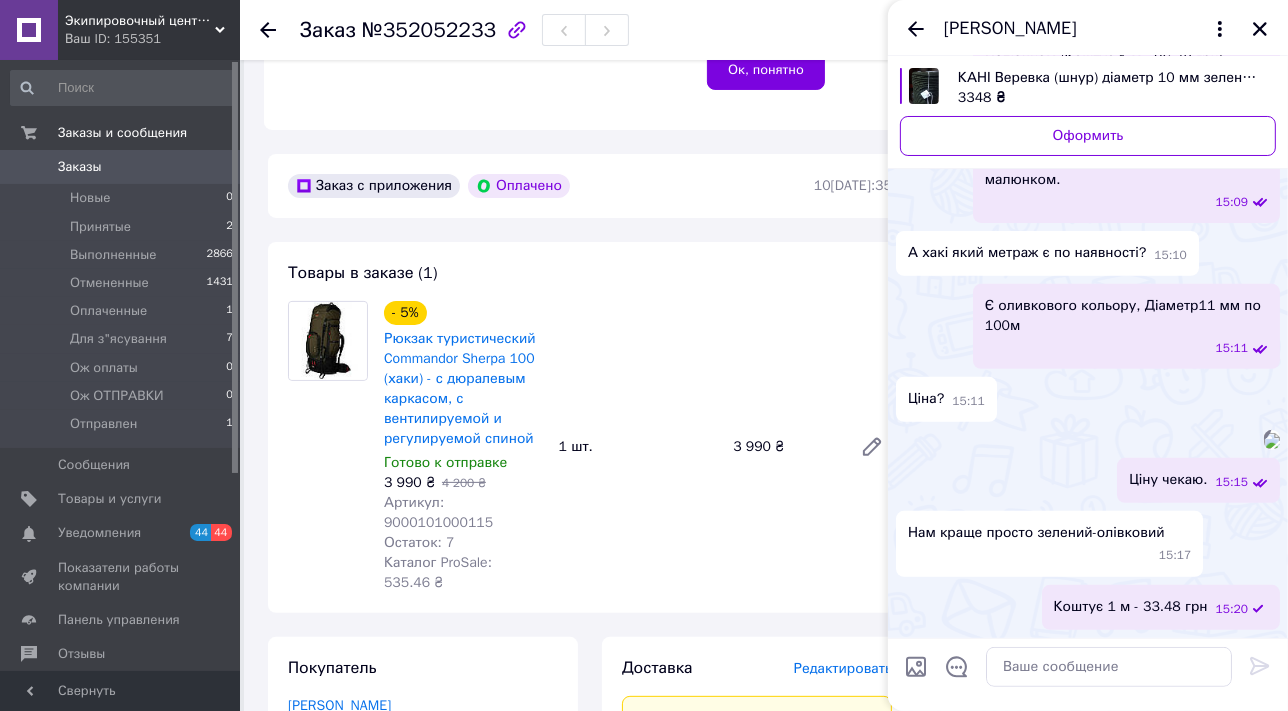 scroll, scrollTop: 1210, scrollLeft: 0, axis: vertical 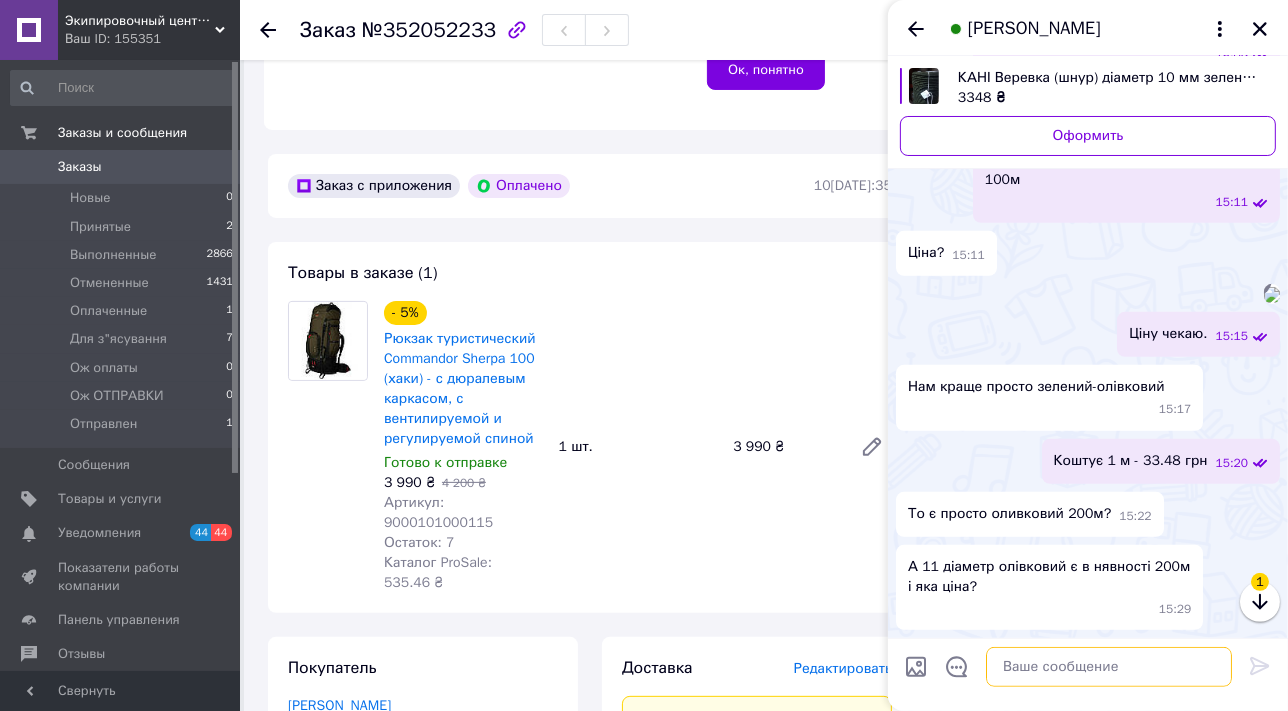 click at bounding box center (1109, 667) 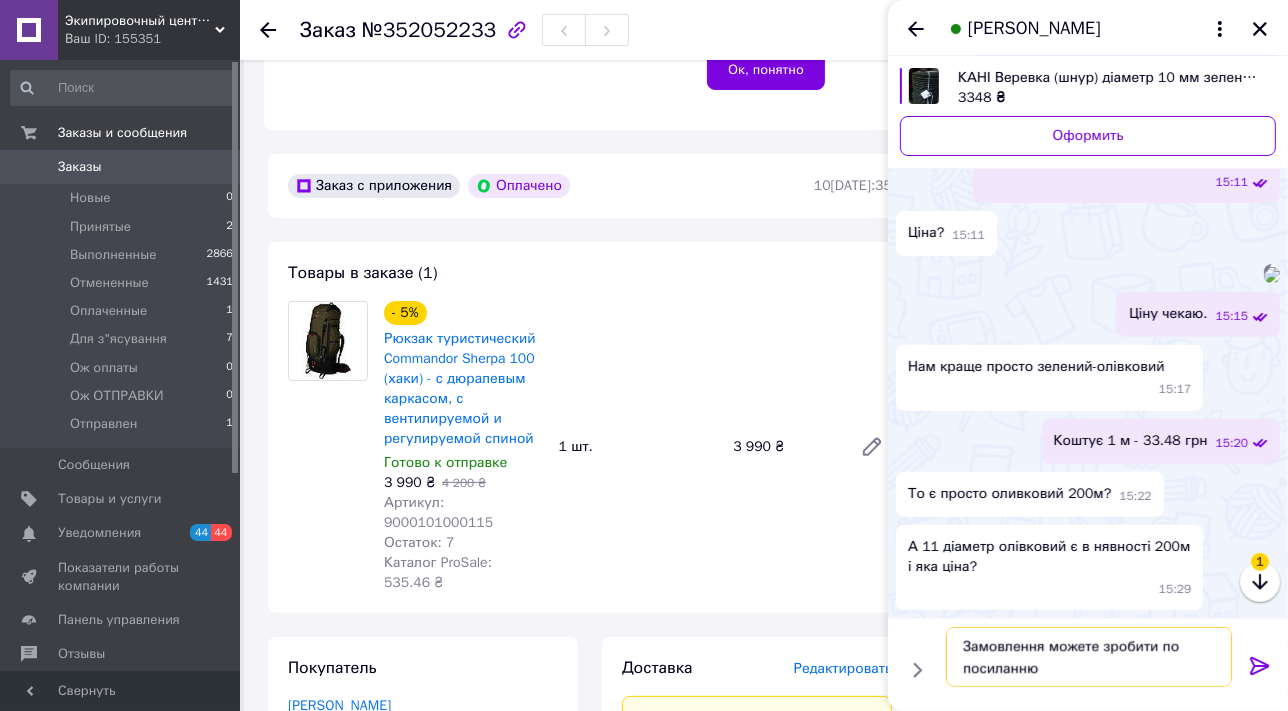 type on "Замовлення можете зробити по посиланню" 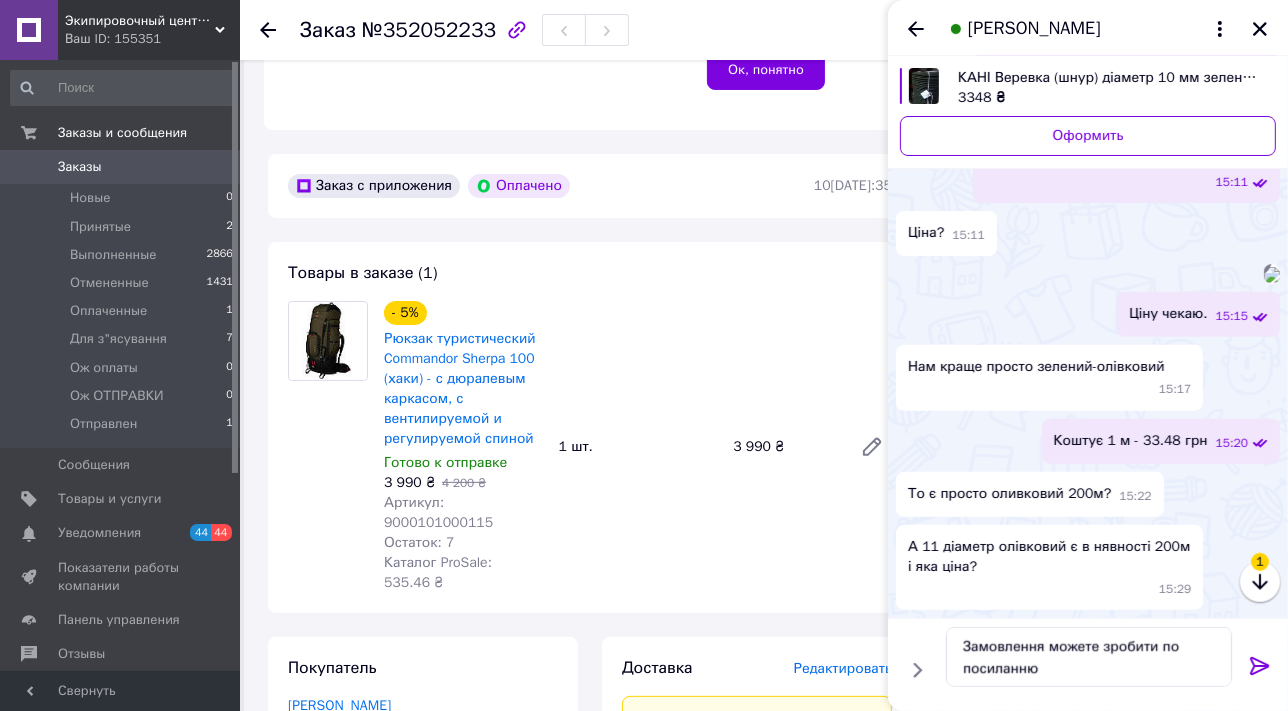 click 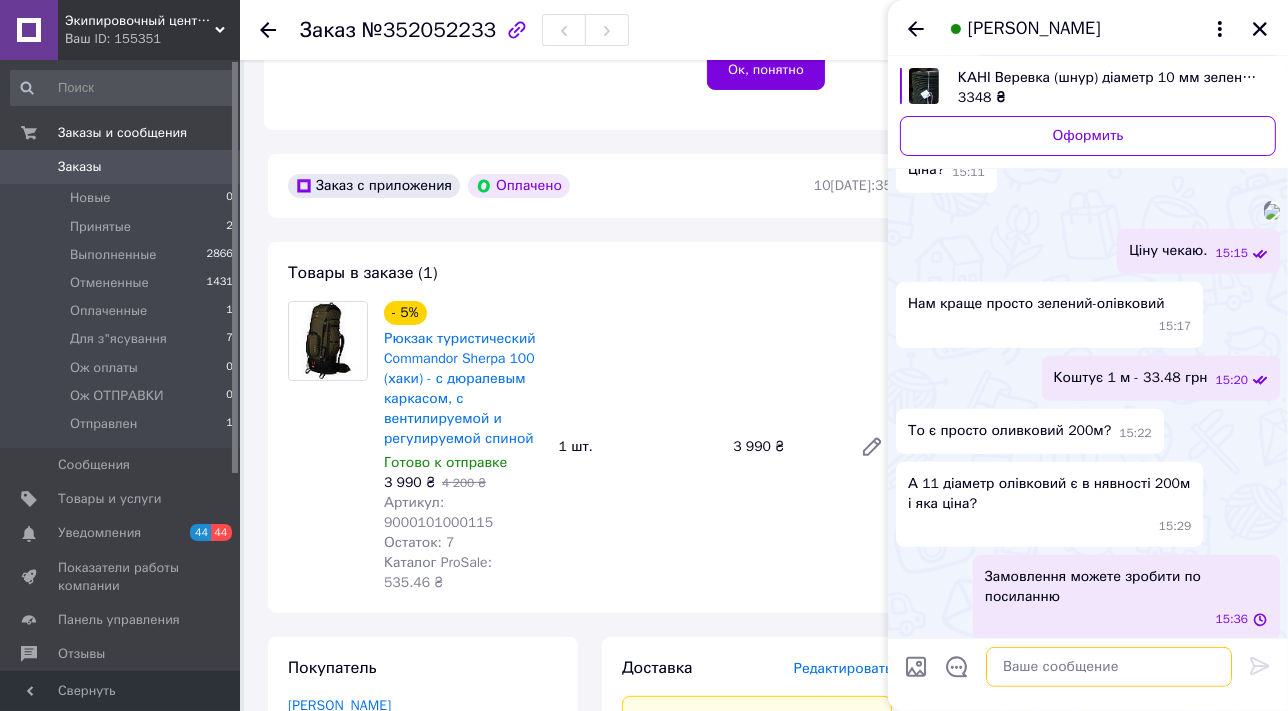 click at bounding box center [1109, 667] 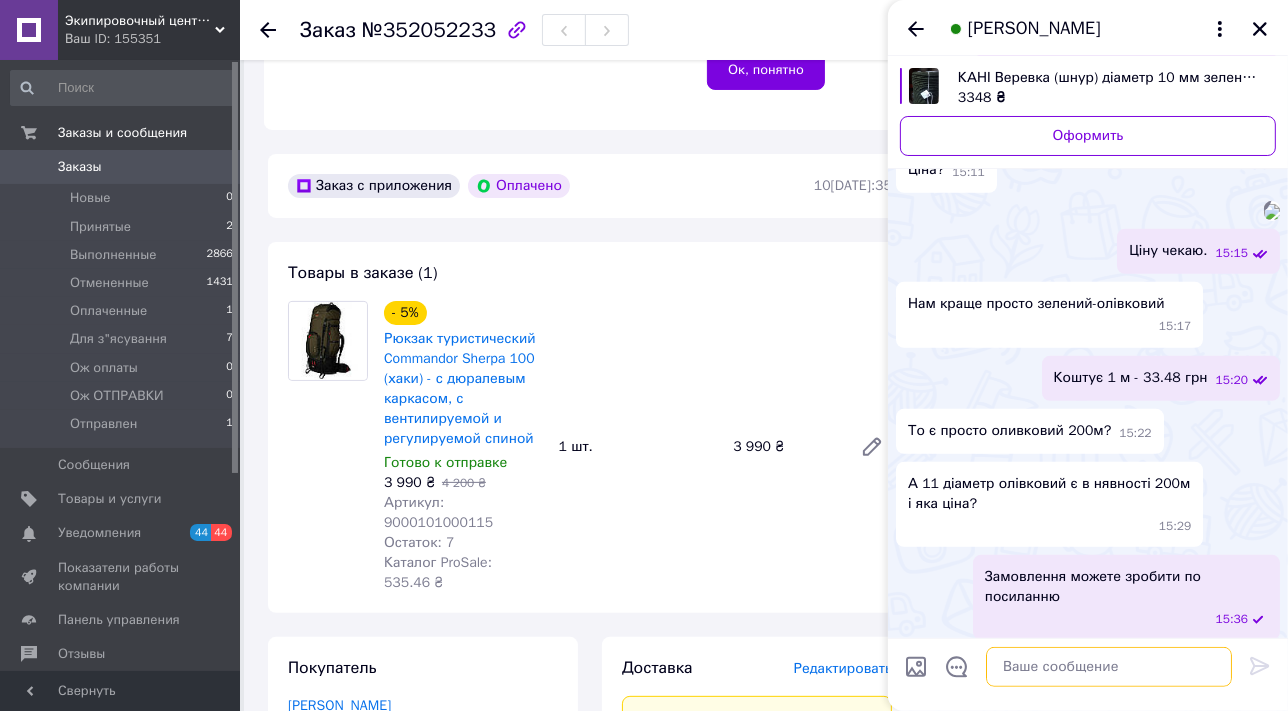 scroll, scrollTop: 1510, scrollLeft: 0, axis: vertical 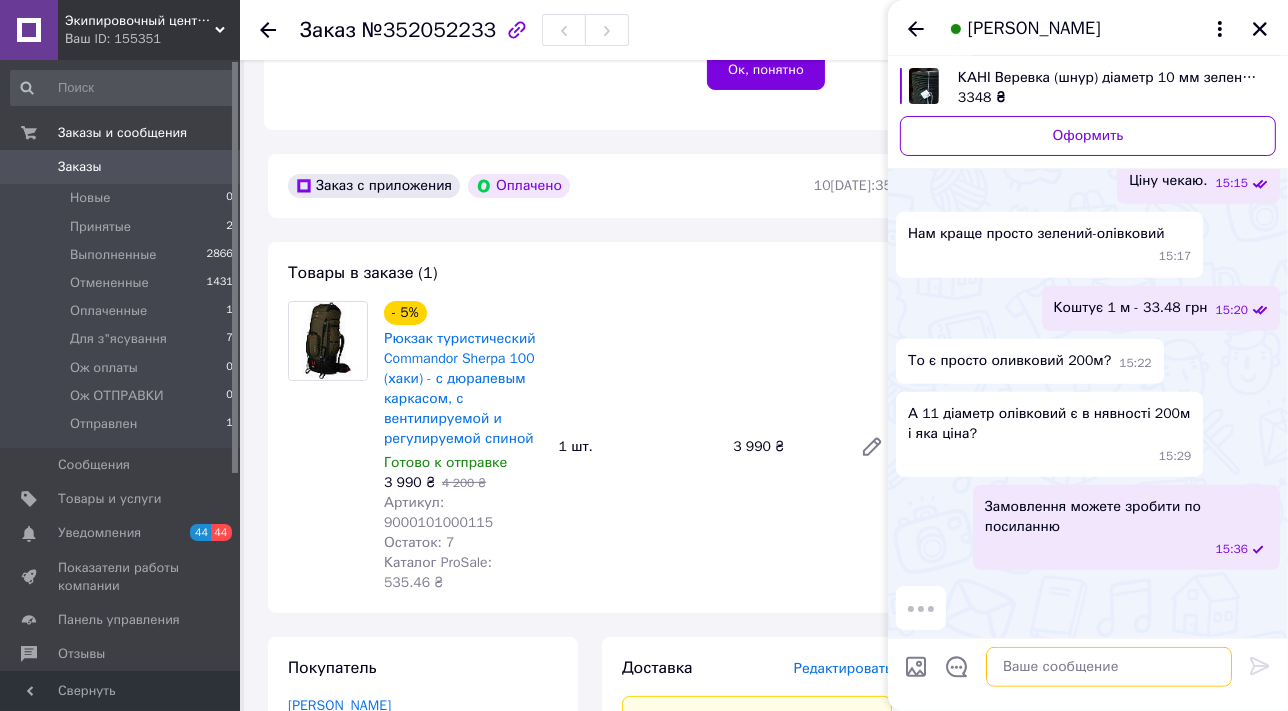 paste on "https://piknic.kyiv.ua/ua/p2675079119-verevka-shnur-diametr.html" 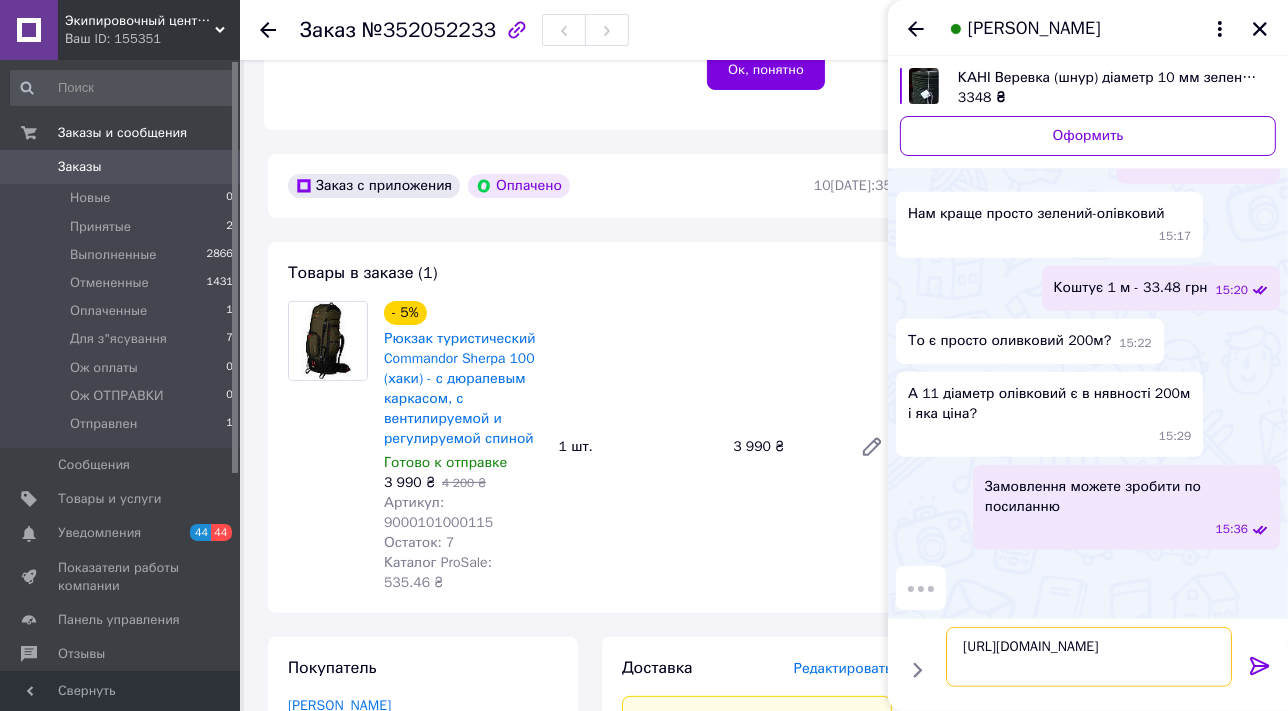 type on "https://piknic.kyiv.ua/ua/p2675079119-verevka-shnur-diametr.html" 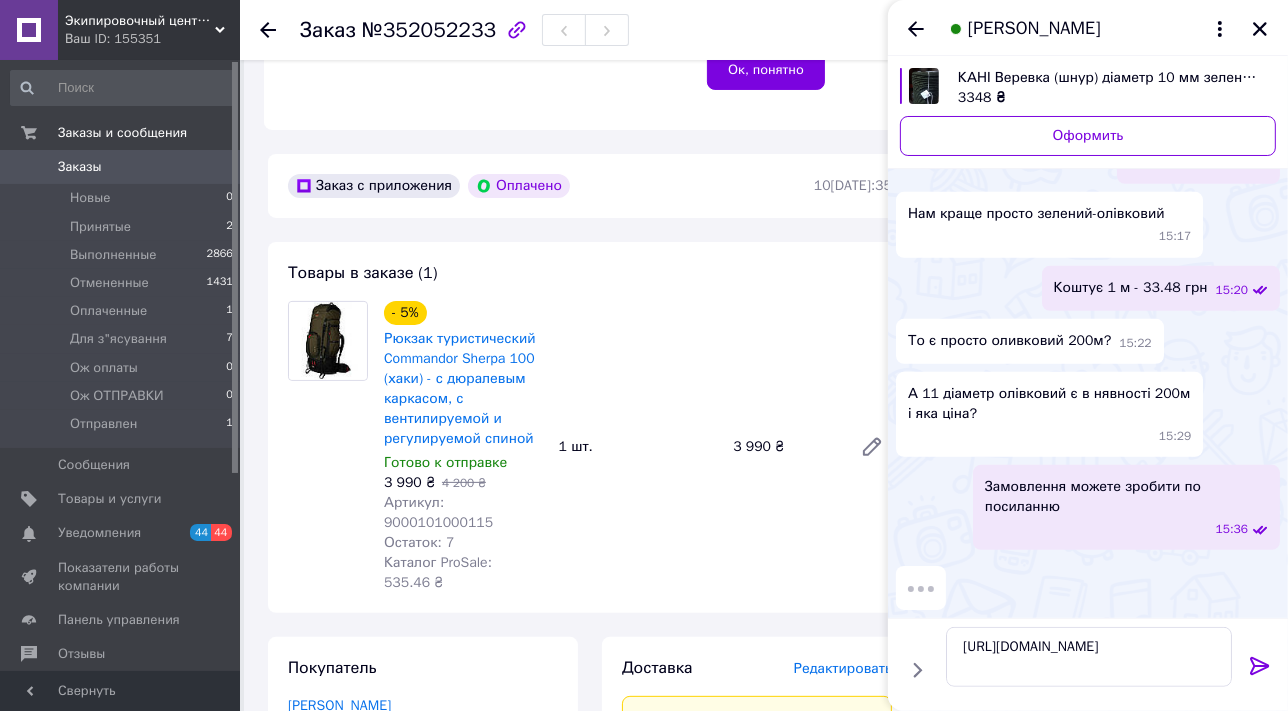 click 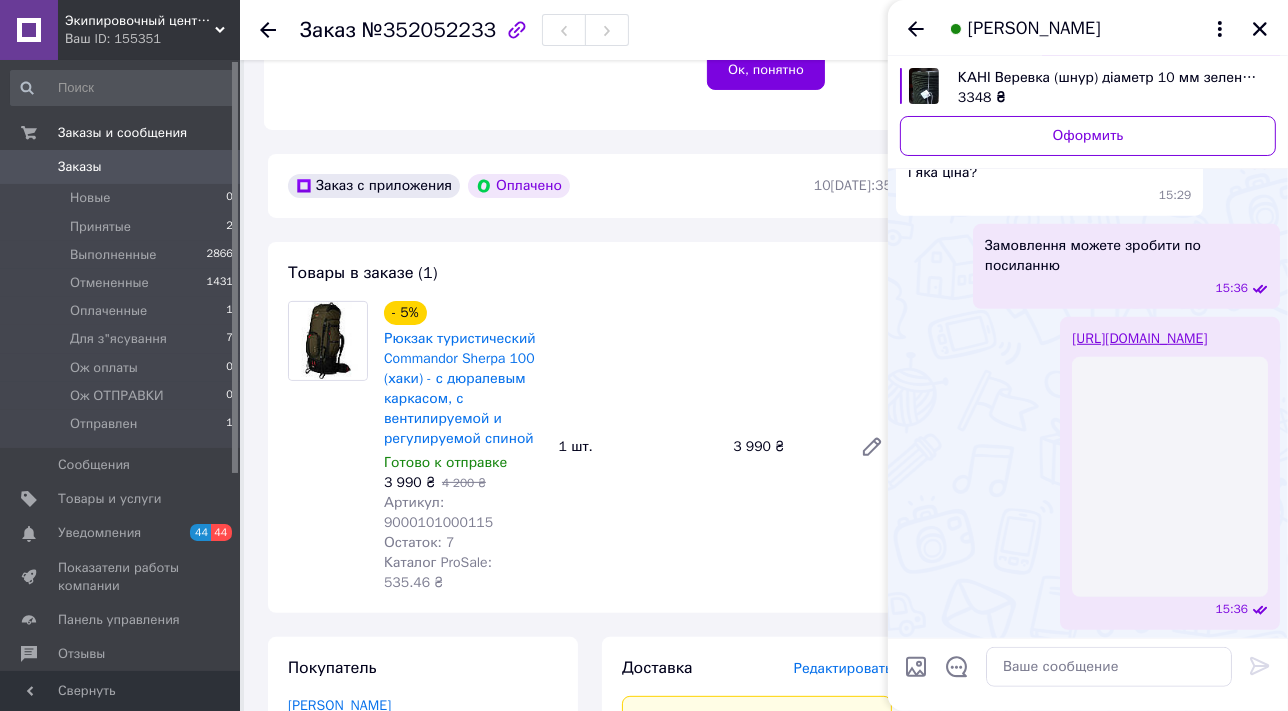 scroll, scrollTop: 1700, scrollLeft: 0, axis: vertical 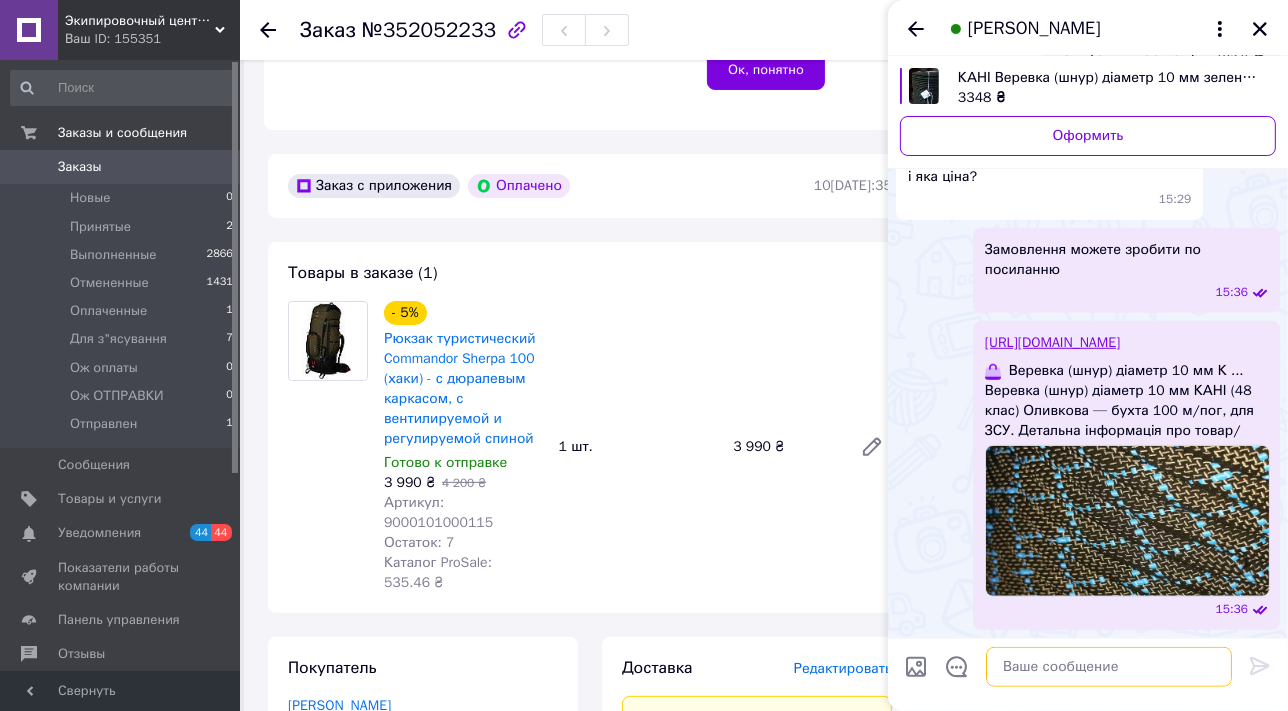 click at bounding box center (1109, 667) 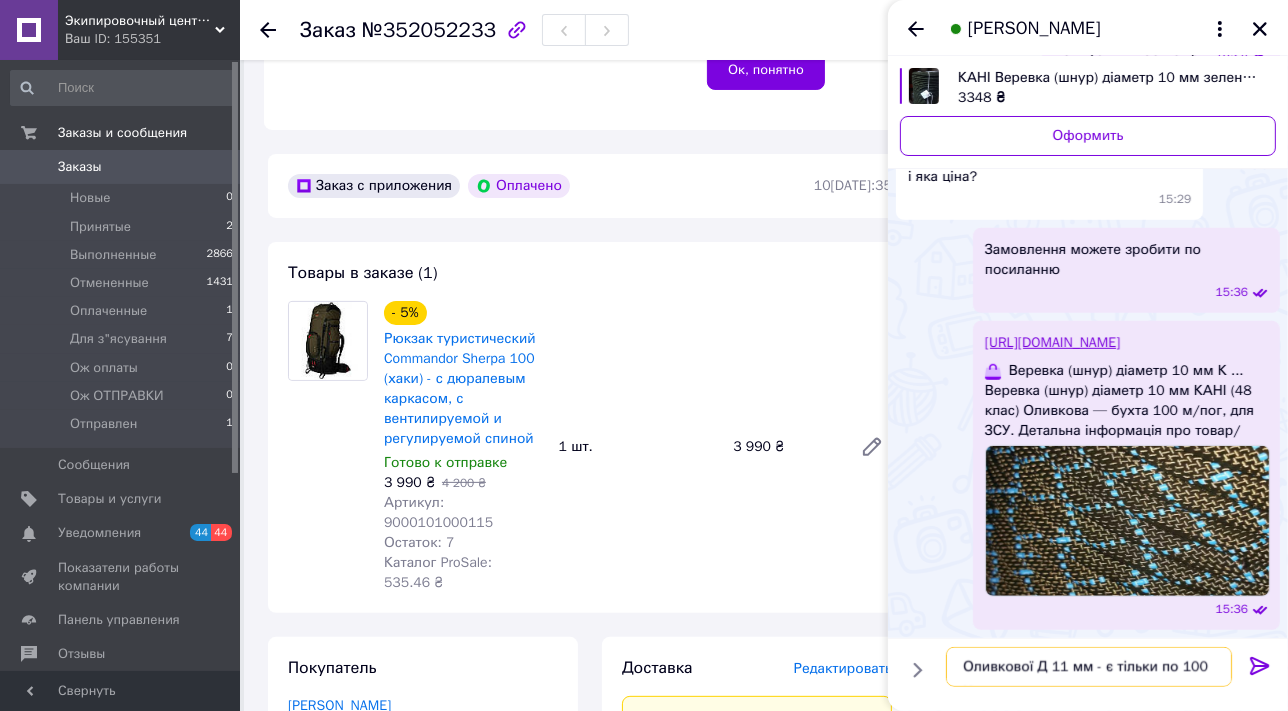 type on "Оливкової Д 11 мм - є тільки по 100 м." 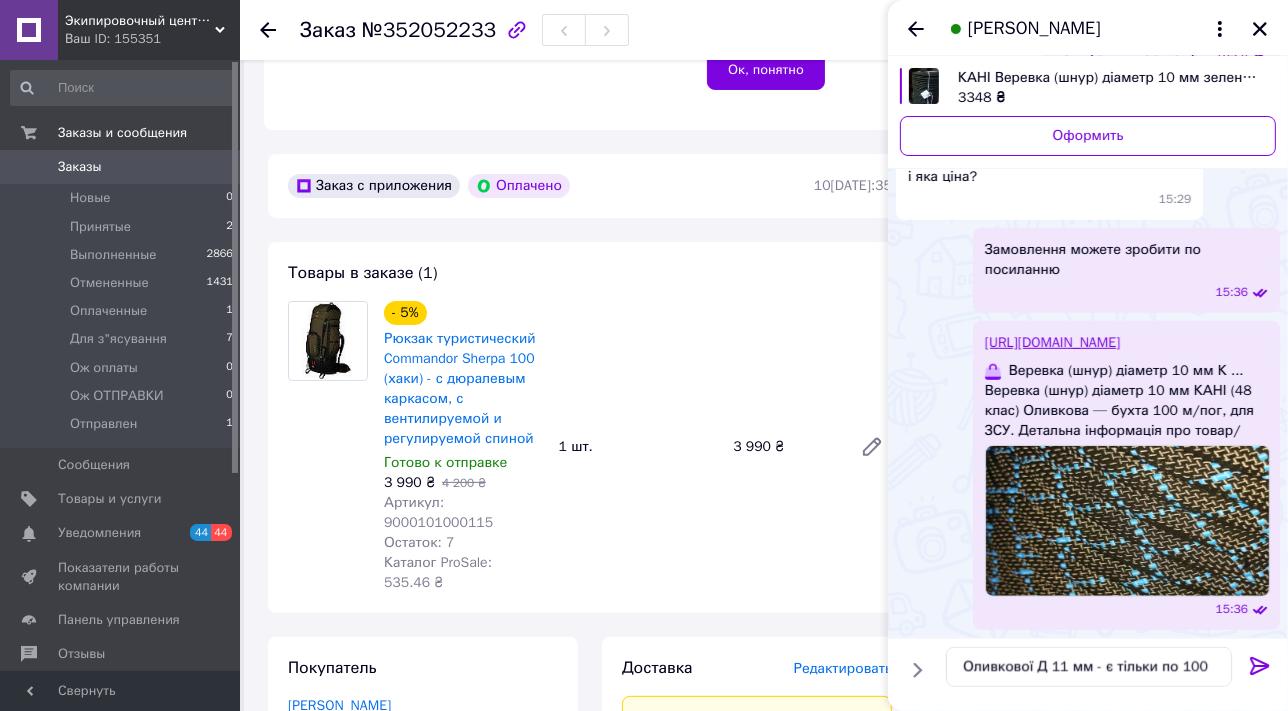 click 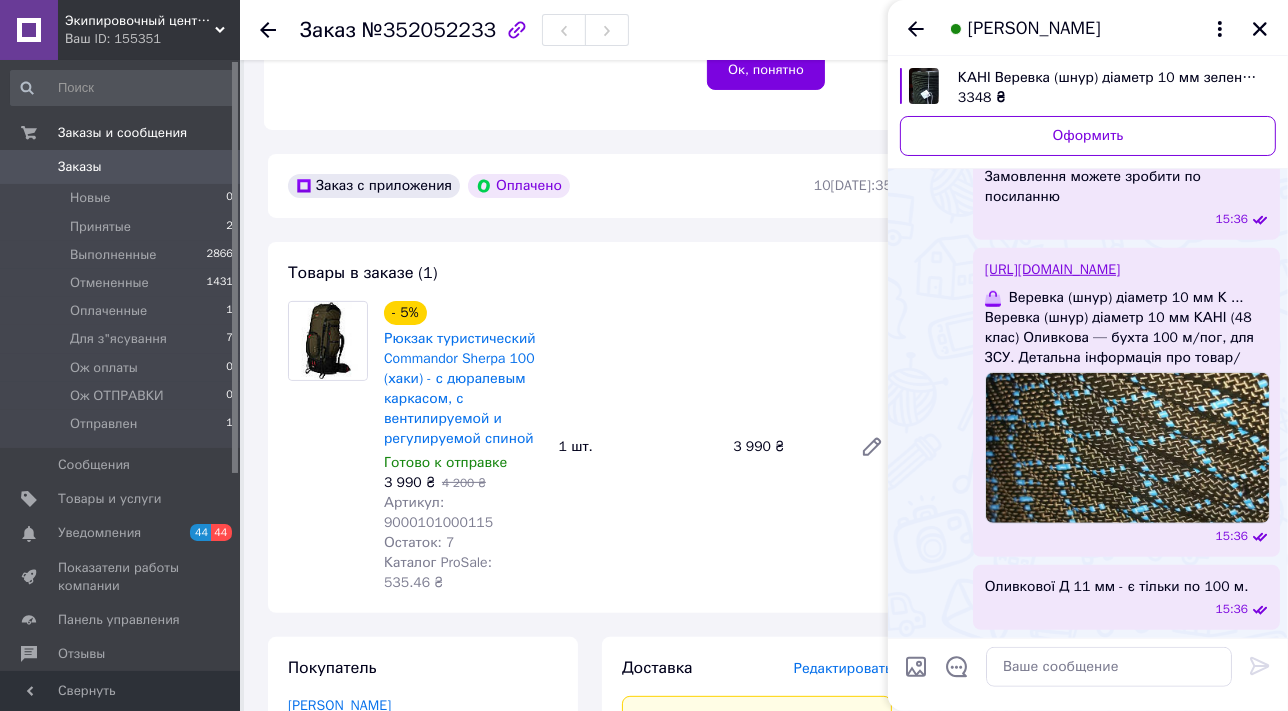 scroll, scrollTop: 1405, scrollLeft: 0, axis: vertical 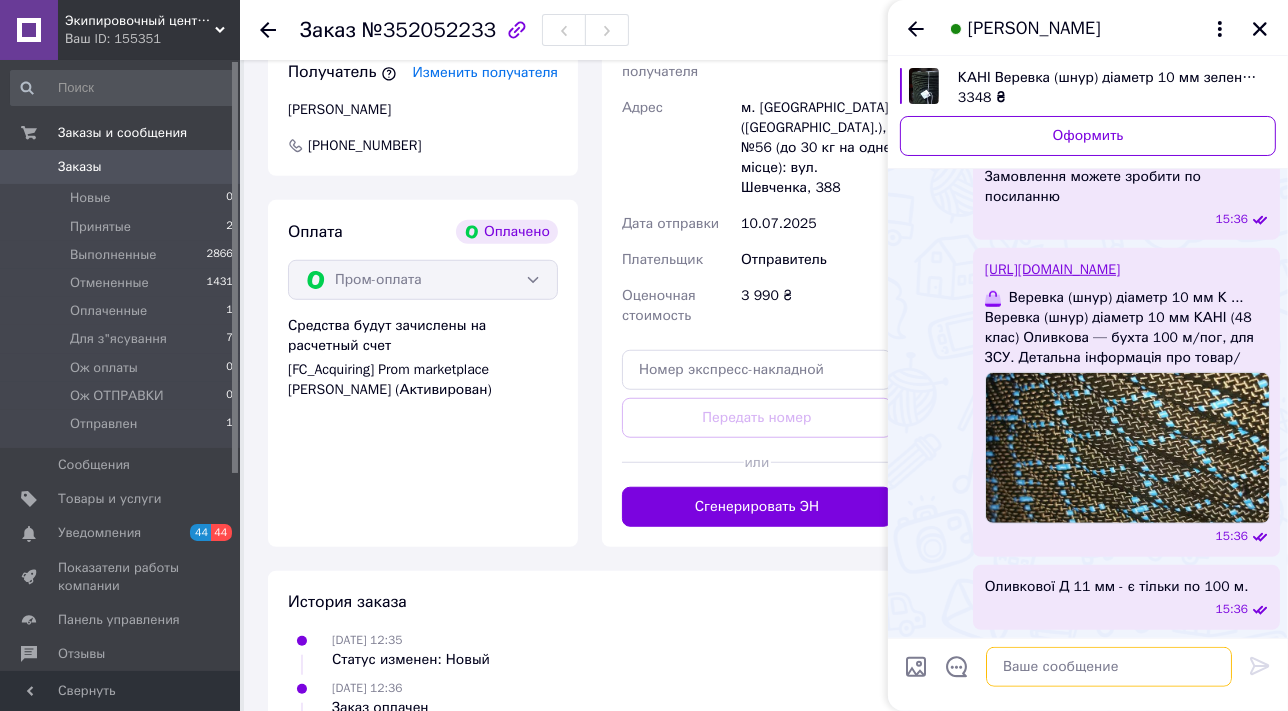 click at bounding box center (1109, 667) 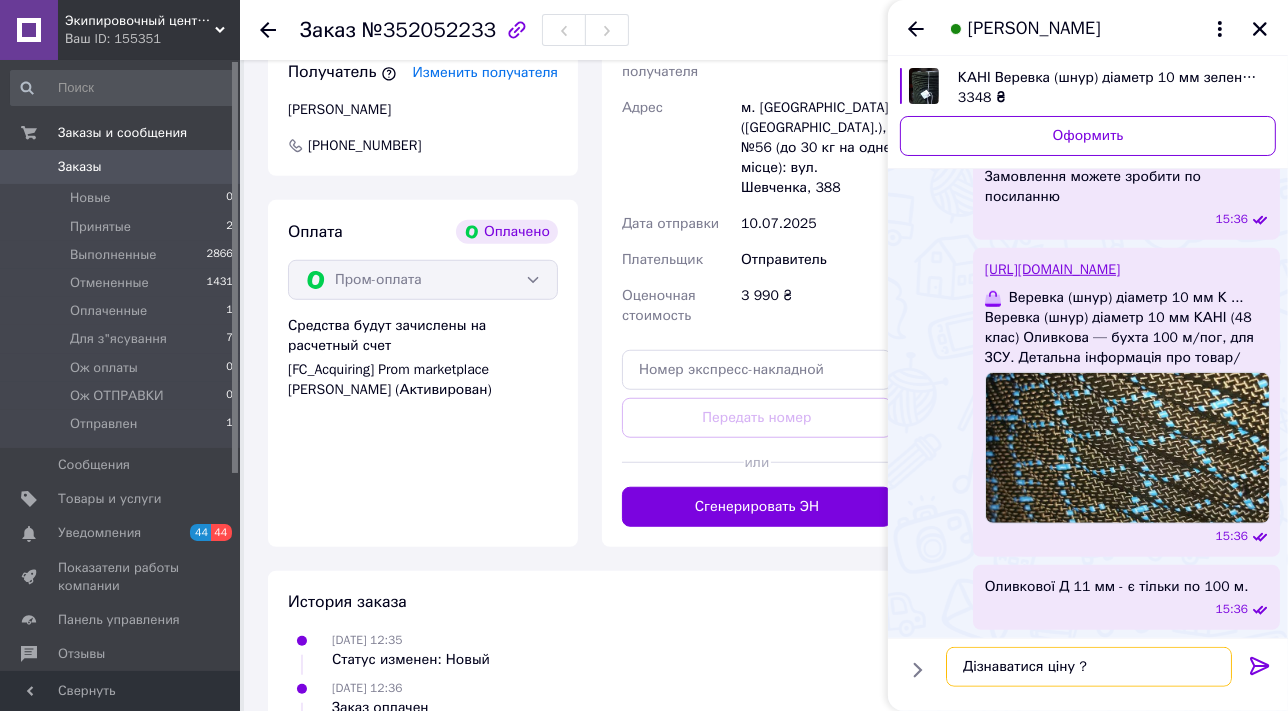 type on "Дізнаватися ціну ?" 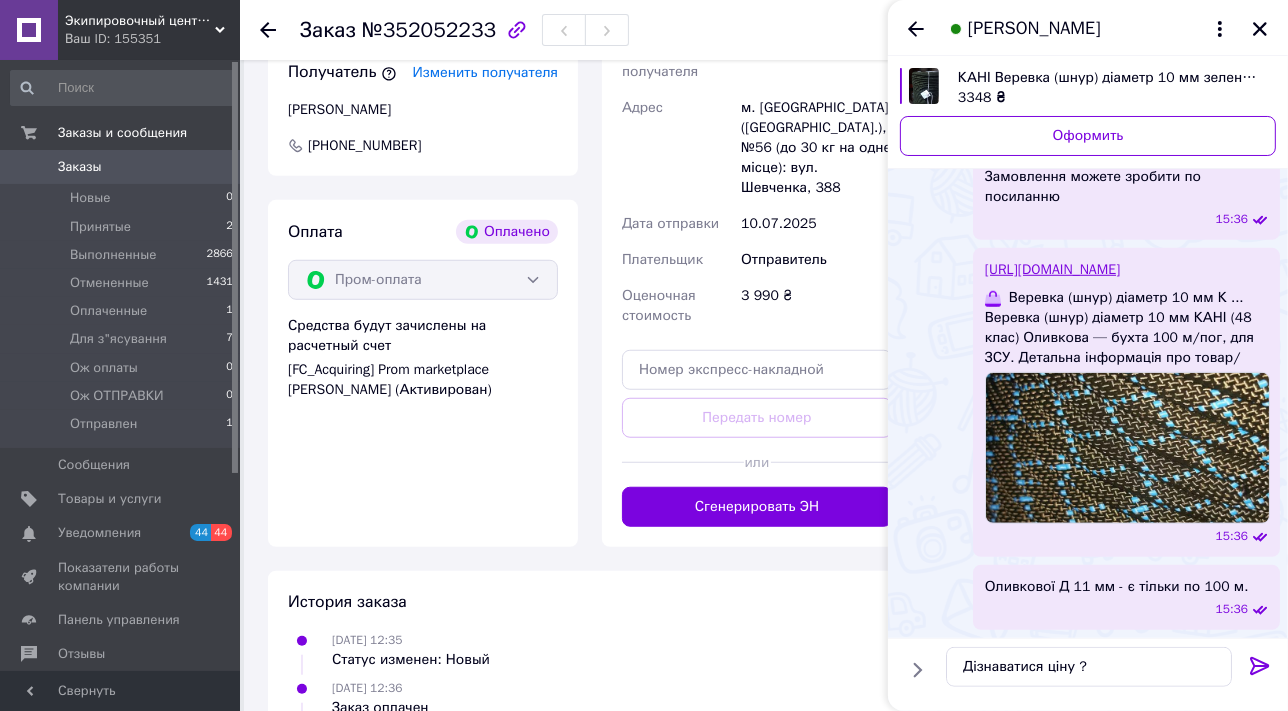 click 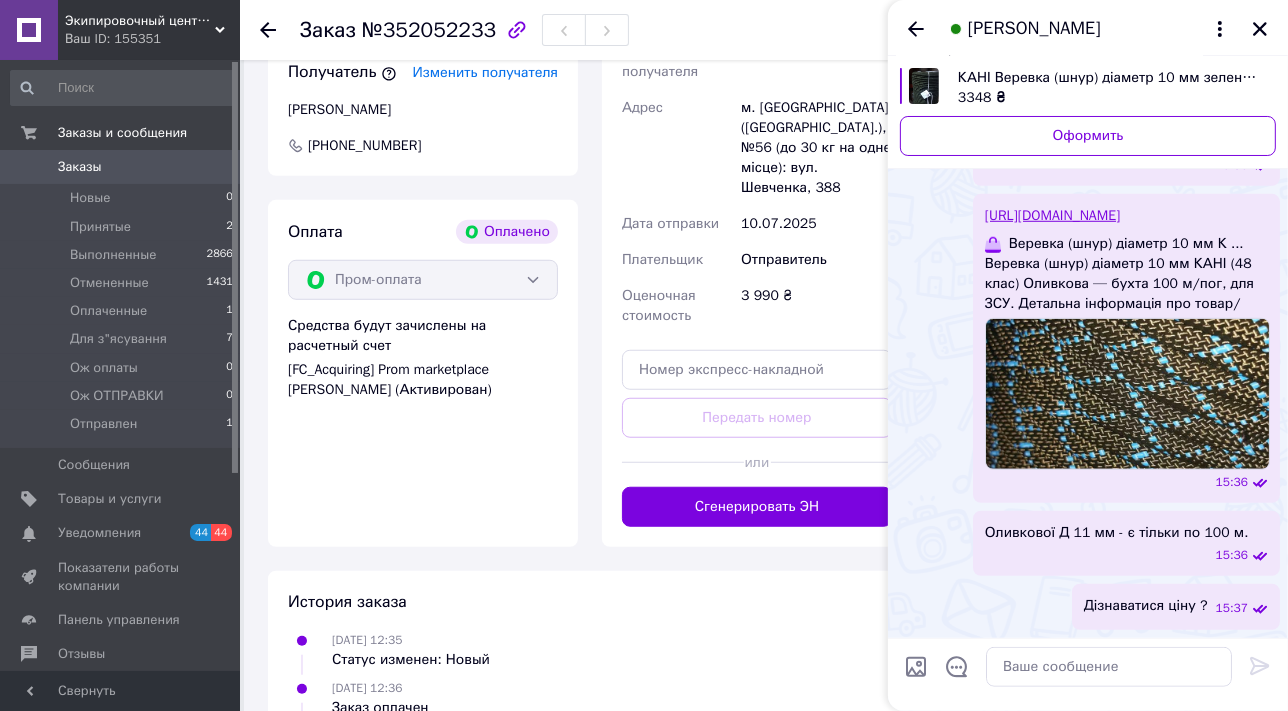 scroll, scrollTop: 1816, scrollLeft: 0, axis: vertical 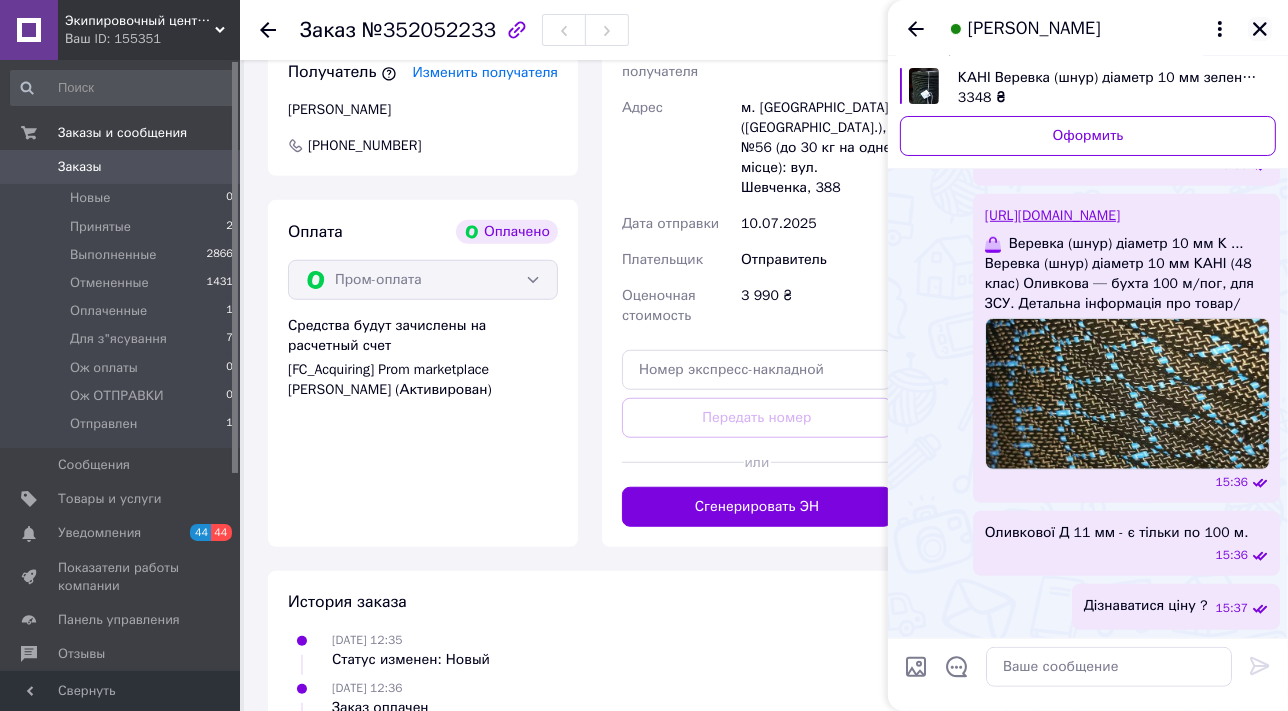 click 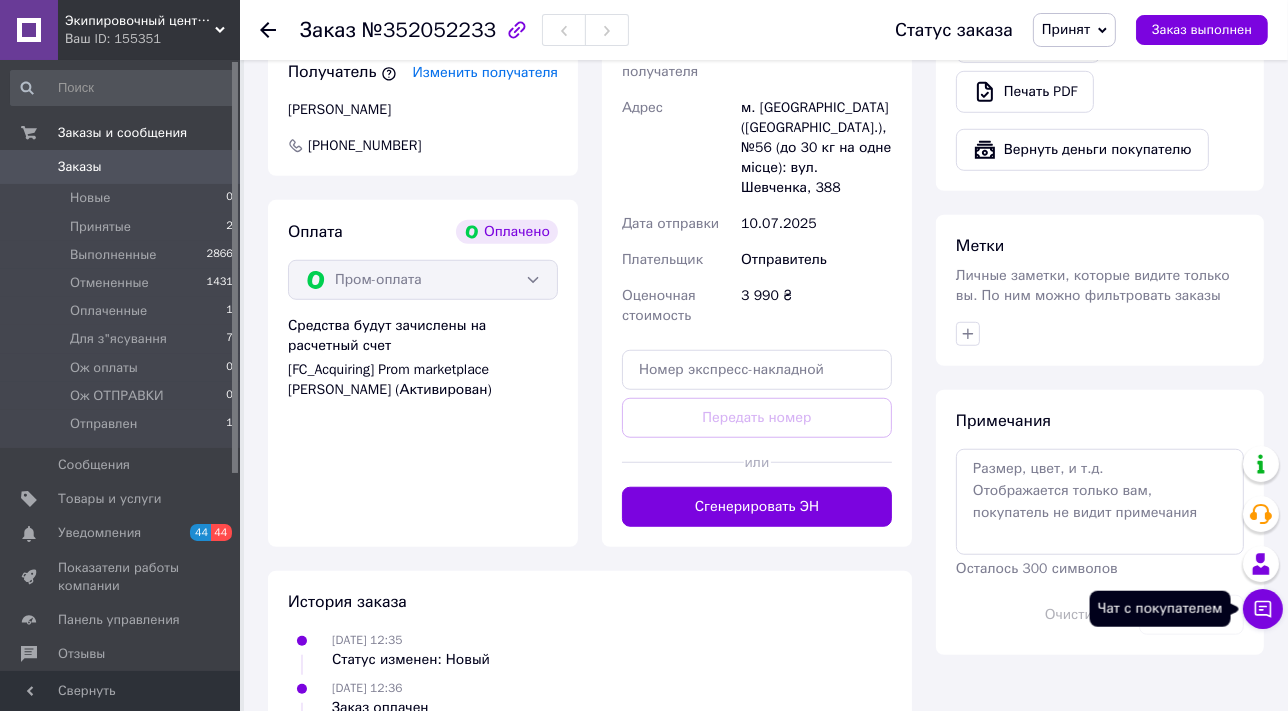 click on "Чат с покупателем" at bounding box center (1263, 609) 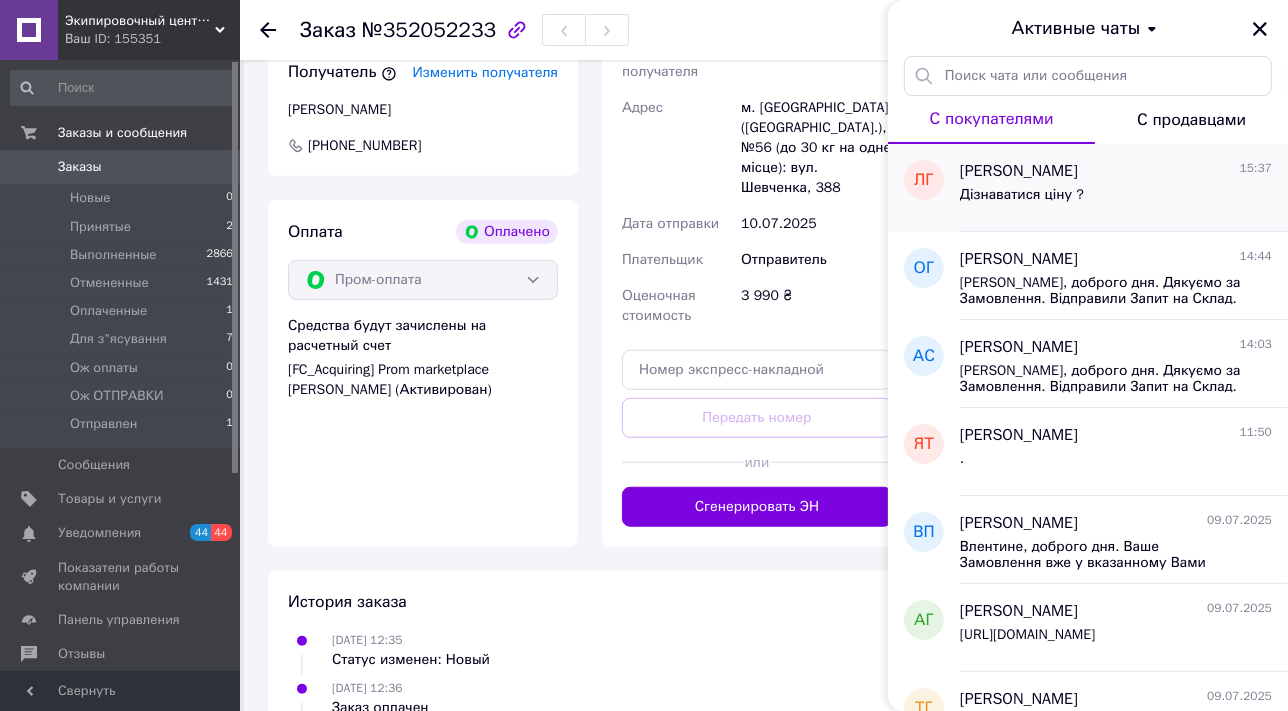 click on "Дізнаватися ціну ?" at bounding box center (1116, 199) 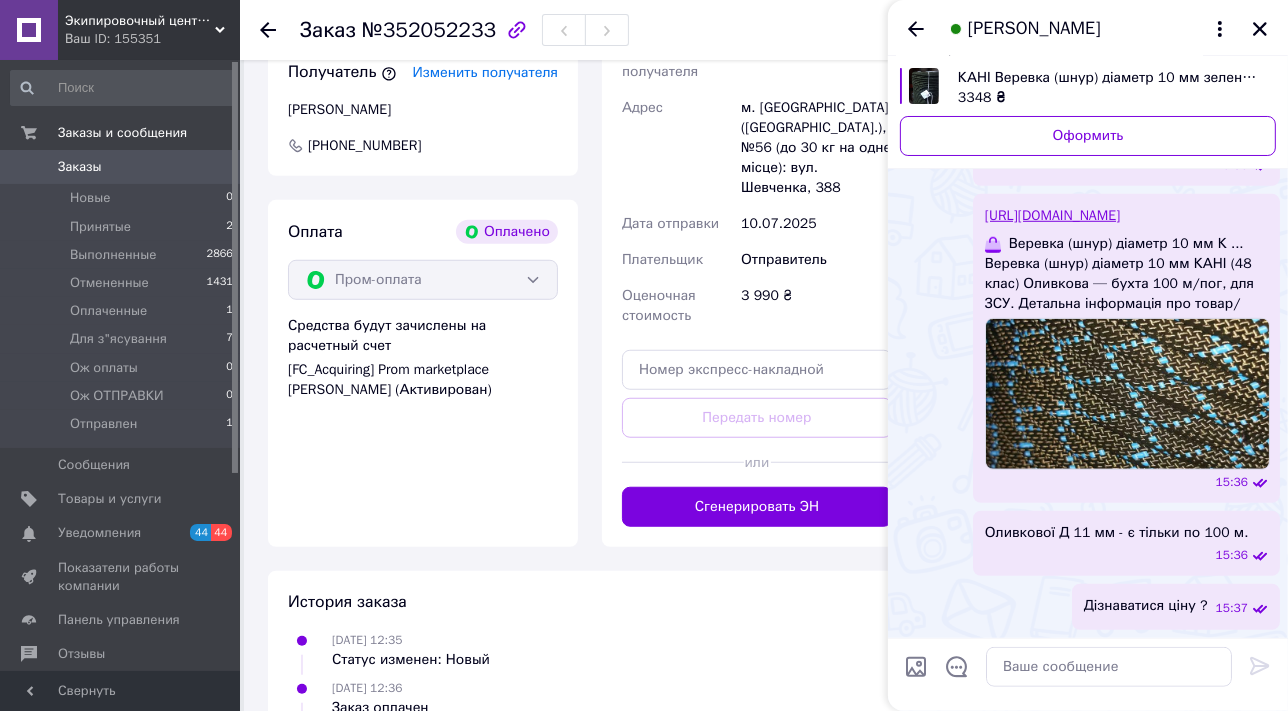scroll, scrollTop: 1912, scrollLeft: 0, axis: vertical 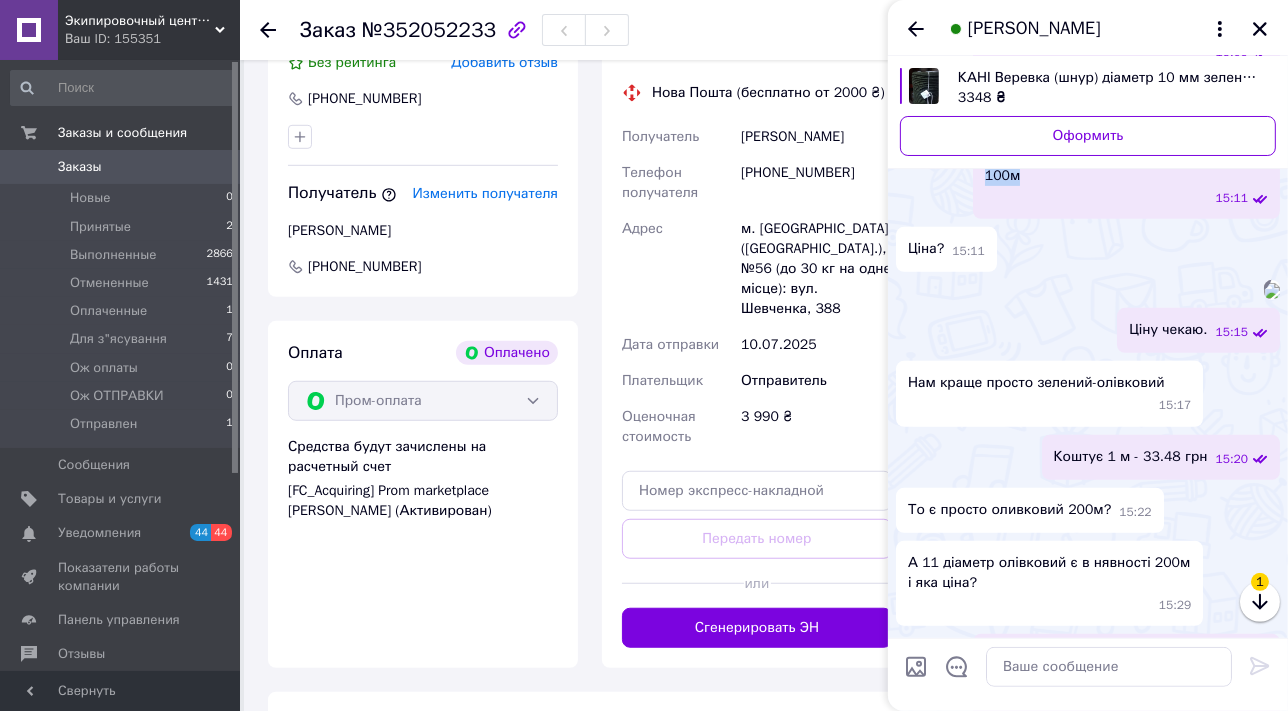 drag, startPoint x: 985, startPoint y: 416, endPoint x: 1015, endPoint y: 443, distance: 40.36087 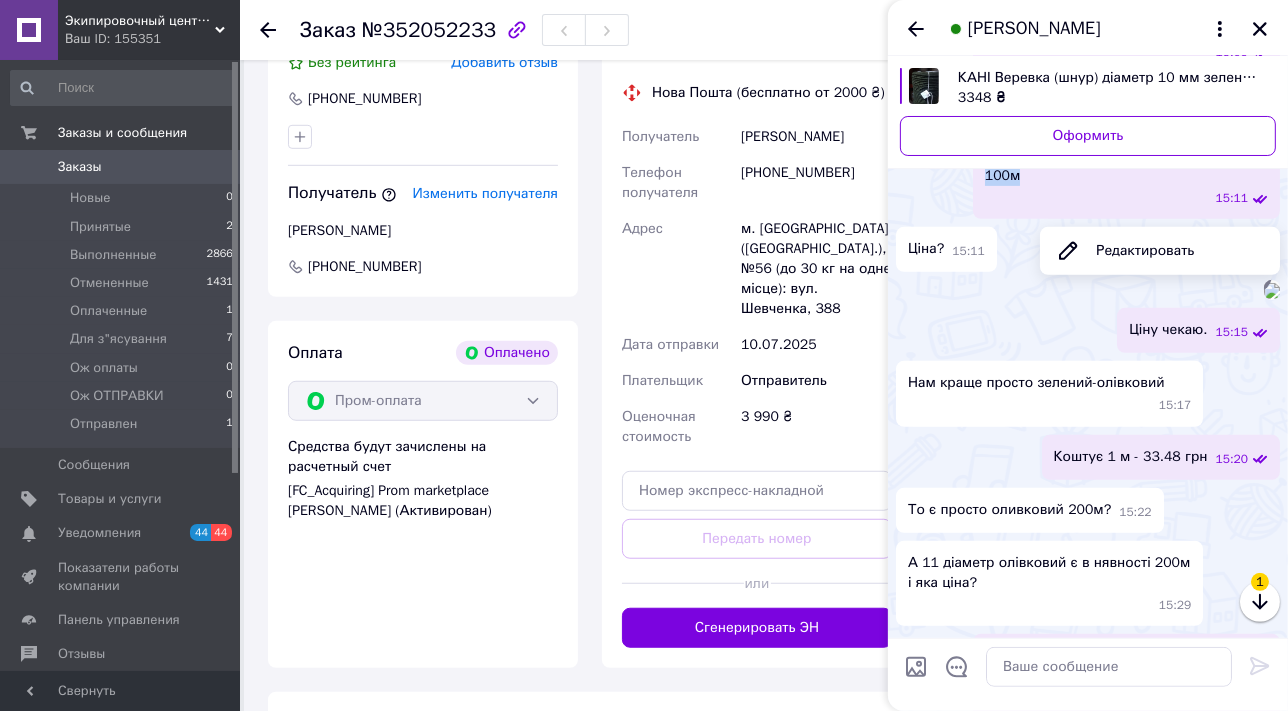 copy on "Є оливкового кольору, Діаметр11 мм по 100м" 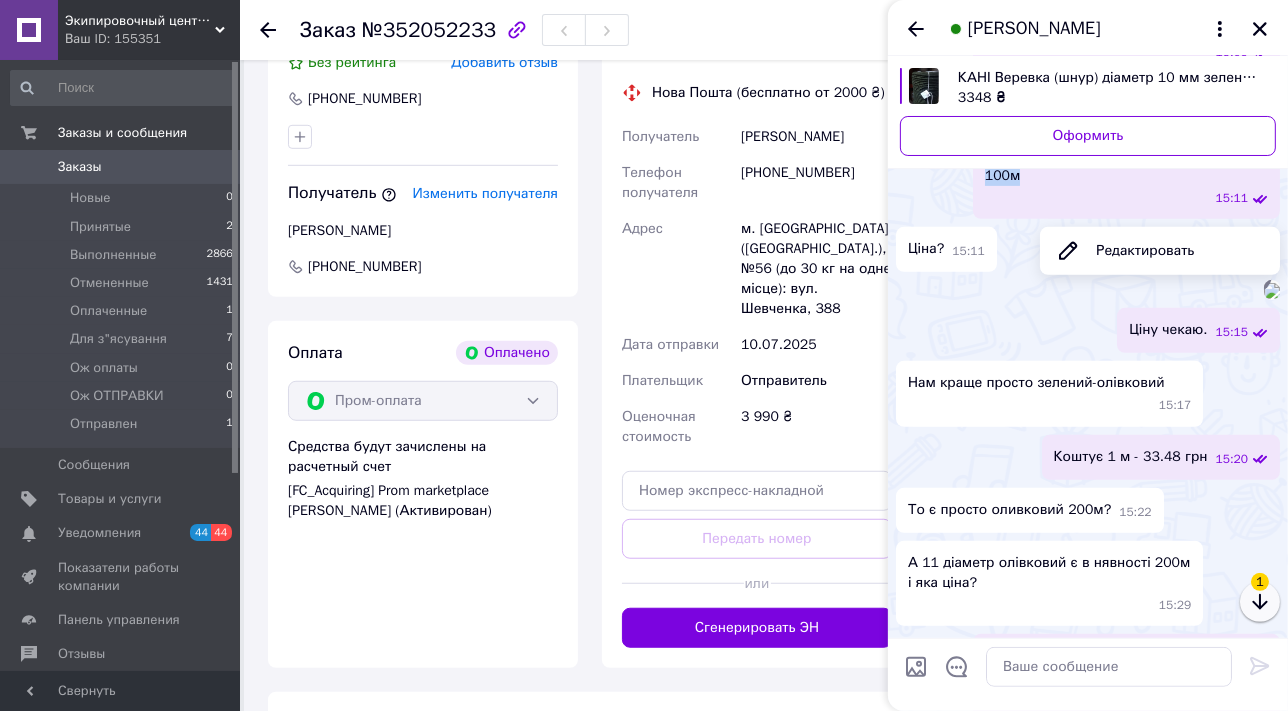 click at bounding box center (1260, 602) 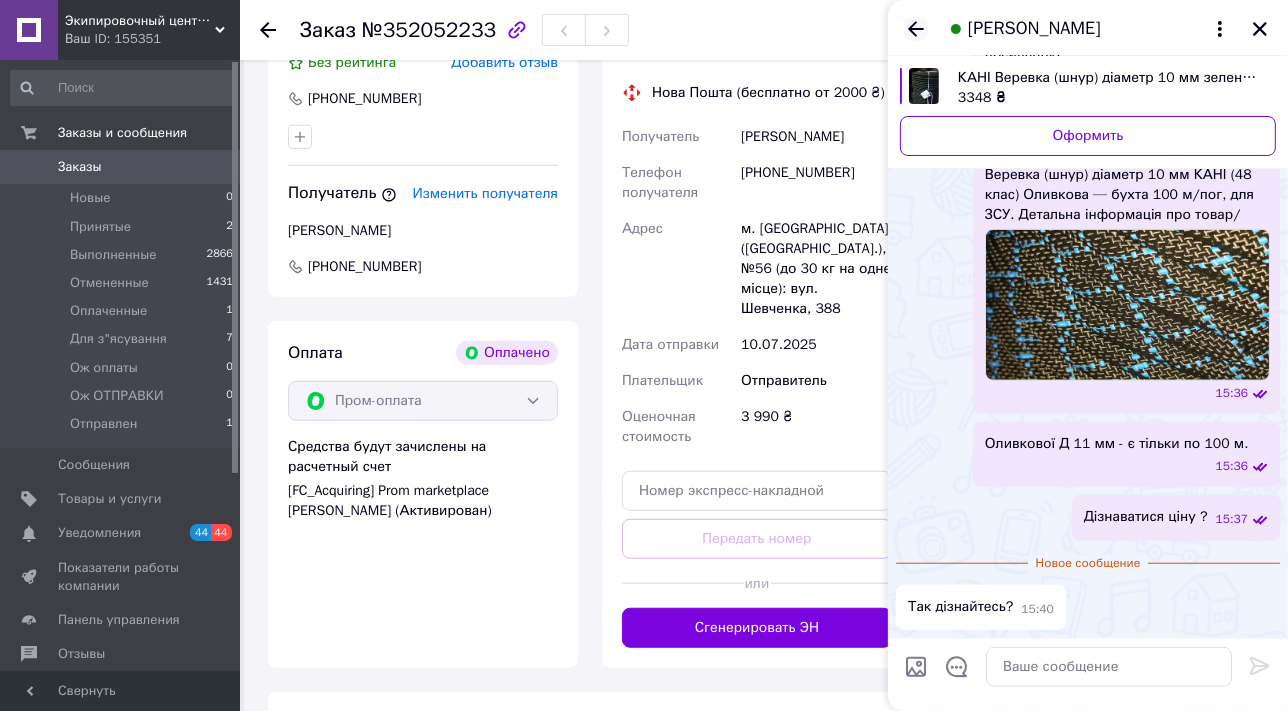 click 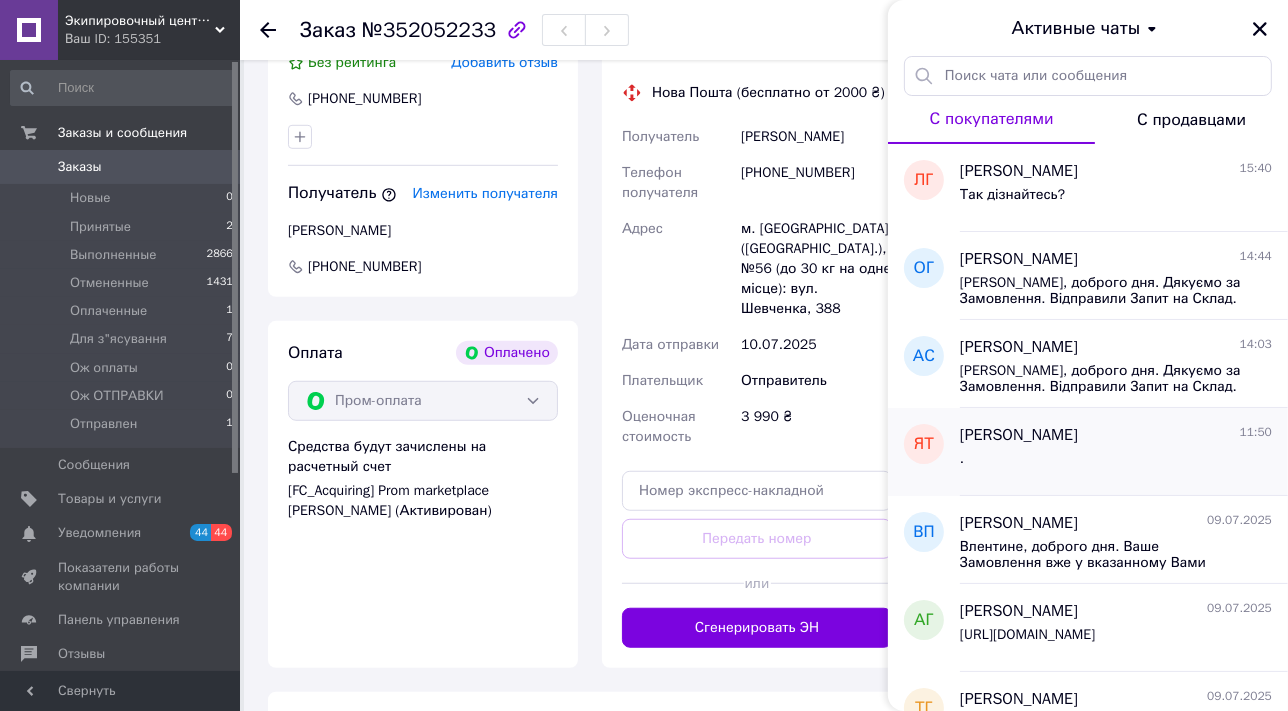 click on "[PERSON_NAME]" at bounding box center (1019, 435) 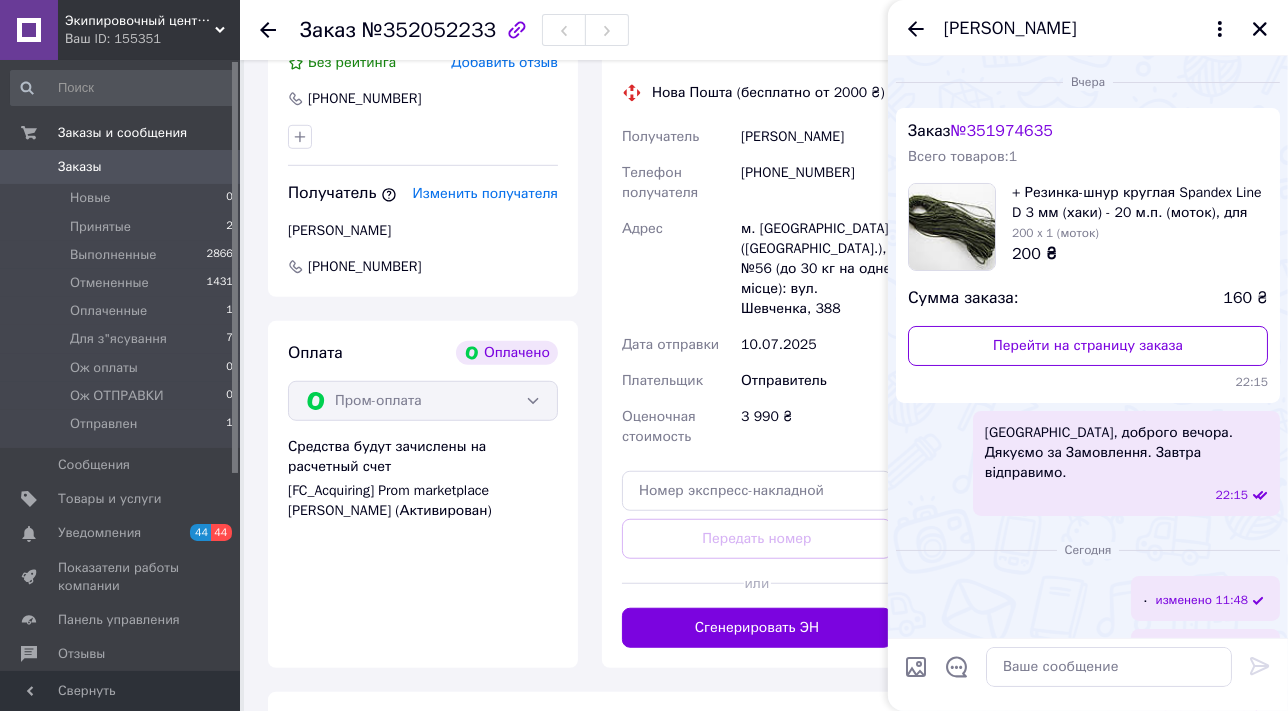scroll, scrollTop: 183, scrollLeft: 0, axis: vertical 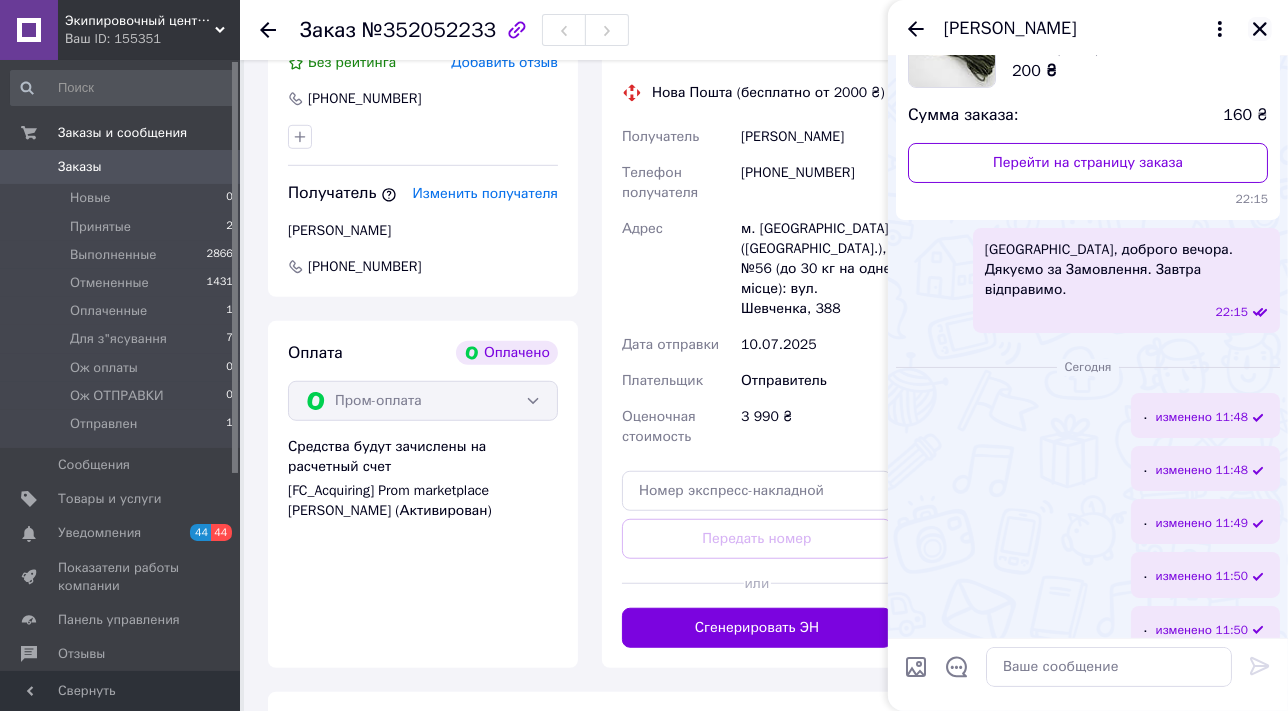 click 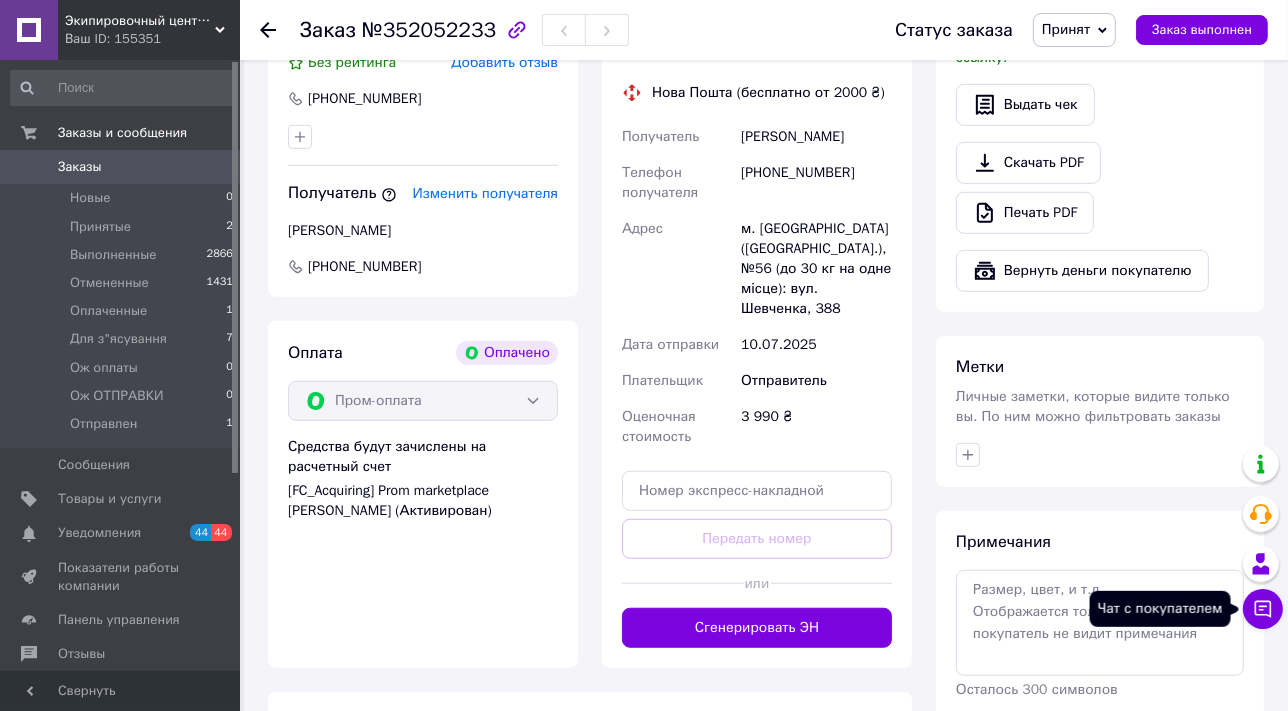 click on "Чат с покупателем" at bounding box center (1263, 609) 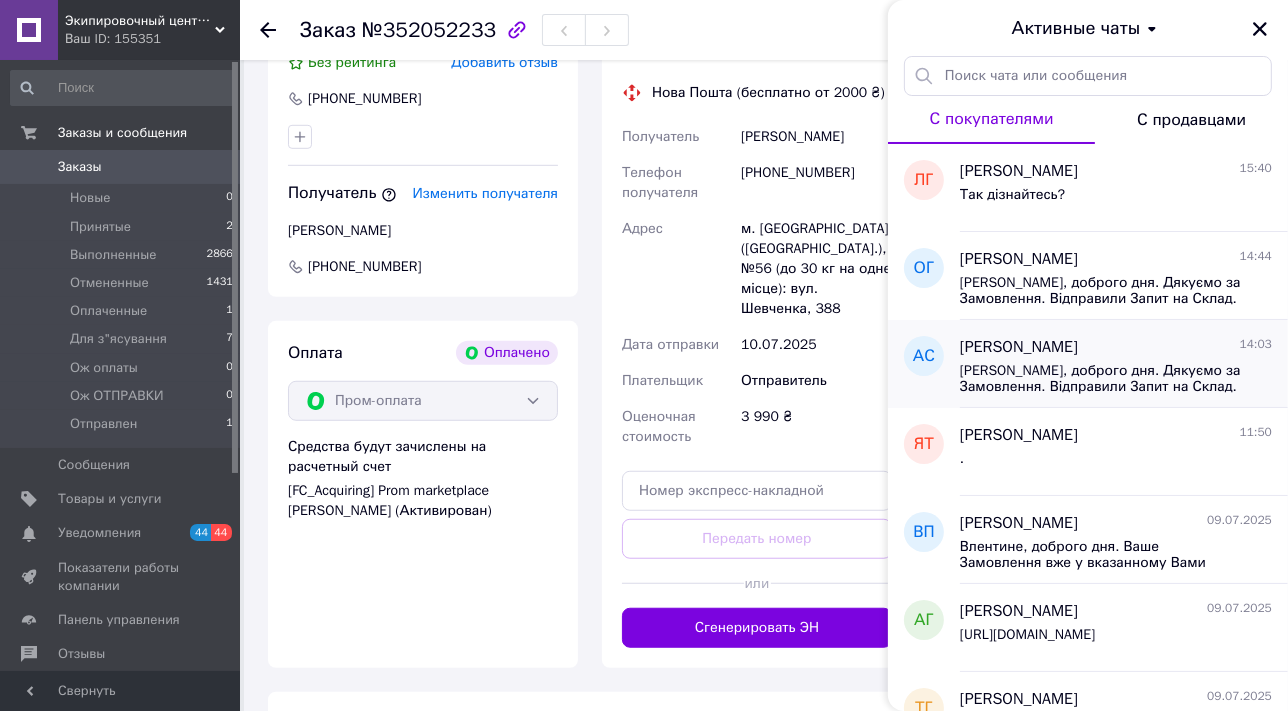 click on "Андрій Сьотка 14:03" at bounding box center [1116, 347] 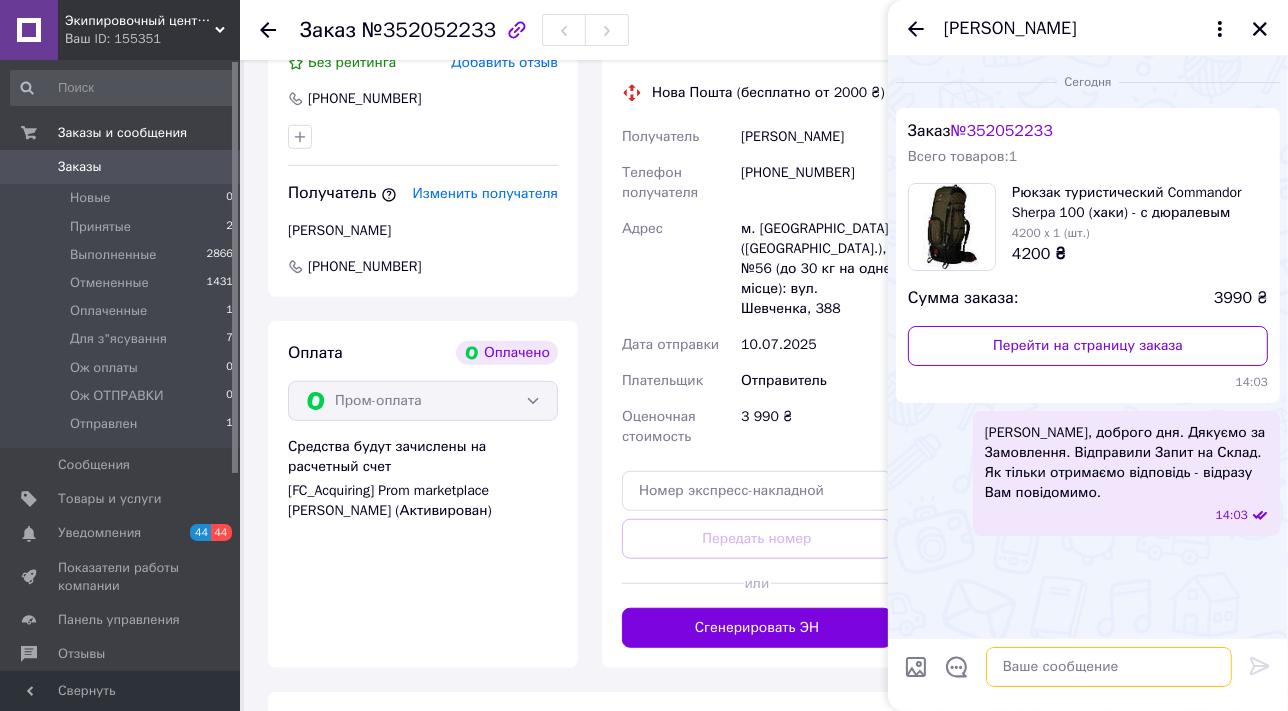 click at bounding box center (1109, 667) 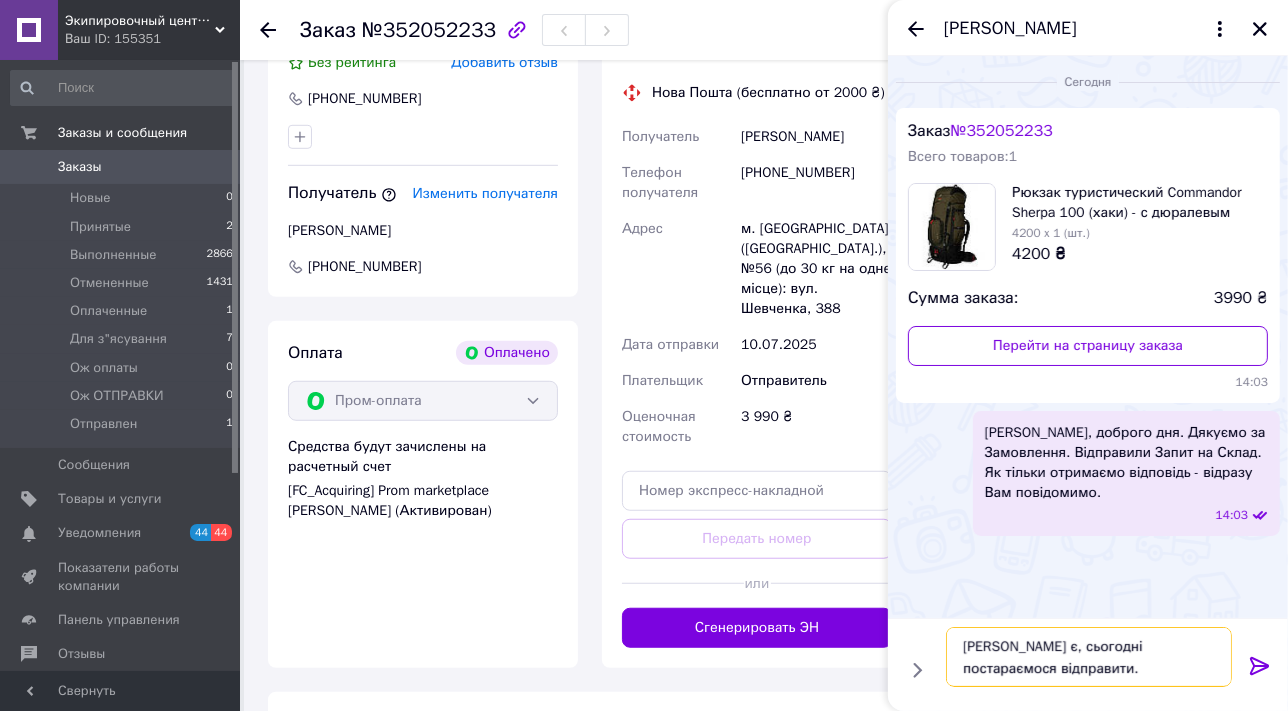type on "[PERSON_NAME] є, сьогодні постараємося відправити." 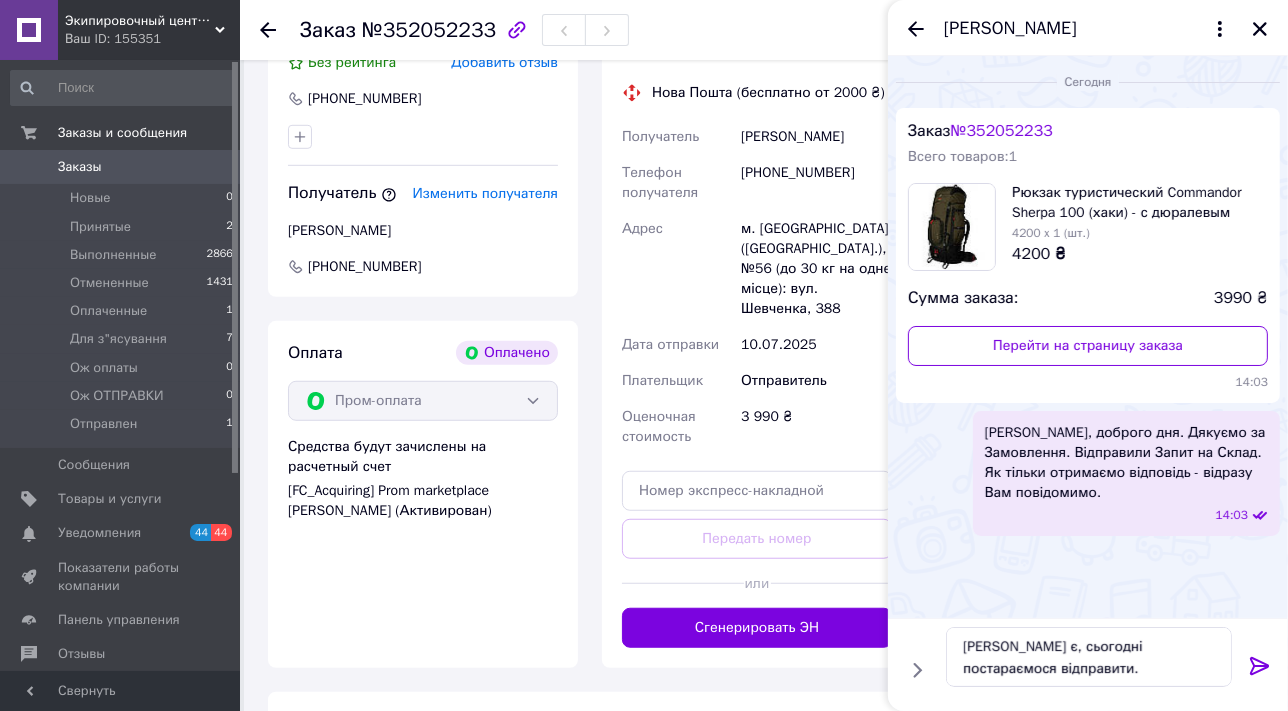 click 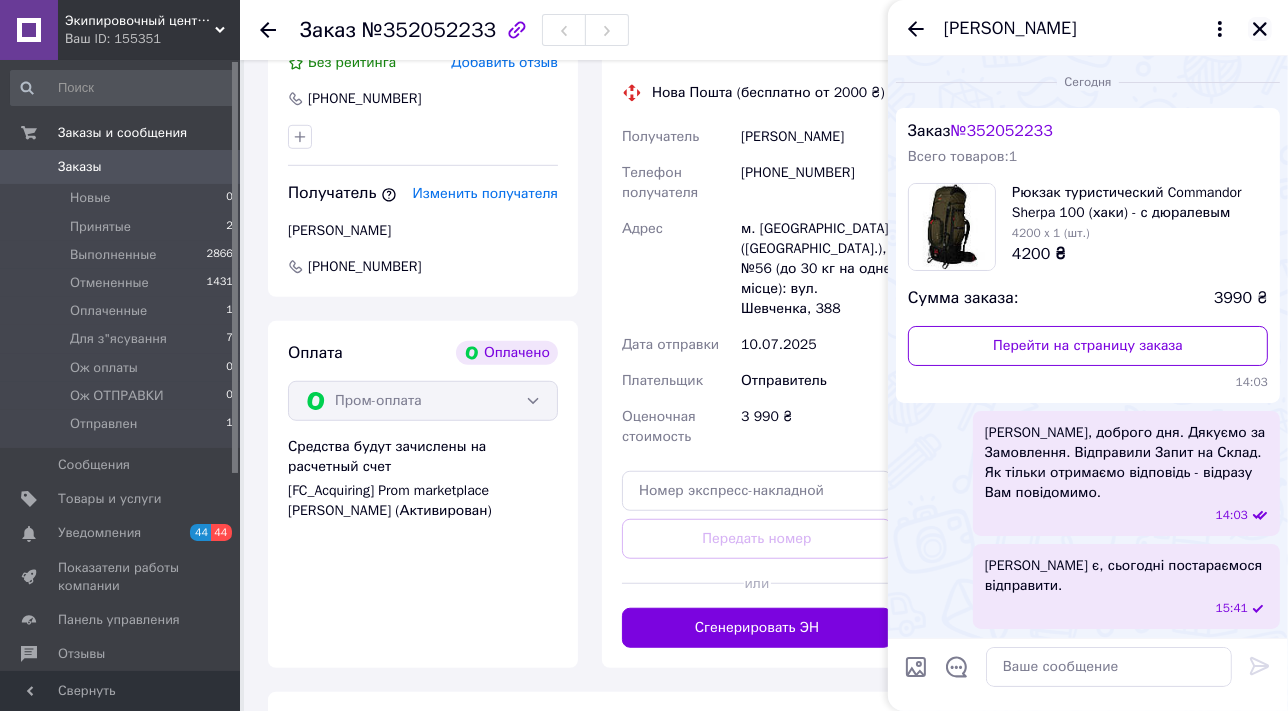 click 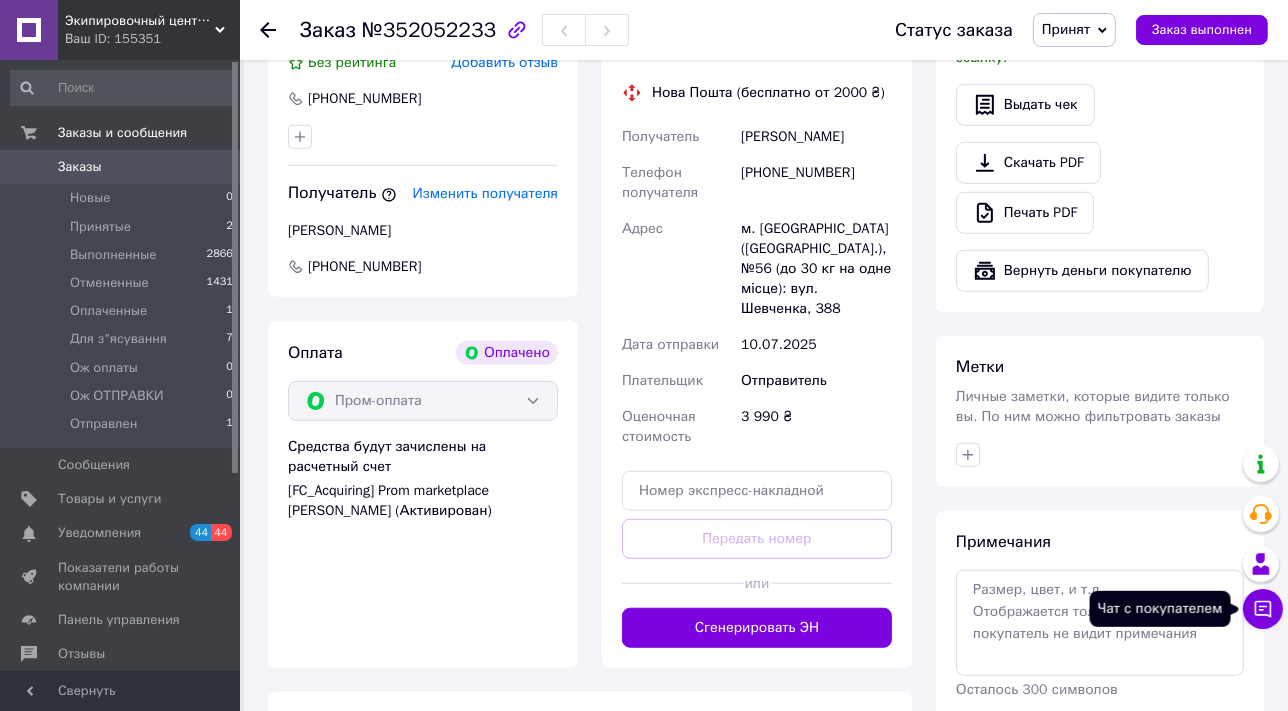 click 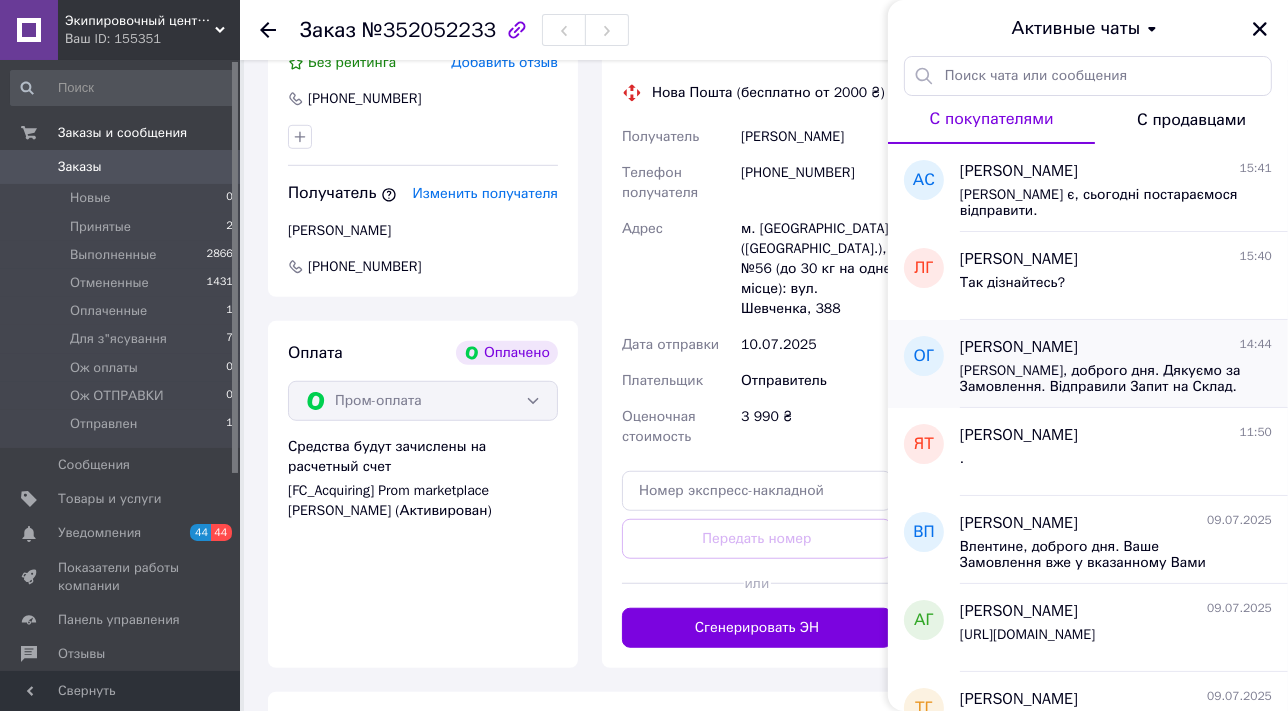 click on "Олександре, доброго дня. Дякуємо за Замовлення. Відправили Запит на Склад. Як тільки отримаємо відповідь - відразу Вам повідомимо." at bounding box center (1102, 379) 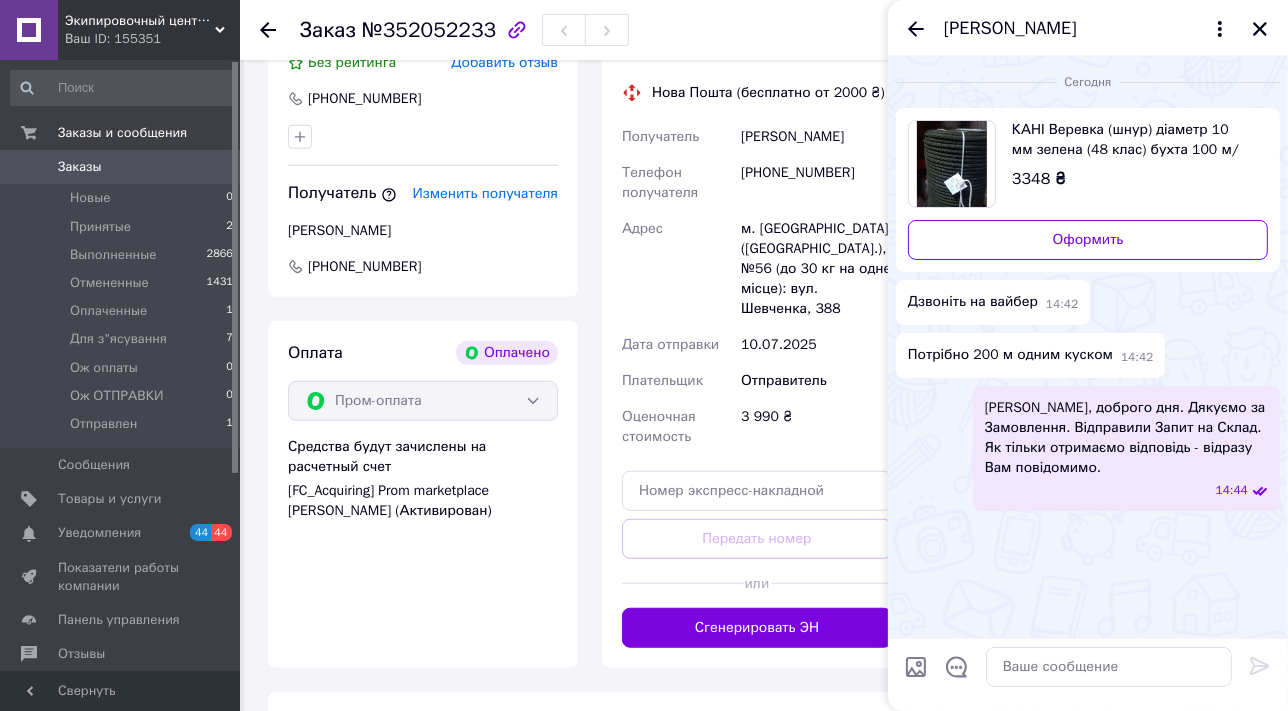 click on "Олександре, доброго дня. Дякуємо за Замовлення. Відправили Запит на Склад. Як тільки отримаємо відповідь - відразу Вам повідомимо." at bounding box center [1126, 438] 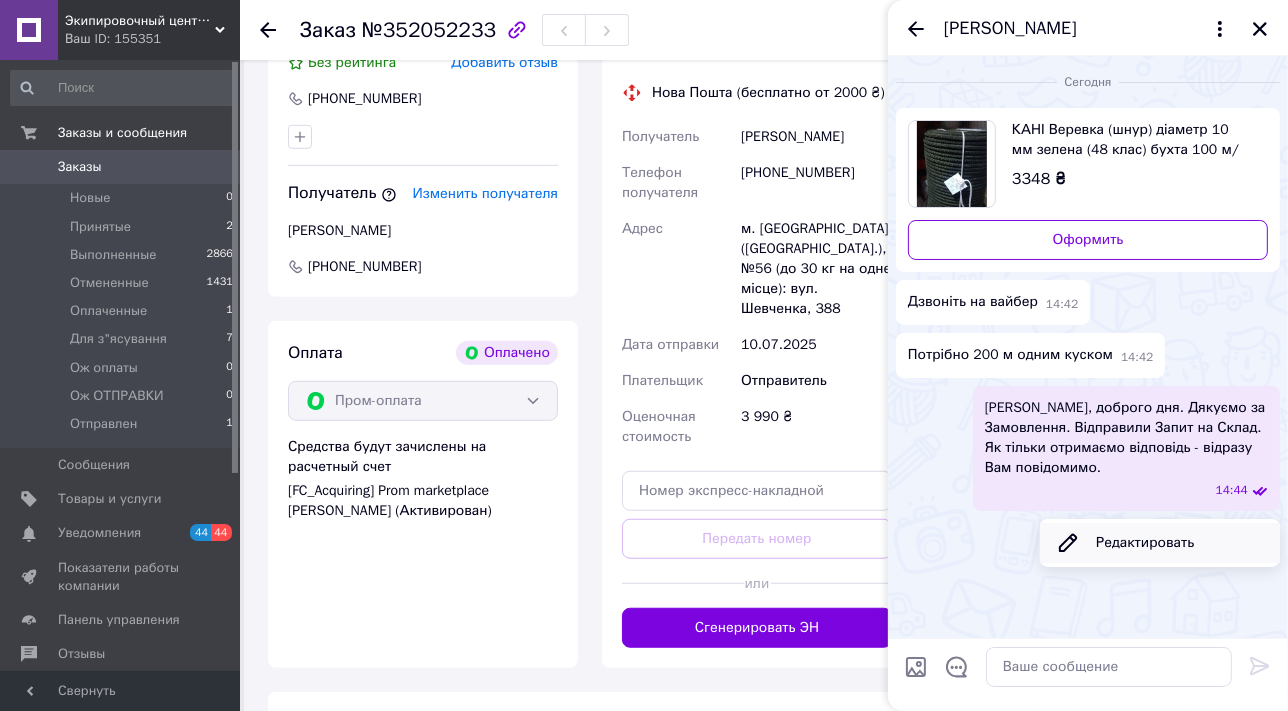 click on "Редактировать" at bounding box center [1160, 543] 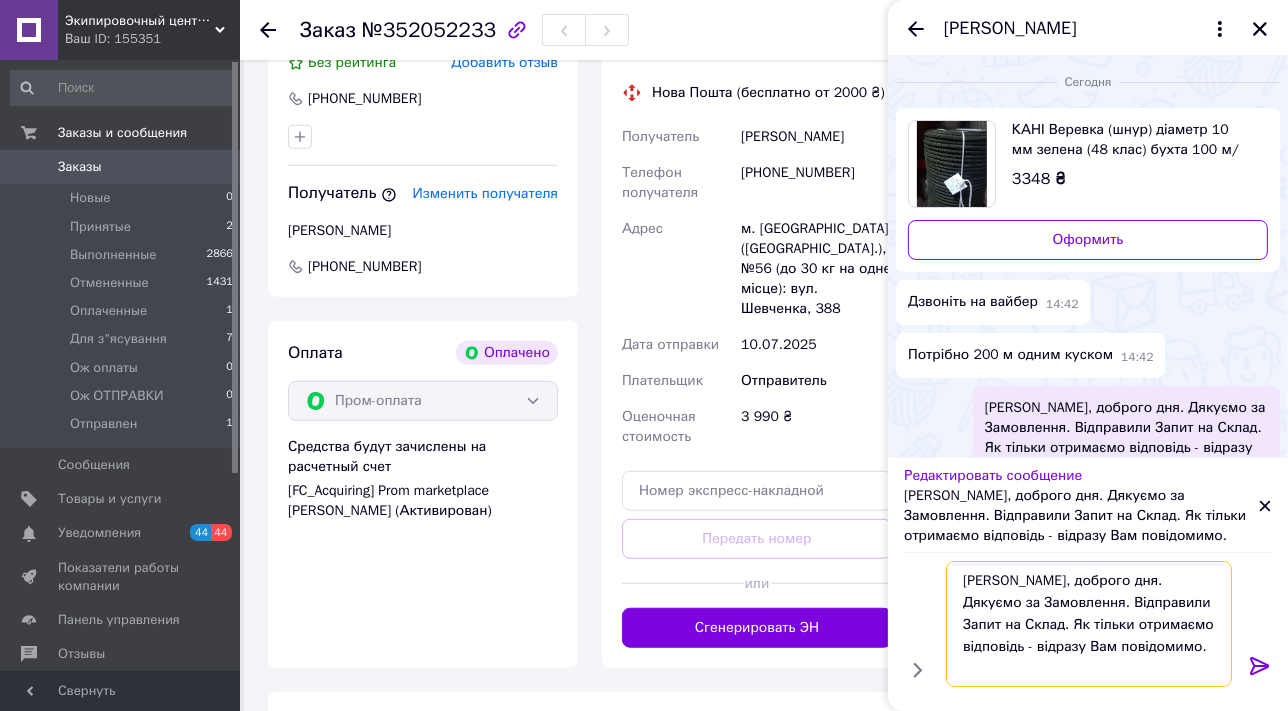 drag, startPoint x: 1041, startPoint y: 604, endPoint x: 961, endPoint y: 606, distance: 80.024994 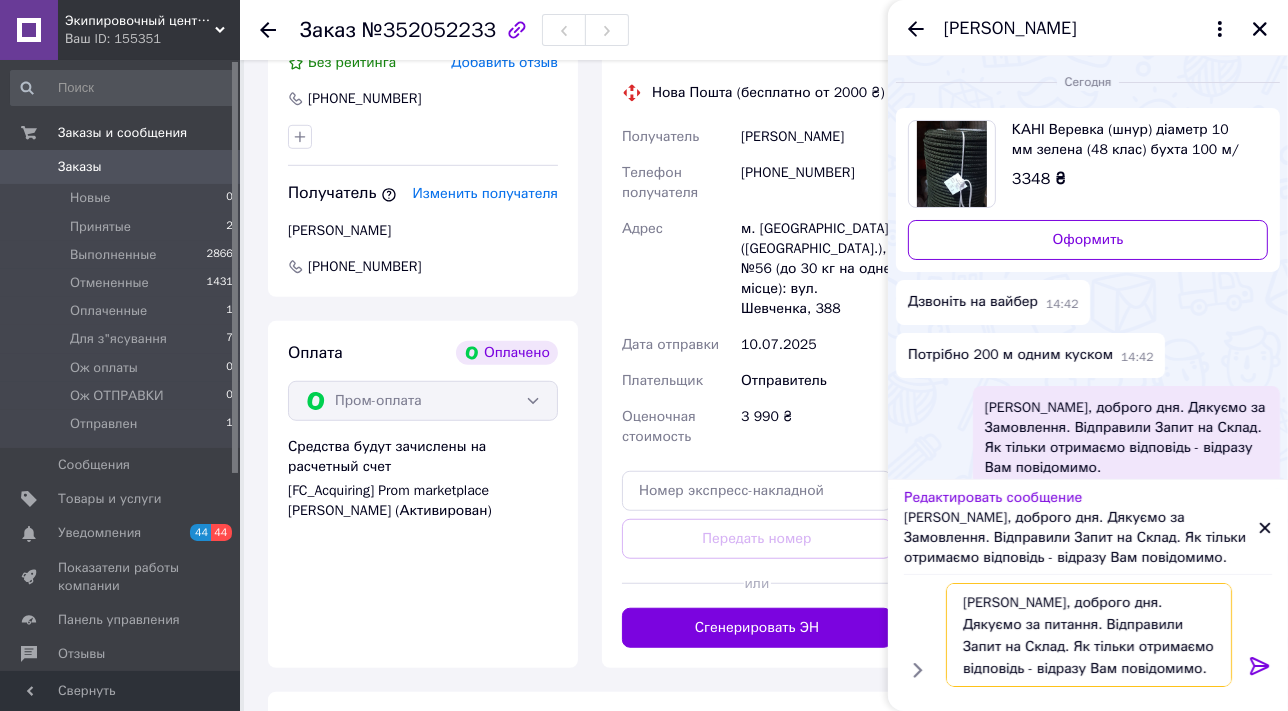 type on "Олександре, доброго дня. Дякуємо за питання. Відправили Запит на Склад. Як тільки отримаємо відповідь - відразу Вам повідомимо." 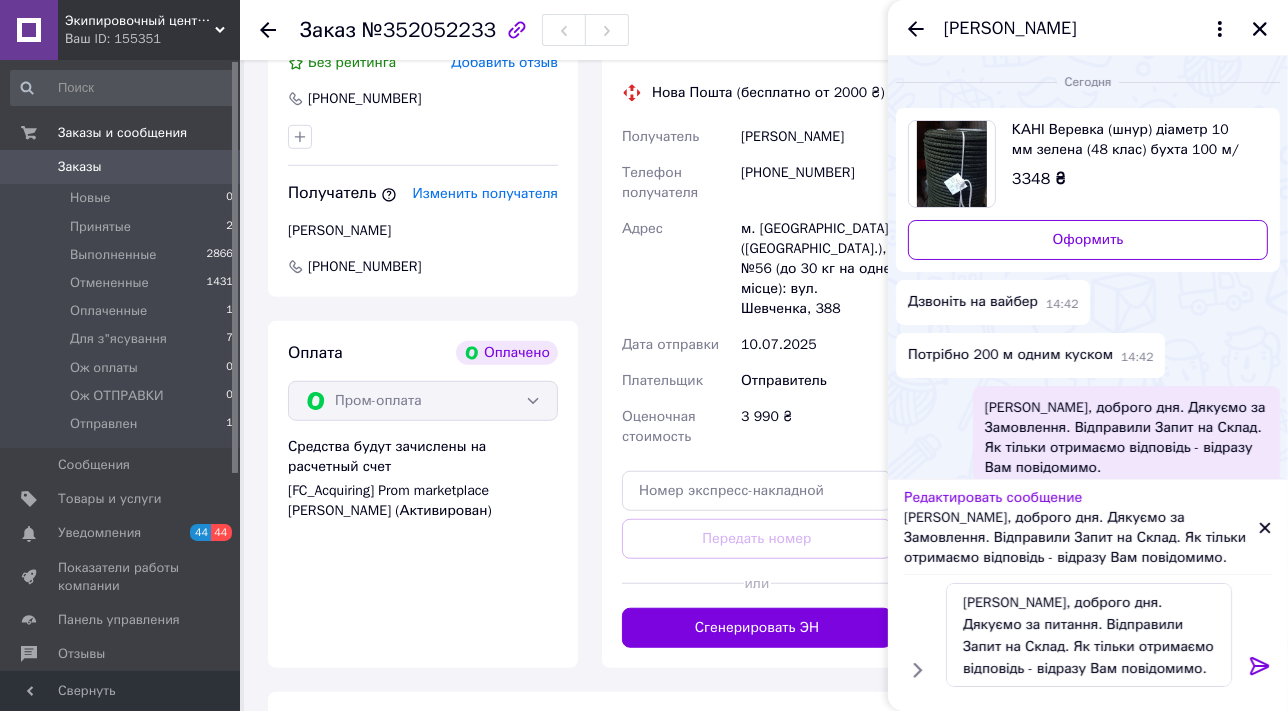 click 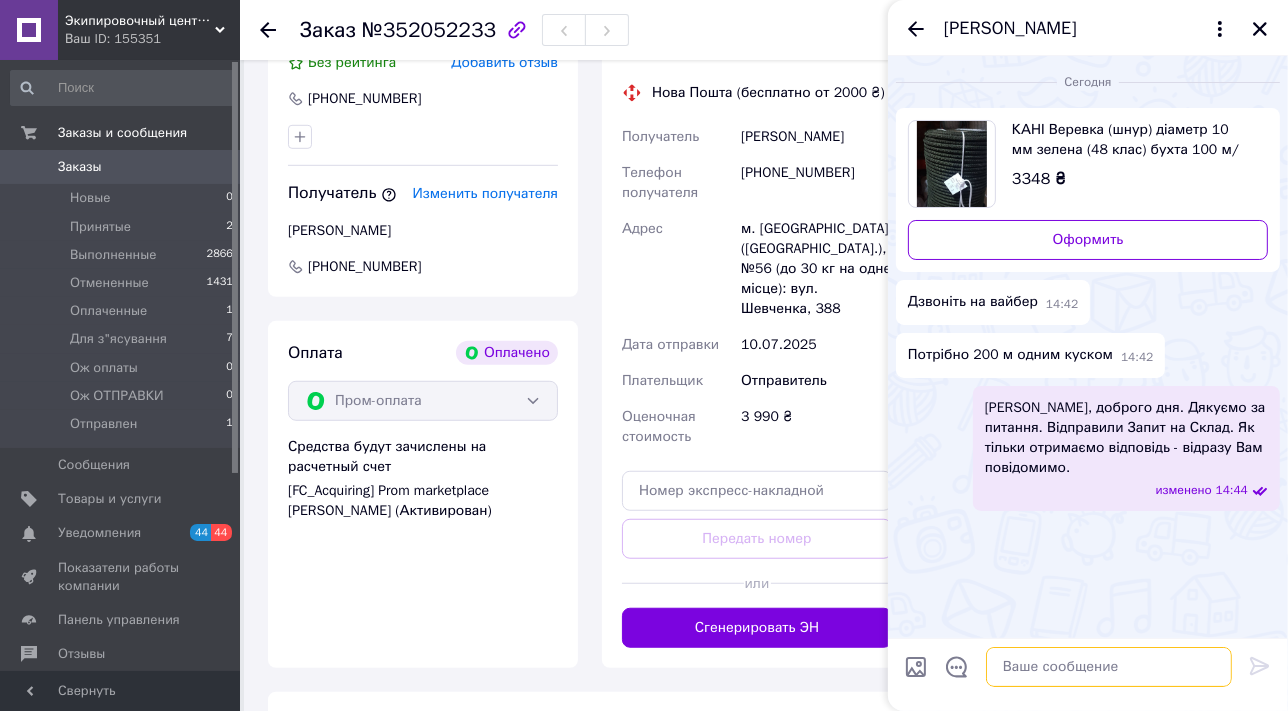click at bounding box center [1109, 667] 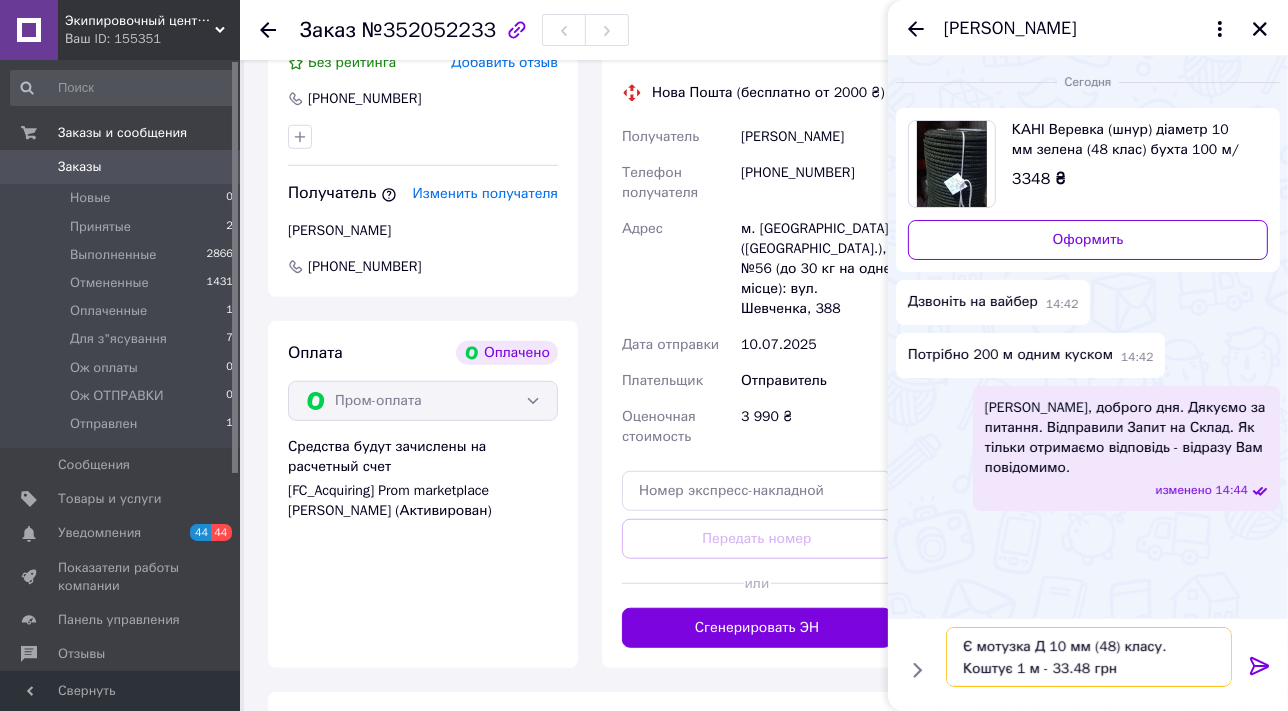 click on "Є мотузка Д 10 мм (48) класу. Коштує 1 м - 33.48 грн" at bounding box center (1089, 657) 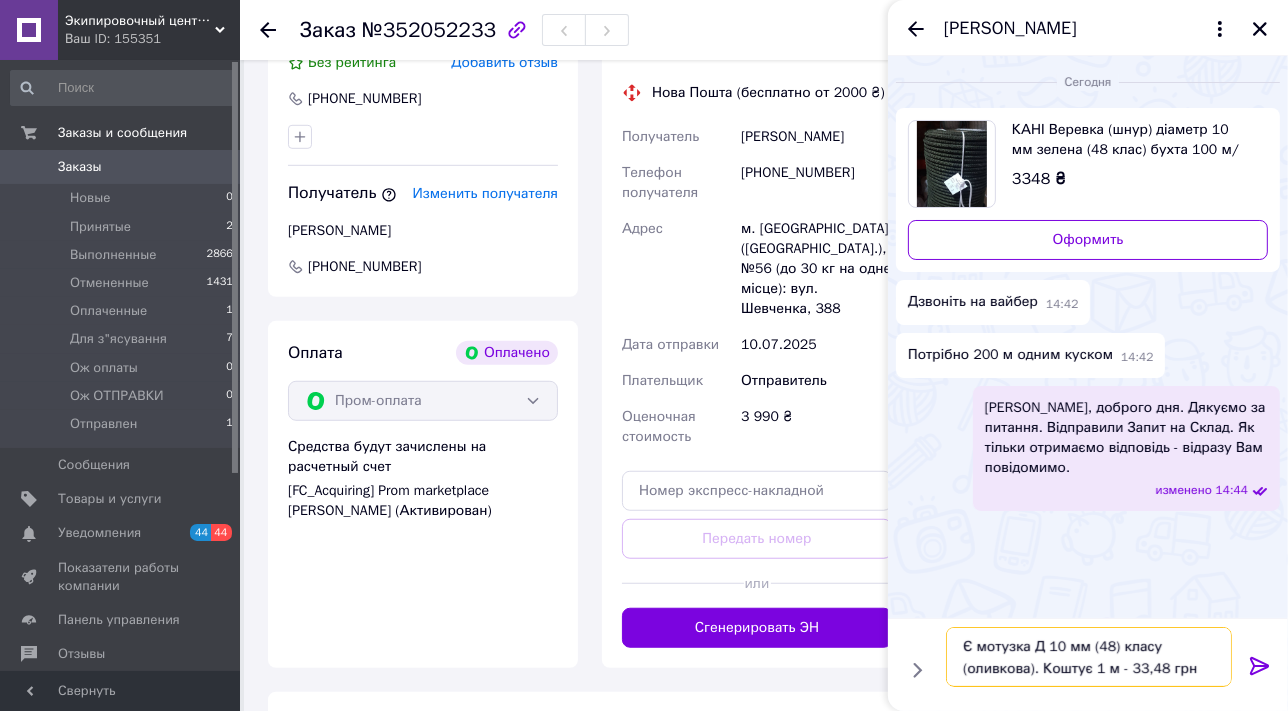 click on "Є мотузка Д 10 мм (48) класу (оливкова). Коштує 1 м - 33,48 грн" at bounding box center [1089, 657] 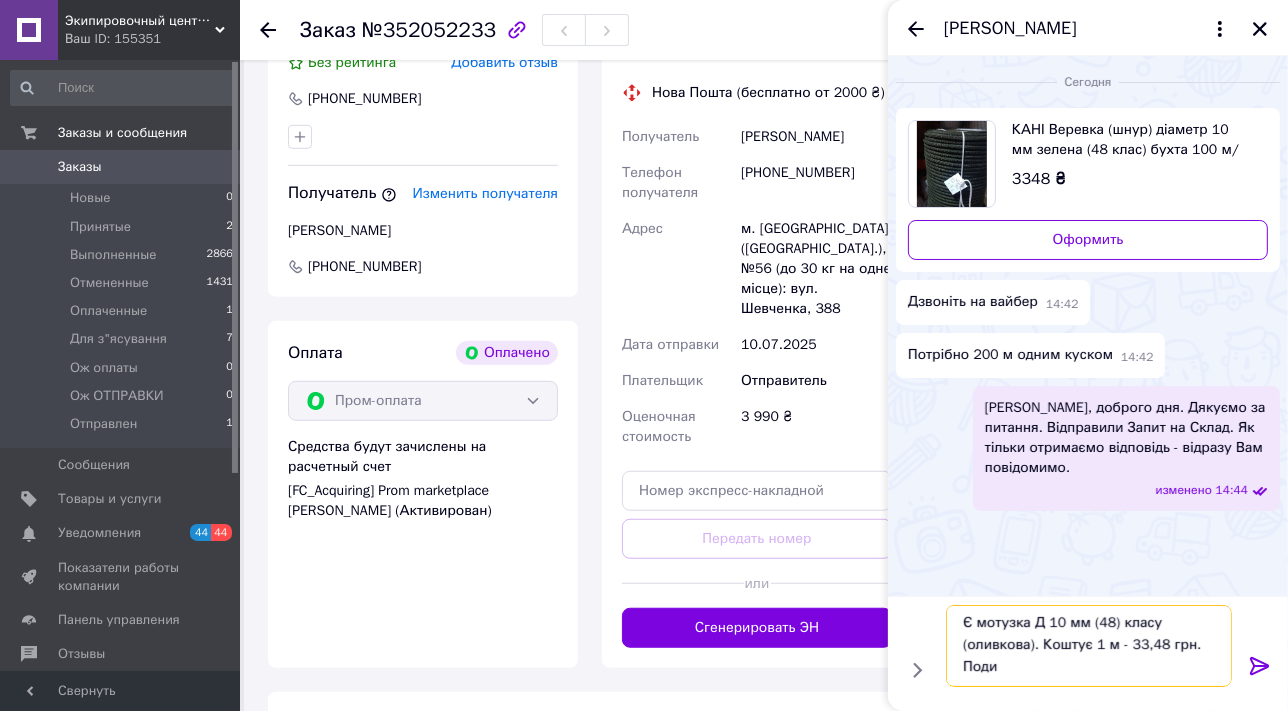 scroll, scrollTop: 1, scrollLeft: 0, axis: vertical 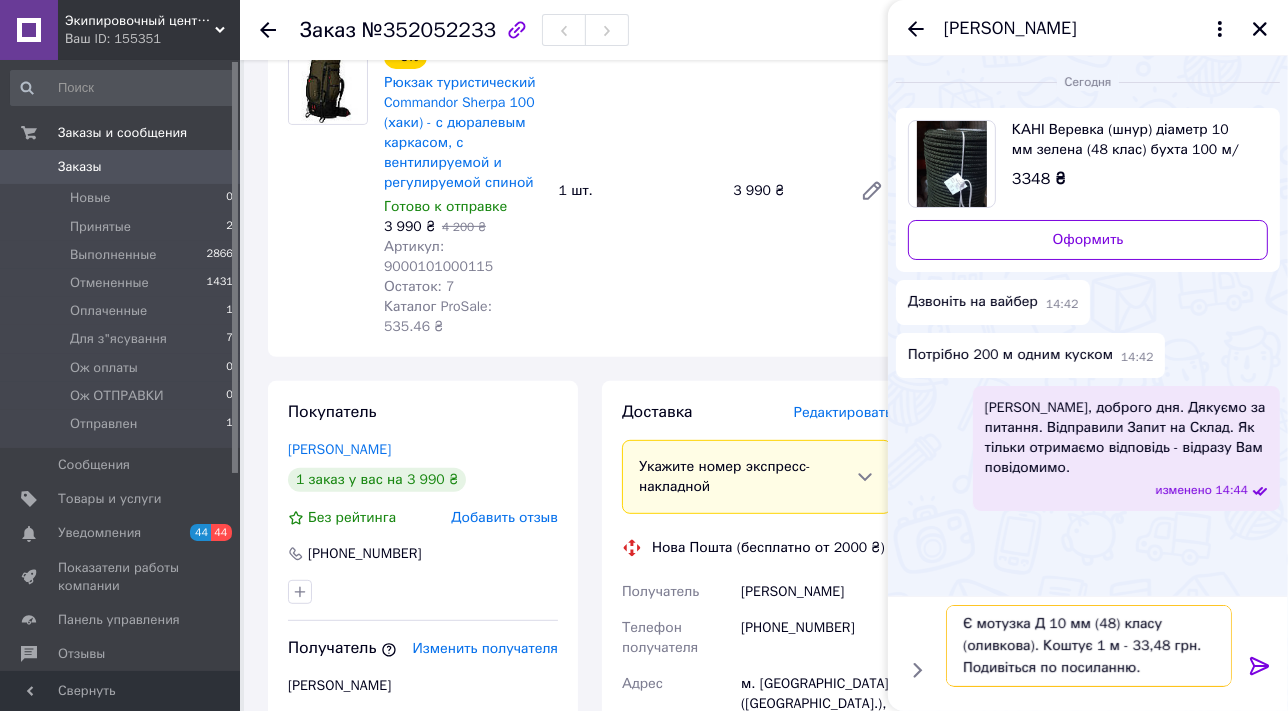 type on "Є мотузка Д 10 мм (48) класу (оливкова). Коштує 1 м - 33,48 грн. Подивіться по посиланню." 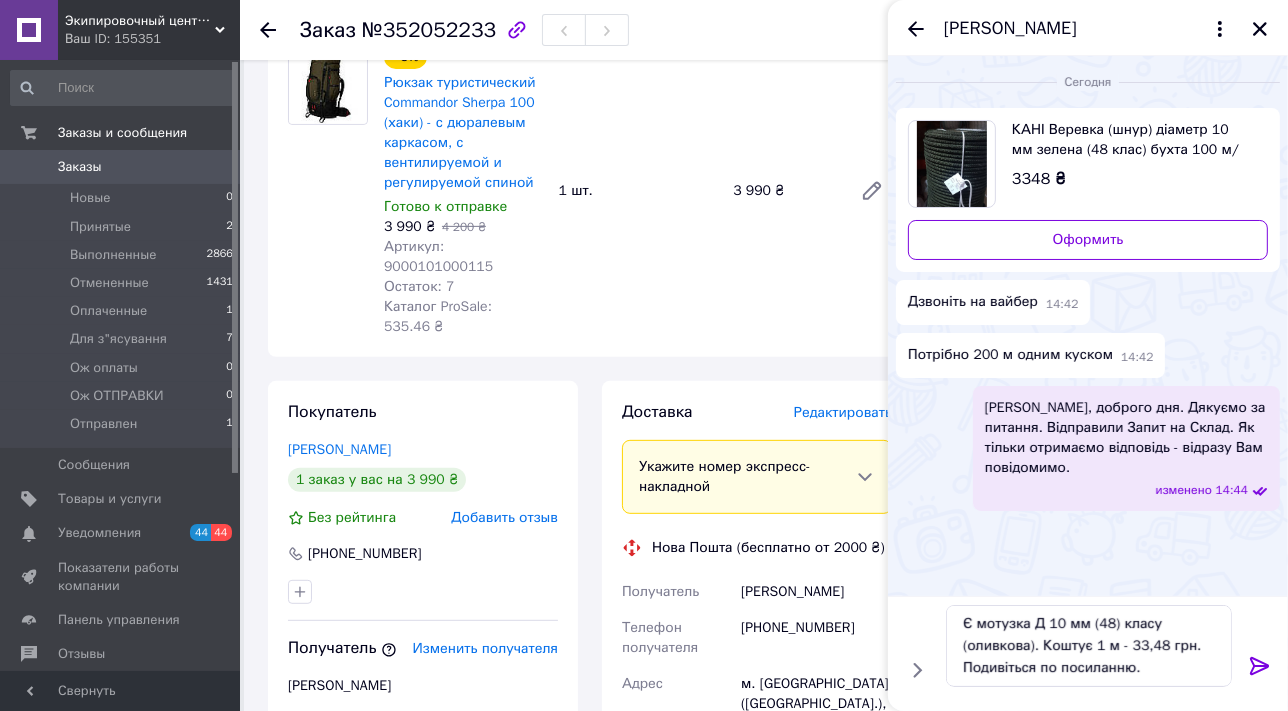 click 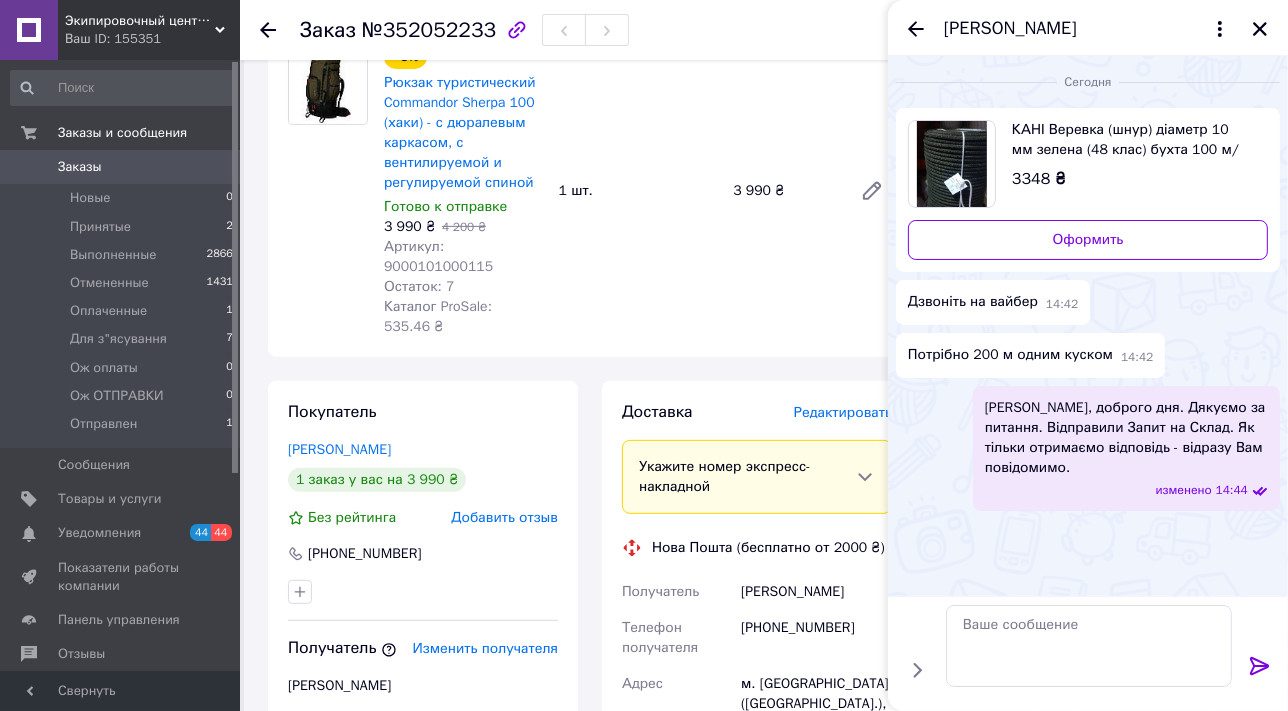scroll, scrollTop: 0, scrollLeft: 0, axis: both 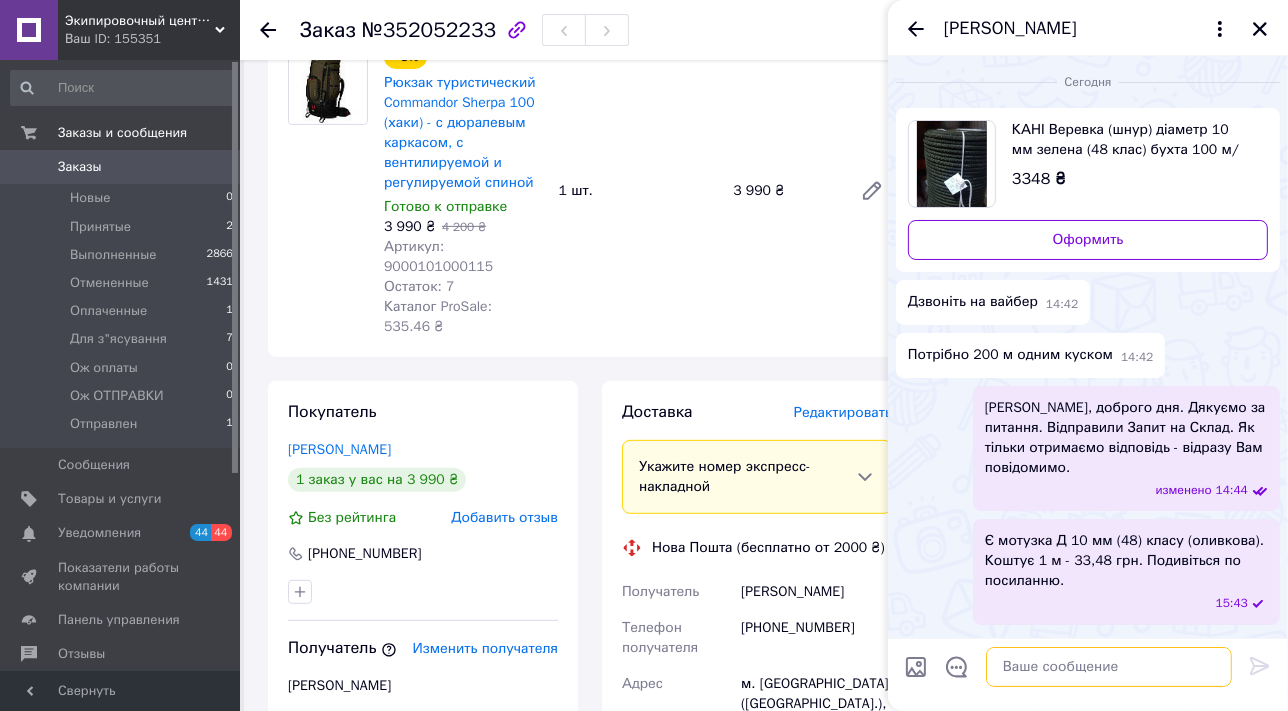 click at bounding box center [1109, 667] 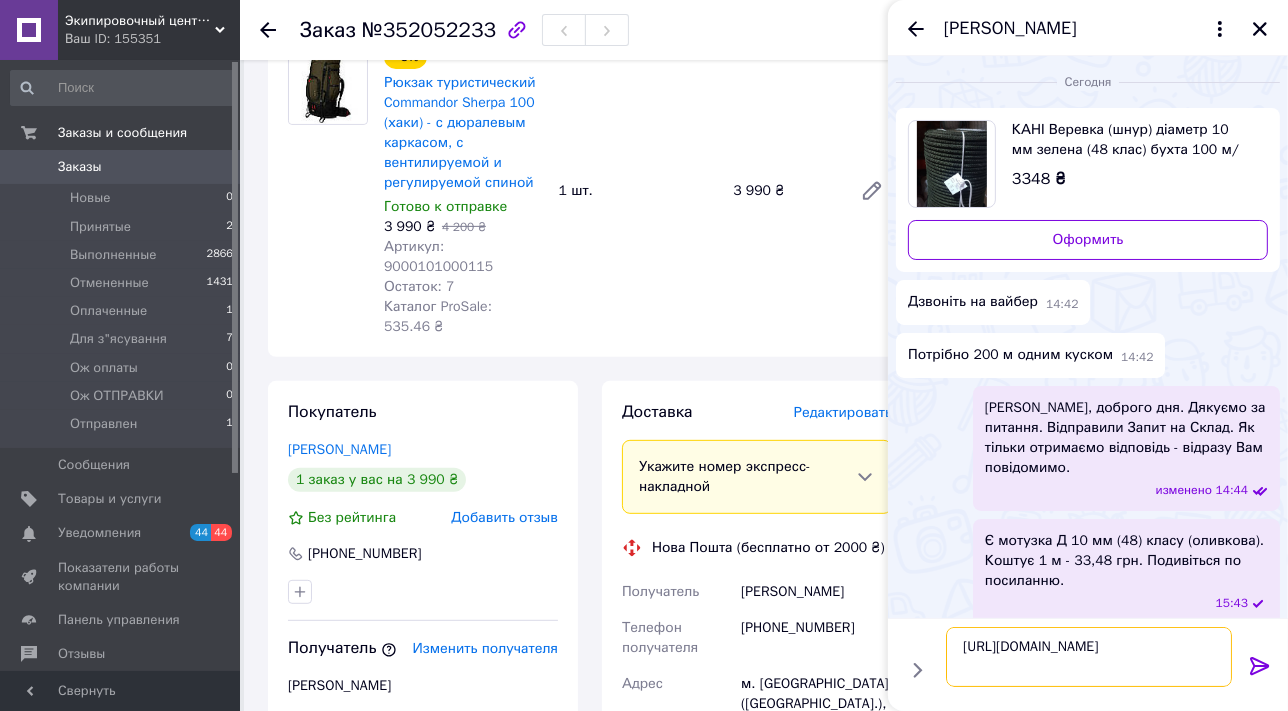 type on "https://piknic.kyiv.ua/ua/p2675079119-verevka-shnur-diametr.html" 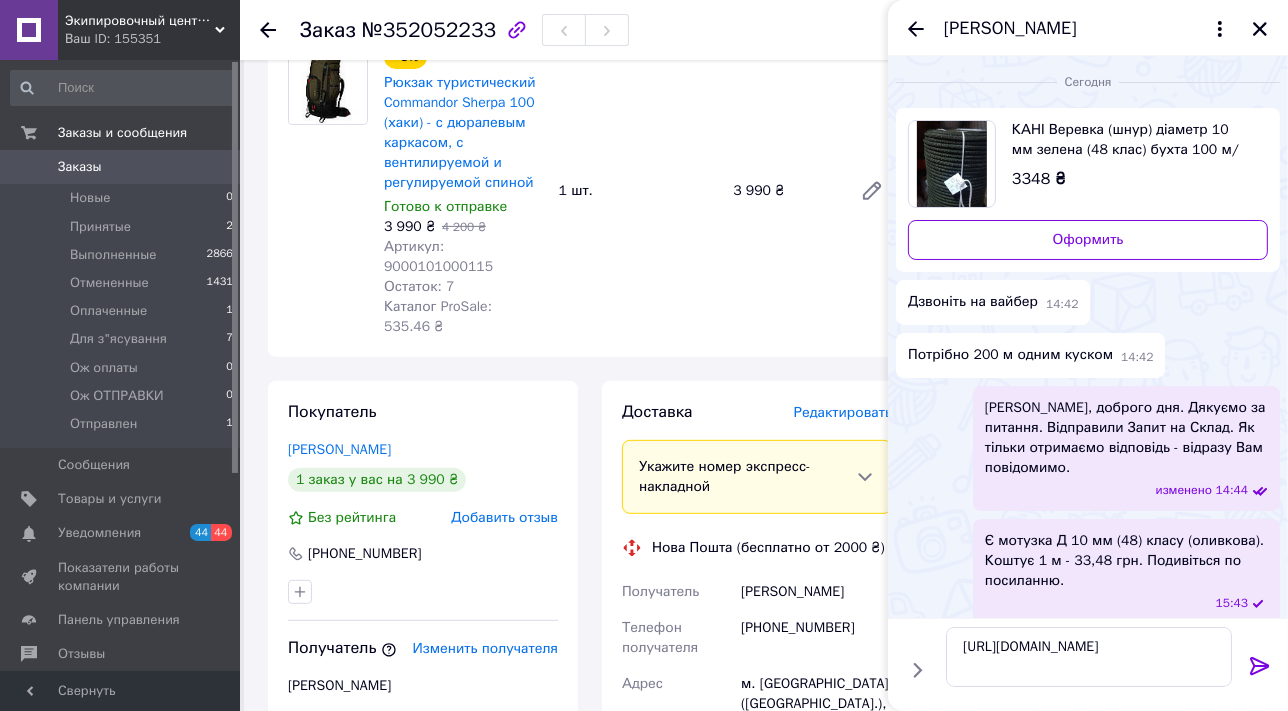 click 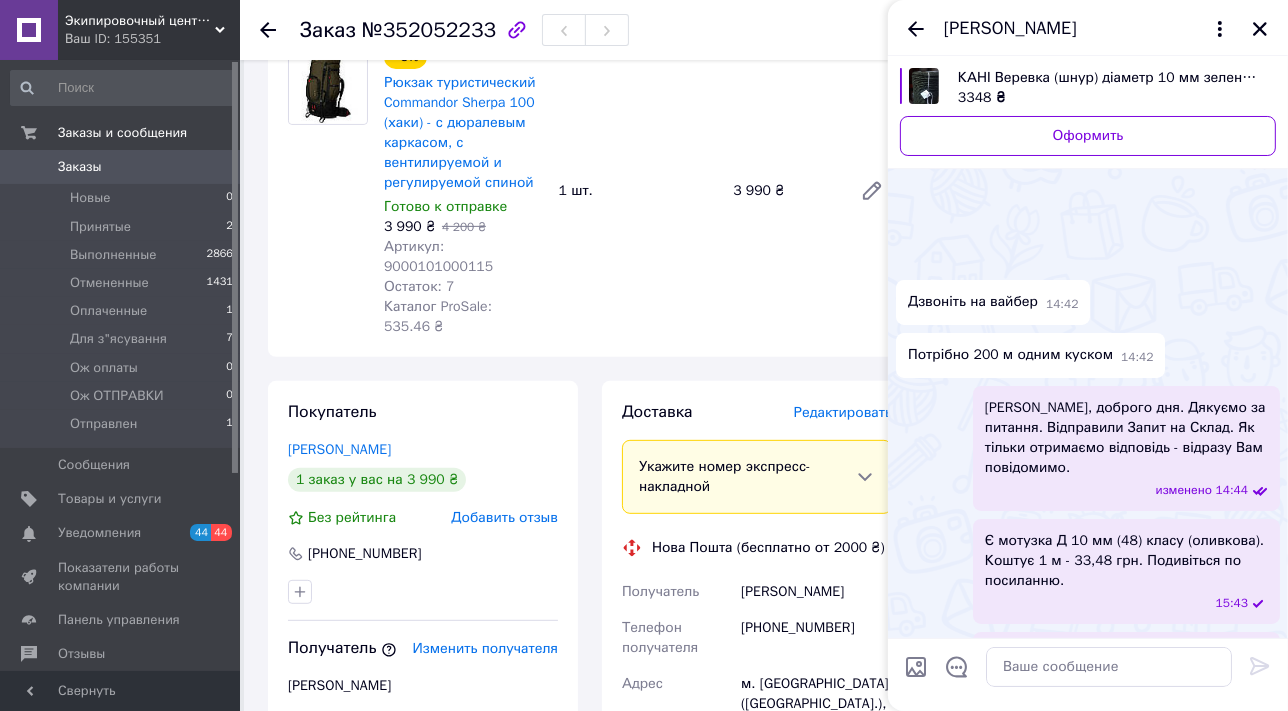 scroll, scrollTop: 331, scrollLeft: 0, axis: vertical 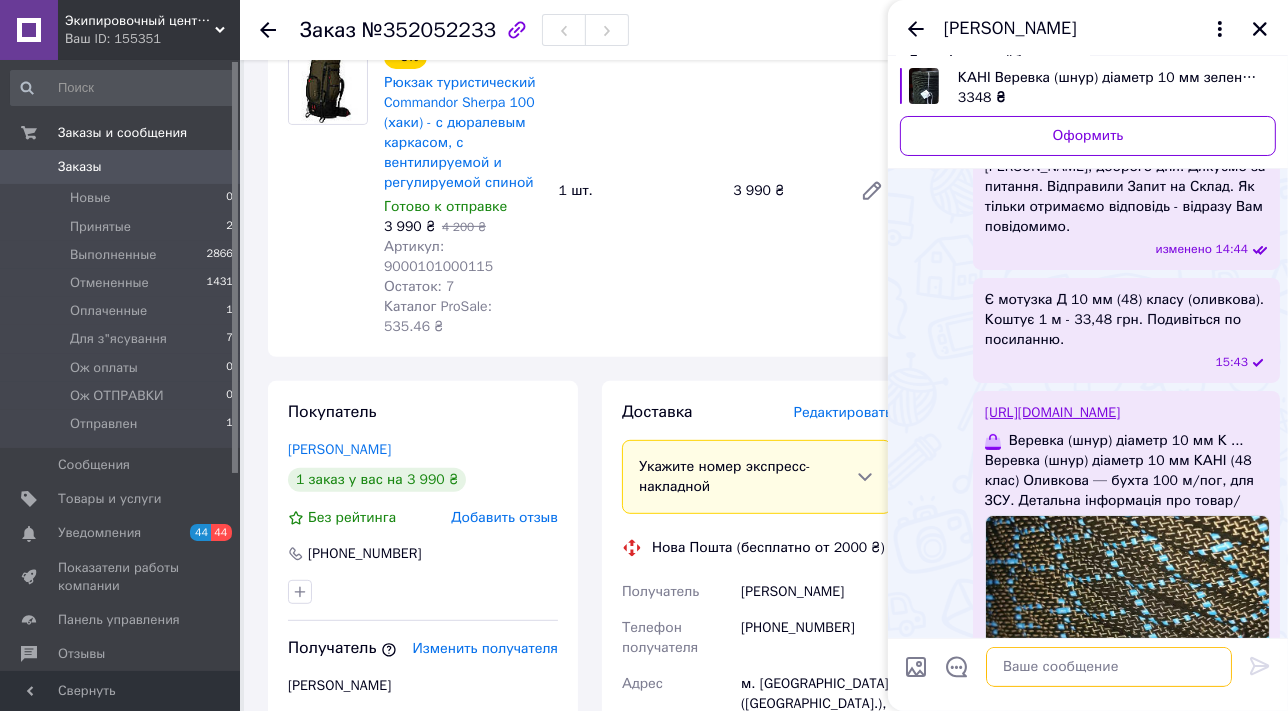 click at bounding box center [1109, 667] 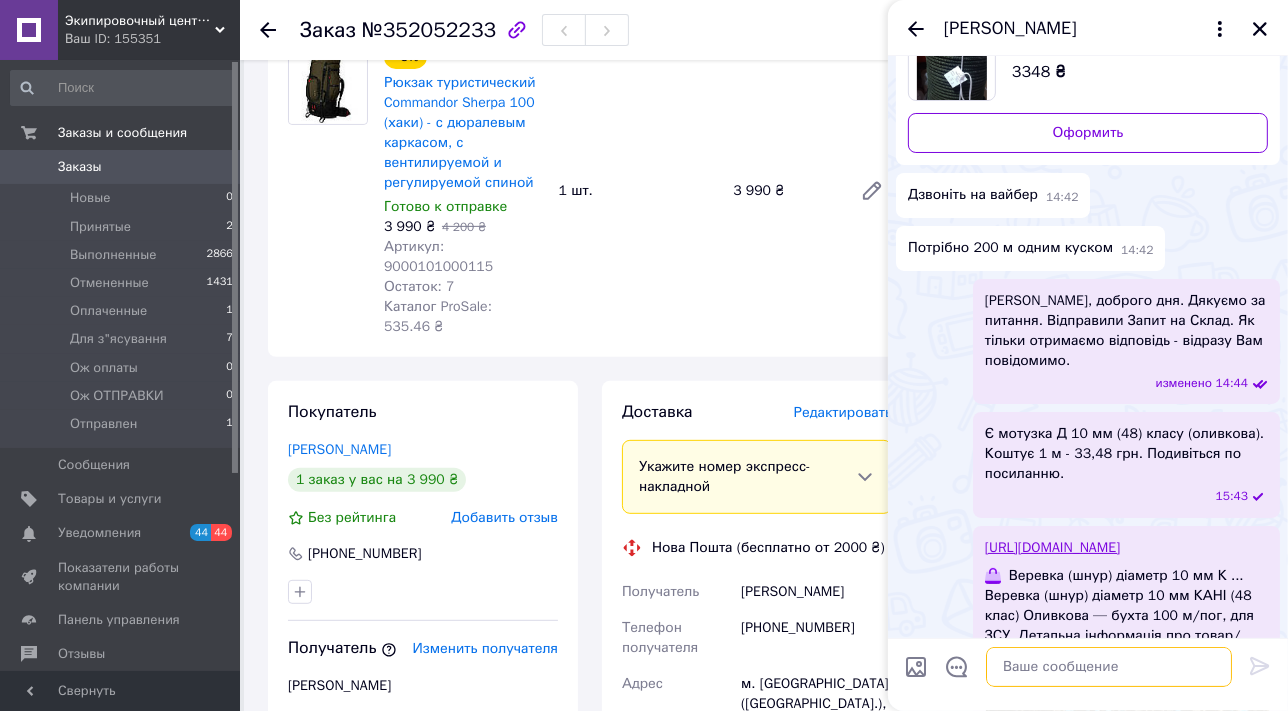 scroll, scrollTop: 0, scrollLeft: 0, axis: both 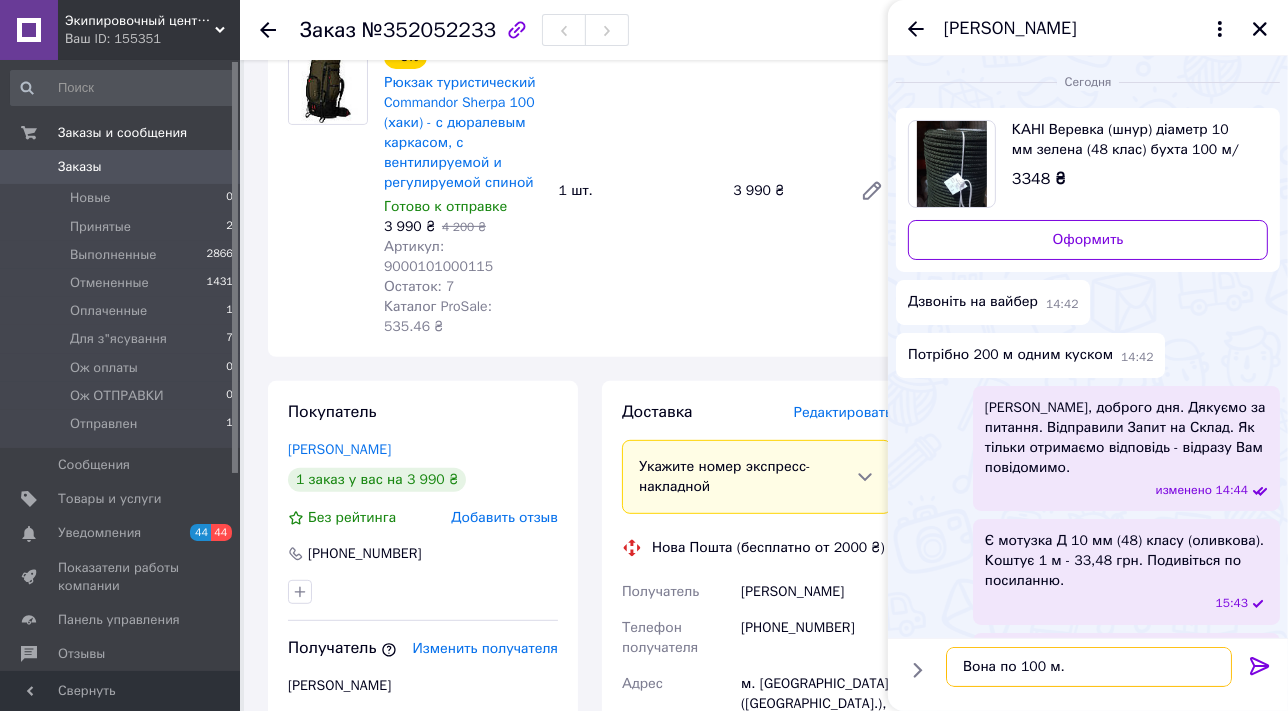 type on "Вона по 100 м." 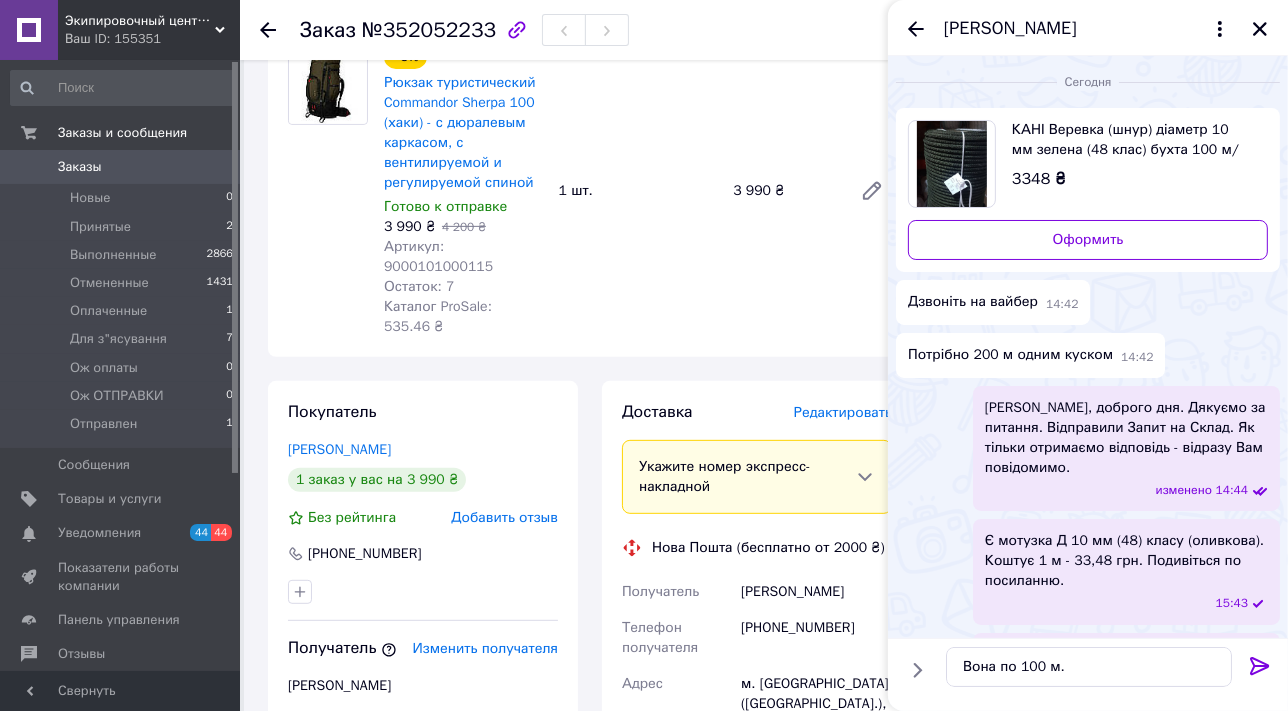 click 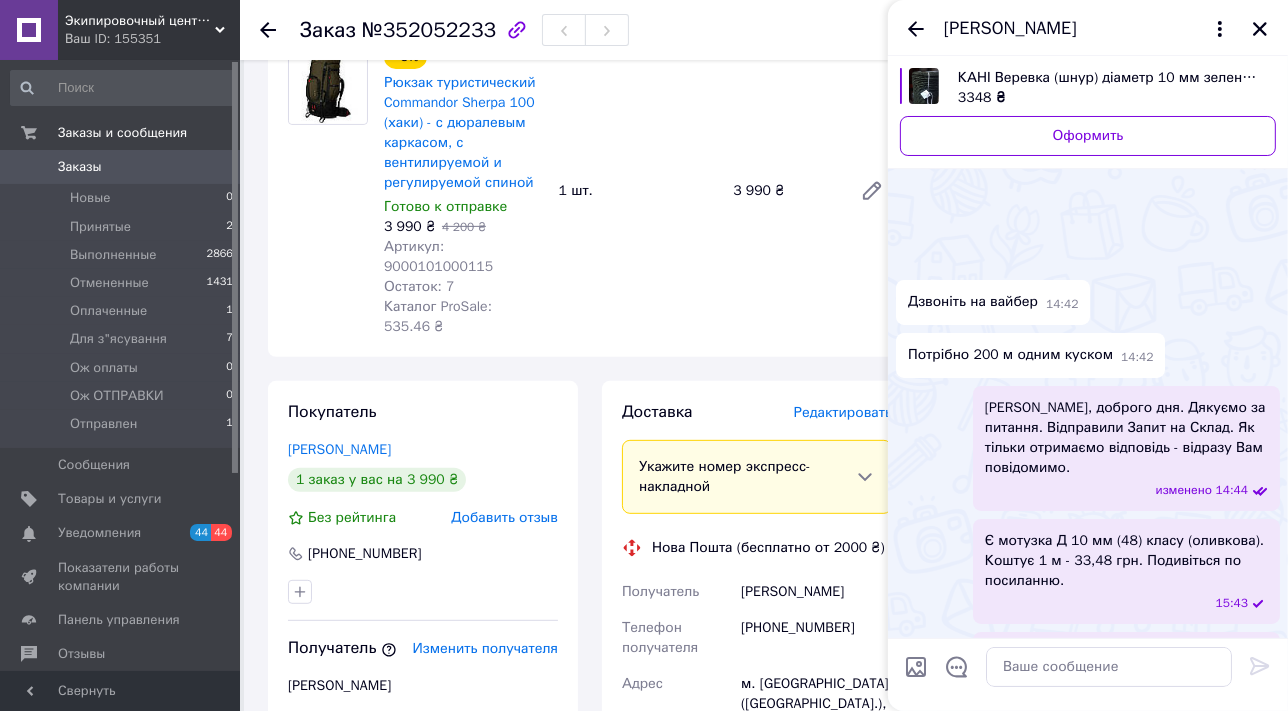 scroll, scrollTop: 384, scrollLeft: 0, axis: vertical 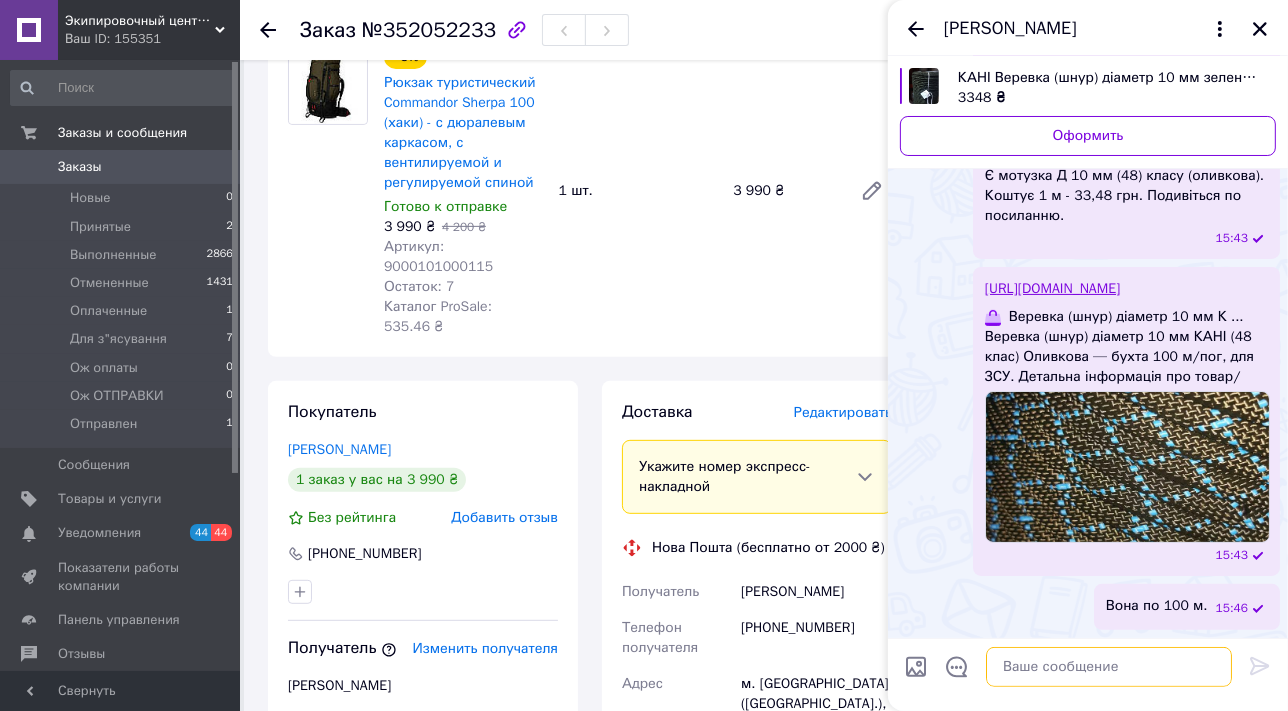 click at bounding box center (1109, 667) 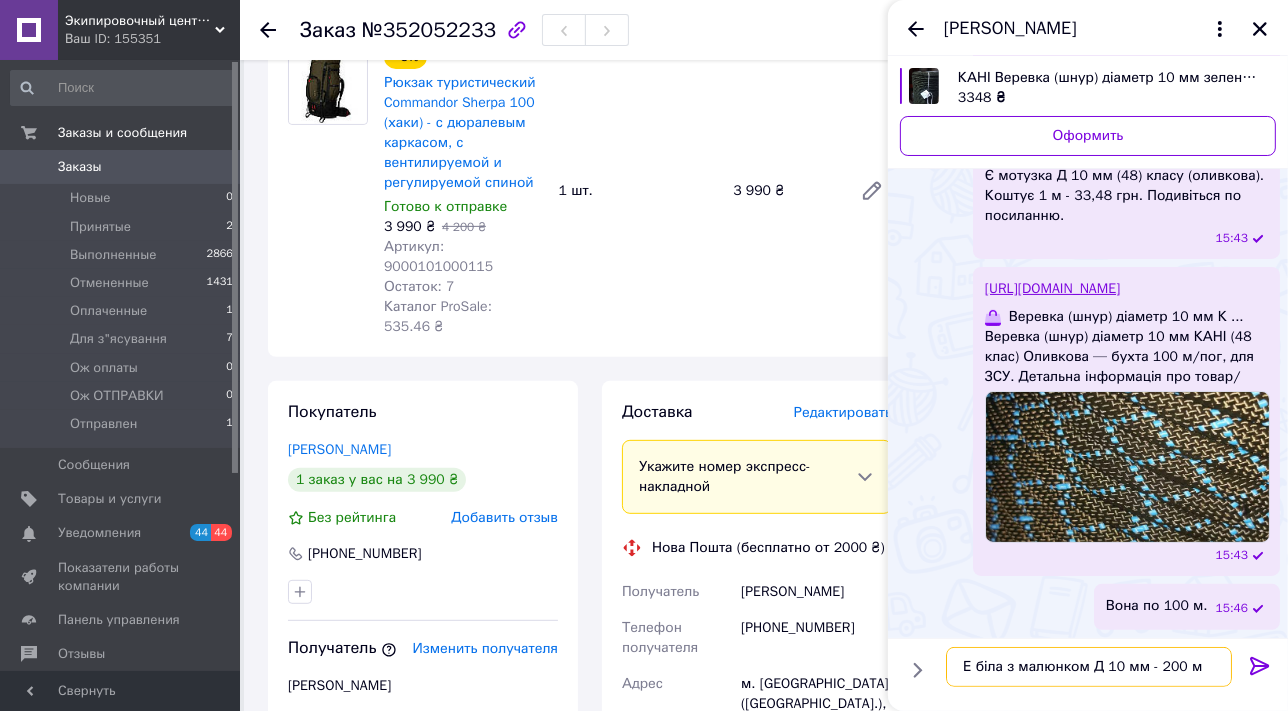 type on "Е біла з малюнком Д 10 мм - 200 м" 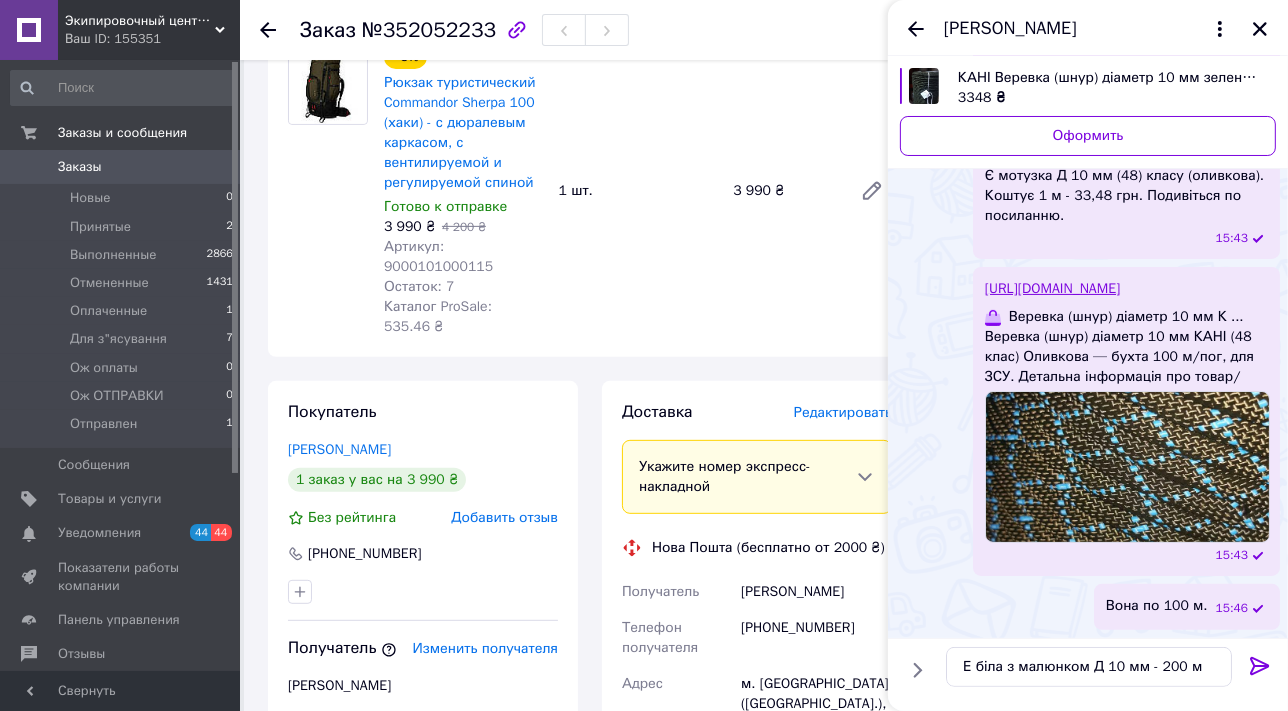 click 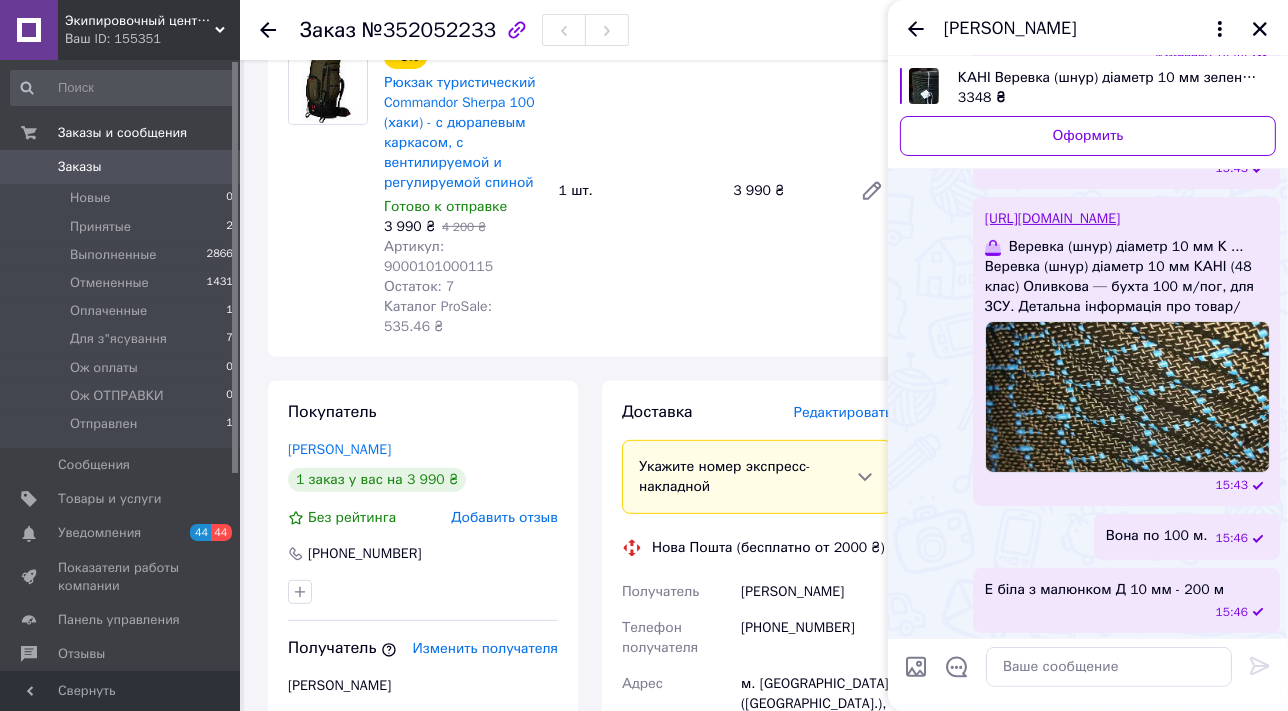 scroll, scrollTop: 386, scrollLeft: 0, axis: vertical 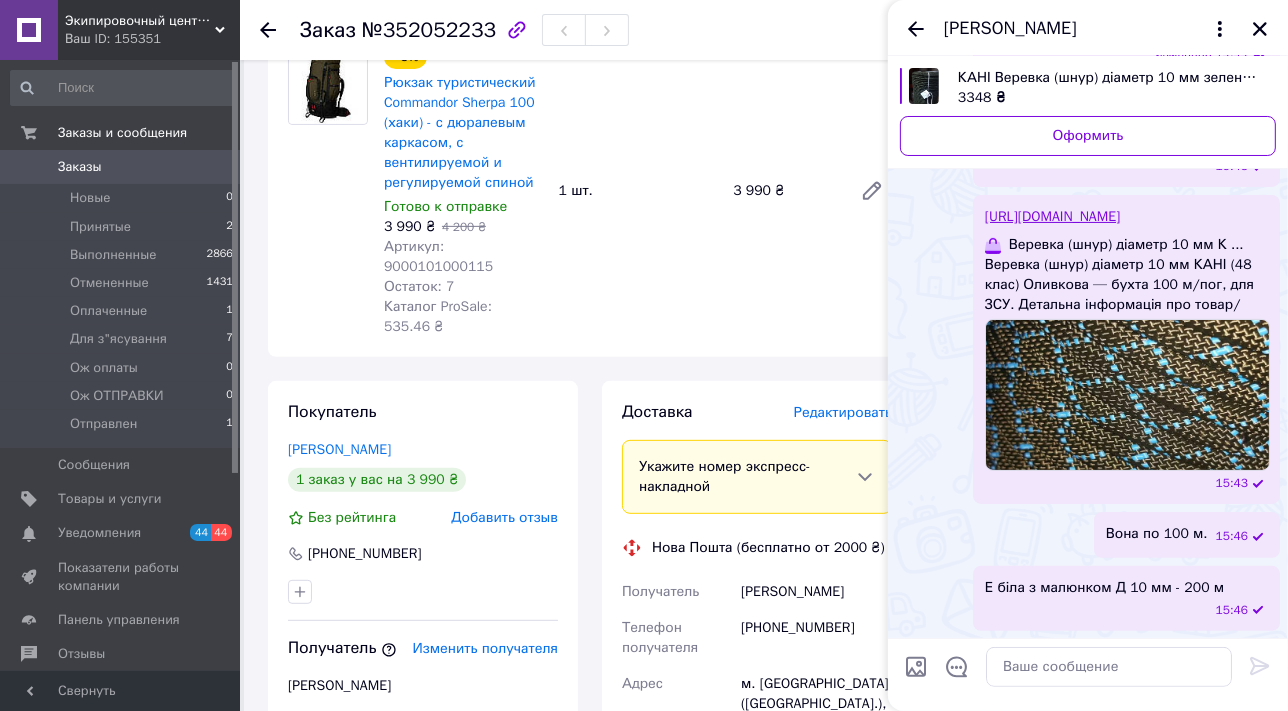 click at bounding box center (916, 667) 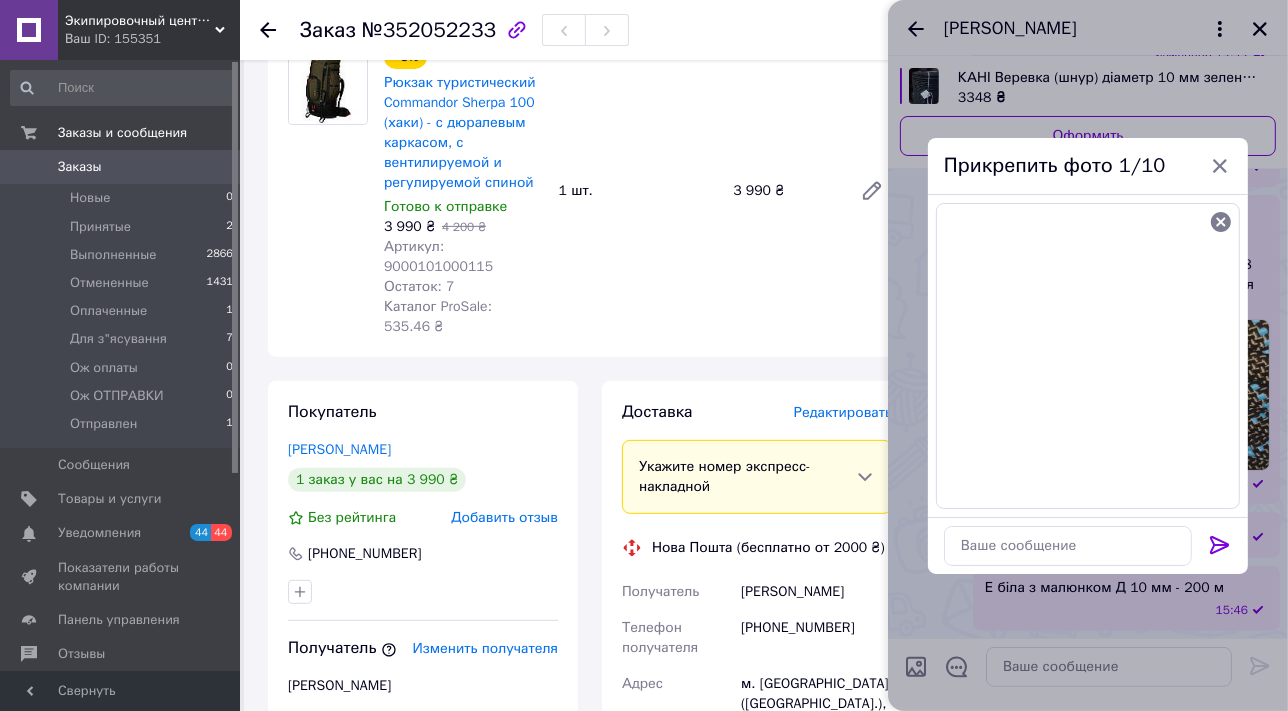 click 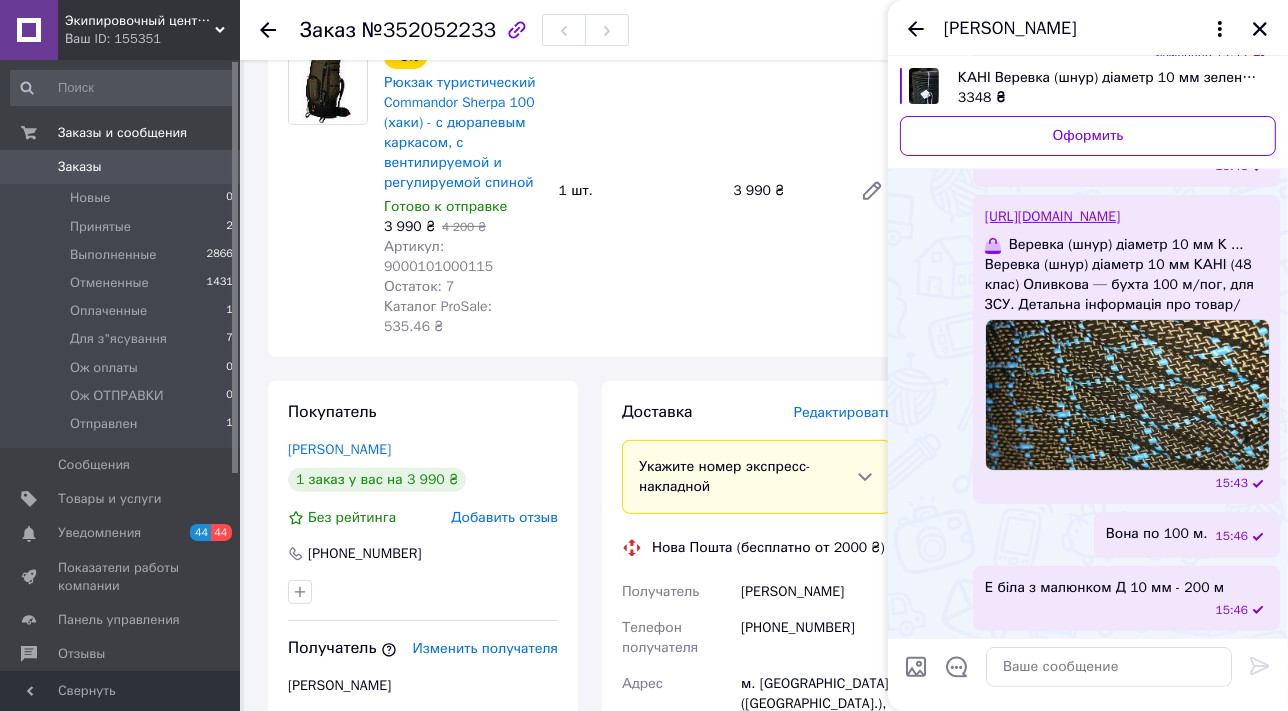 scroll, scrollTop: 570, scrollLeft: 0, axis: vertical 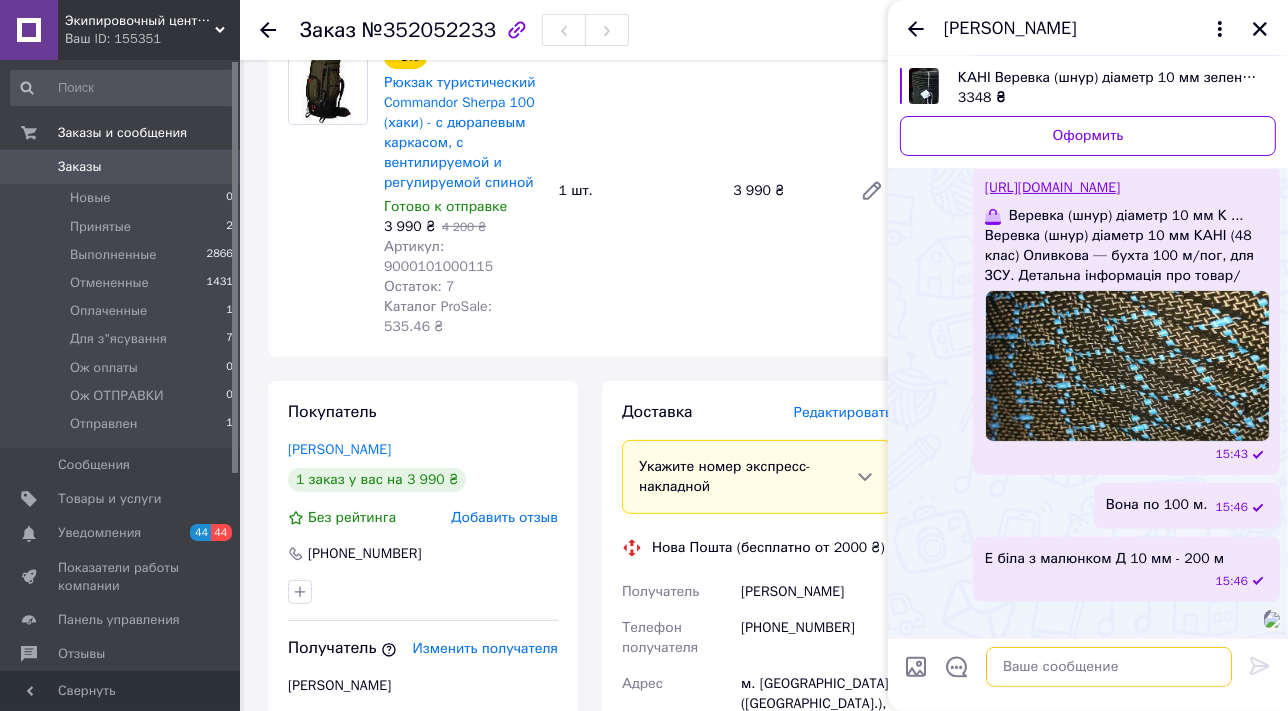 click at bounding box center (1109, 667) 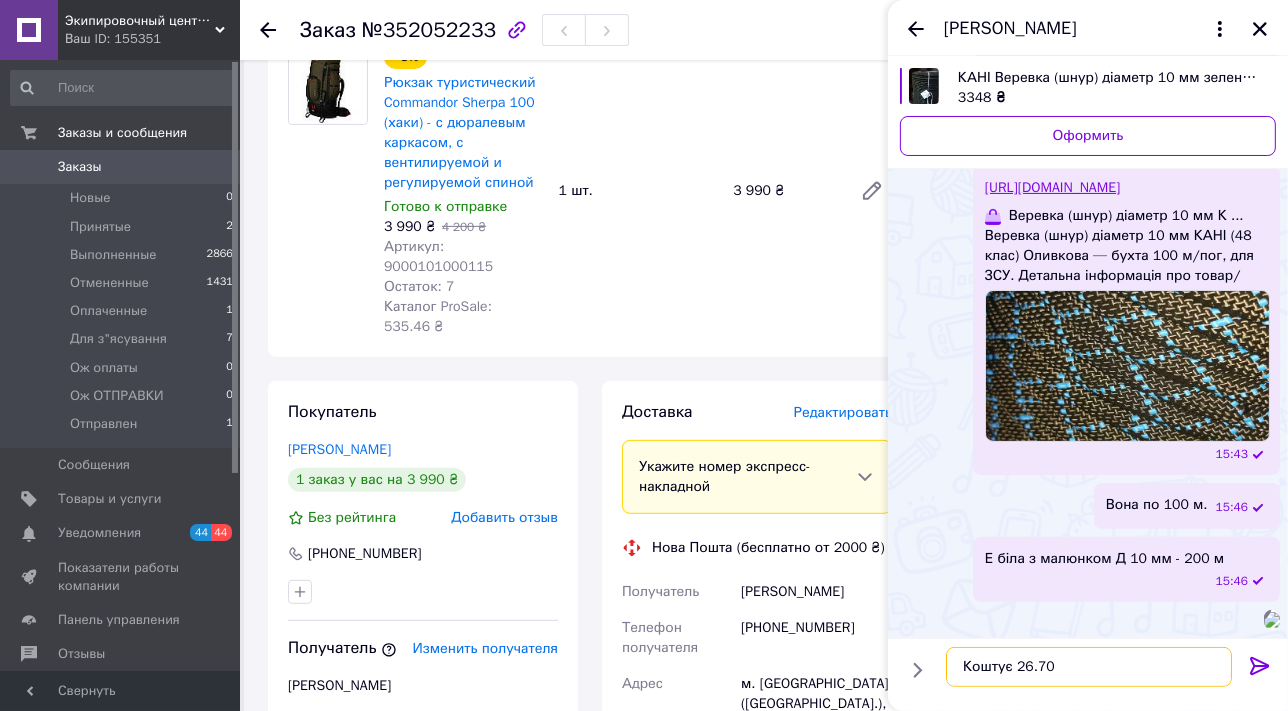 click on "Коштує 26.70" at bounding box center (1089, 667) 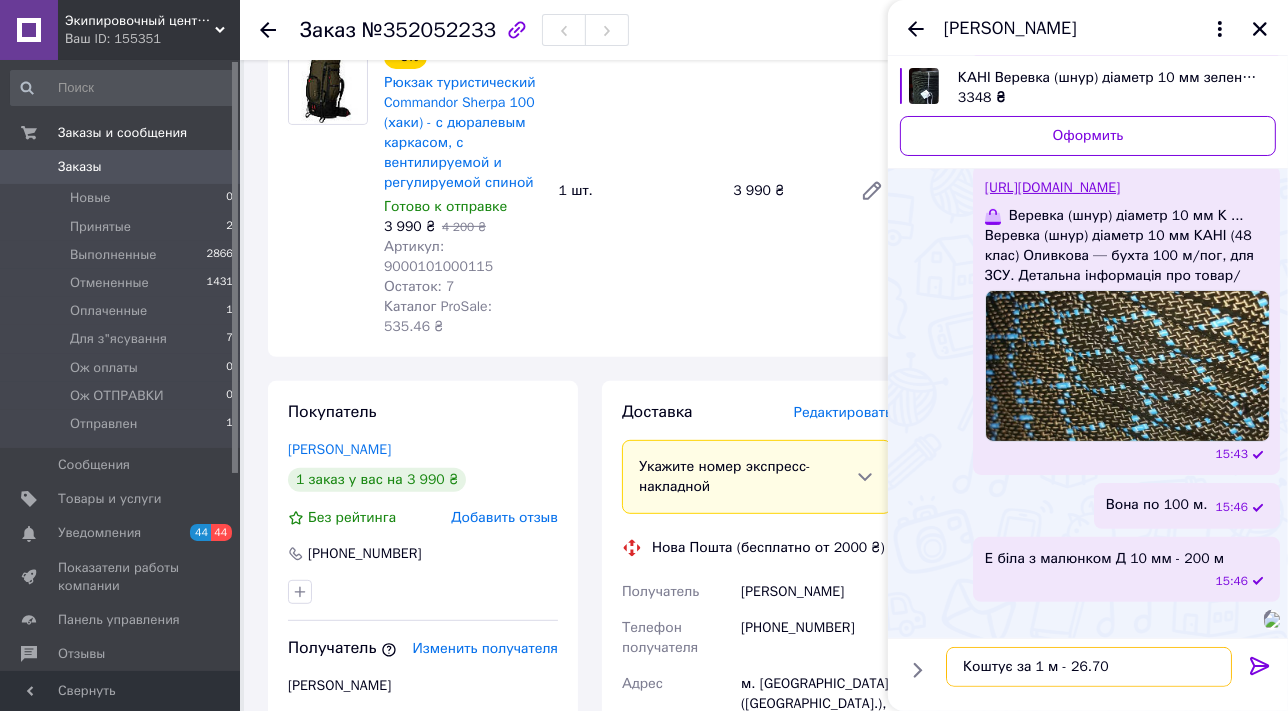 click on "Коштує за 1 м - 26.70" at bounding box center (1089, 667) 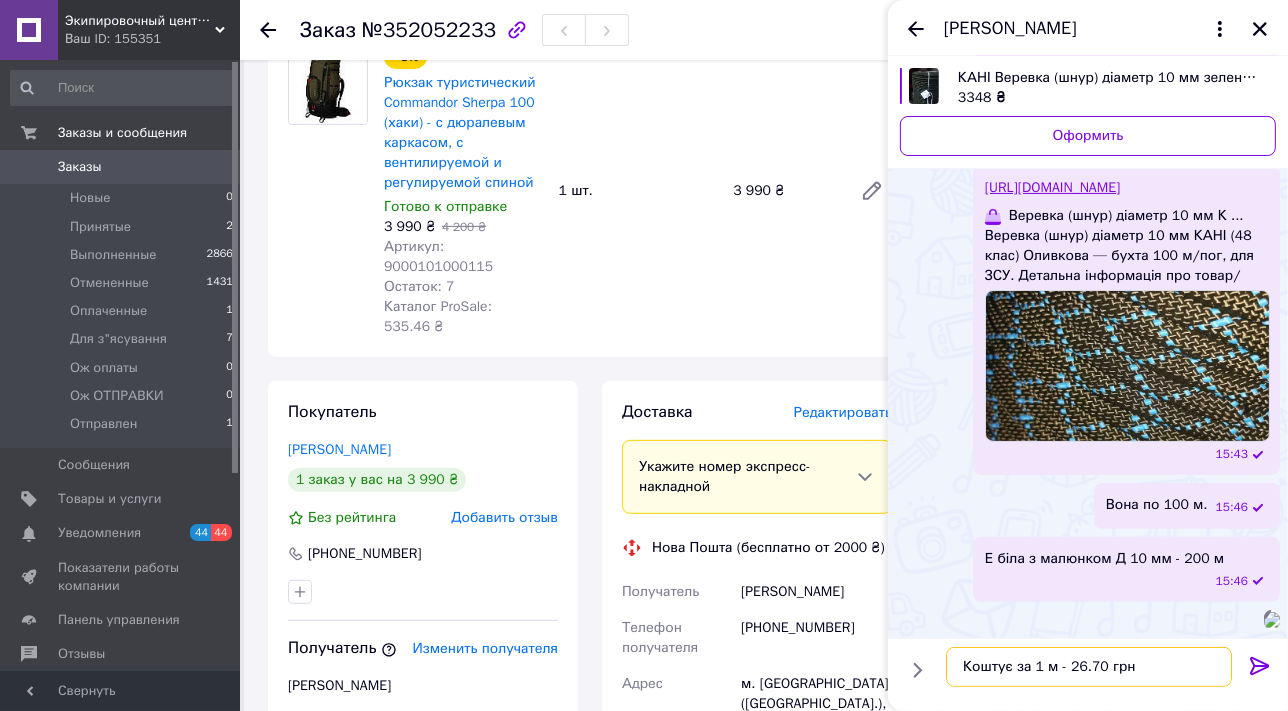 click on "Коштує за 1 м - 26.70 грн" at bounding box center (1089, 667) 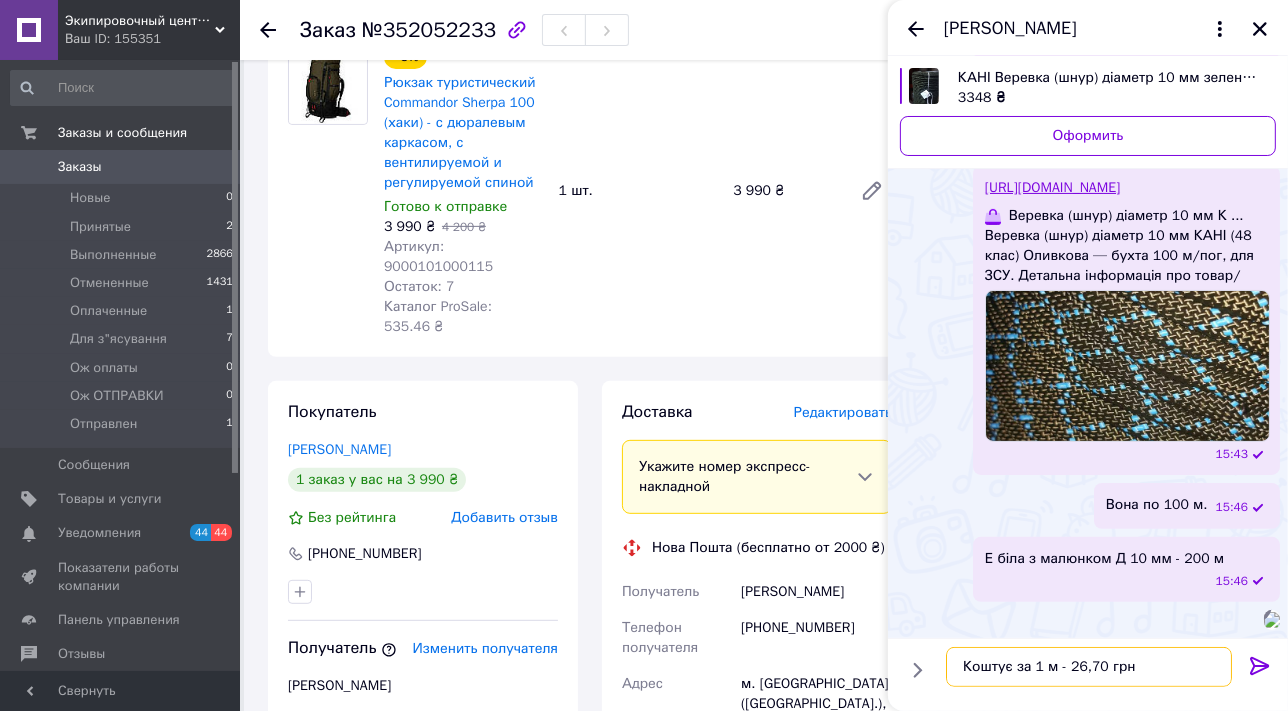 type on "Коштує за 1 м - 26,70 грн" 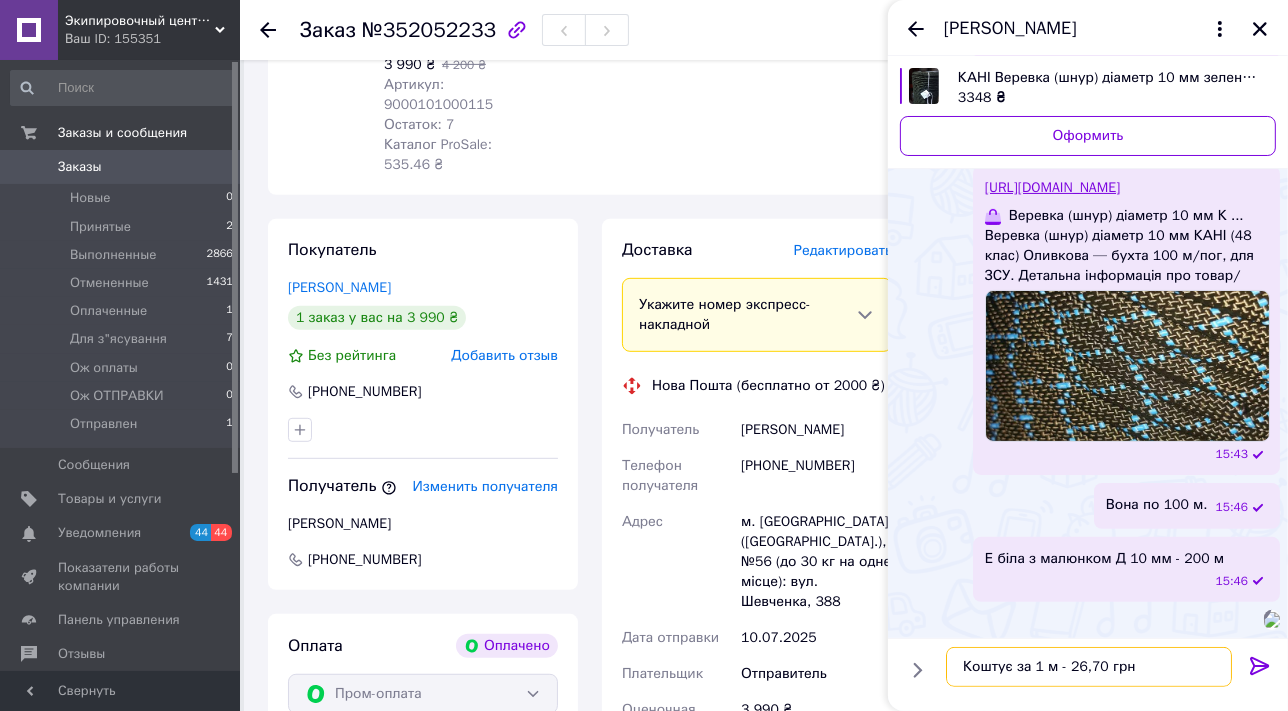 scroll, scrollTop: 945, scrollLeft: 0, axis: vertical 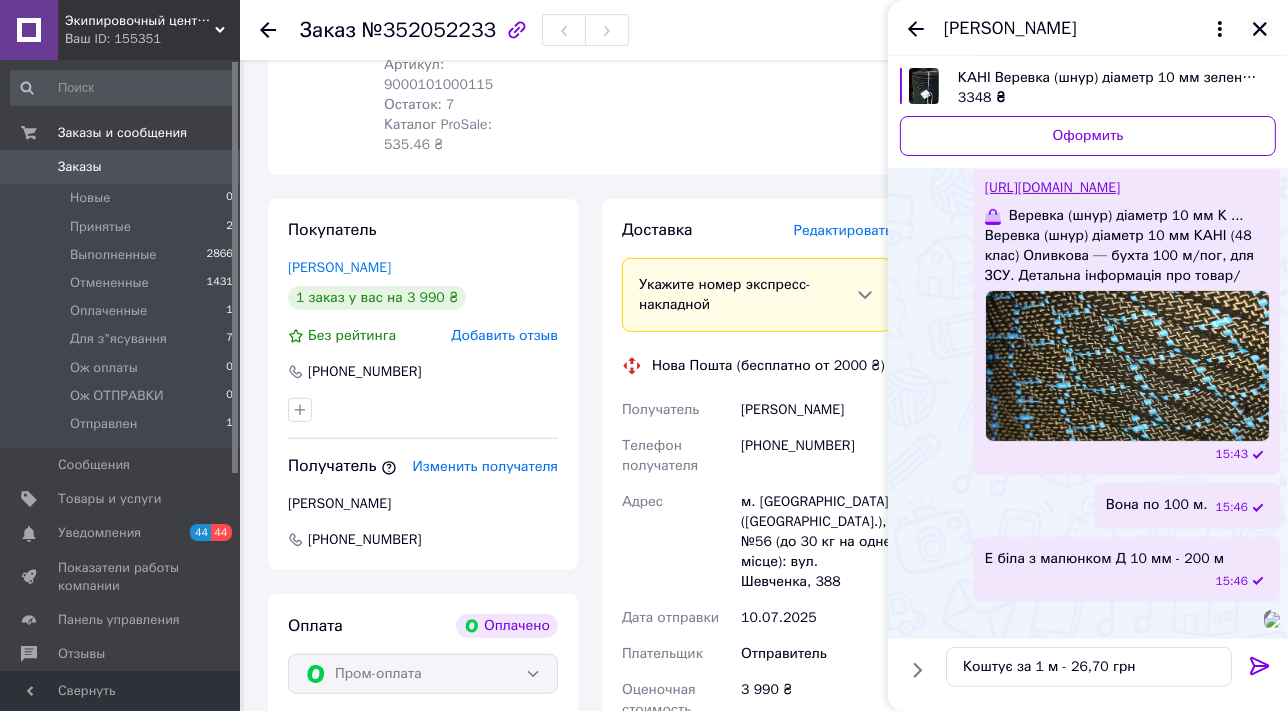 click 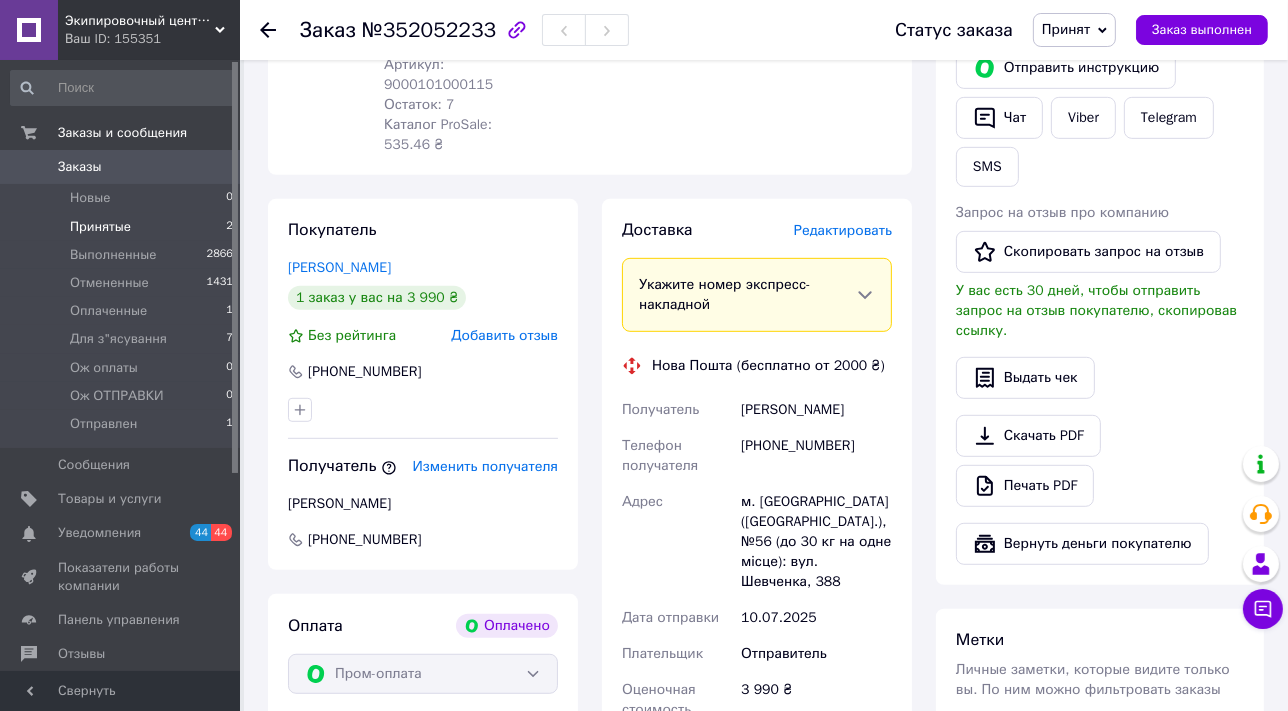 click on "Принятые" at bounding box center [100, 227] 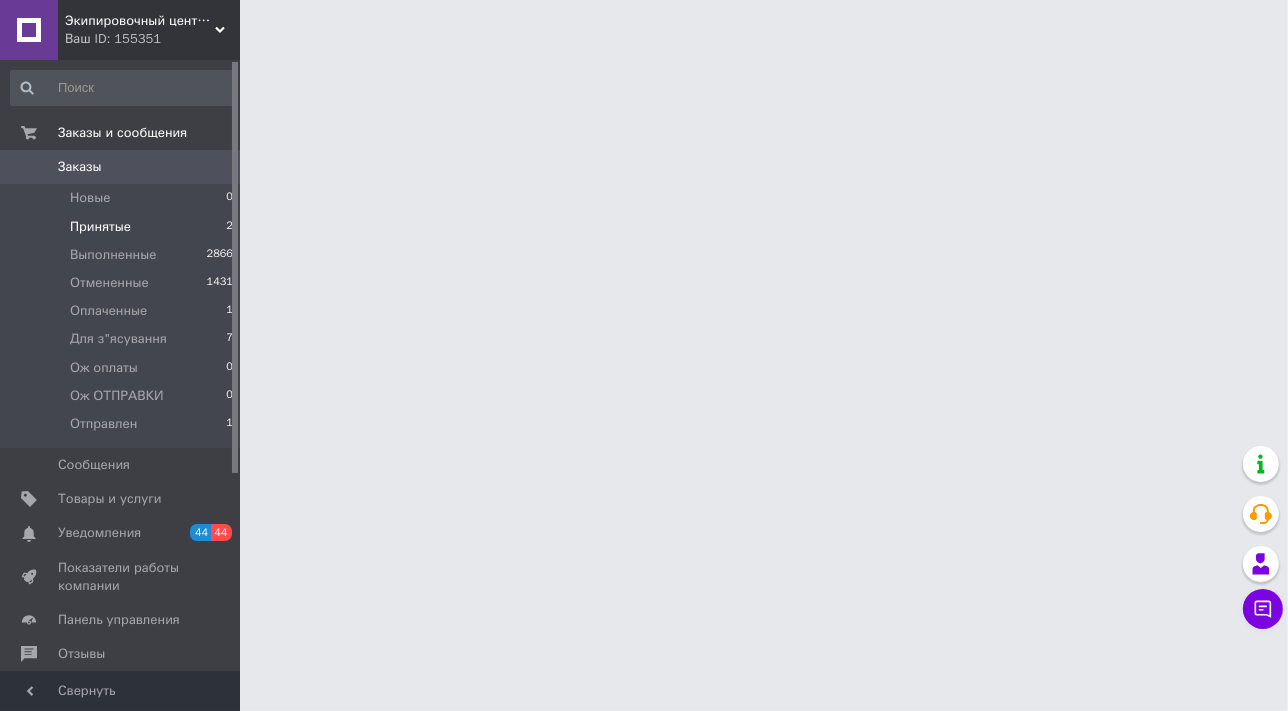 scroll, scrollTop: 0, scrollLeft: 0, axis: both 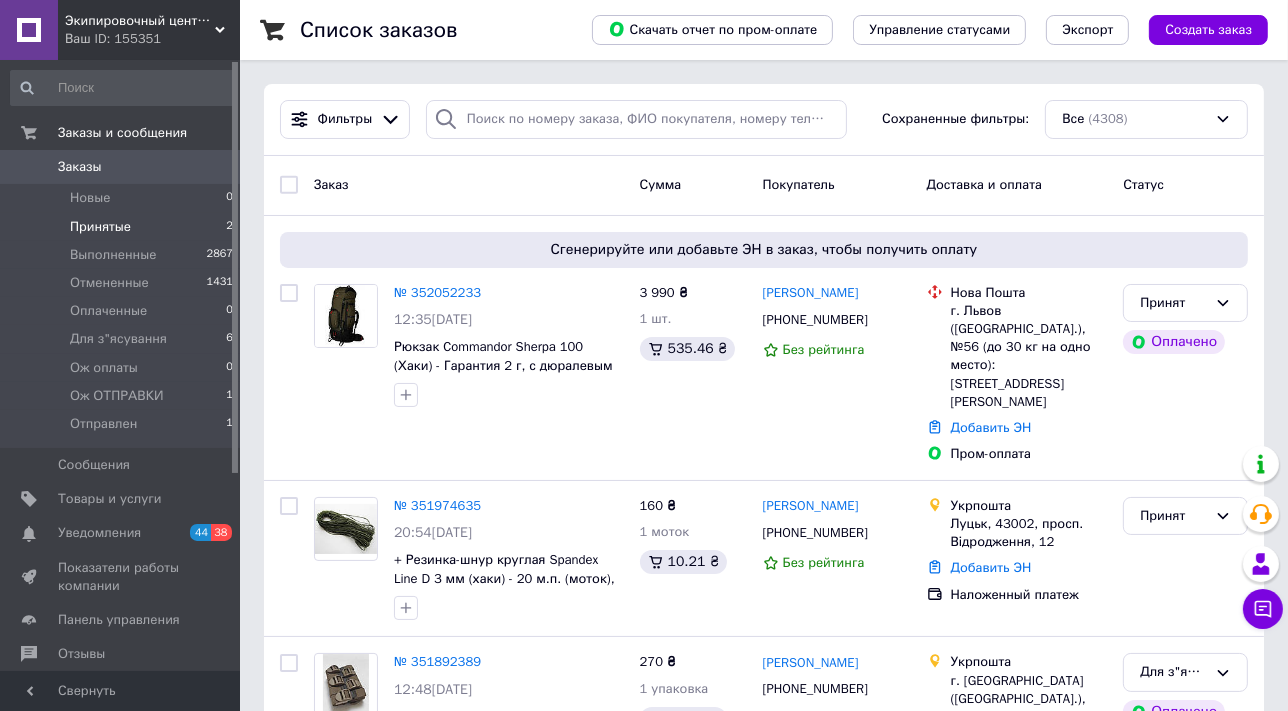 click on "Принятые" at bounding box center [100, 227] 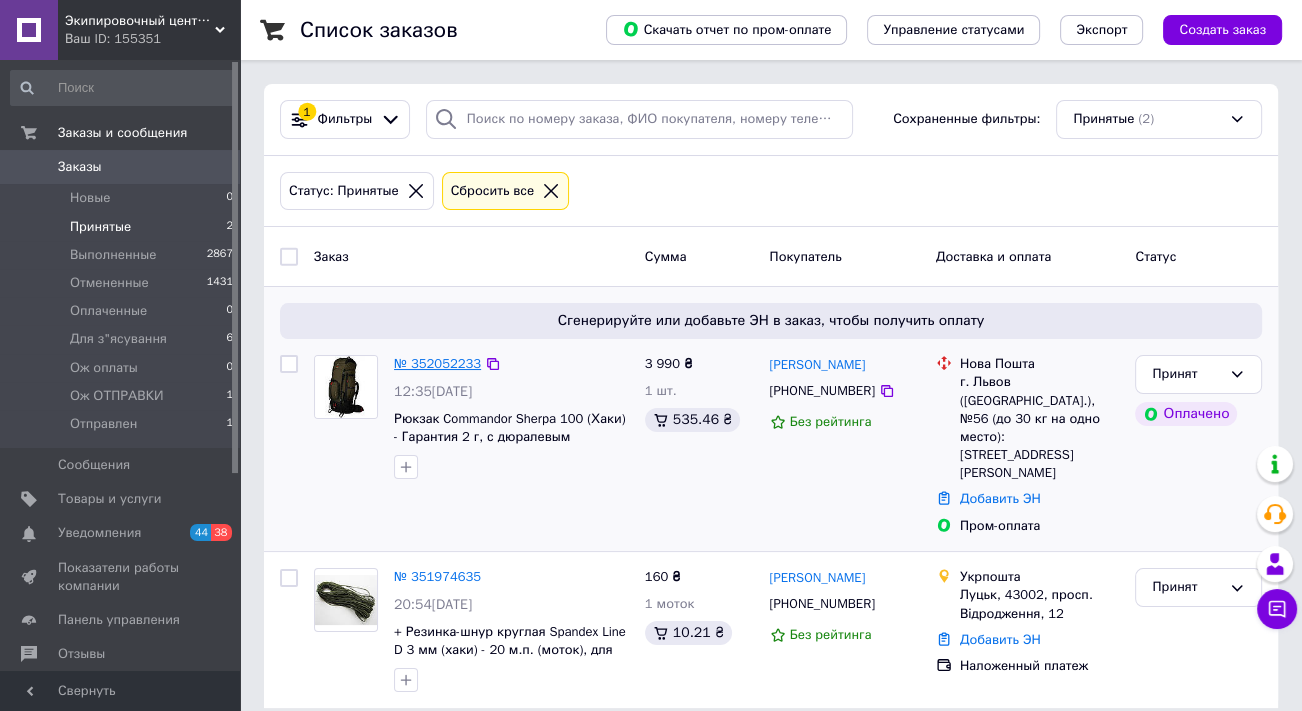click on "№ 352052233" at bounding box center (437, 363) 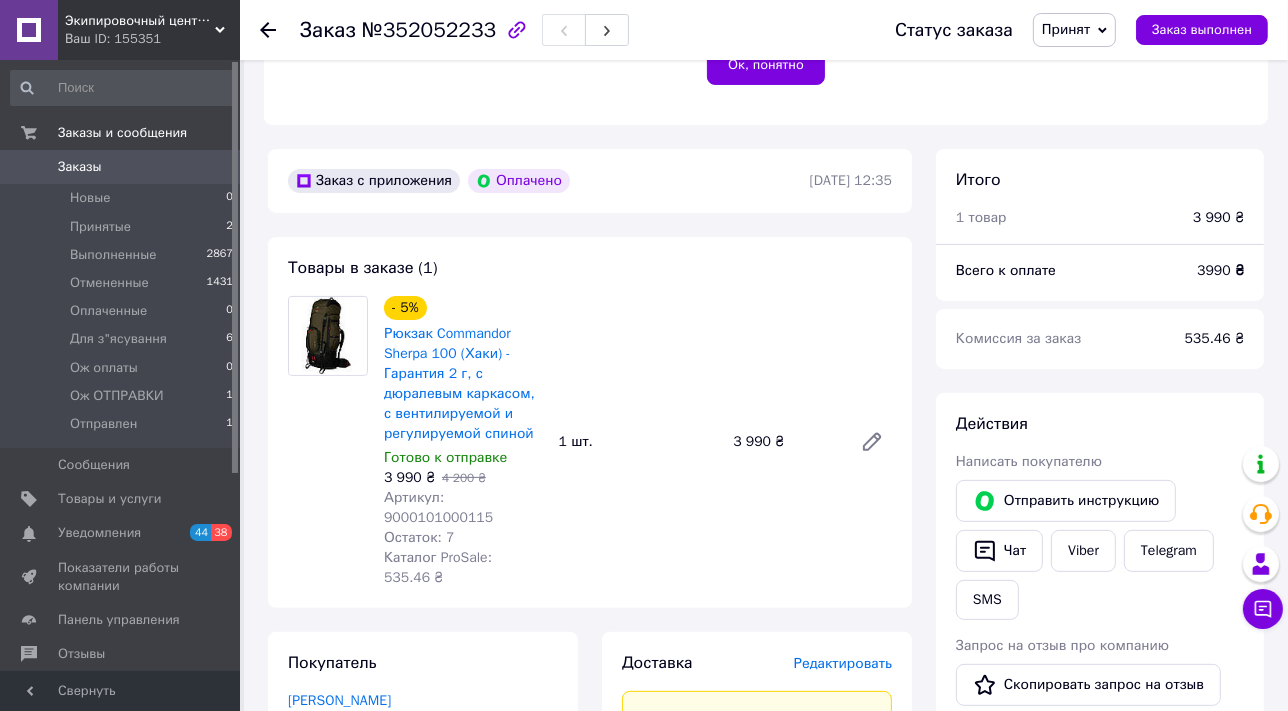 scroll, scrollTop: 545, scrollLeft: 0, axis: vertical 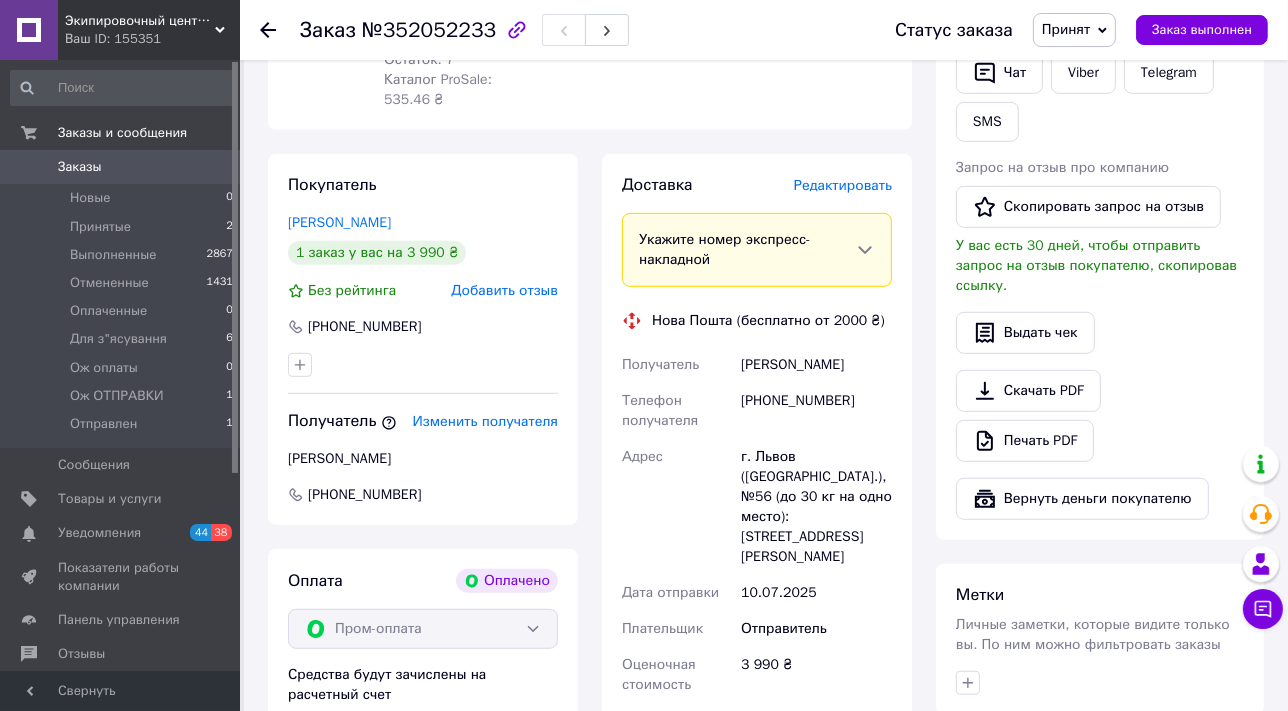 click on "Редактировать" at bounding box center [843, 185] 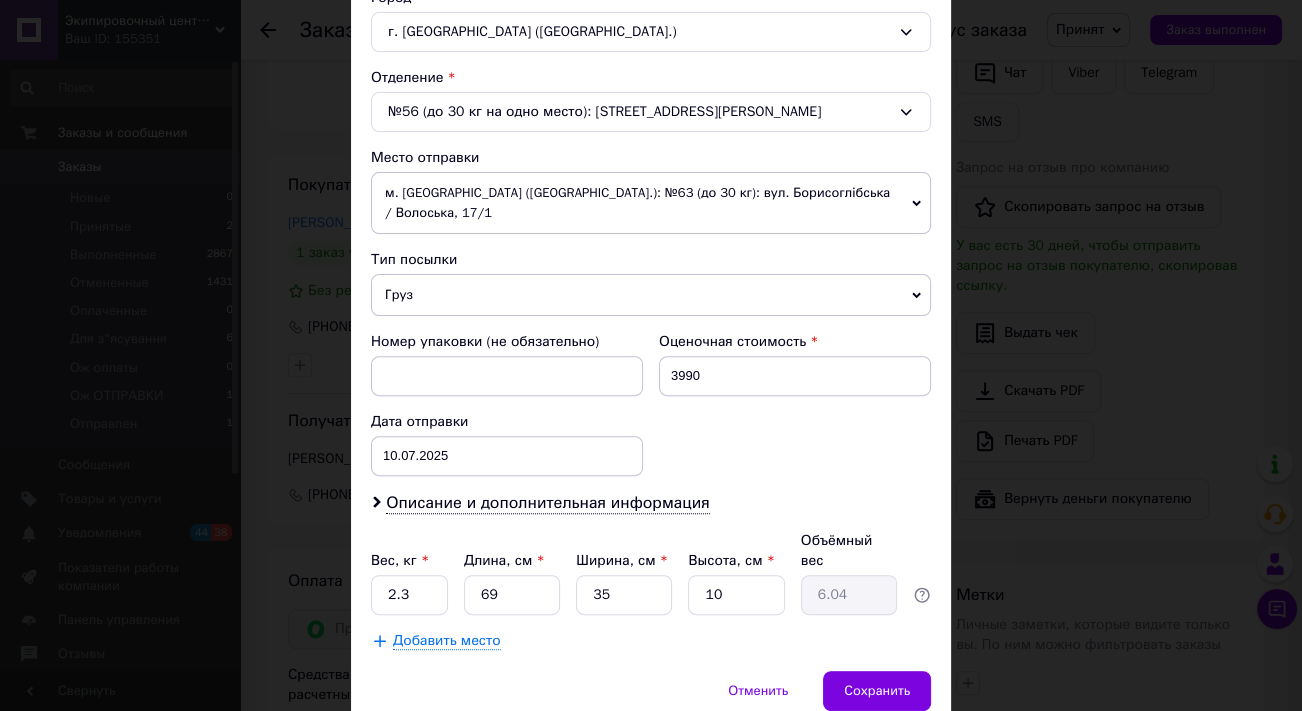 scroll, scrollTop: 571, scrollLeft: 0, axis: vertical 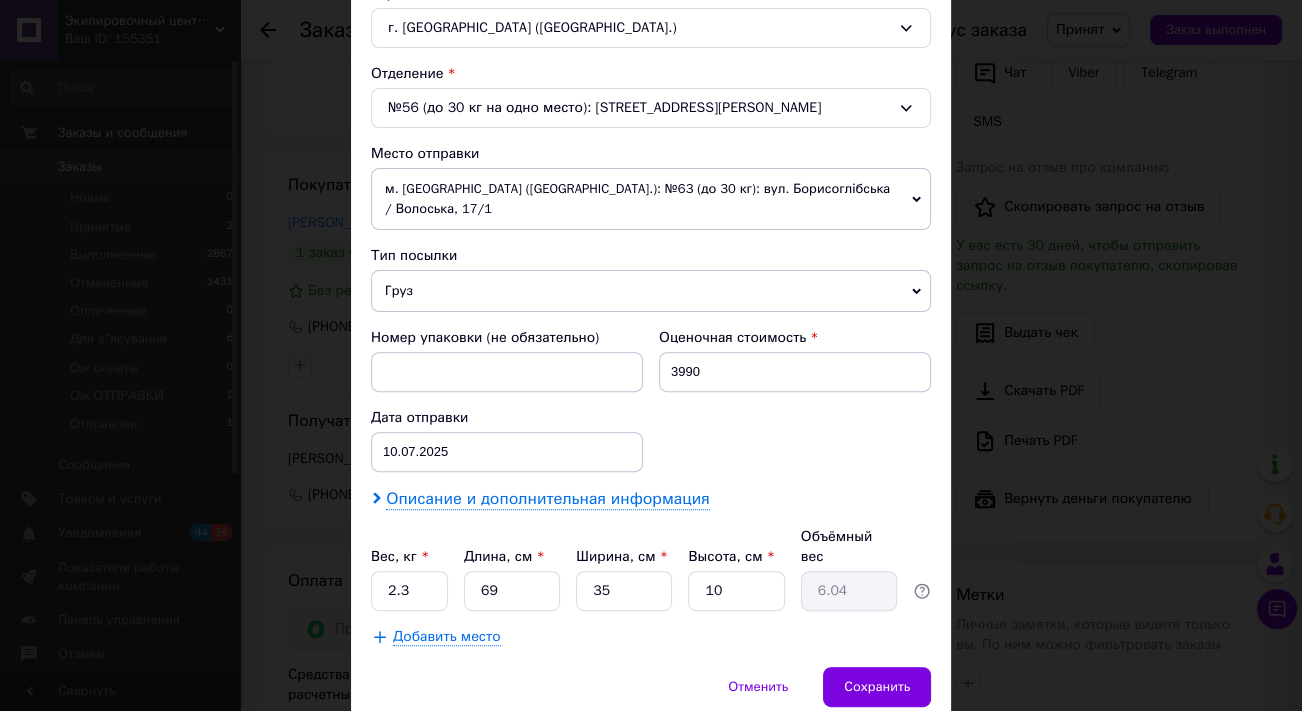 click on "Описание и дополнительная информация" at bounding box center [547, 499] 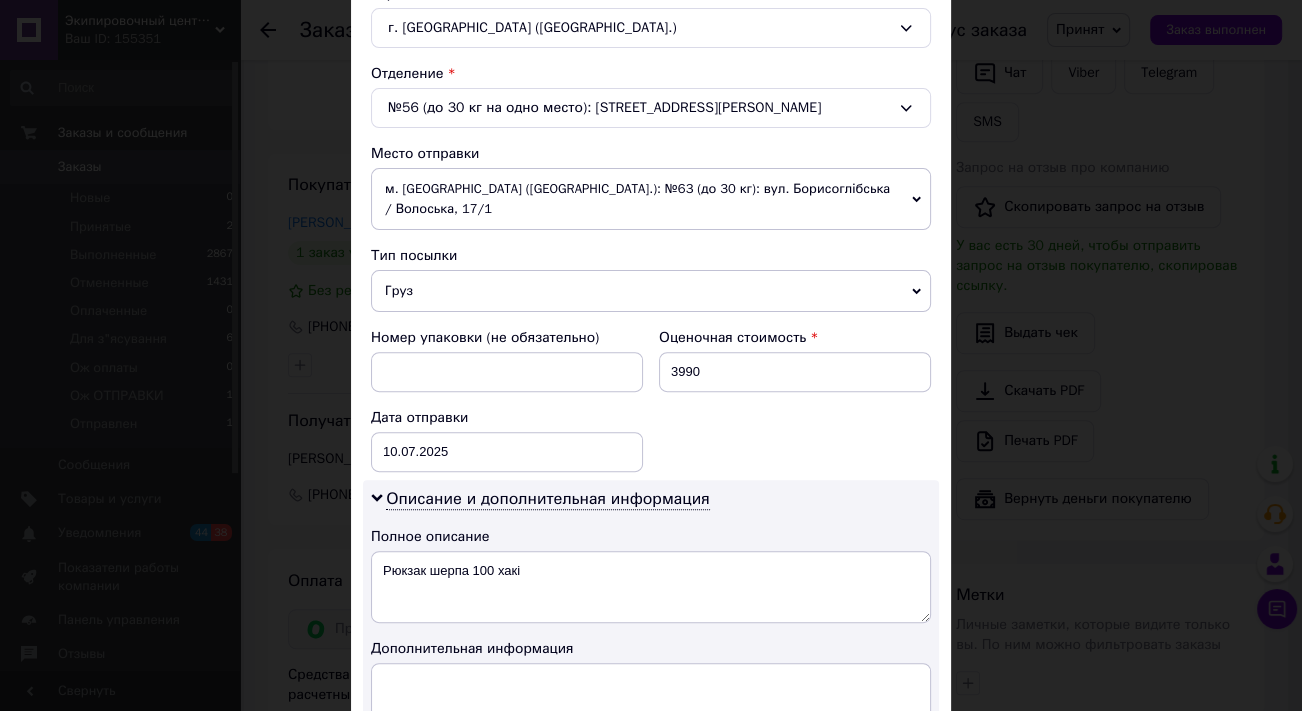 scroll, scrollTop: 480, scrollLeft: 0, axis: vertical 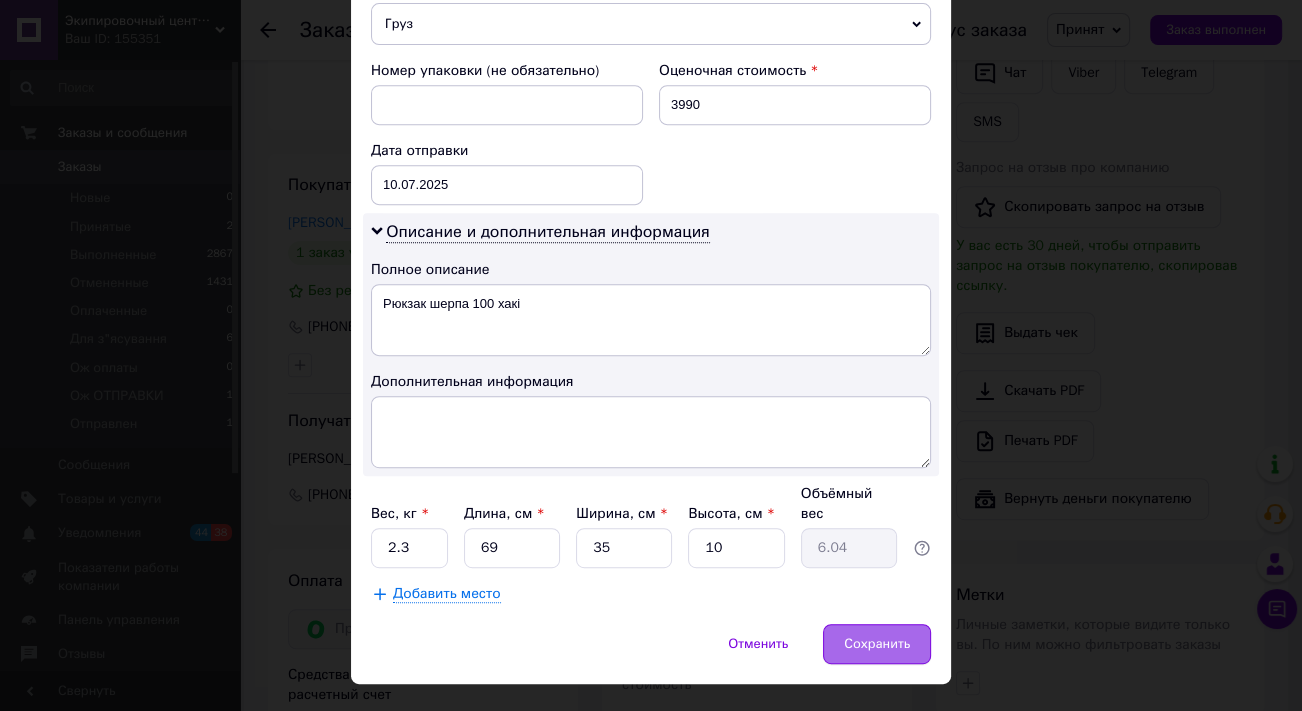 click on "Сохранить" at bounding box center (877, 644) 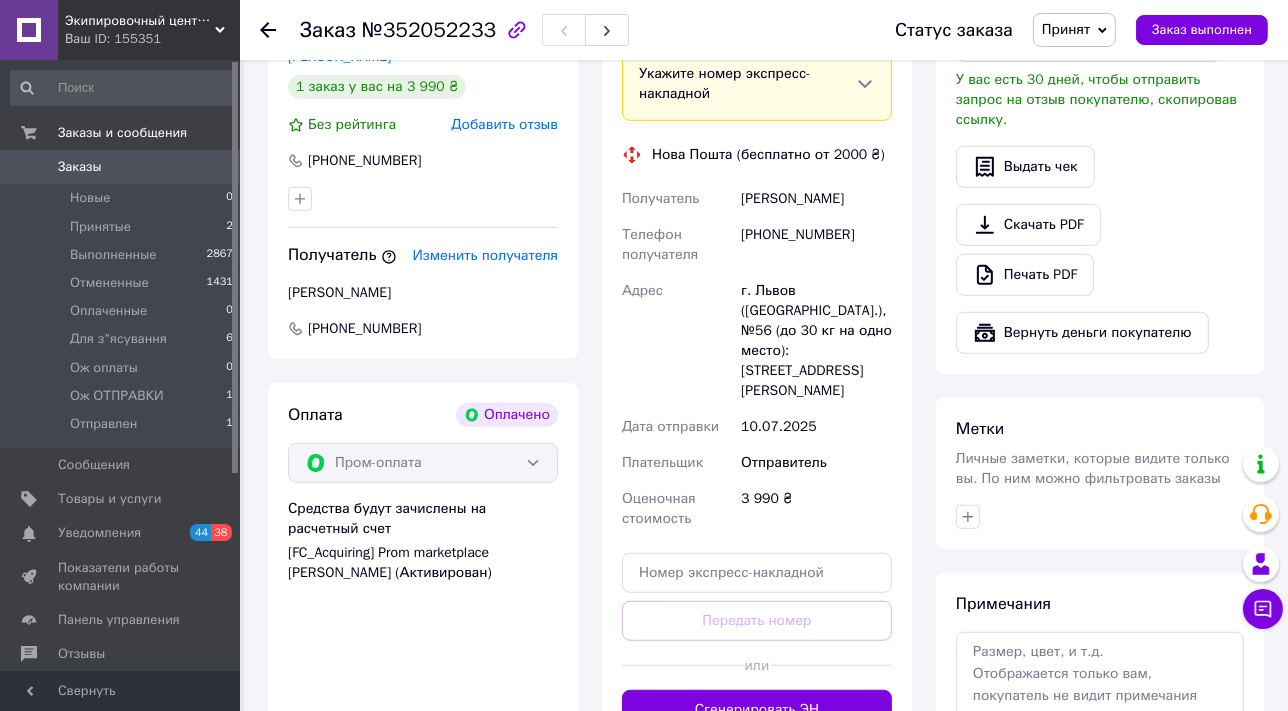 scroll, scrollTop: 1263, scrollLeft: 0, axis: vertical 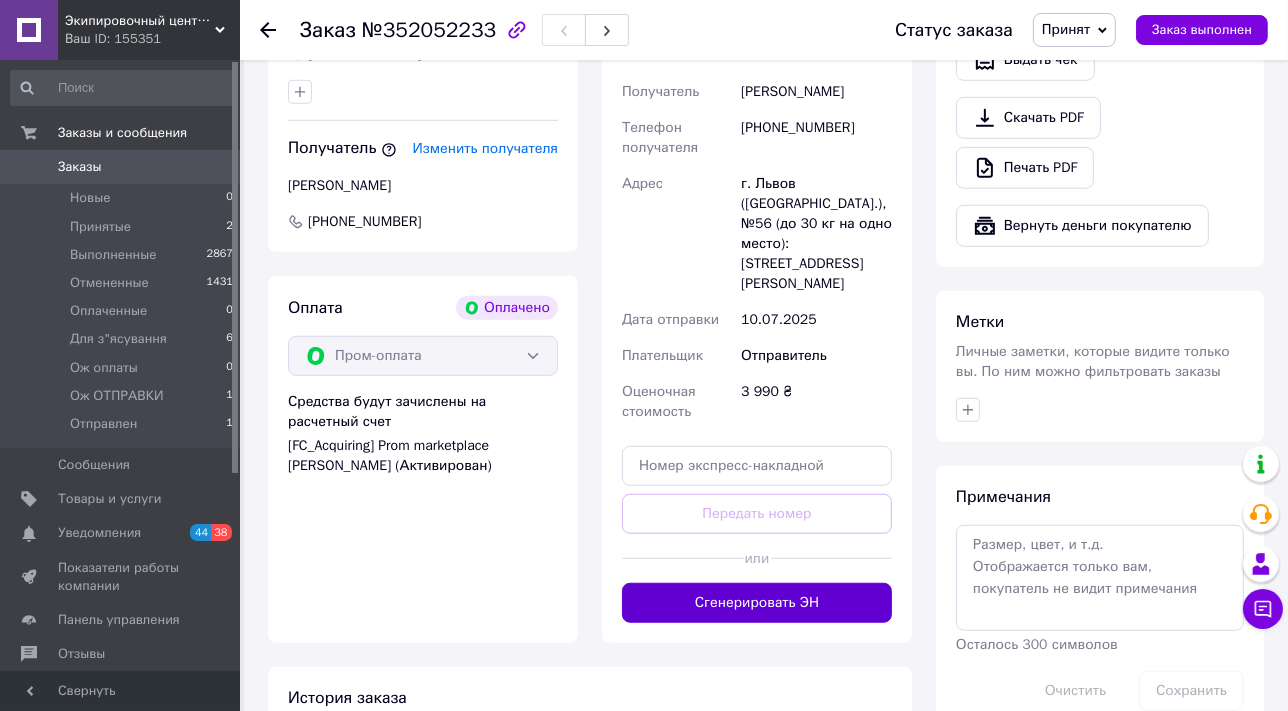 click on "Сгенерировать ЭН" at bounding box center [757, 603] 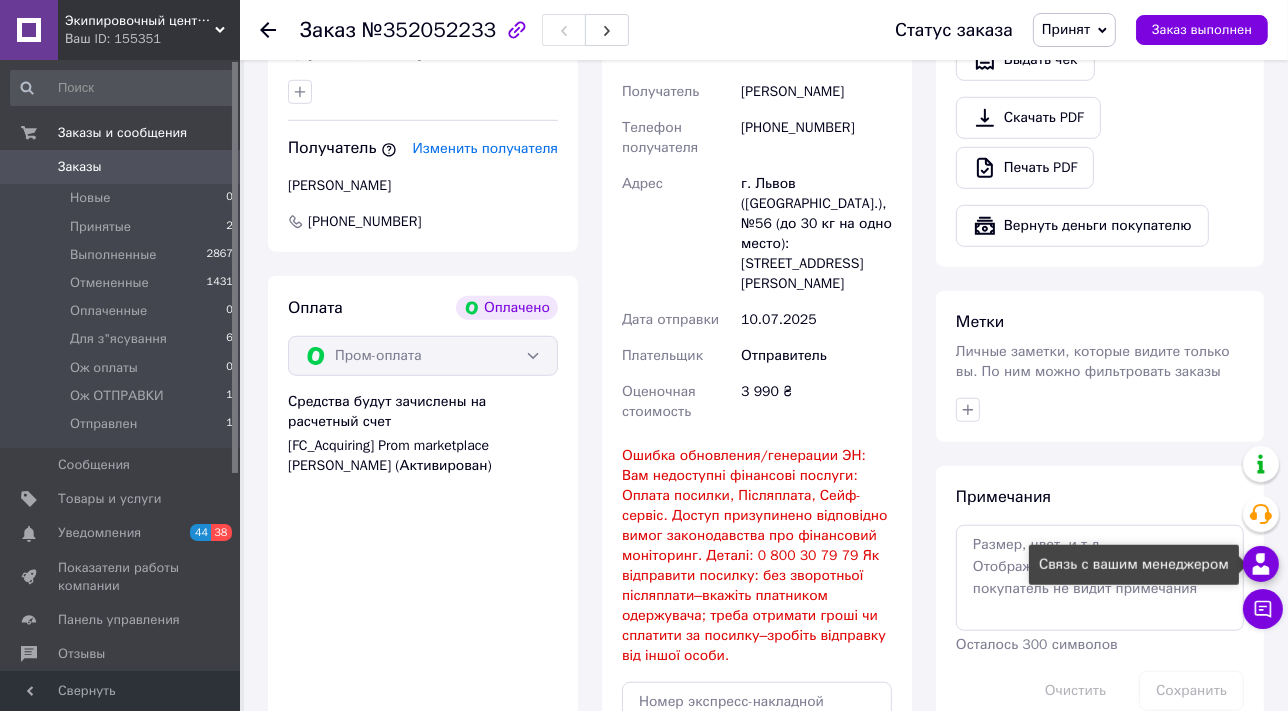 click 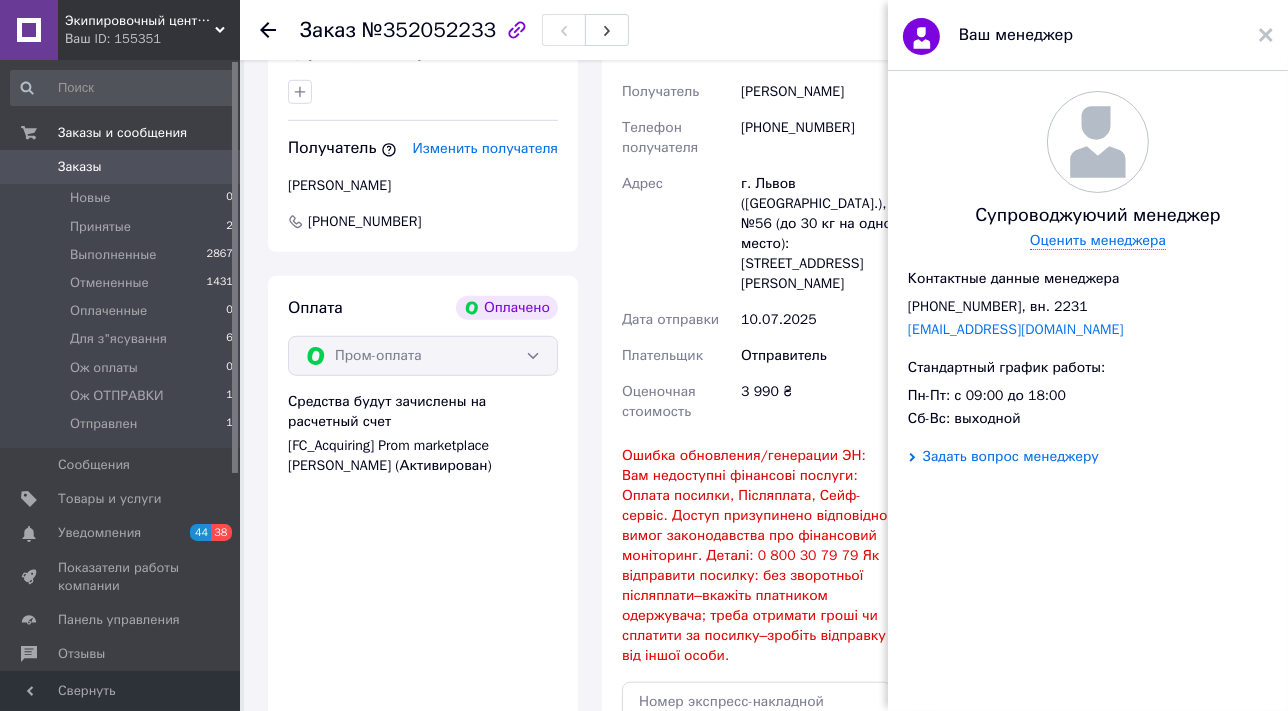 click on "Задать вопрос менеджеру" at bounding box center (1011, 457) 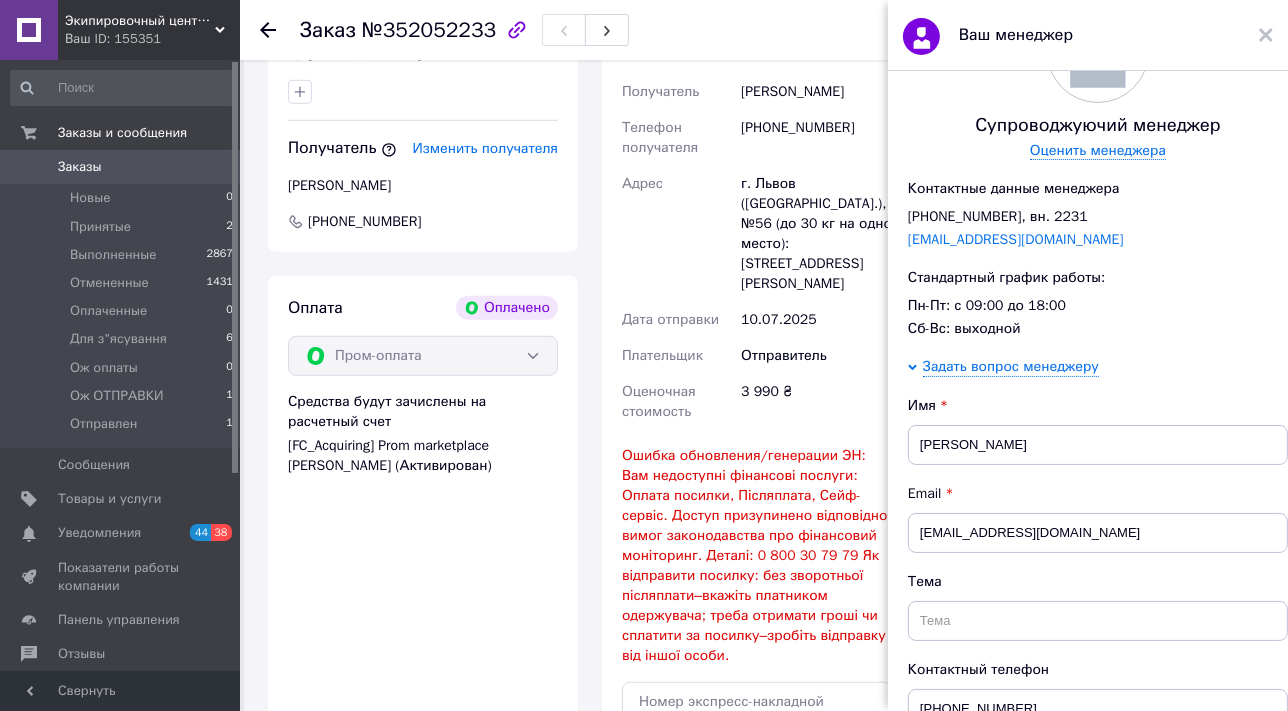 scroll, scrollTop: 0, scrollLeft: 0, axis: both 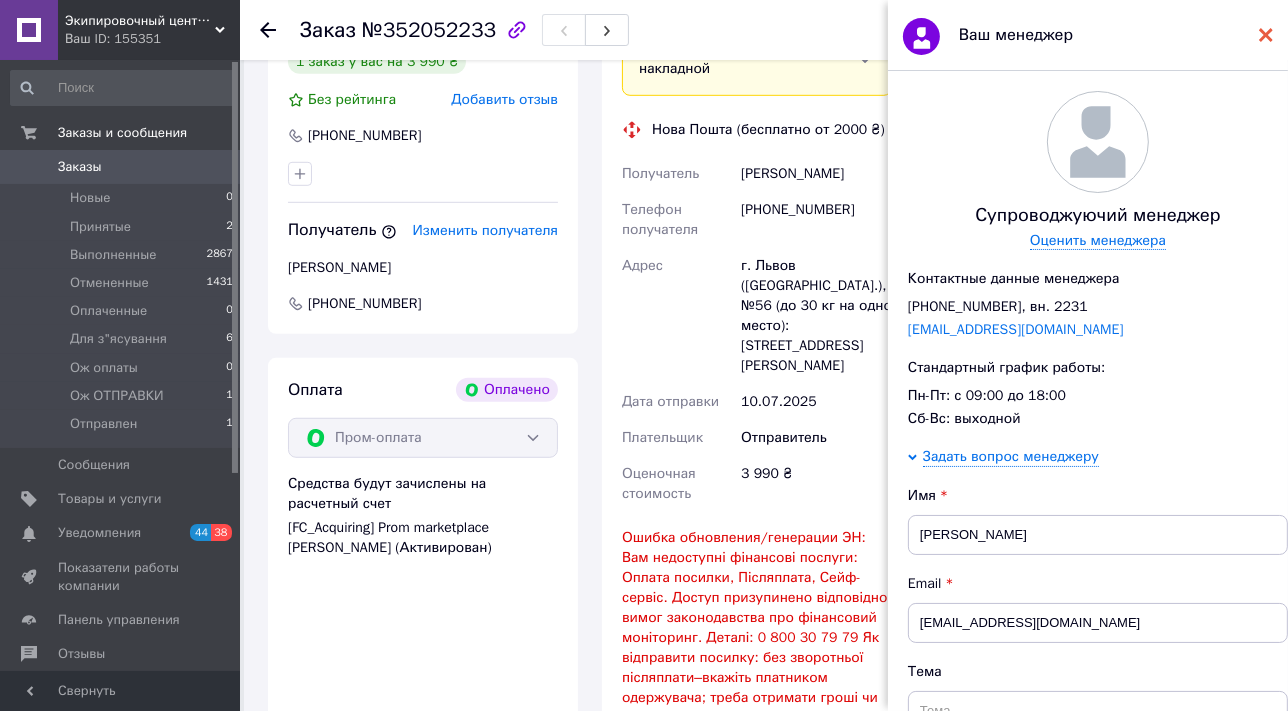 click 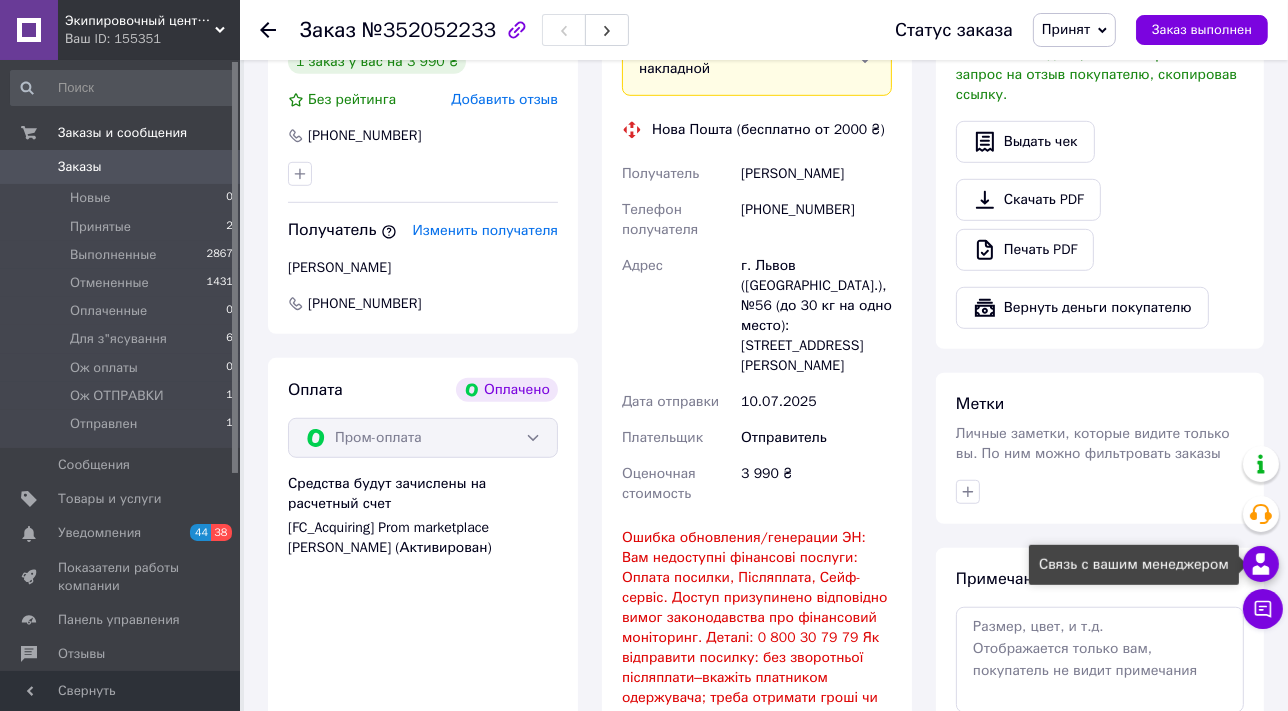 click 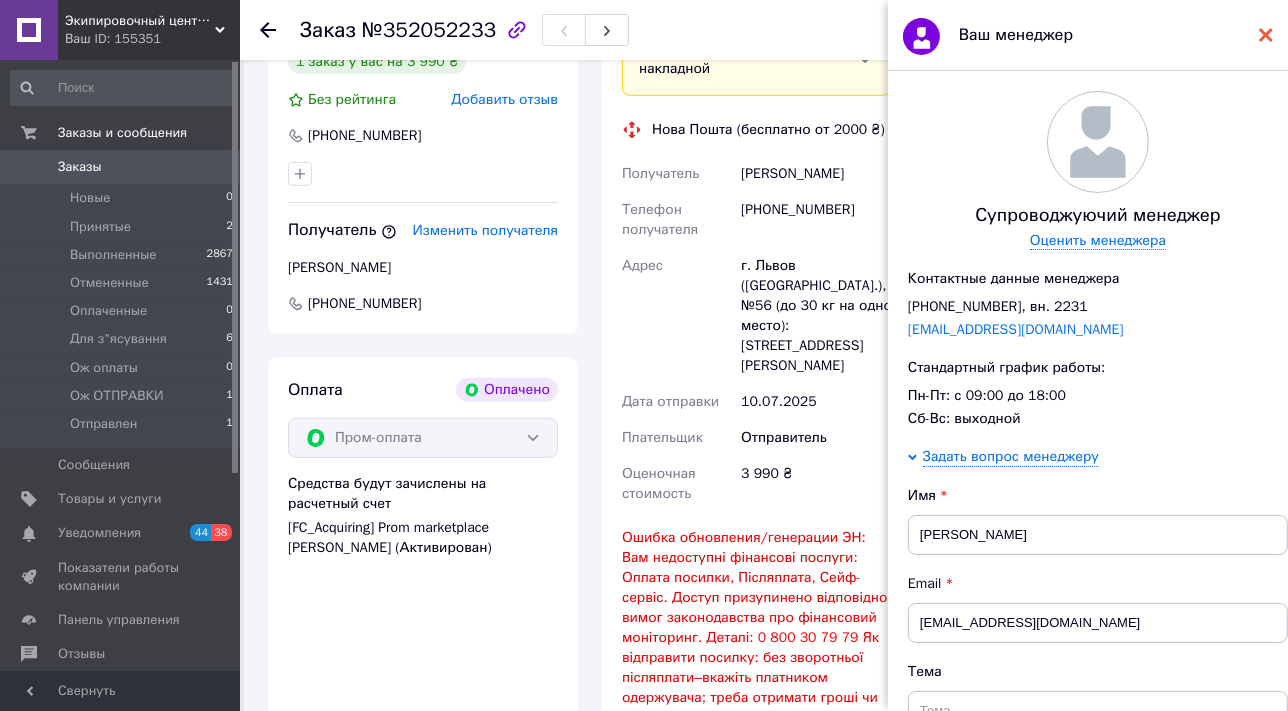 click 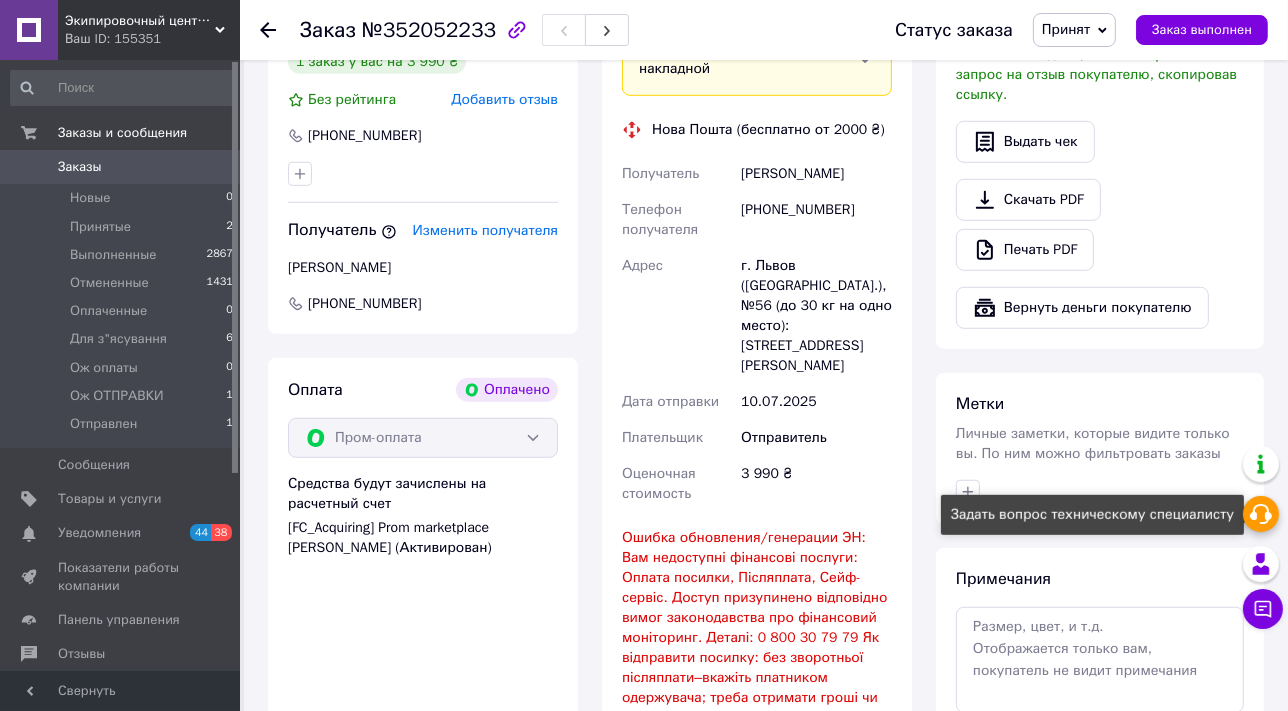 click 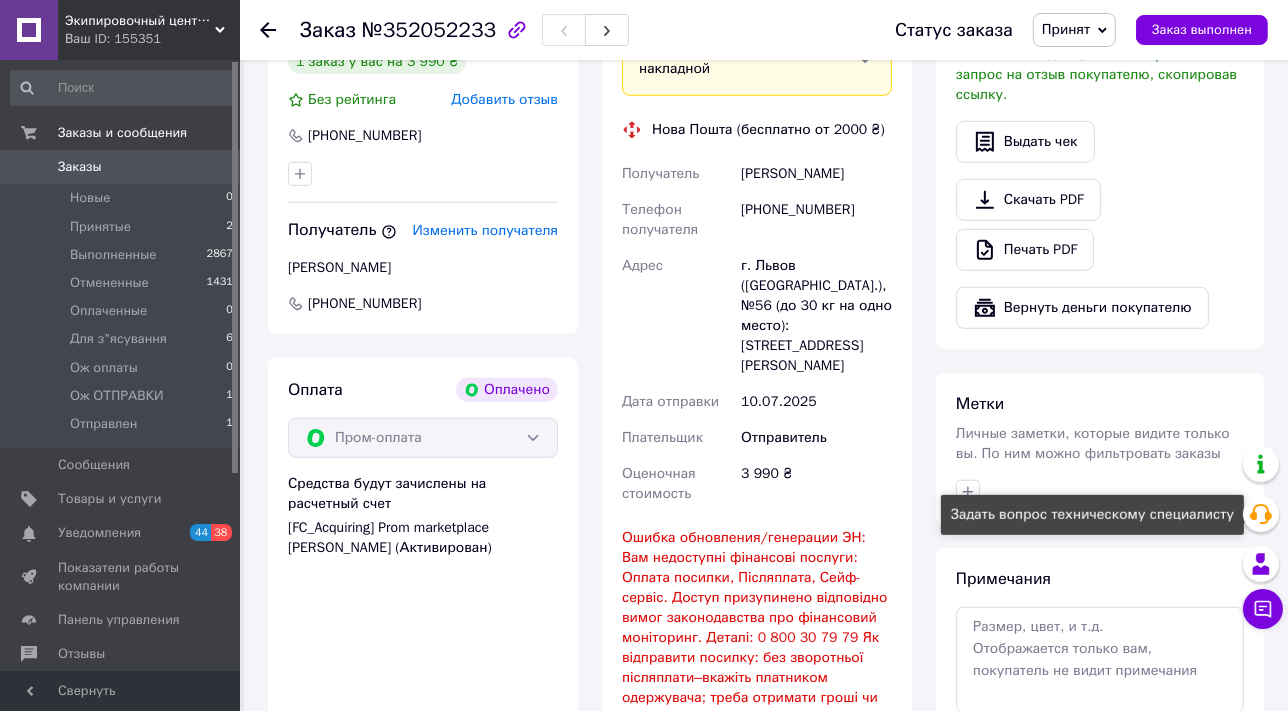 click 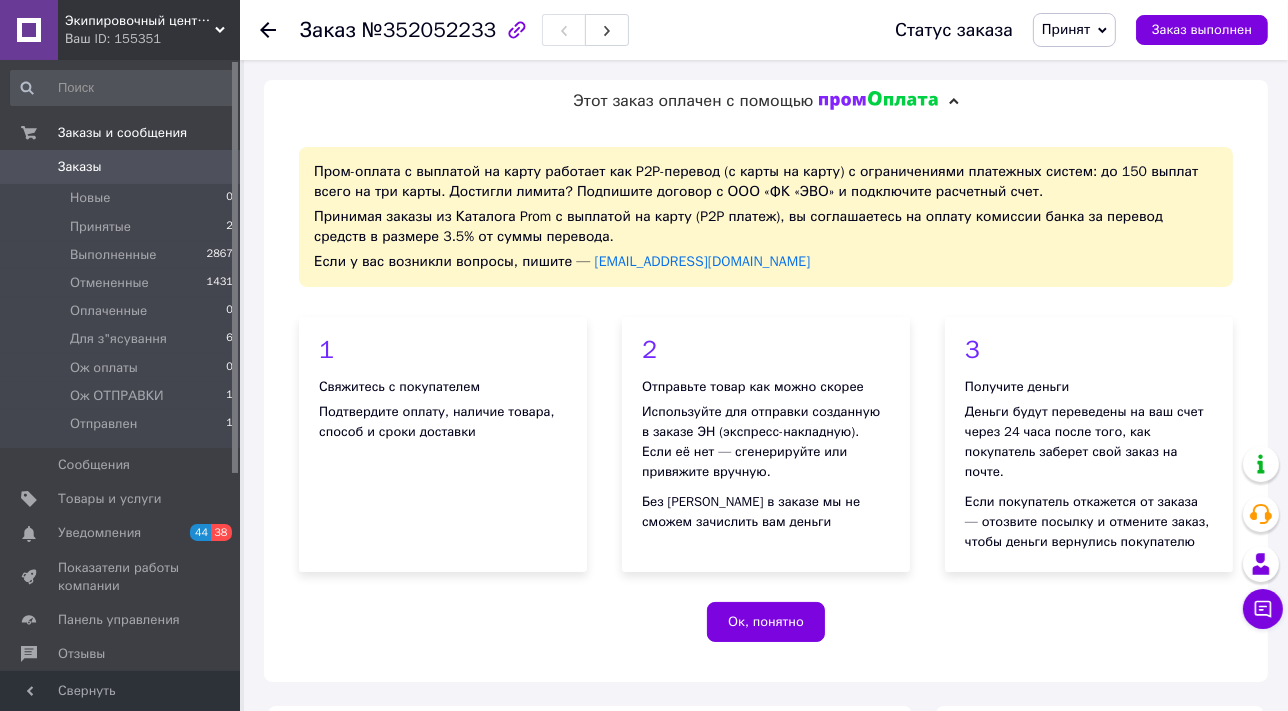 scroll, scrollTop: 812, scrollLeft: 0, axis: vertical 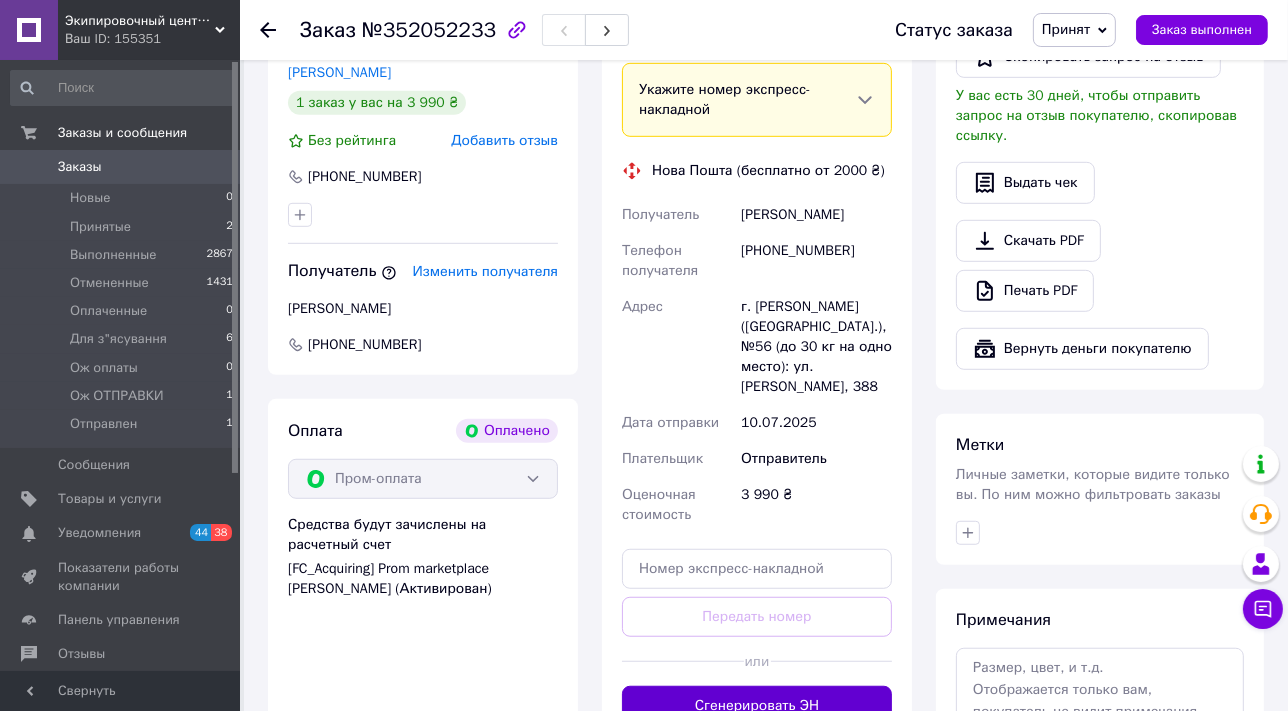 click on "Сгенерировать ЭН" at bounding box center (757, 706) 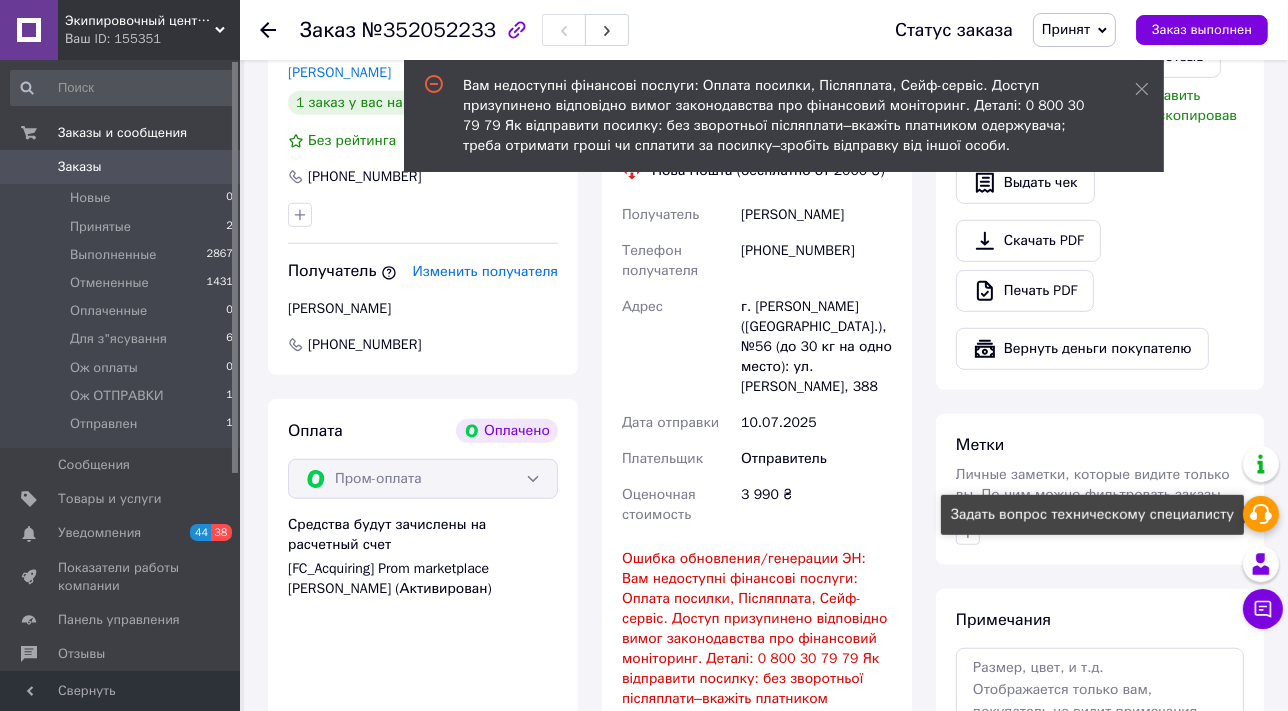 click 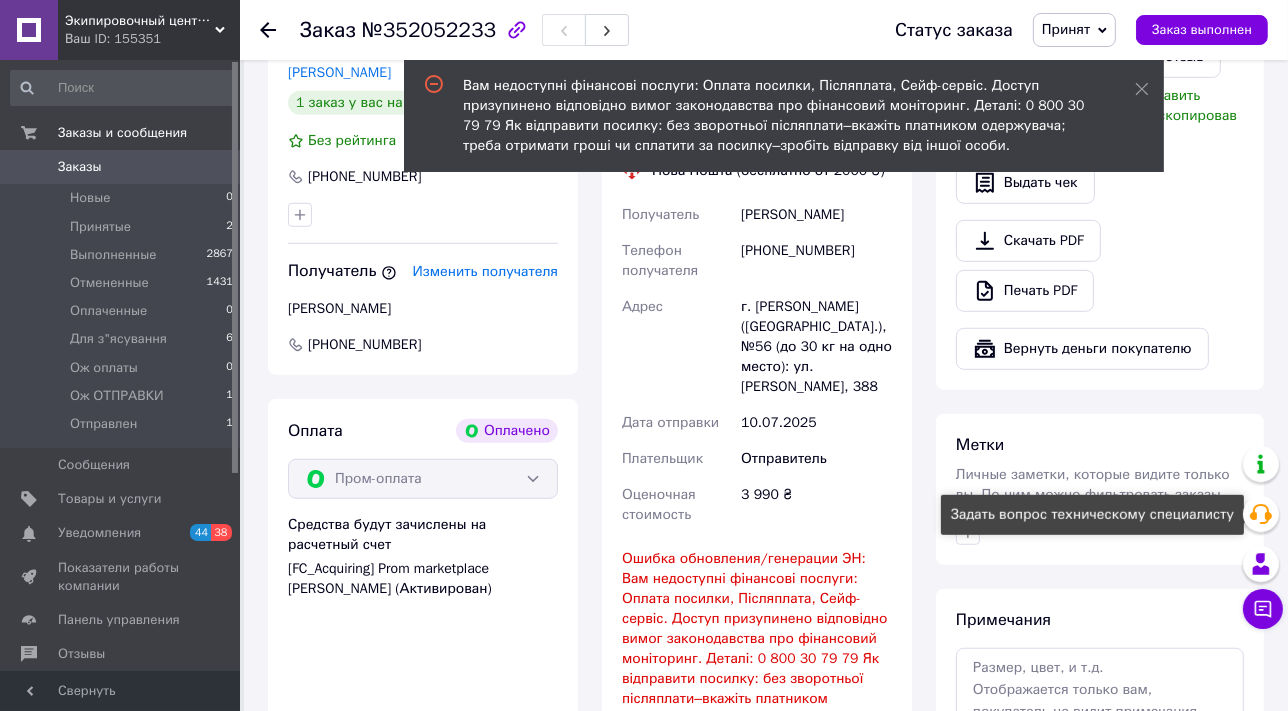 click 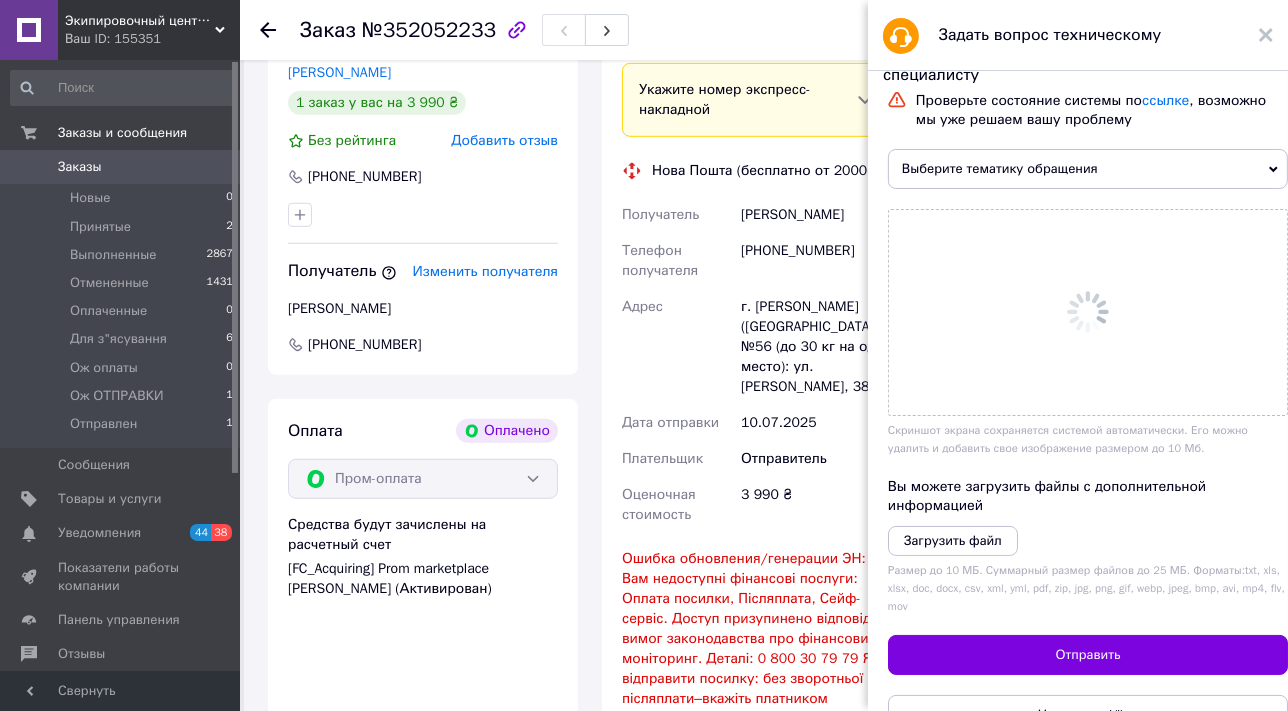 click 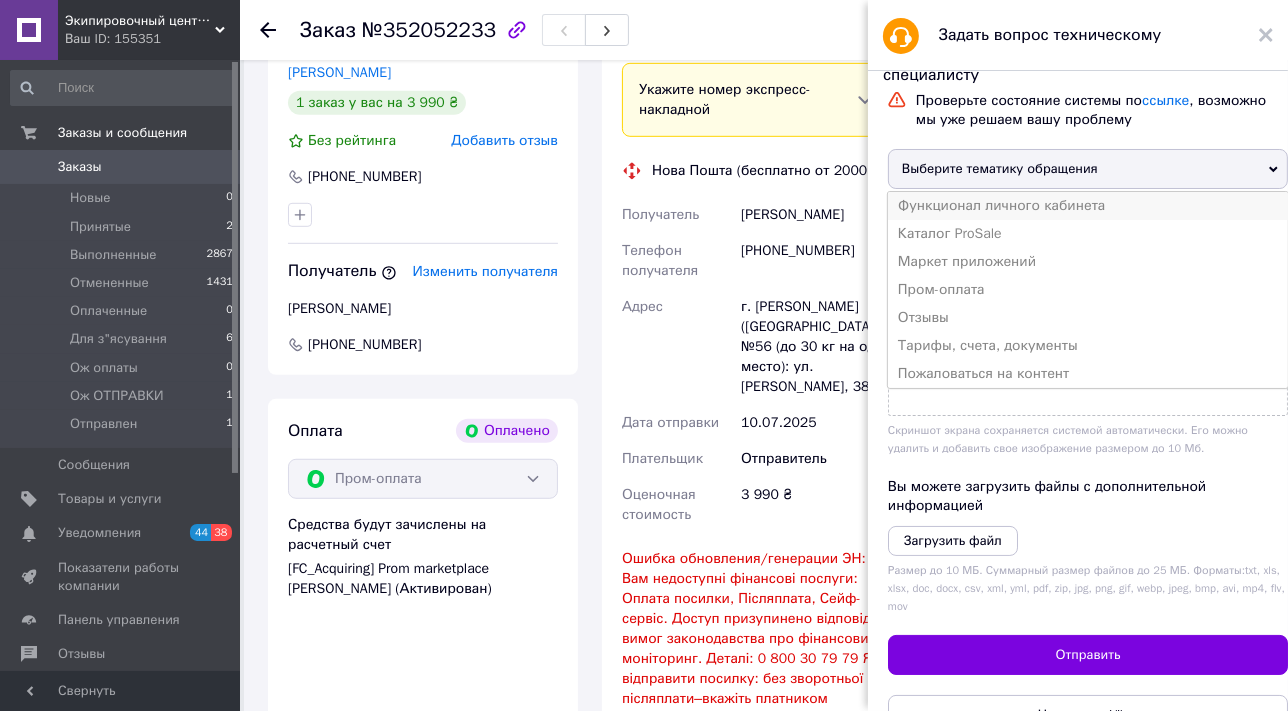 click on "Функционал личного кабинета" at bounding box center (1088, 206) 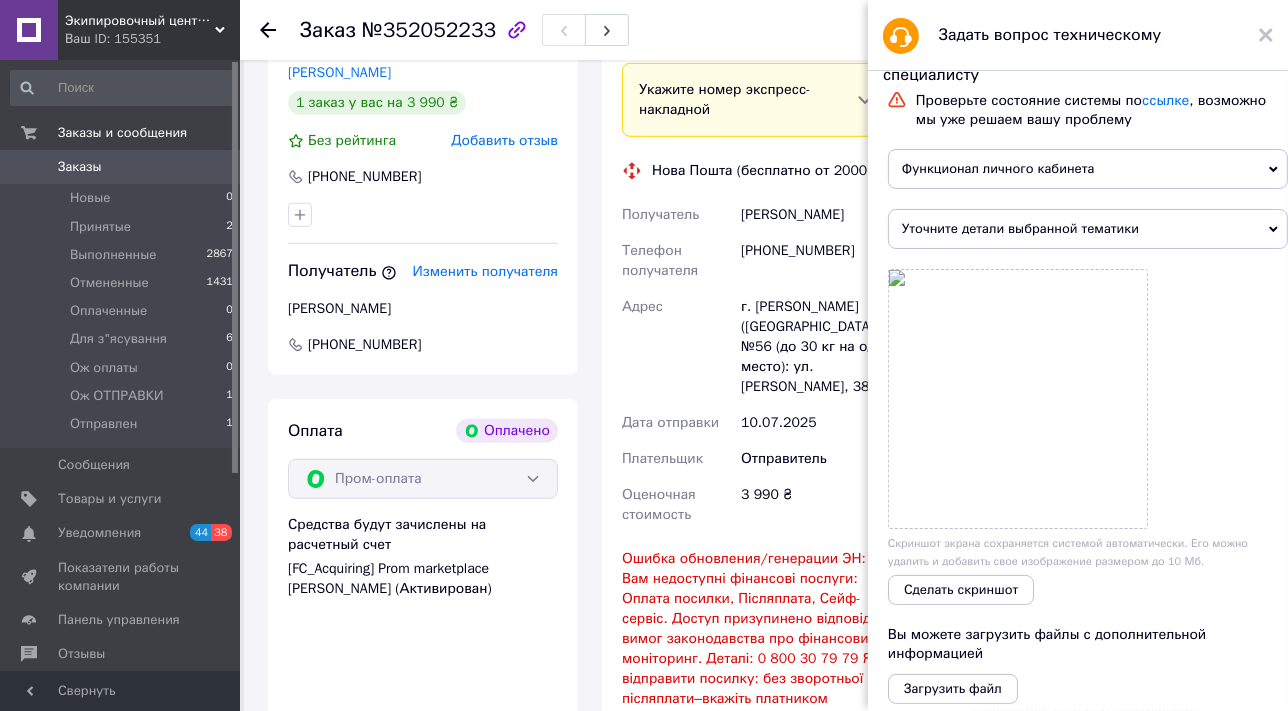 click 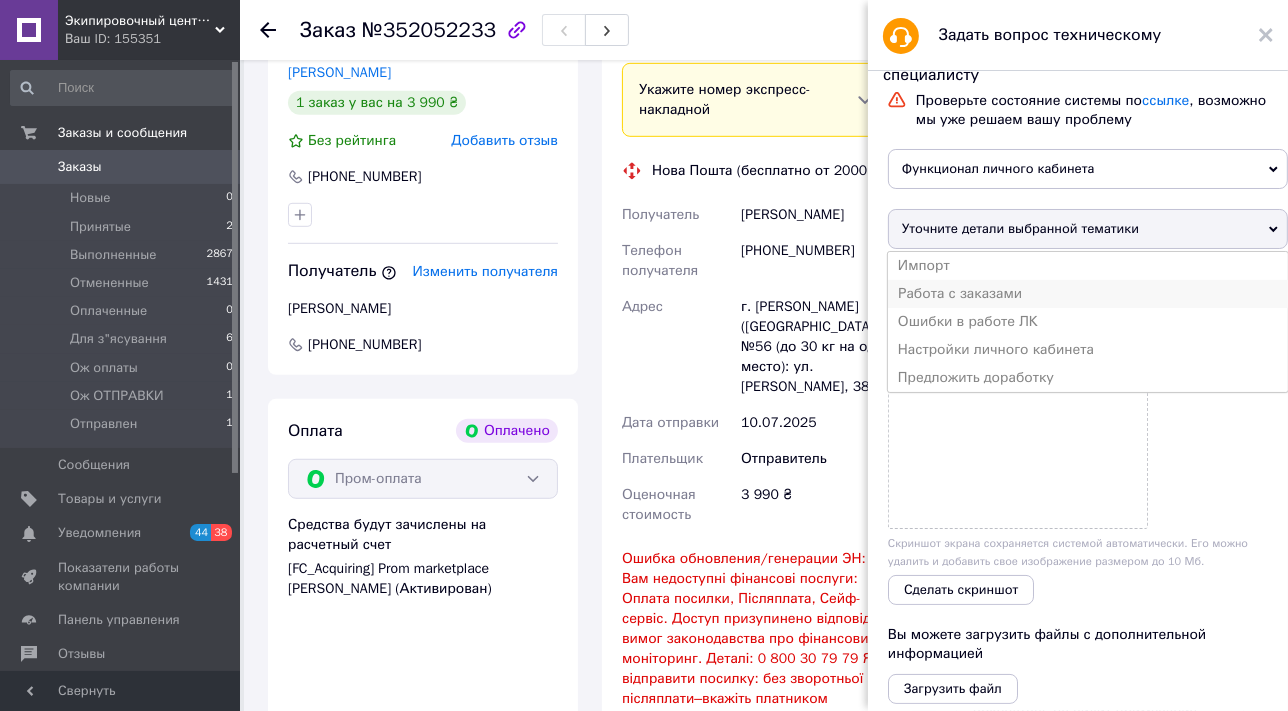 click on "Работа с заказами" at bounding box center (1088, 294) 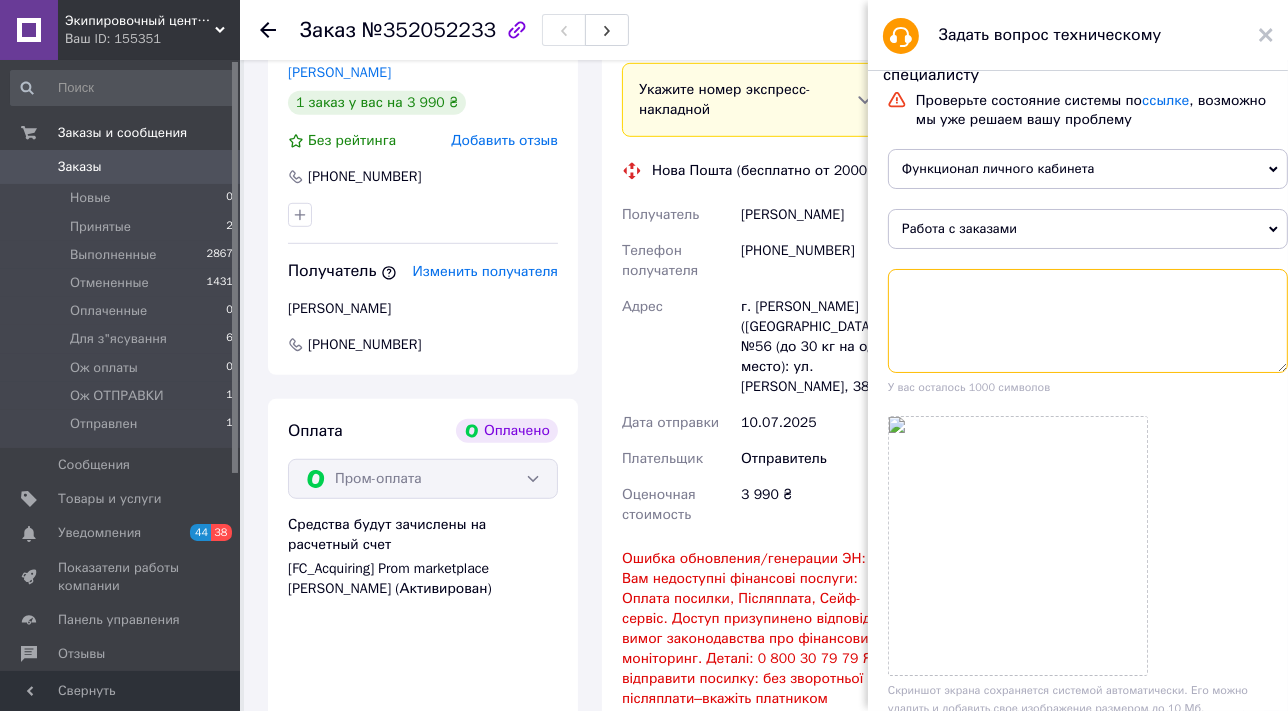 click at bounding box center (1088, 321) 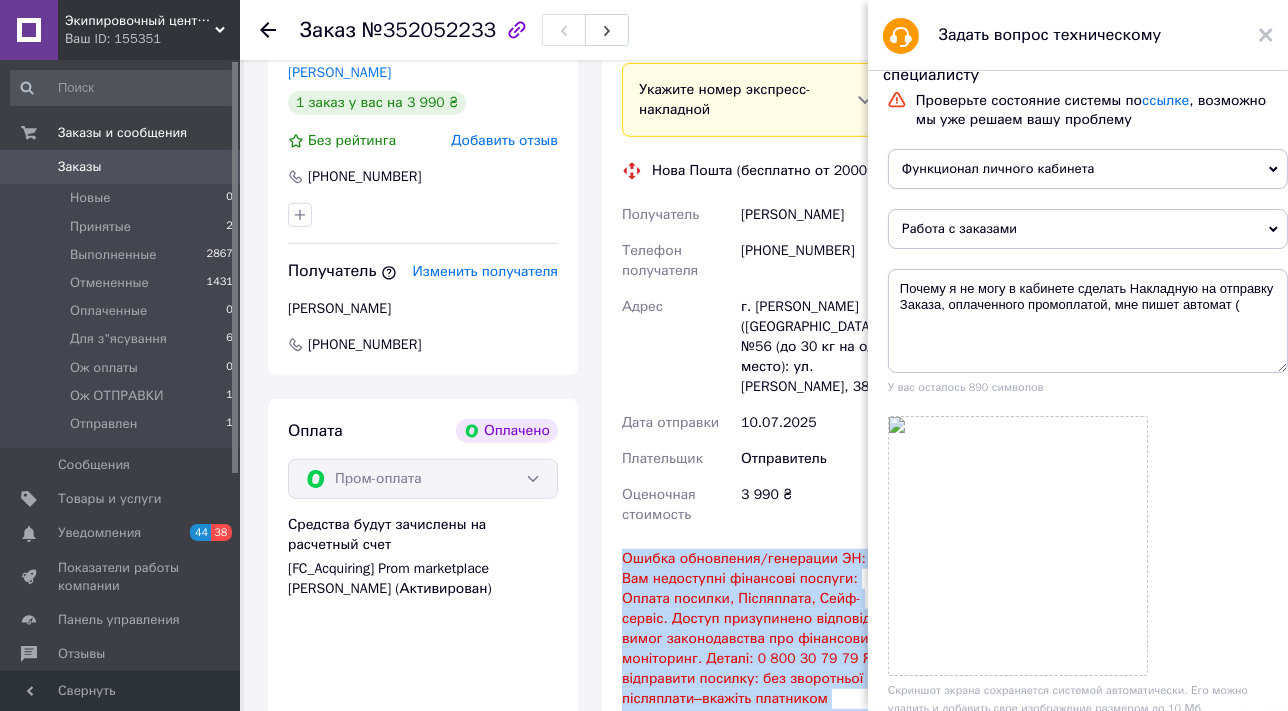 drag, startPoint x: 624, startPoint y: 478, endPoint x: 737, endPoint y: 679, distance: 230.58621 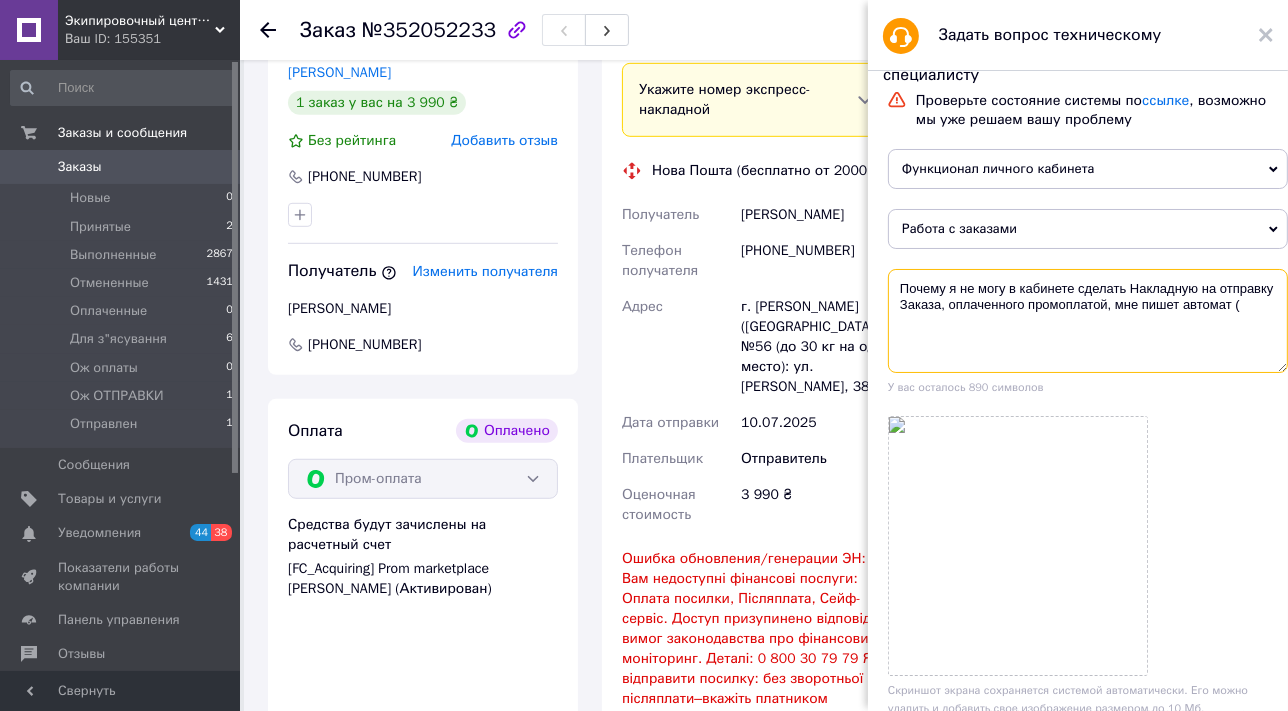 click on "Почему я не могу в кабинете сделать Накладную на отправку Заказа, оплаченного промоплатой, мне пишет автомат (" at bounding box center [1088, 321] 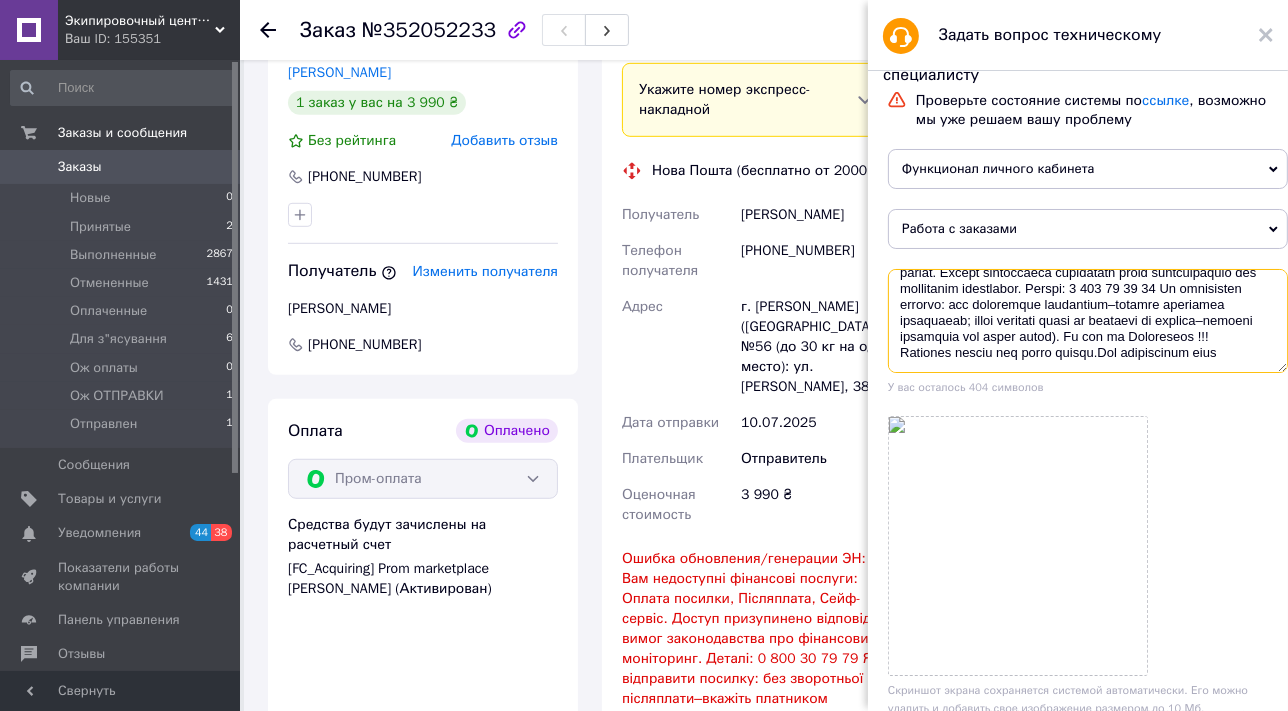 scroll, scrollTop: 100, scrollLeft: 0, axis: vertical 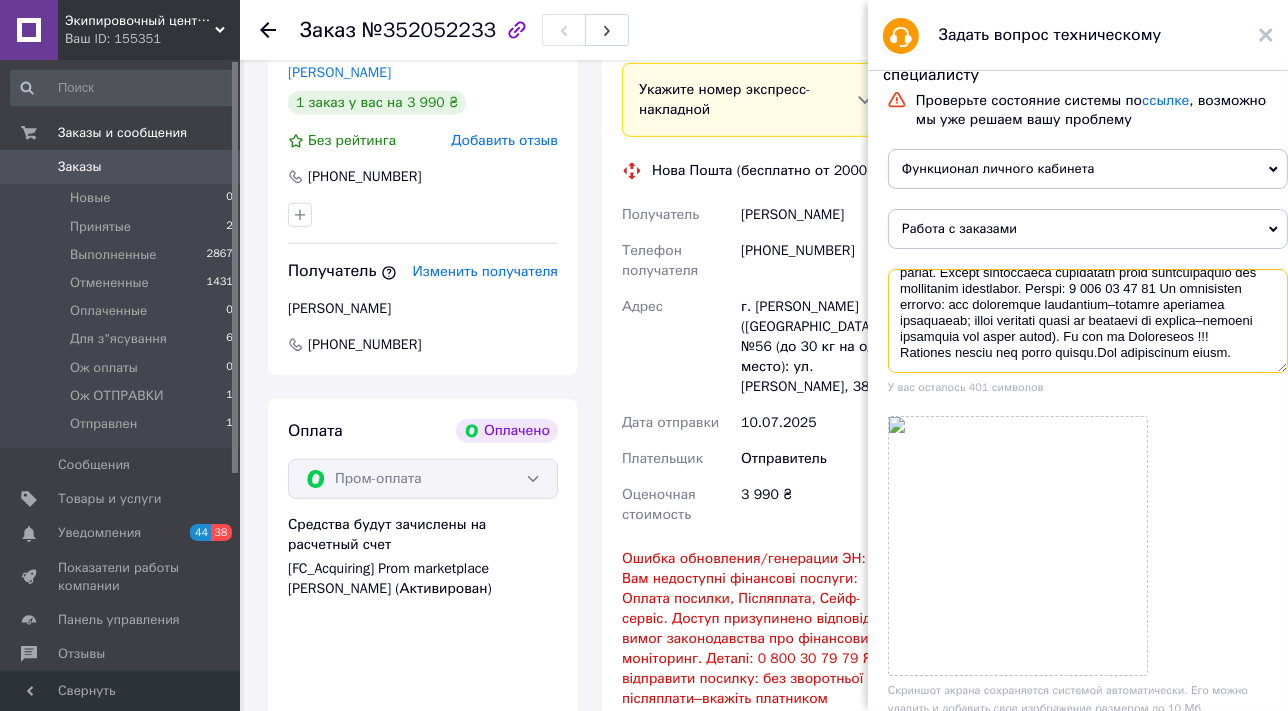 drag, startPoint x: 957, startPoint y: 349, endPoint x: 900, endPoint y: 351, distance: 57.035076 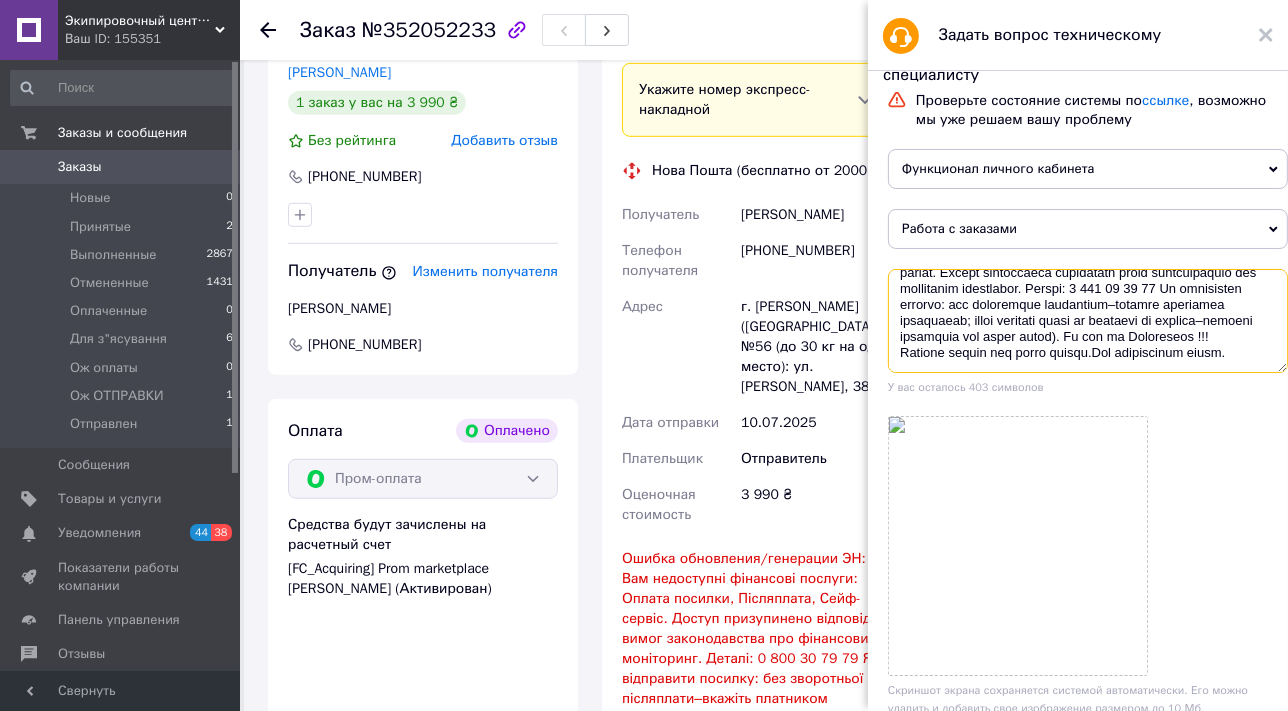 scroll, scrollTop: 100, scrollLeft: 0, axis: vertical 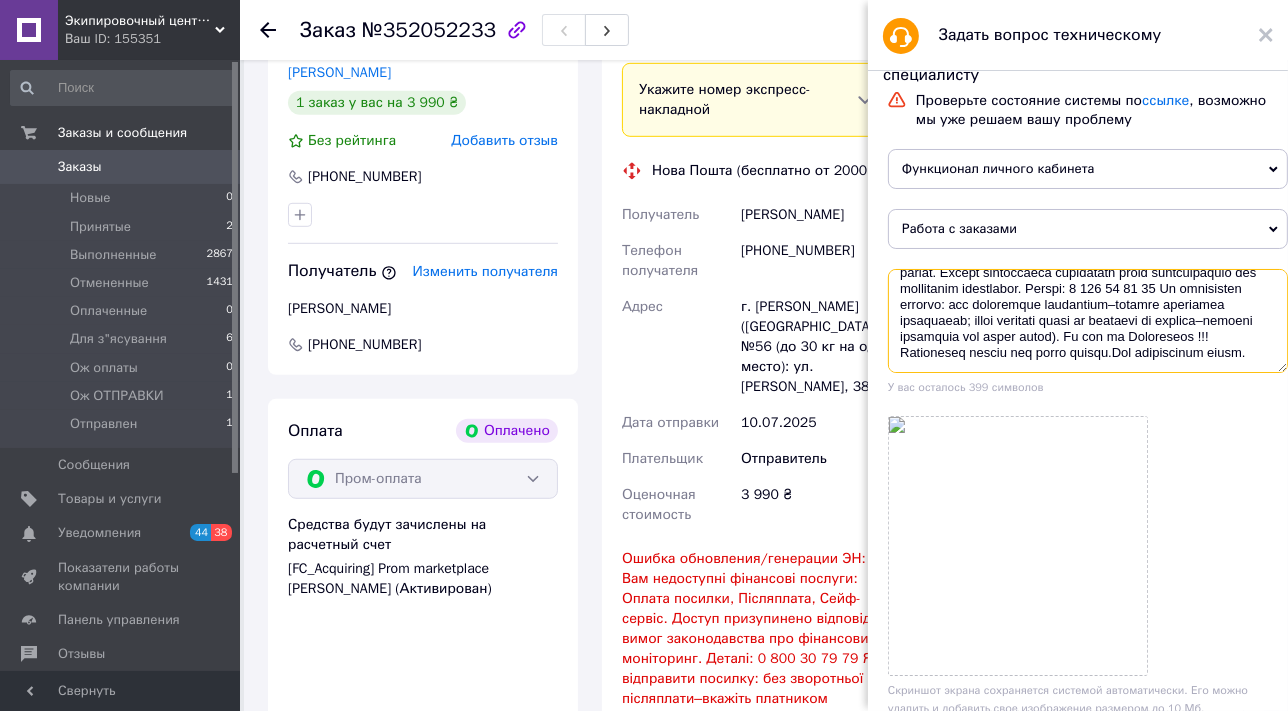 drag, startPoint x: 1086, startPoint y: 351, endPoint x: 976, endPoint y: 337, distance: 110.88733 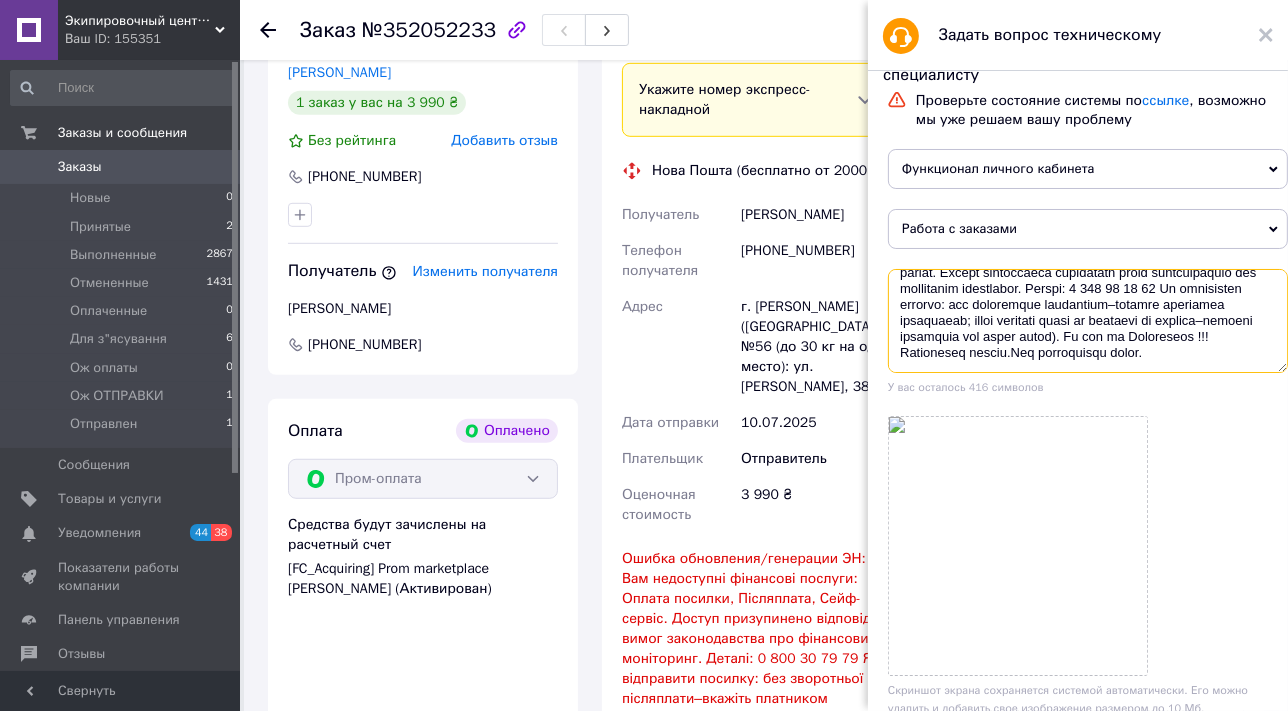 scroll, scrollTop: 96, scrollLeft: 0, axis: vertical 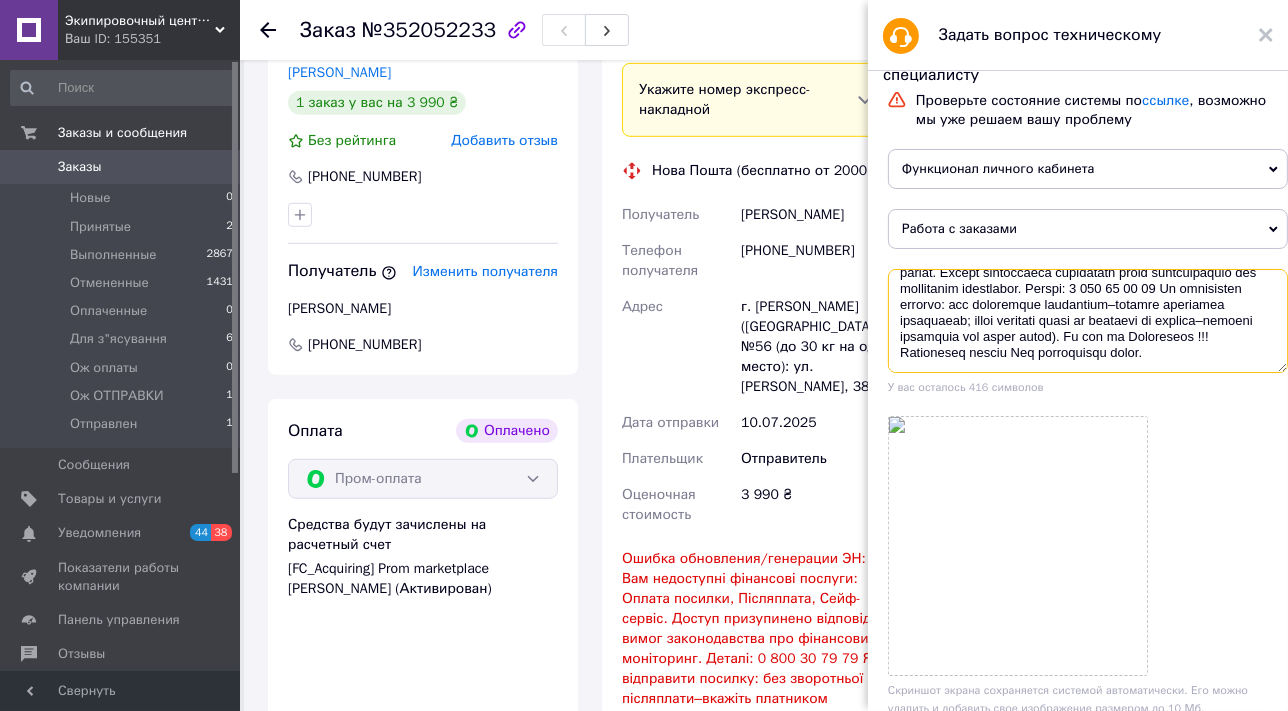 paste on "автра уже нужен" 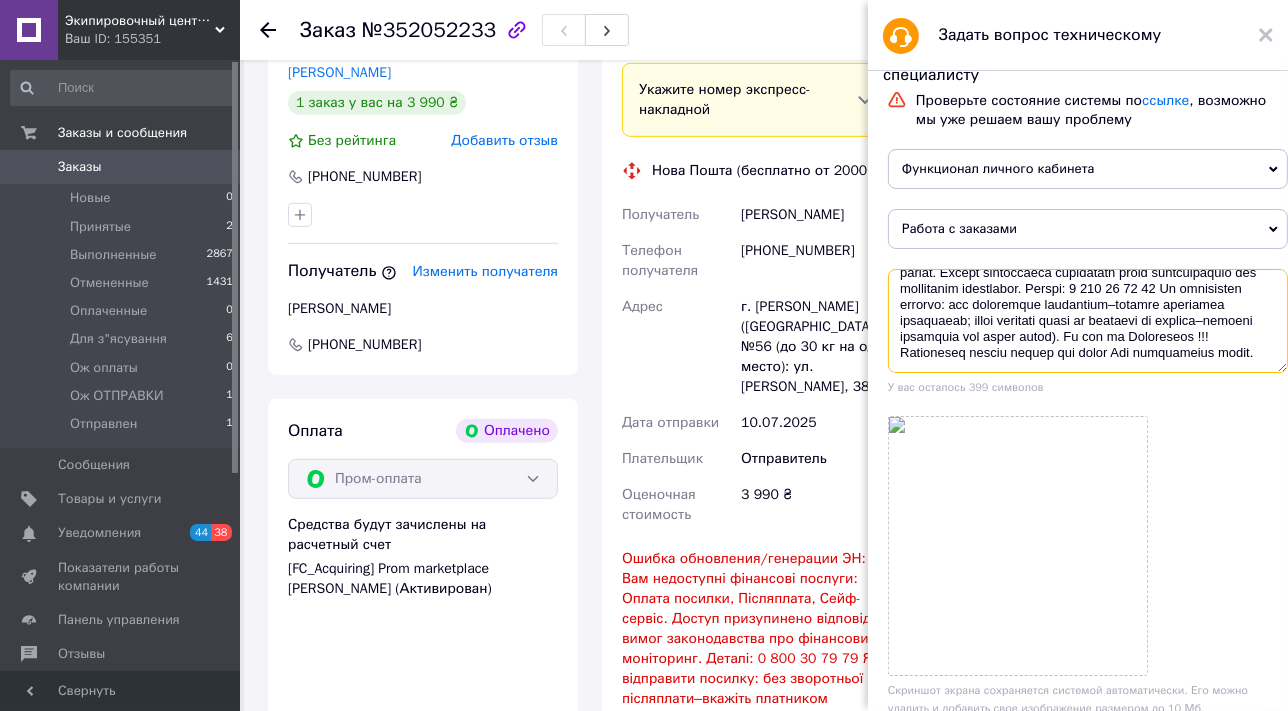 scroll, scrollTop: 111, scrollLeft: 0, axis: vertical 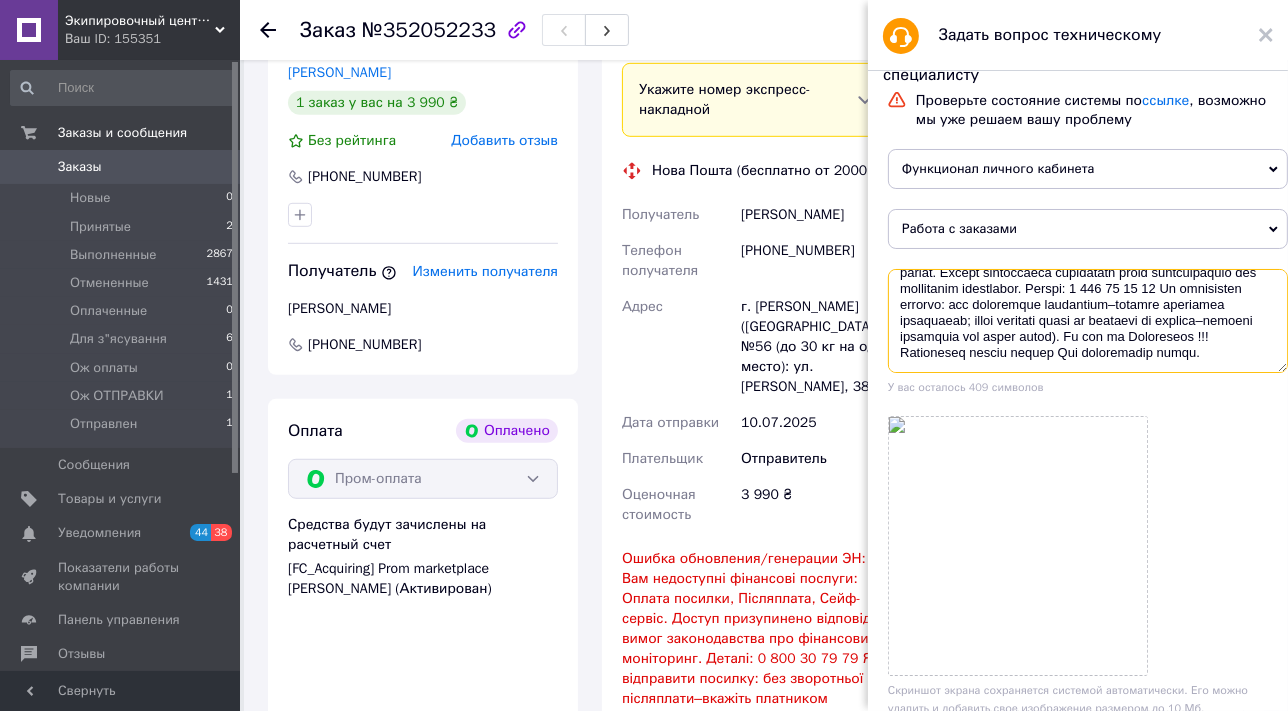 click at bounding box center [1088, 321] 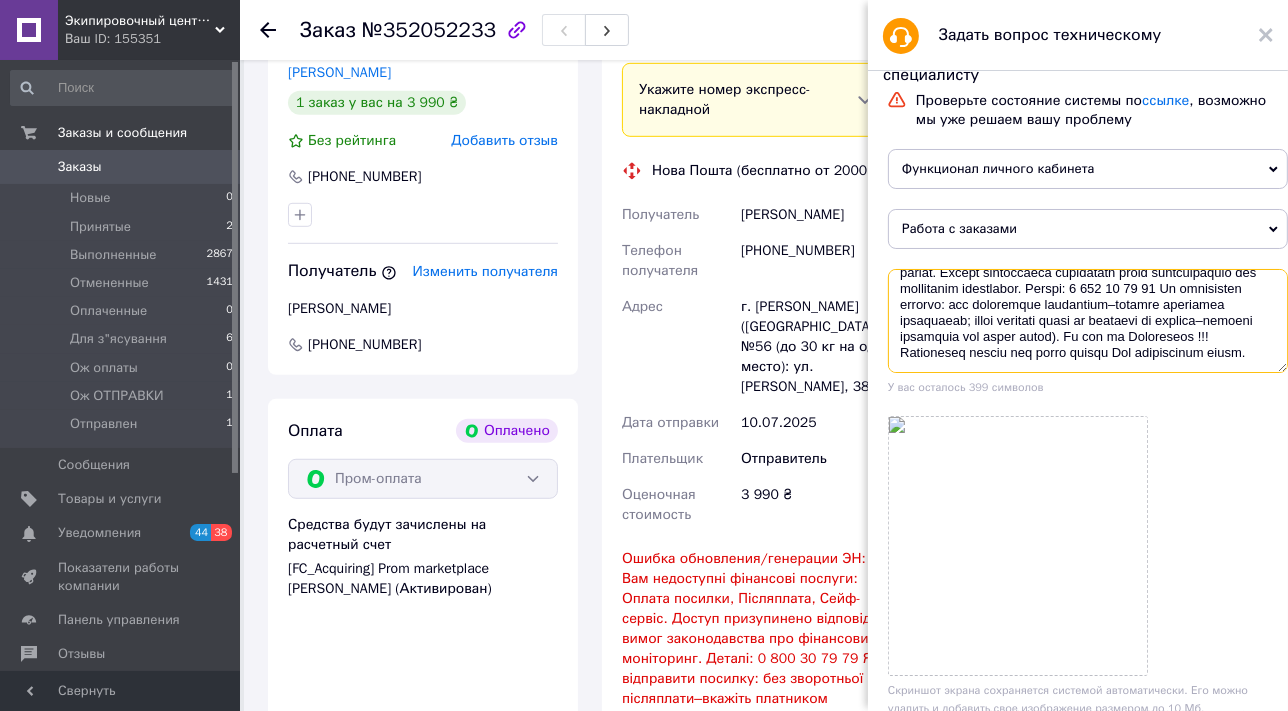 scroll, scrollTop: 111, scrollLeft: 0, axis: vertical 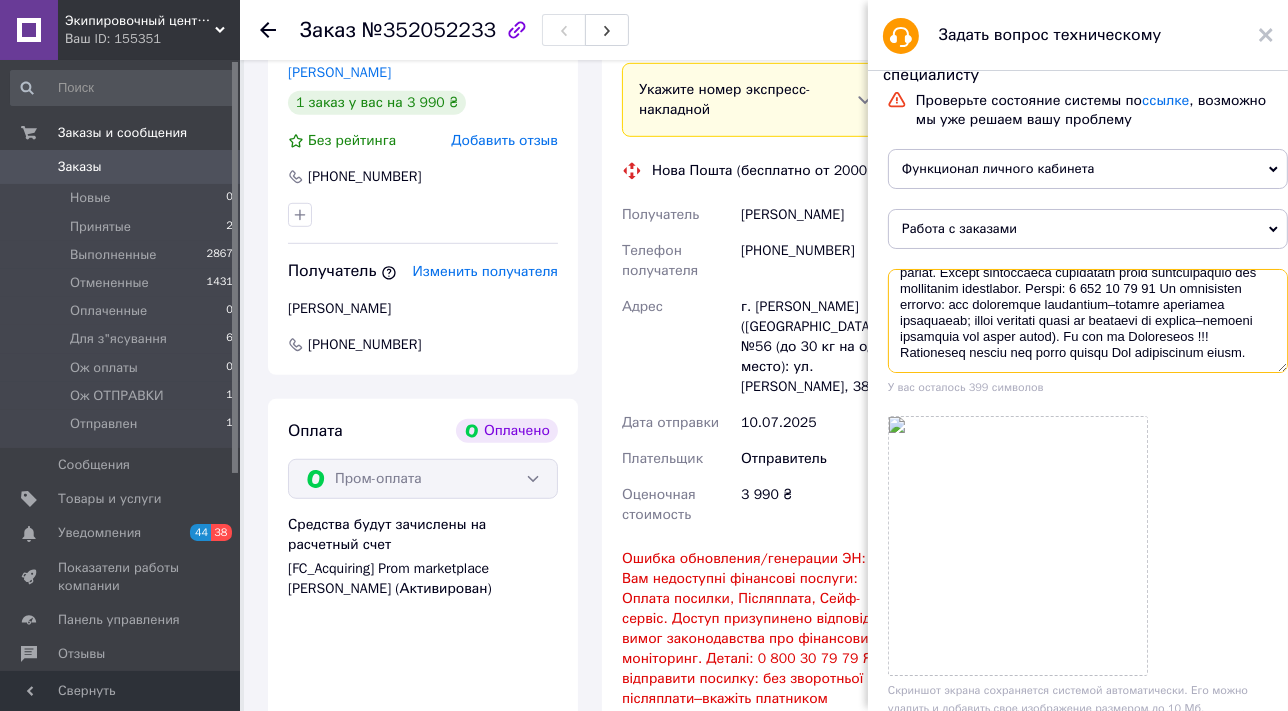 drag, startPoint x: 1051, startPoint y: 331, endPoint x: 1024, endPoint y: 337, distance: 27.658634 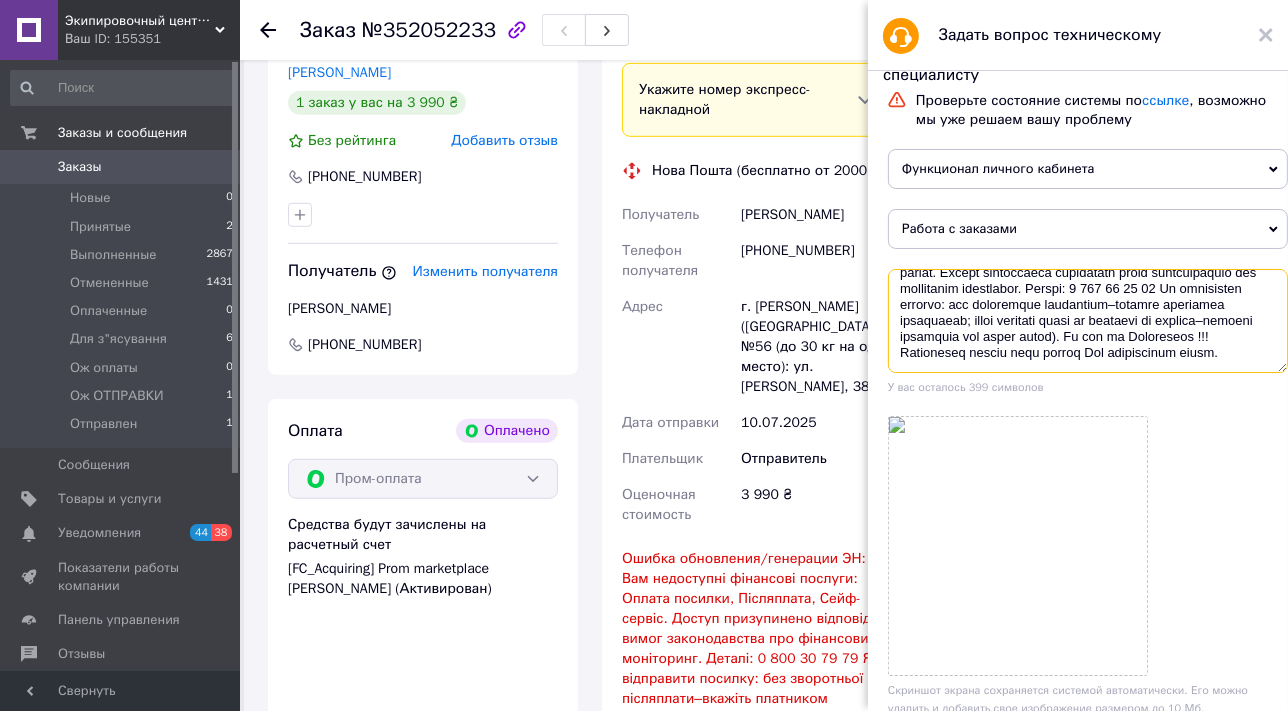 scroll, scrollTop: 96, scrollLeft: 0, axis: vertical 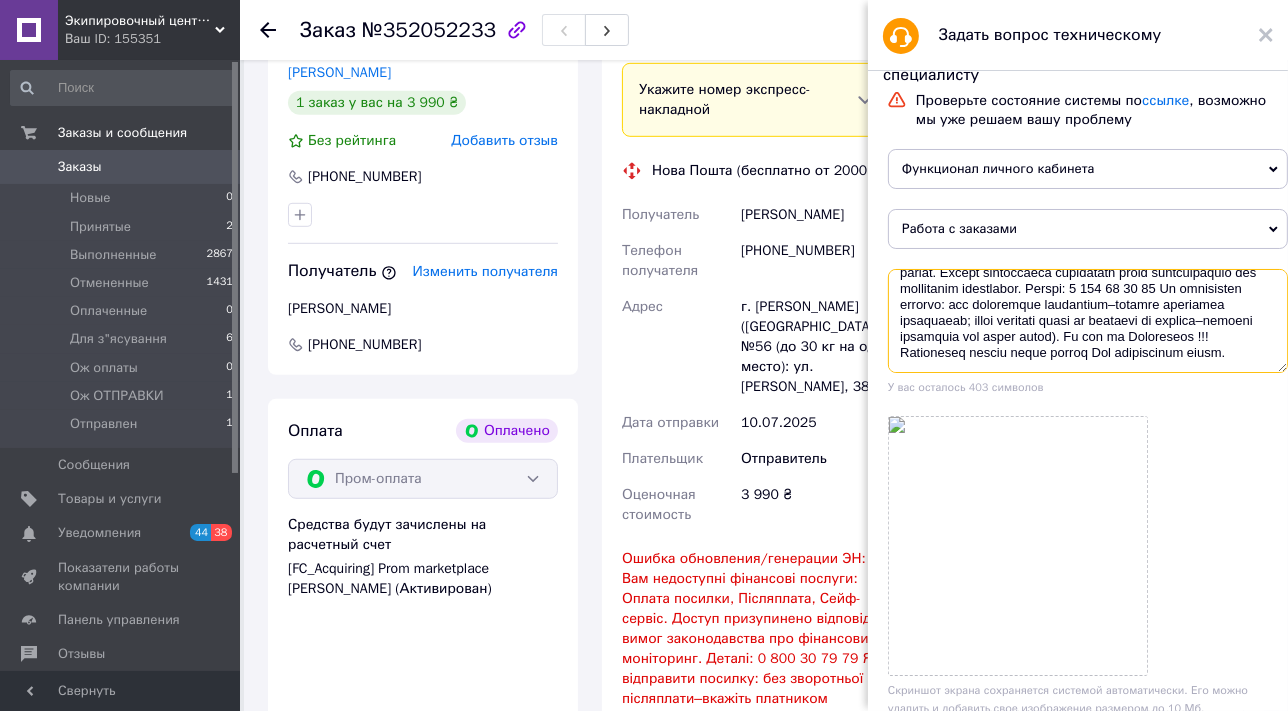 click at bounding box center (1088, 321) 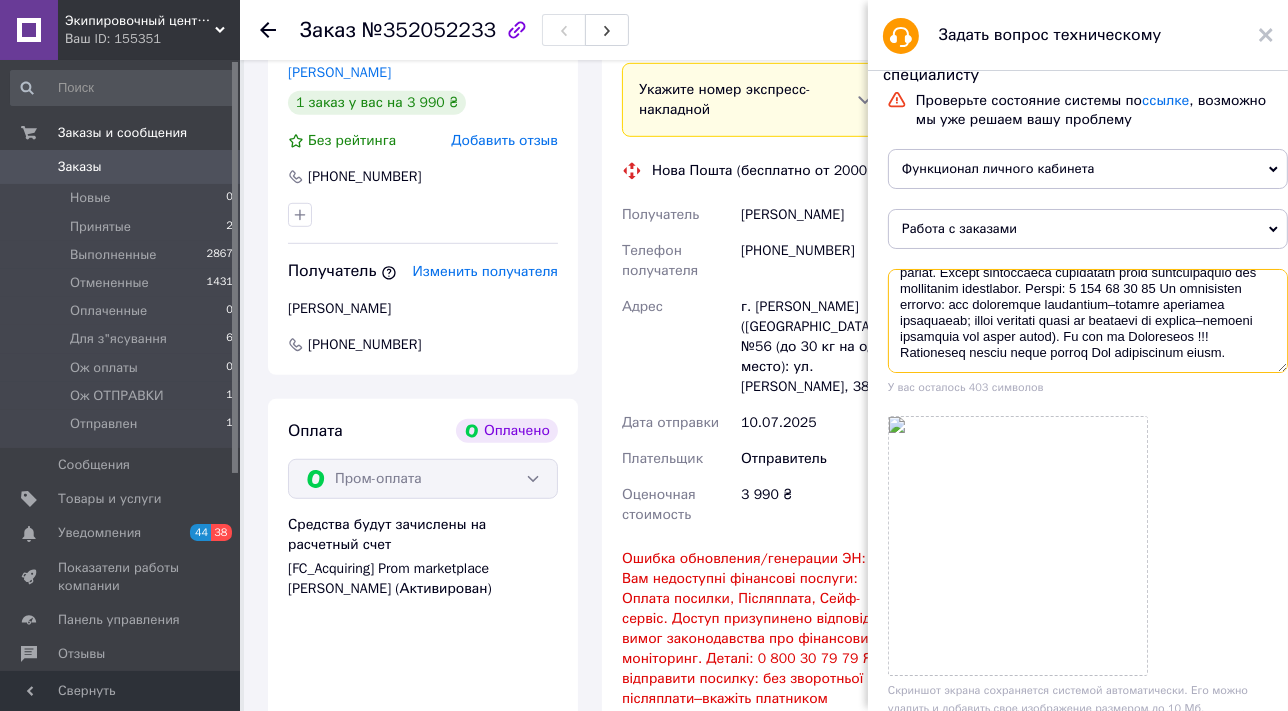 paste on "уже н" 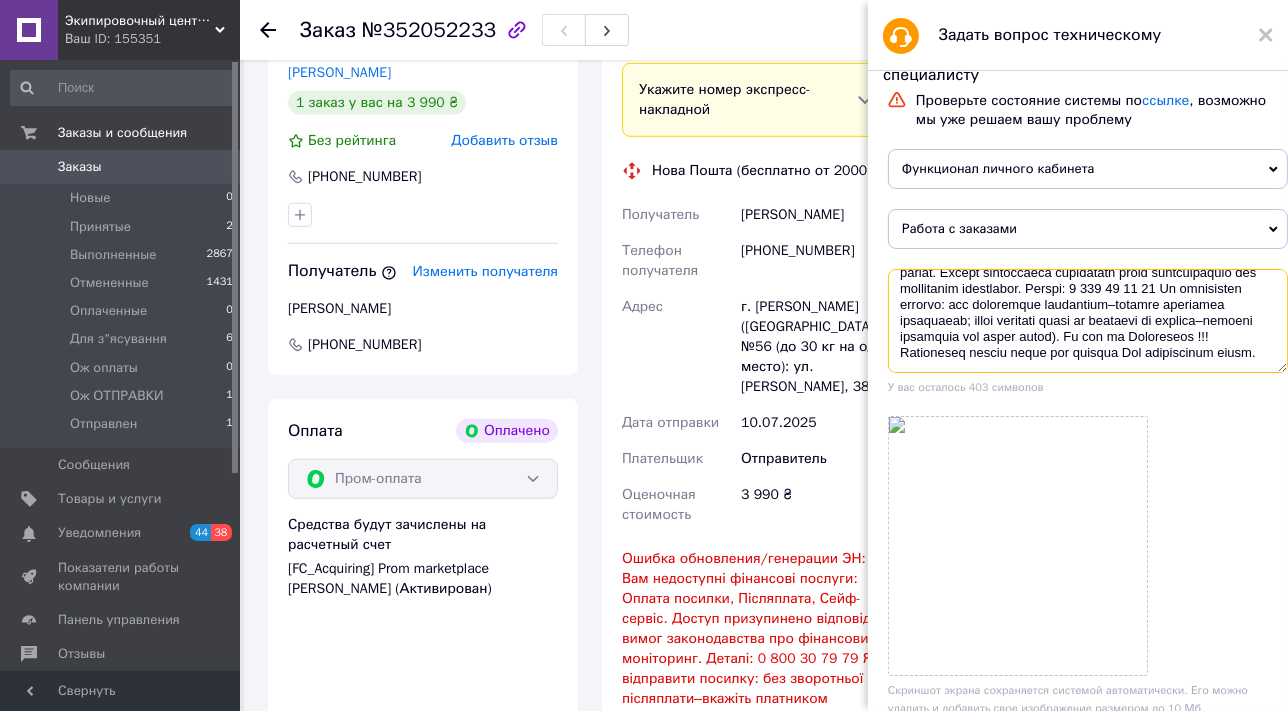 scroll, scrollTop: 111, scrollLeft: 0, axis: vertical 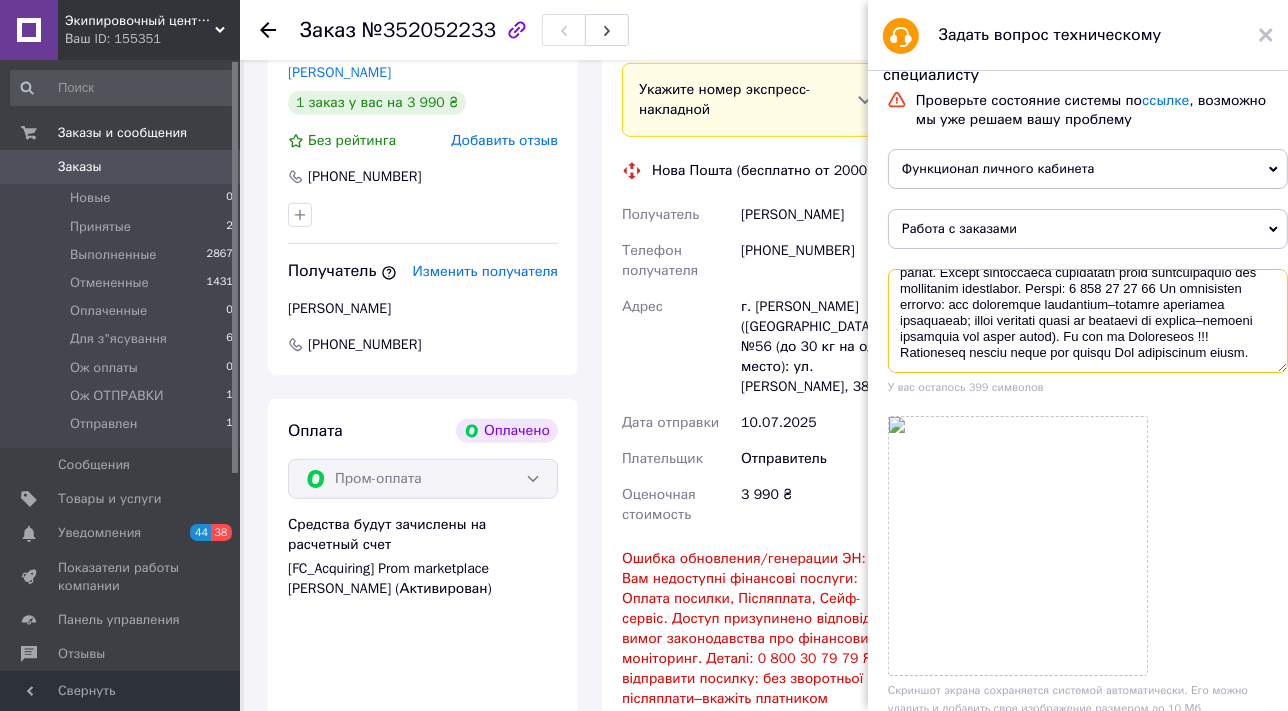 click at bounding box center (1088, 321) 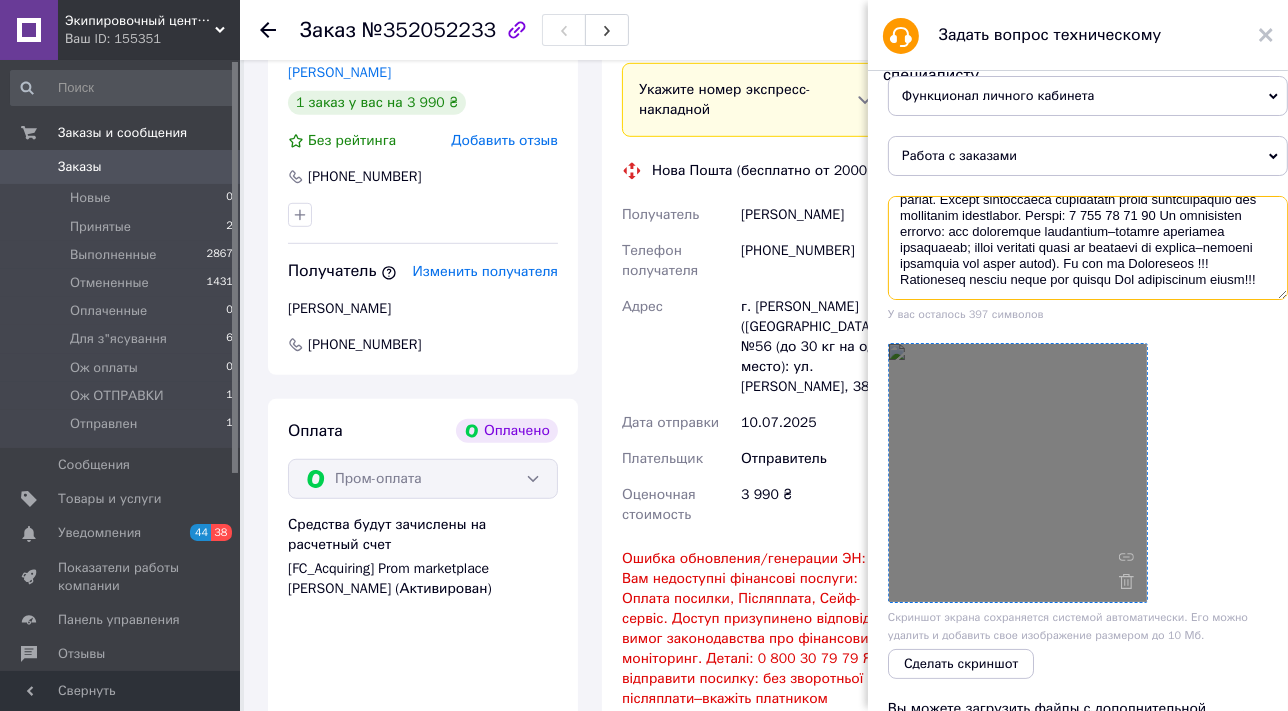 scroll, scrollTop: 90, scrollLeft: 0, axis: vertical 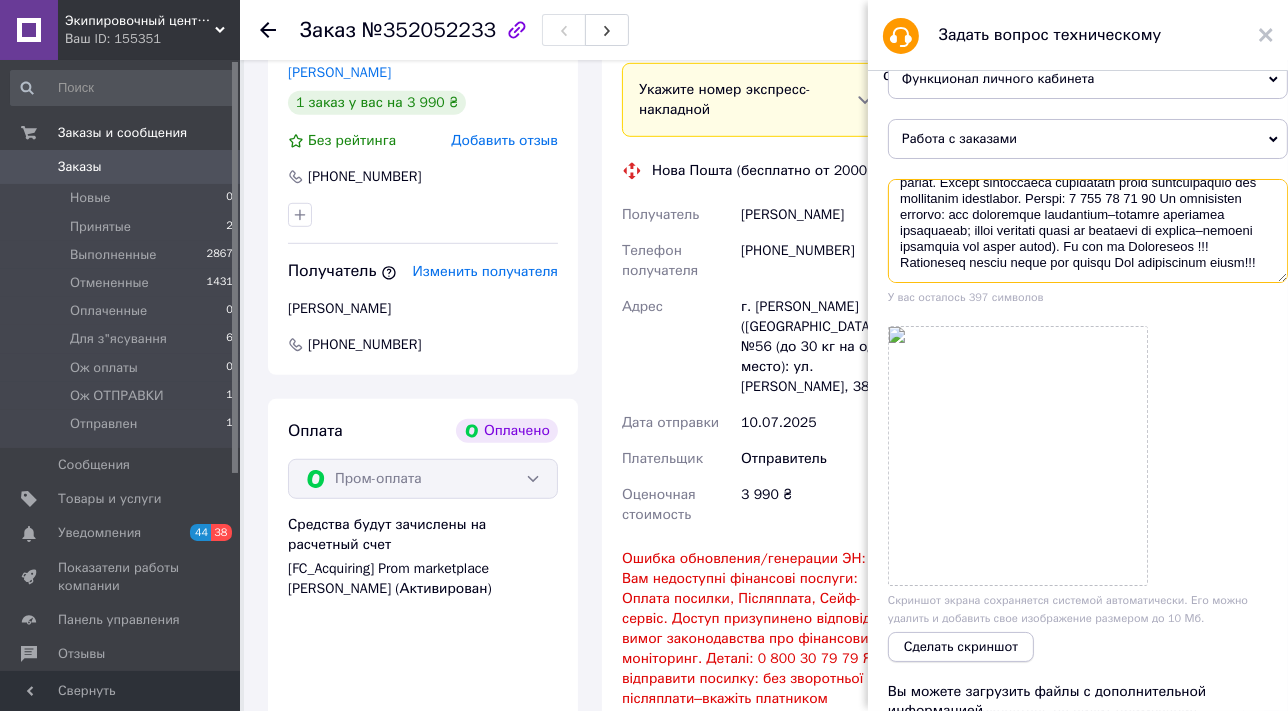 type on "Почему я не могу в кабинете сделать Накладную на отправку Заказа, оплаченного промоплатой, мне пишет автомат (Ошибка обновления/генерации ЭН:
Вам недоступні фінансові послуги: Оплата посилки, Післяплата, Сейф-сервіс. Доступ призупинено відповідно вимог законодавства про фінансовий моніторинг. Деталі: 0 800 30 79 79 Як відправити посилку: без зворотньої післяплати–вкажіть платником одержувача; треба отримати гроші чи сплатити за посилку–зробіть відправку від іншої особи). Но єто же Промоплата !!!                                            Покупателю рюкзак нужен уже завтра Жду немедленній ответ!!!..." 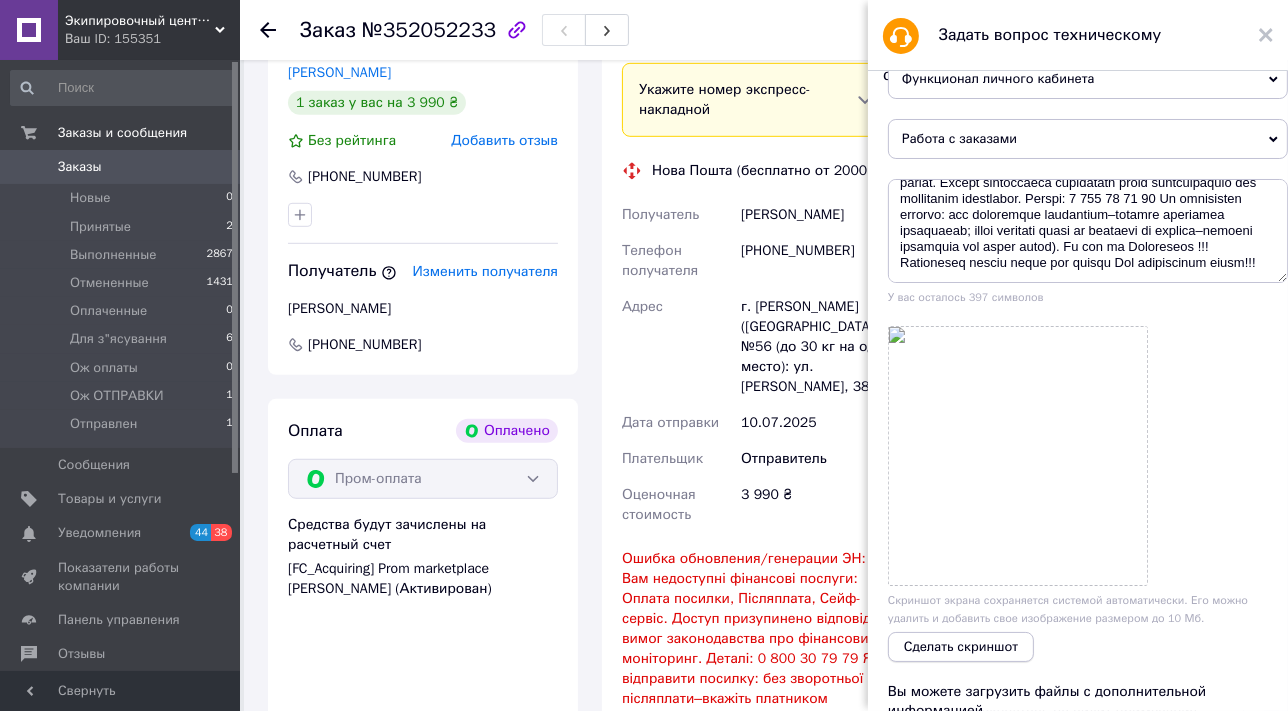 click on "Сделать скриншот" at bounding box center [961, 647] 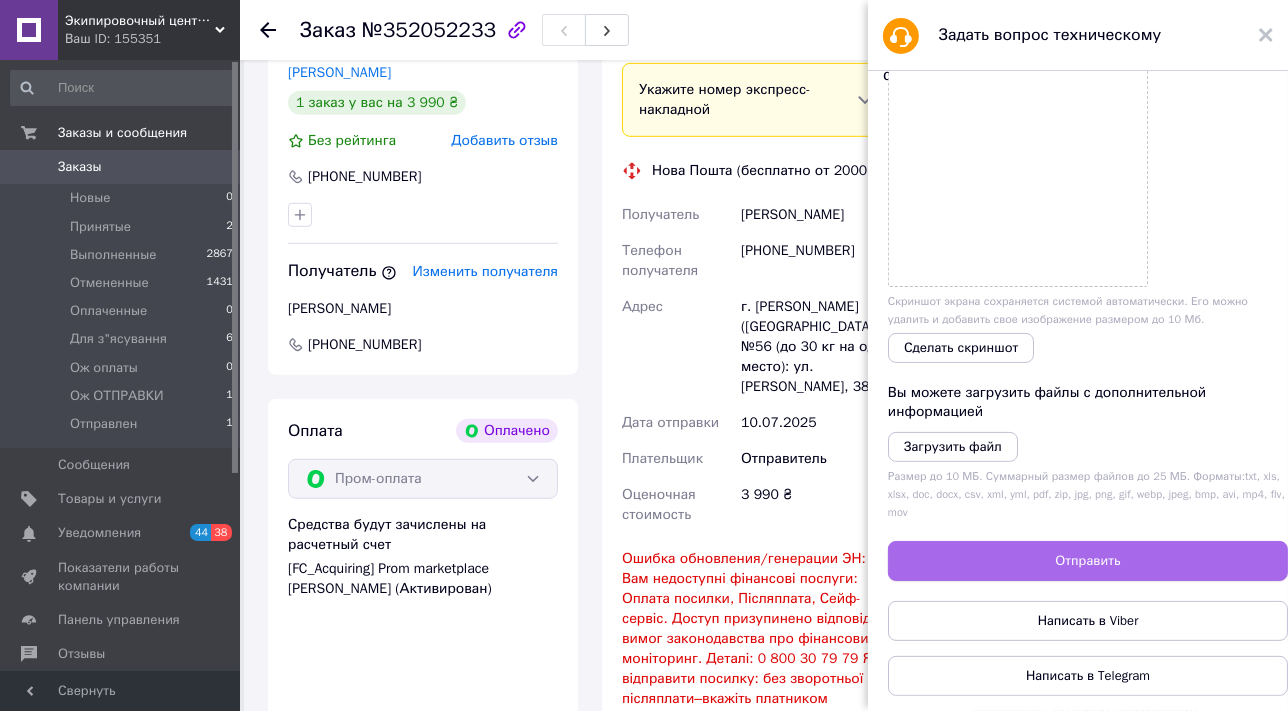 scroll, scrollTop: 399, scrollLeft: 0, axis: vertical 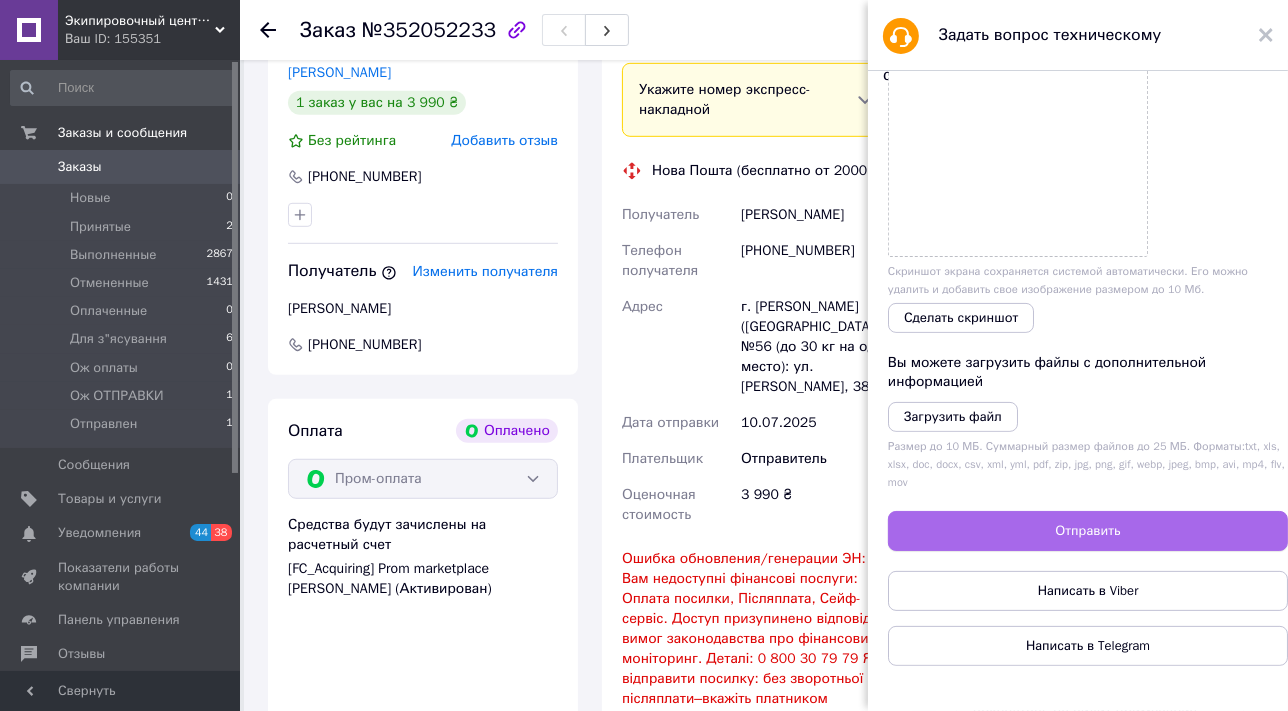 click on "Отправить" at bounding box center [1087, 531] 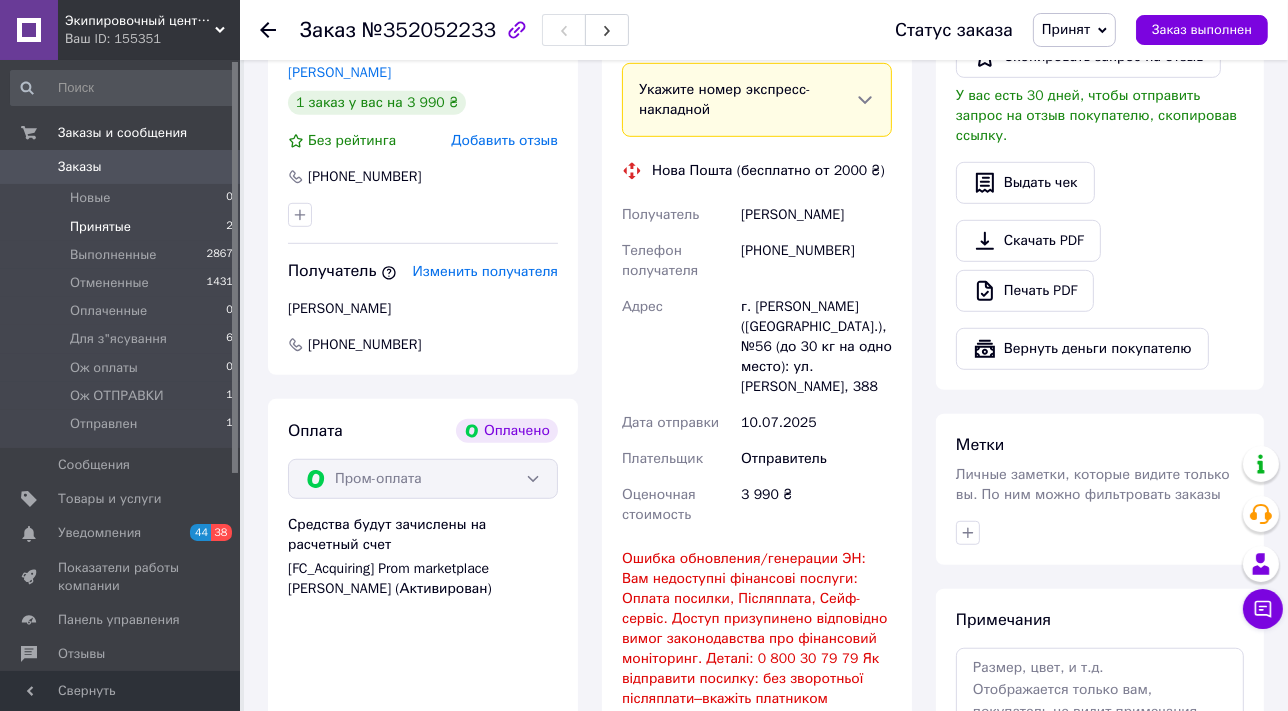 click on "Принятые" at bounding box center [100, 227] 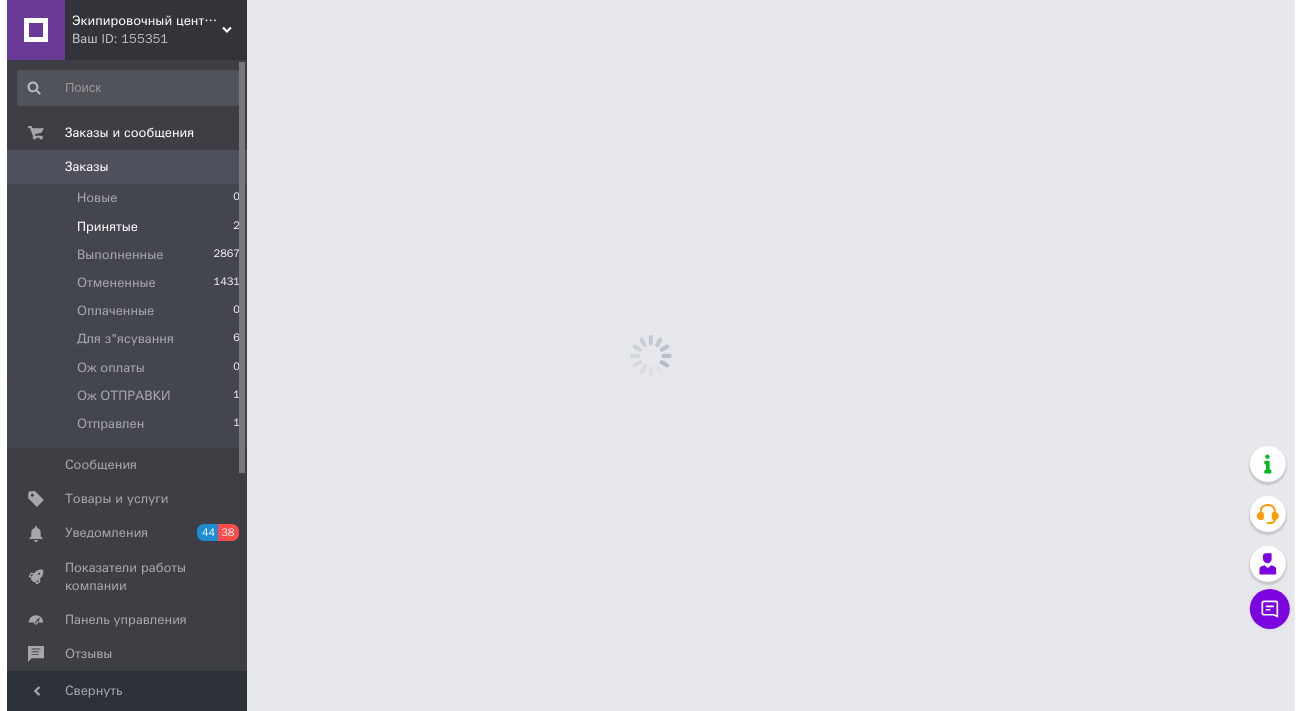 scroll, scrollTop: 0, scrollLeft: 0, axis: both 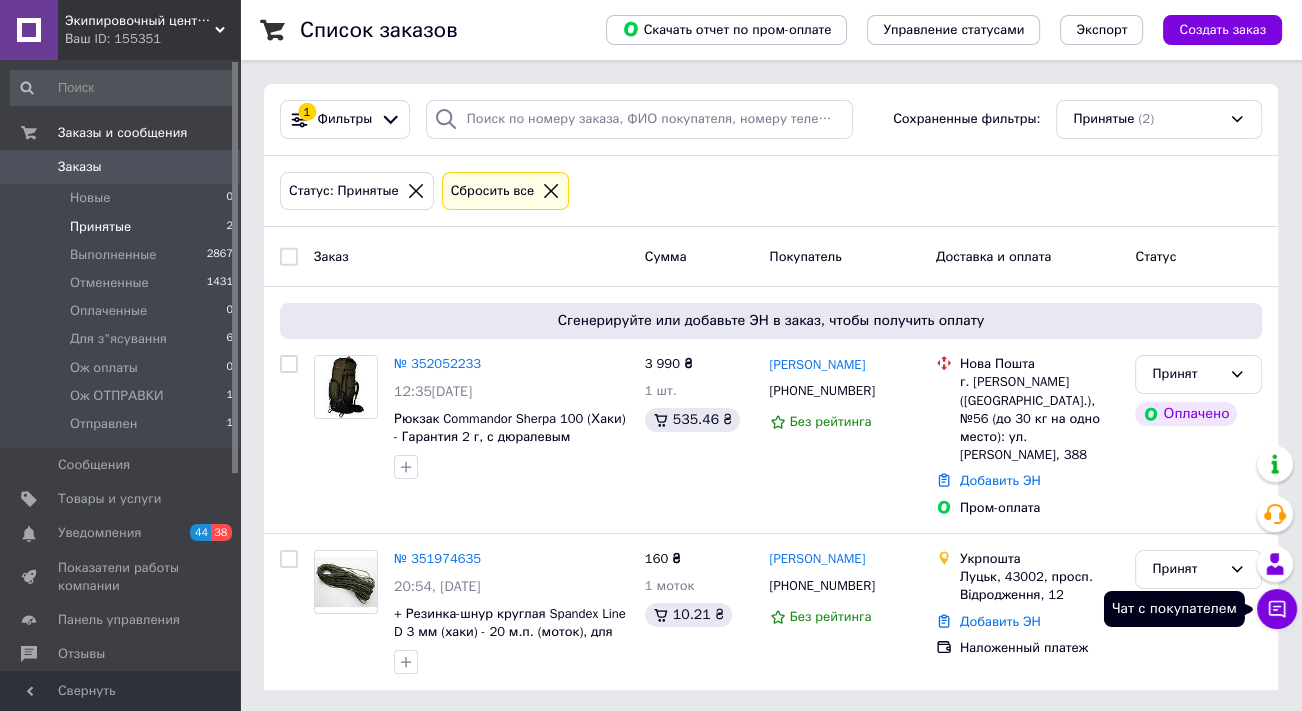 click 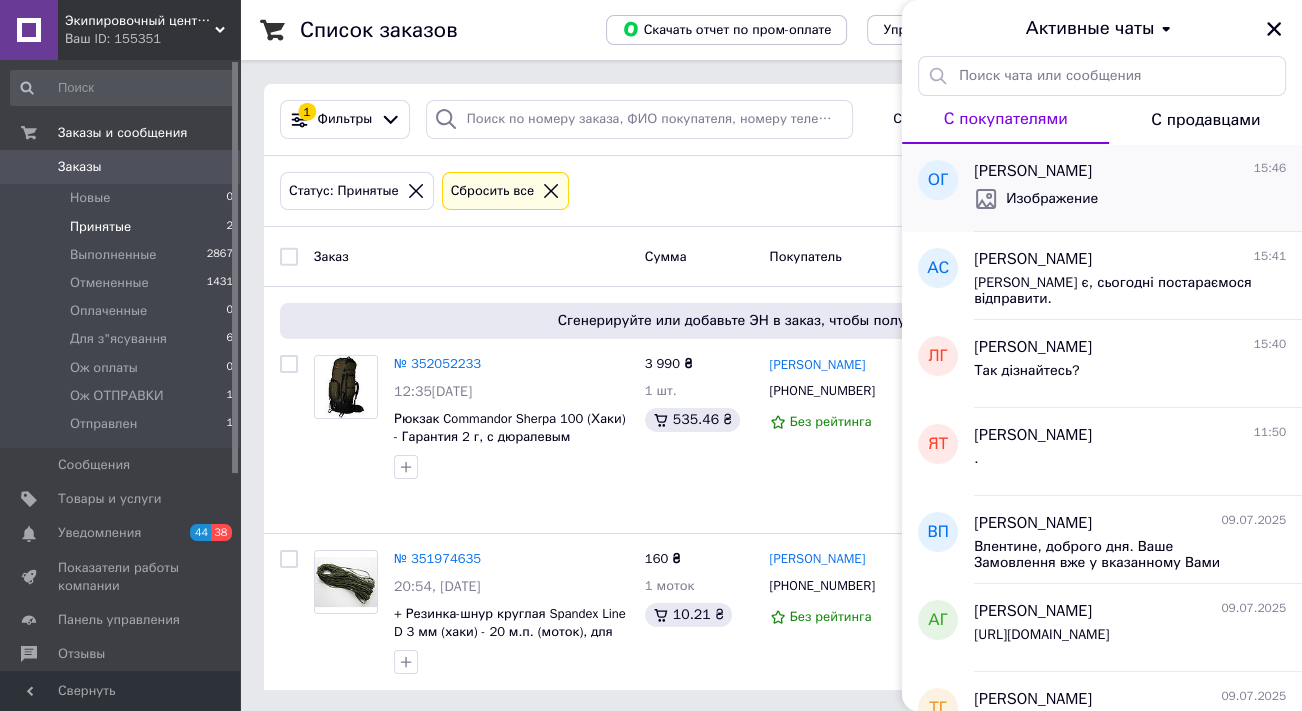 click on "Изображение" at bounding box center (1130, 199) 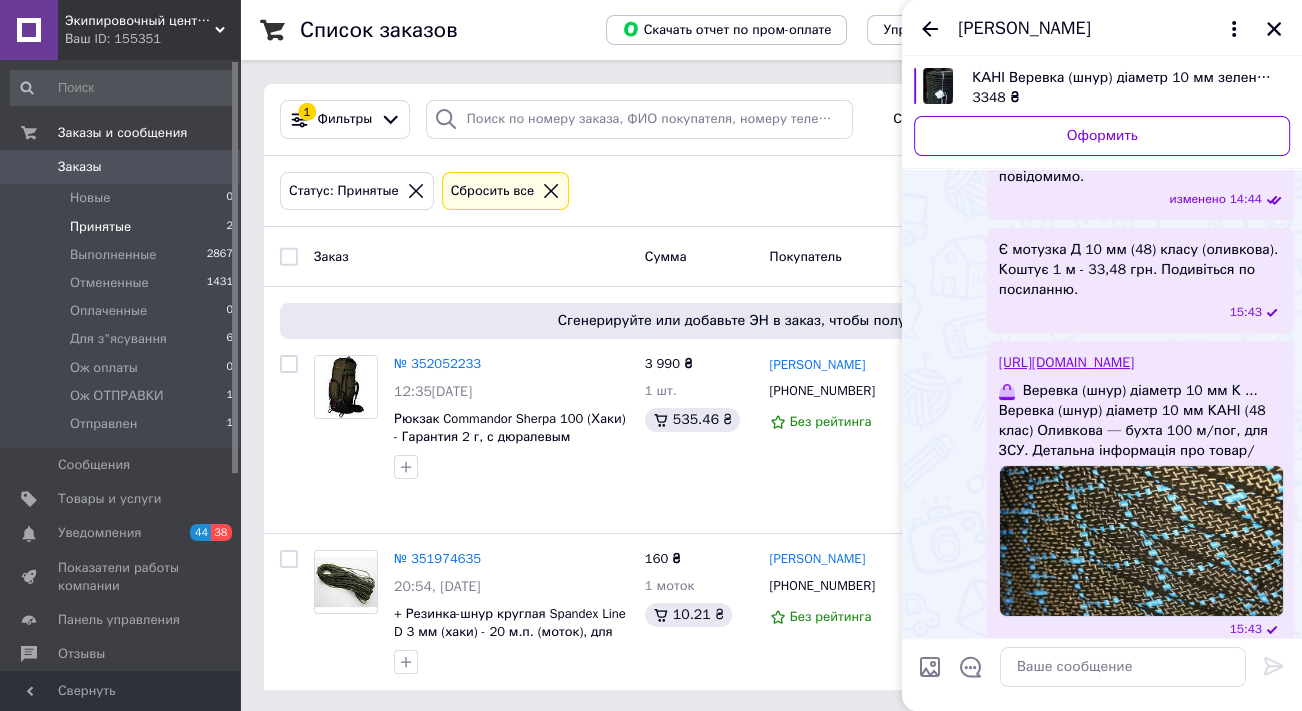 scroll, scrollTop: 272, scrollLeft: 0, axis: vertical 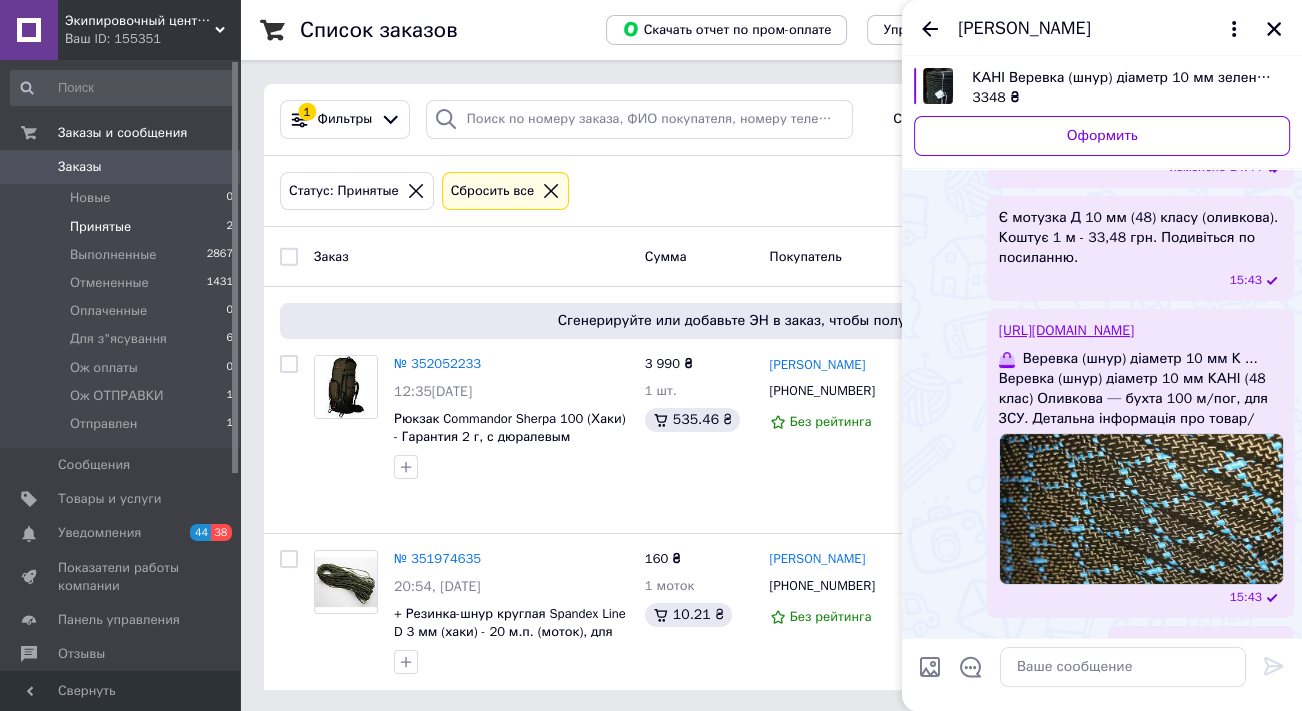 click on "https://piknic.kyiv.ua/ua/p2675079119-verevka-shnur-diametr.html" at bounding box center (1066, 330) 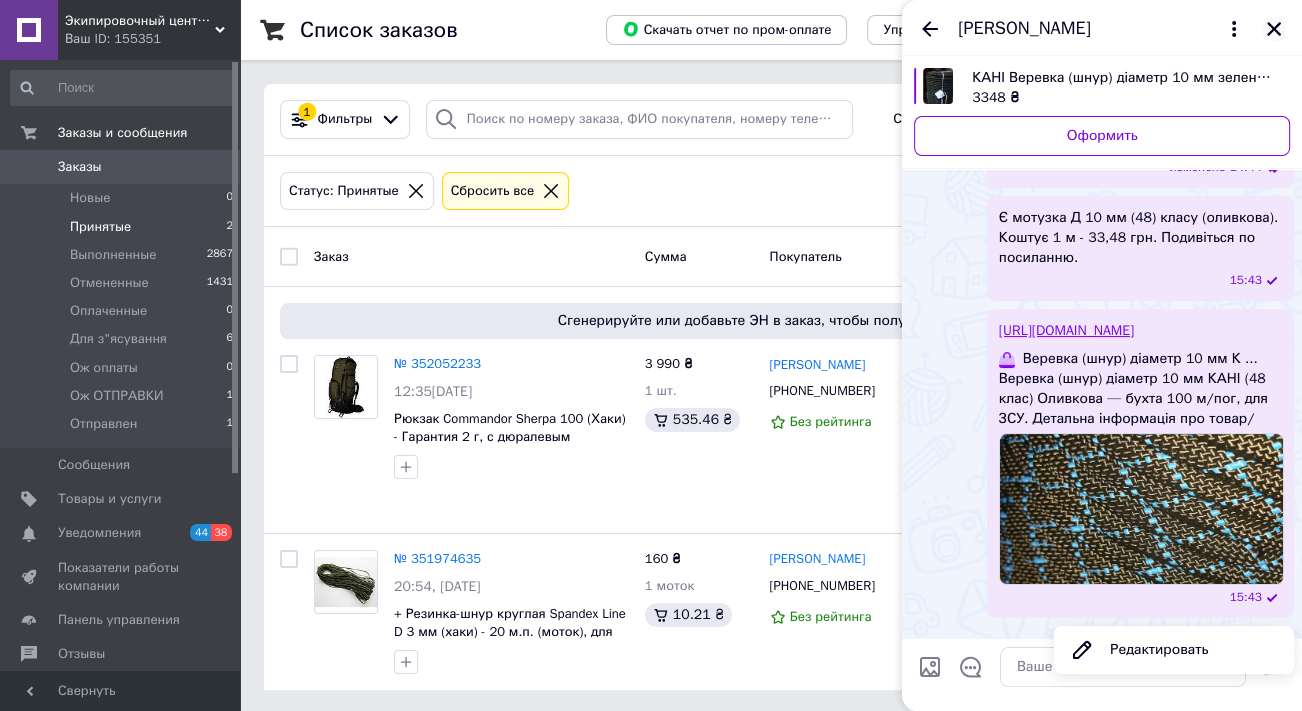 click 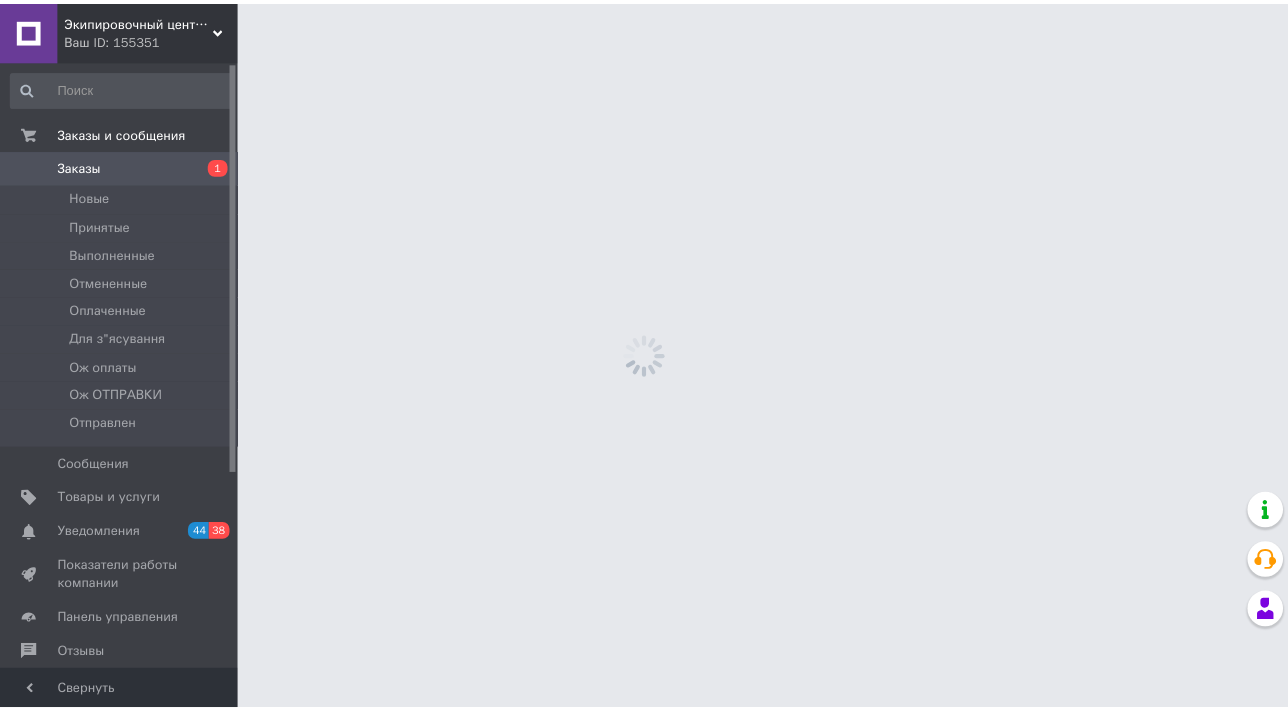 scroll, scrollTop: 0, scrollLeft: 0, axis: both 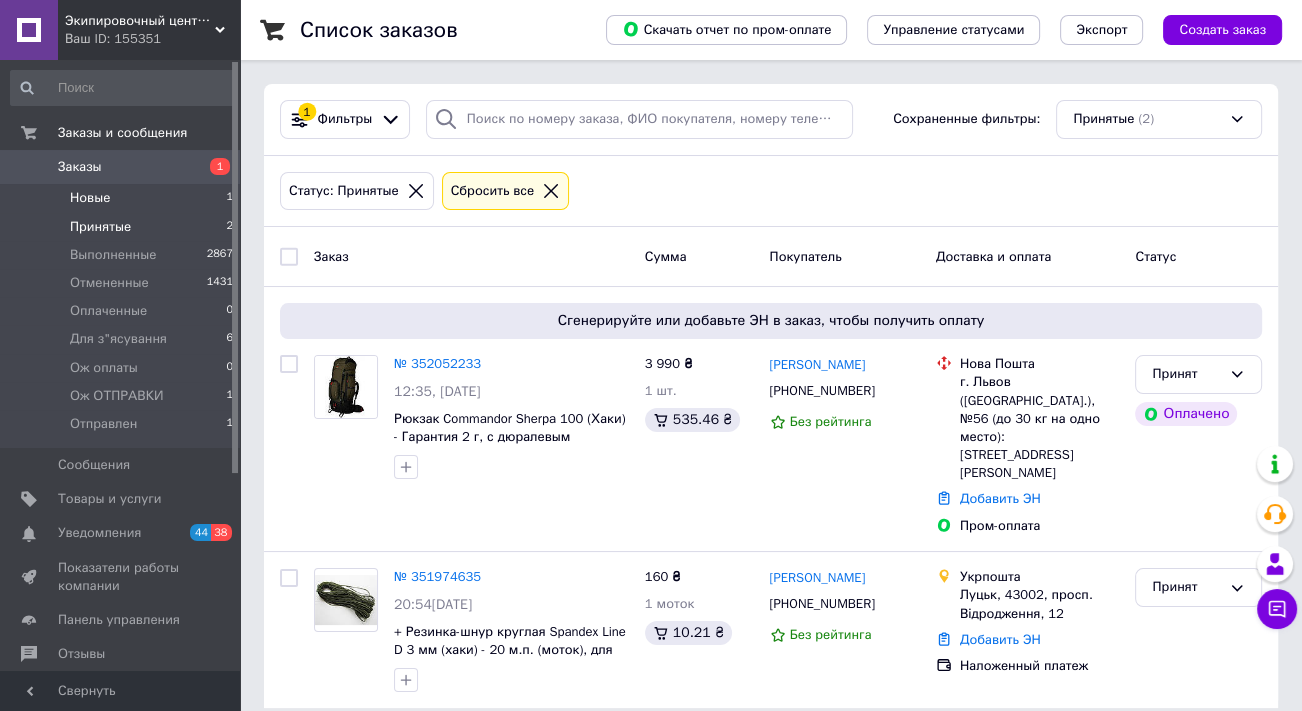 click on "Новые" at bounding box center (90, 198) 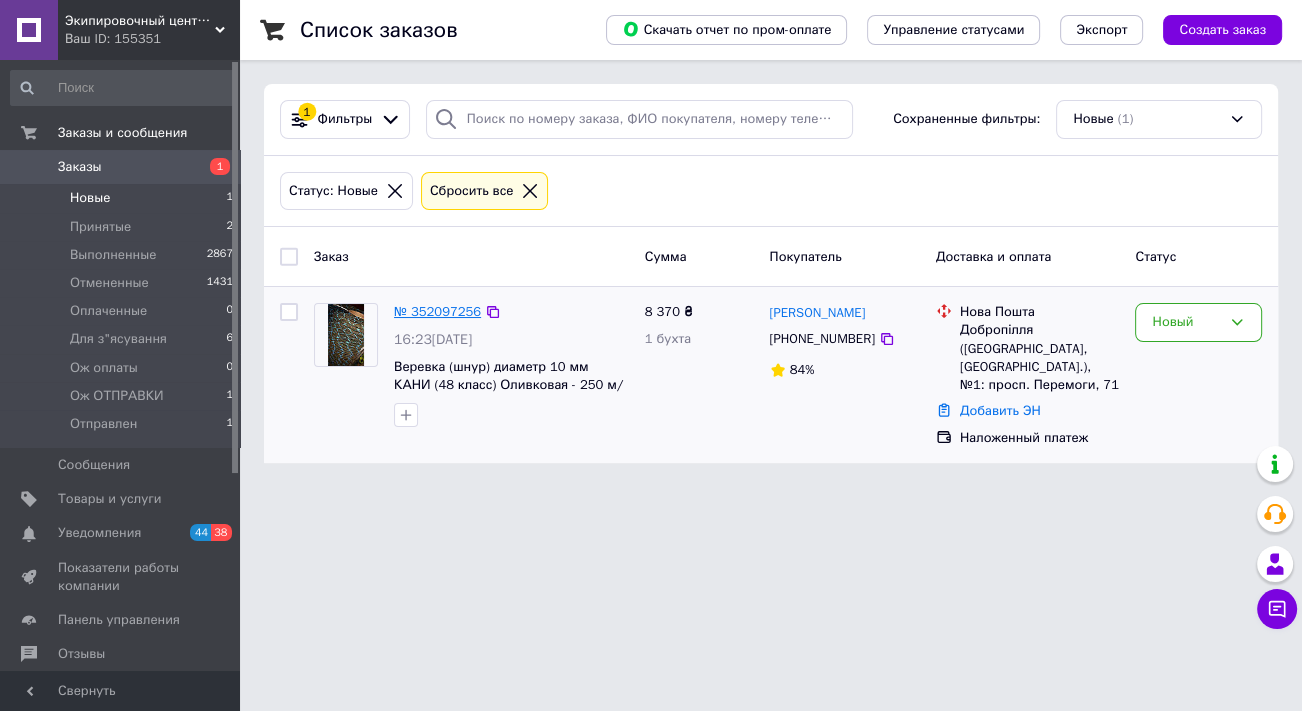 click on "№ 352097256" at bounding box center [437, 311] 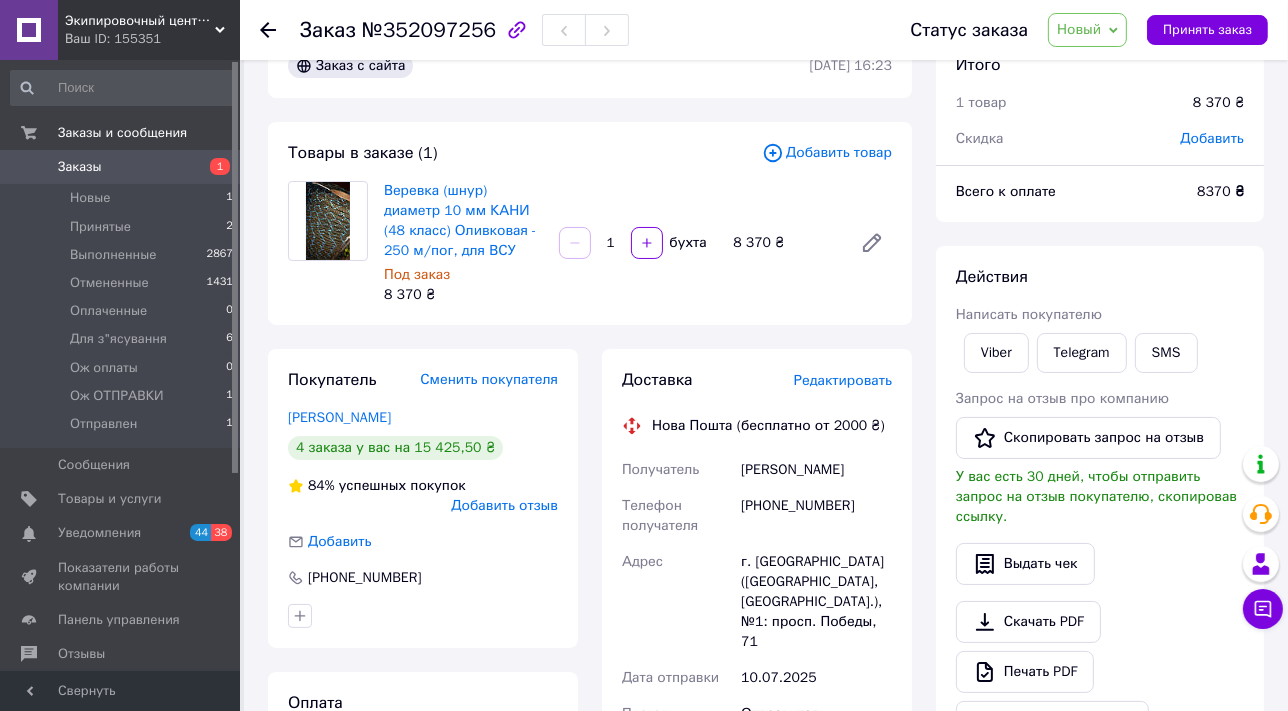 scroll, scrollTop: 90, scrollLeft: 0, axis: vertical 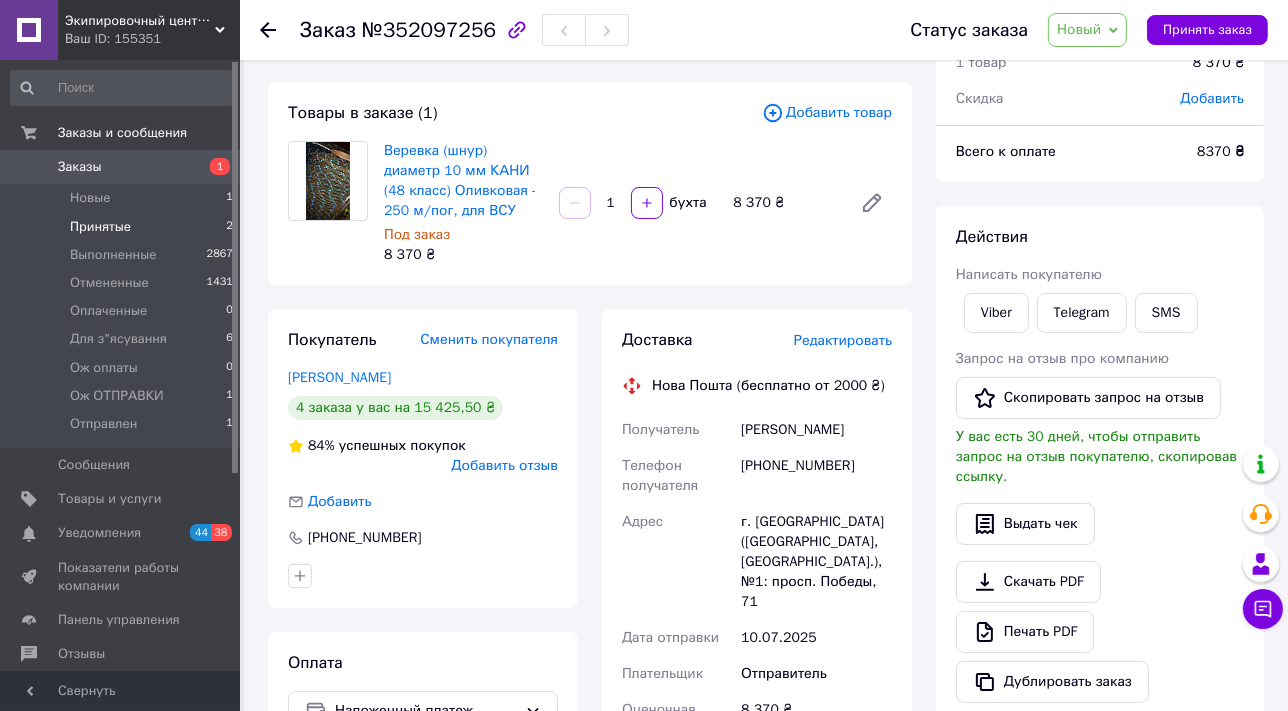 click on "Принятые" at bounding box center [100, 227] 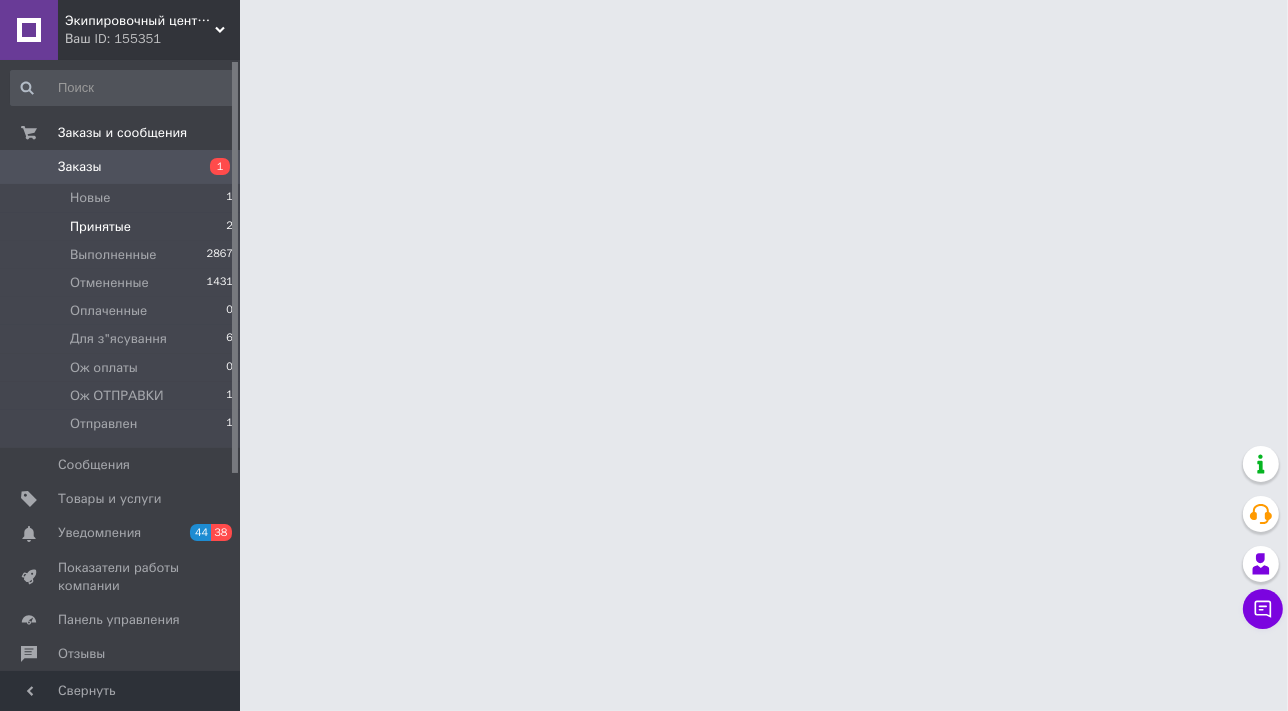 scroll, scrollTop: 0, scrollLeft: 0, axis: both 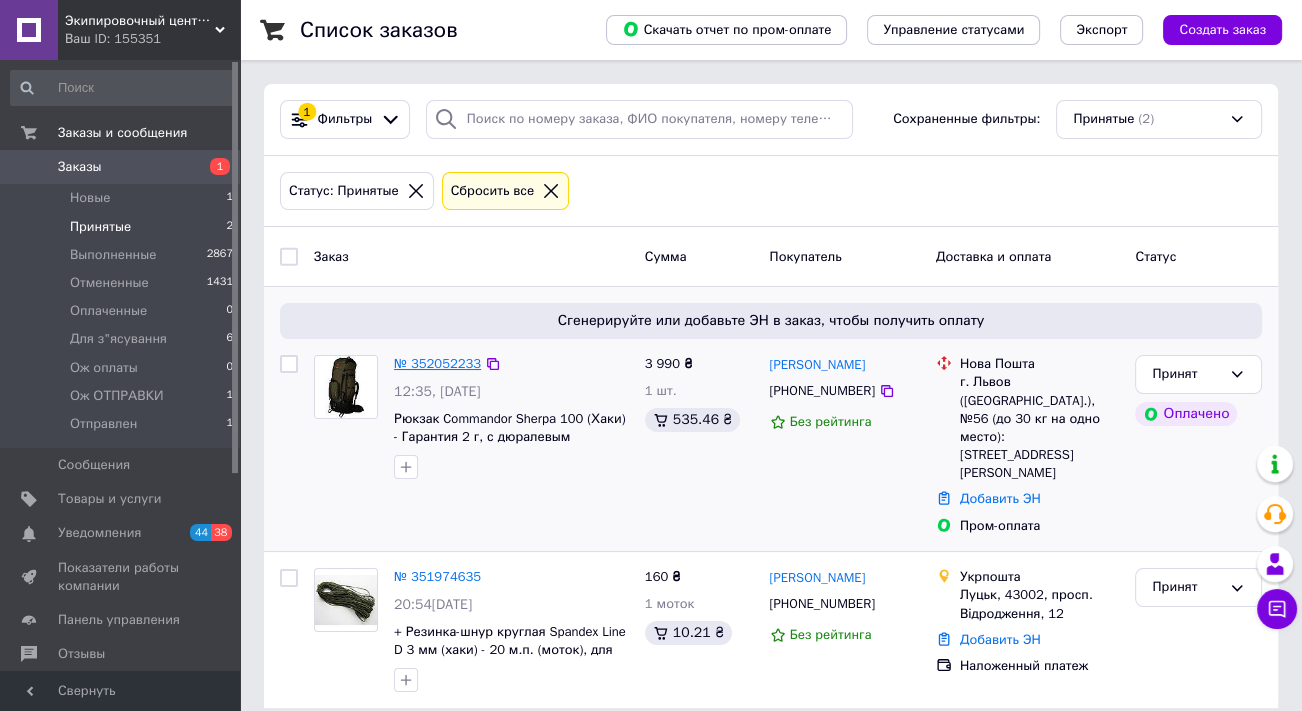 click on "№ 352052233" at bounding box center (437, 363) 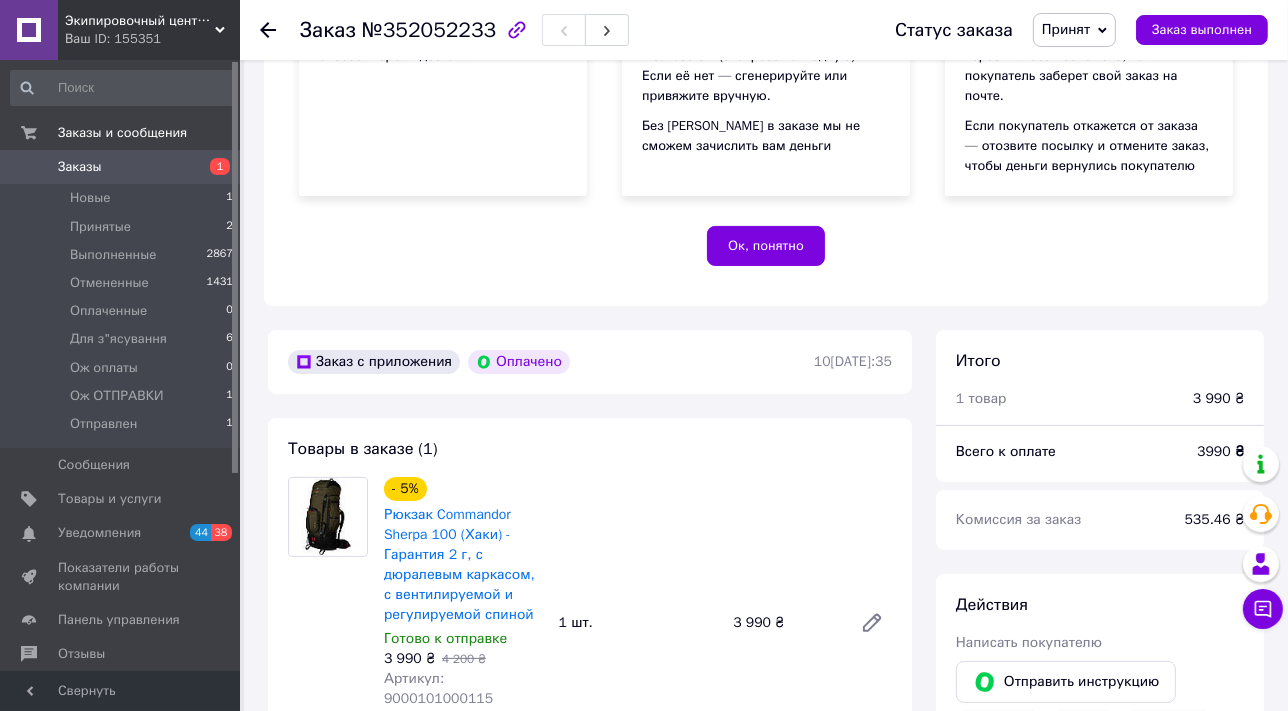 scroll, scrollTop: 181, scrollLeft: 0, axis: vertical 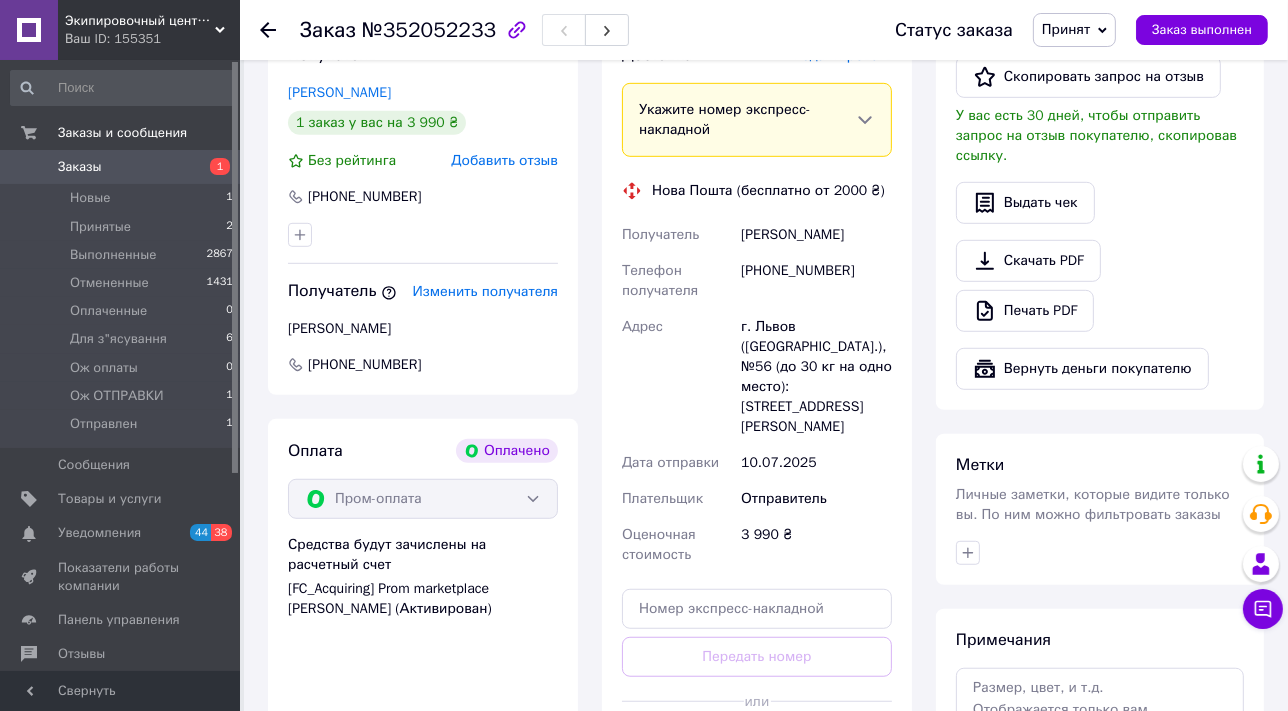 click on "Сгенерировать ЭН" at bounding box center (757, 746) 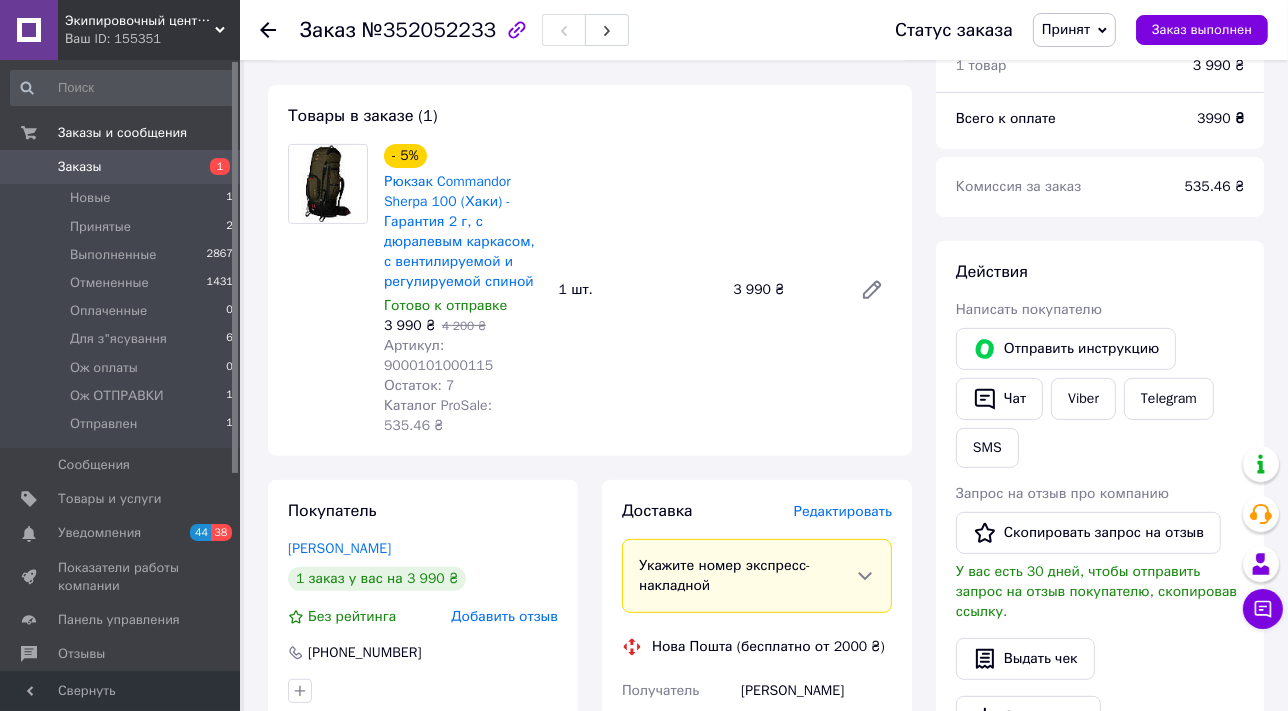 scroll, scrollTop: 665, scrollLeft: 0, axis: vertical 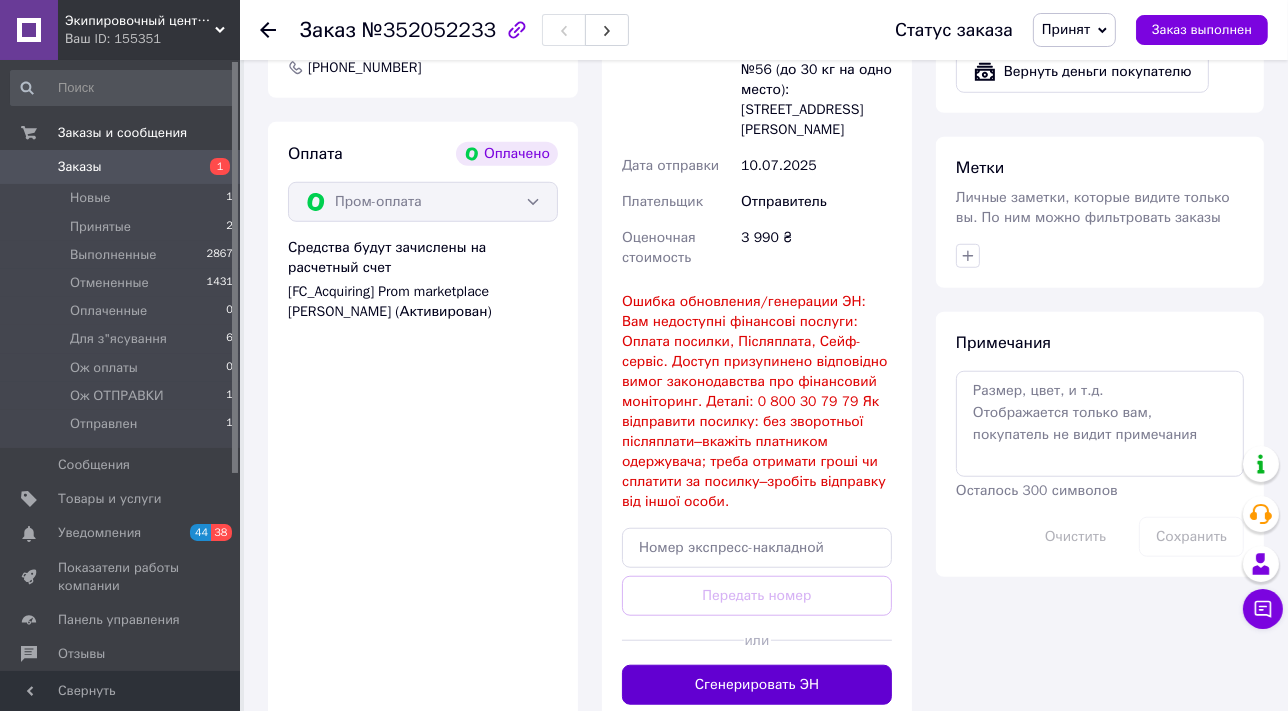 click on "Сгенерировать ЭН" at bounding box center [757, 685] 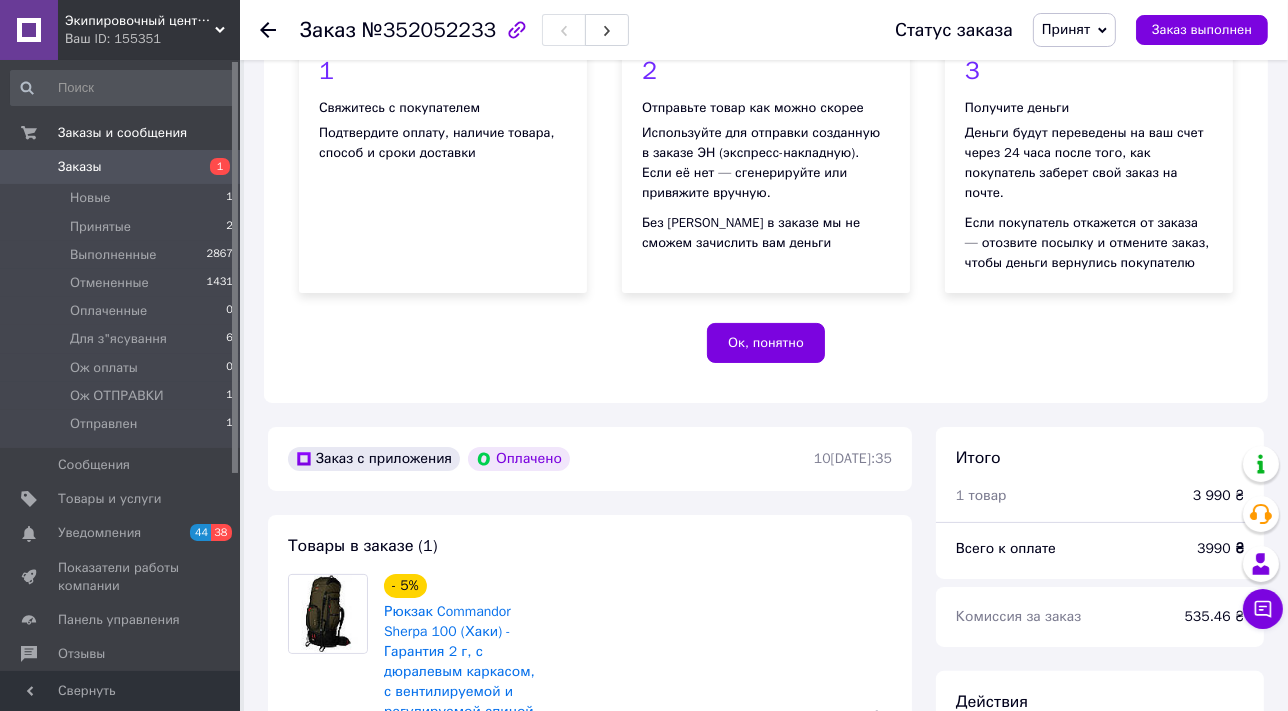 scroll, scrollTop: 122, scrollLeft: 0, axis: vertical 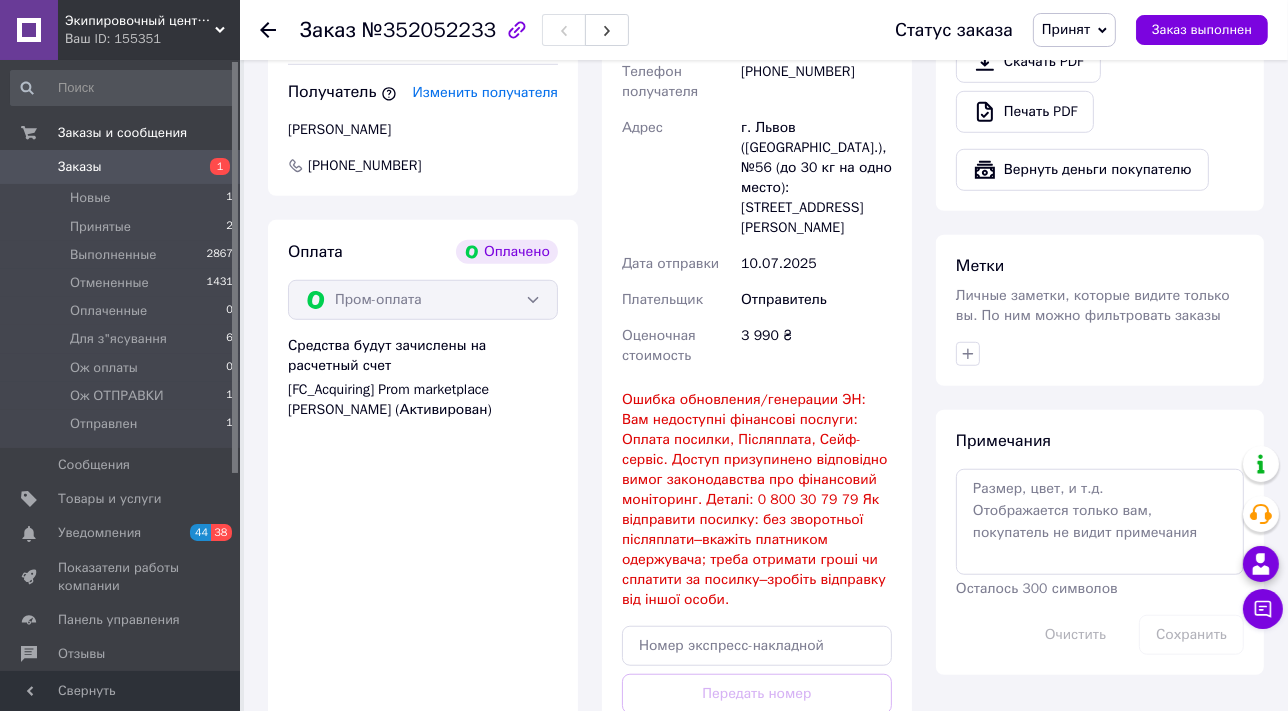 click 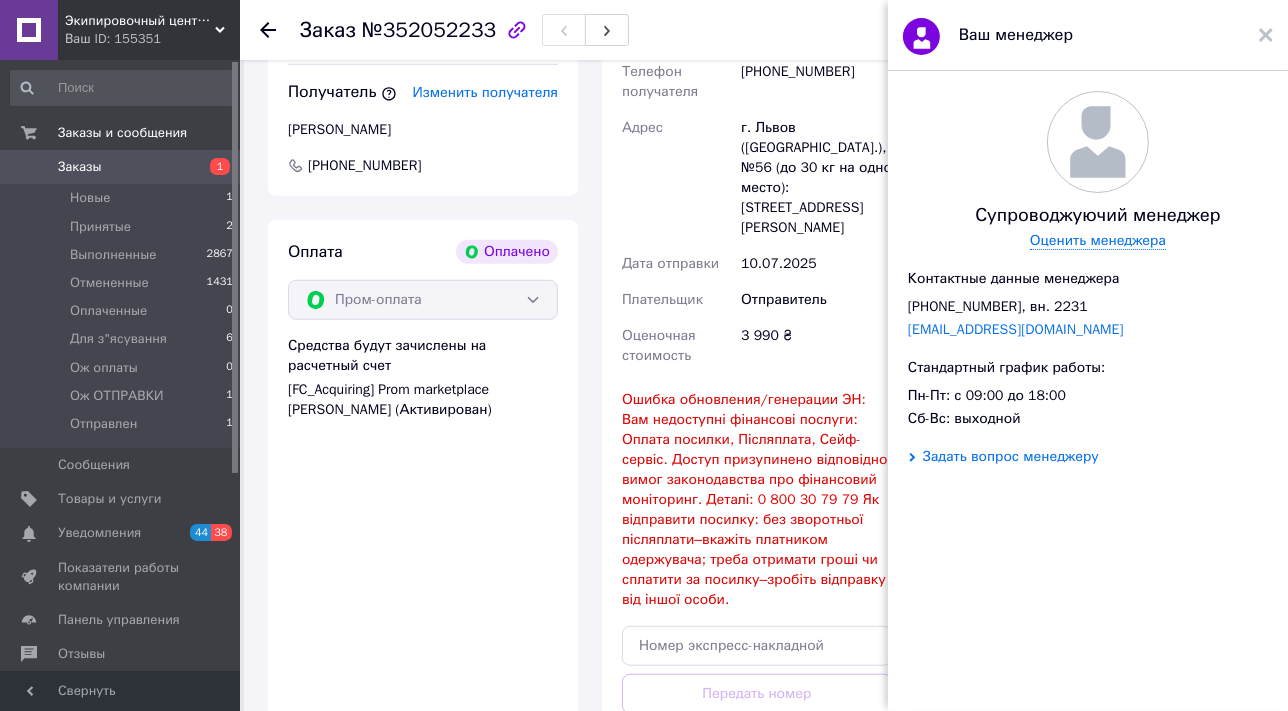 click on "Задать вопрос менеджеру" at bounding box center [1011, 457] 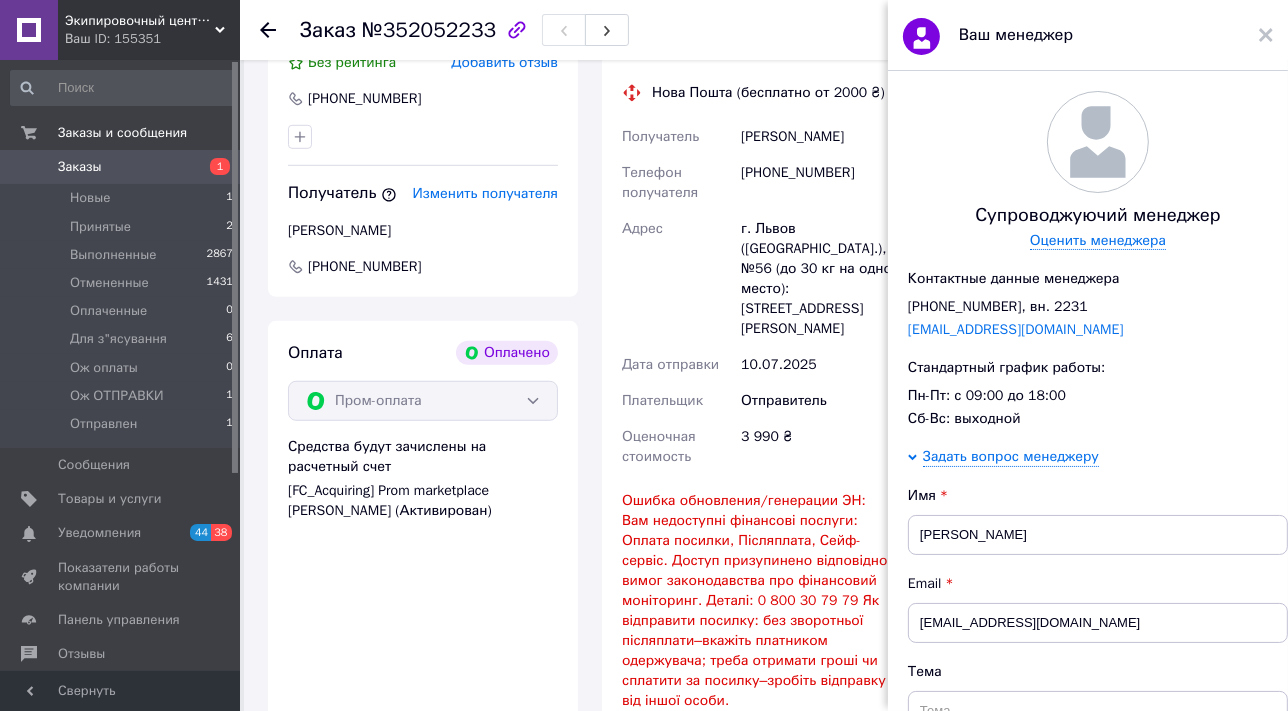 scroll, scrollTop: 1682, scrollLeft: 0, axis: vertical 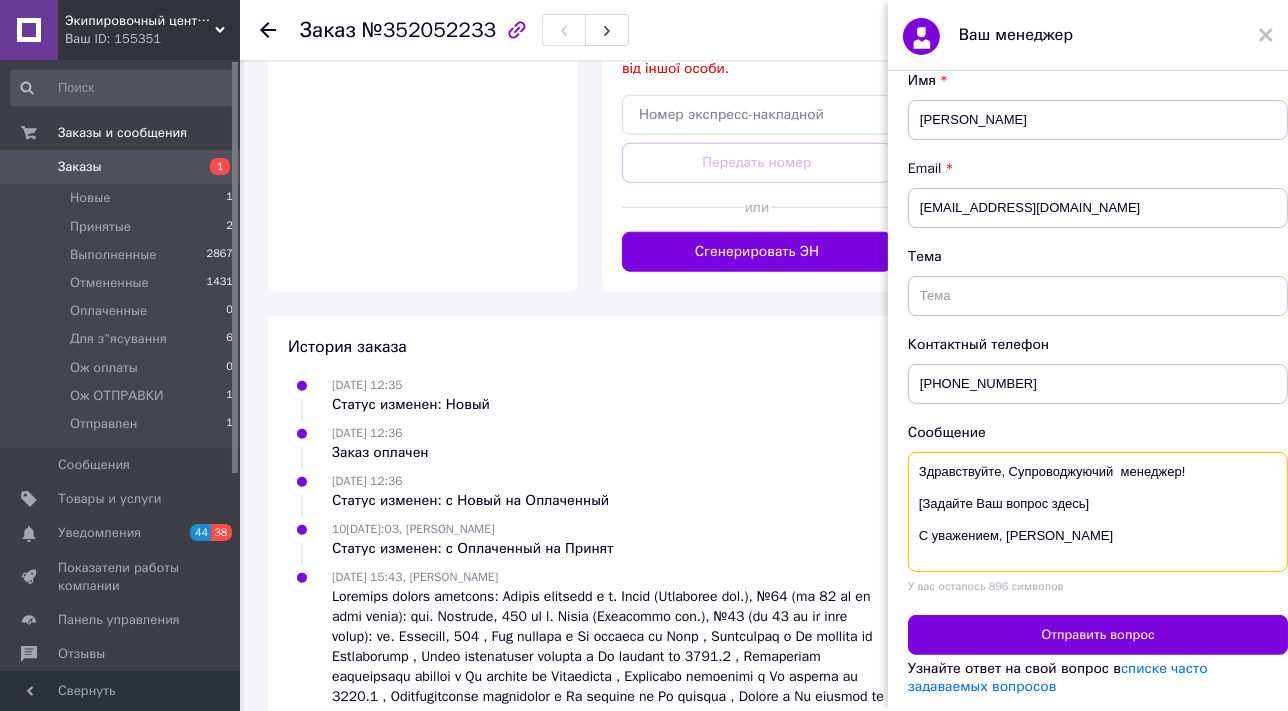 drag, startPoint x: 1101, startPoint y: 499, endPoint x: 917, endPoint y: 495, distance: 184.04347 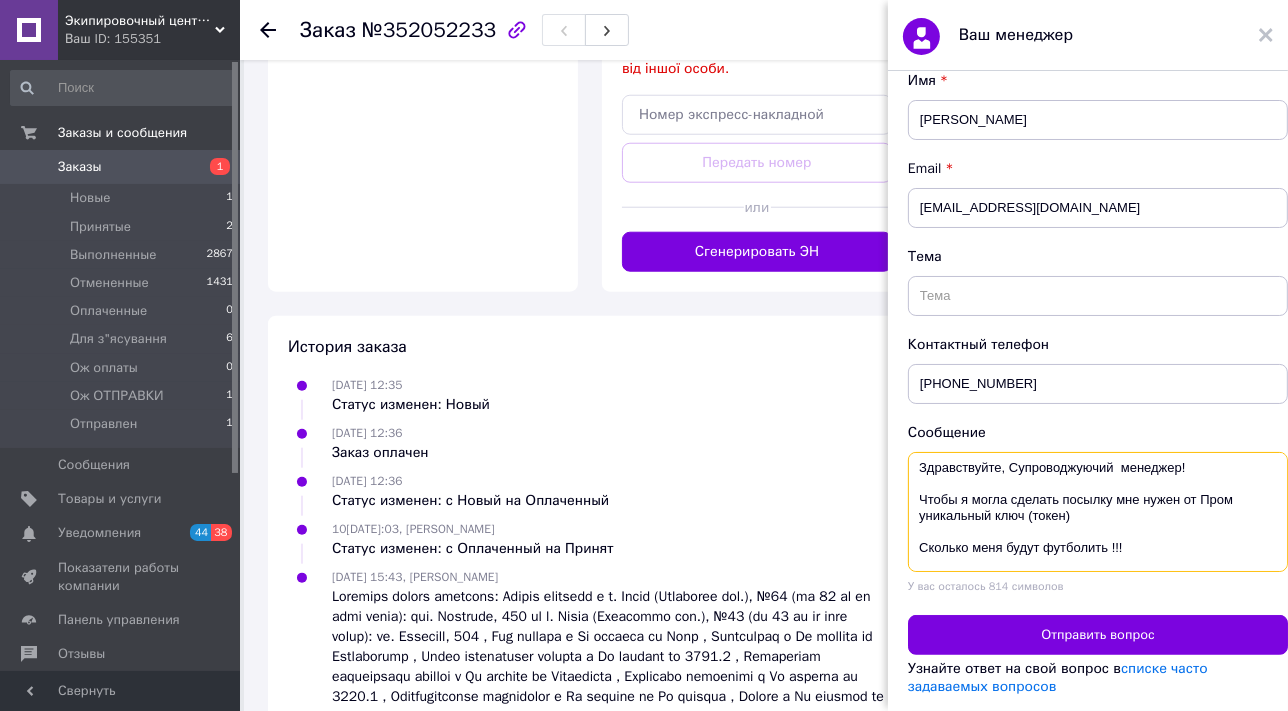 scroll, scrollTop: 20, scrollLeft: 0, axis: vertical 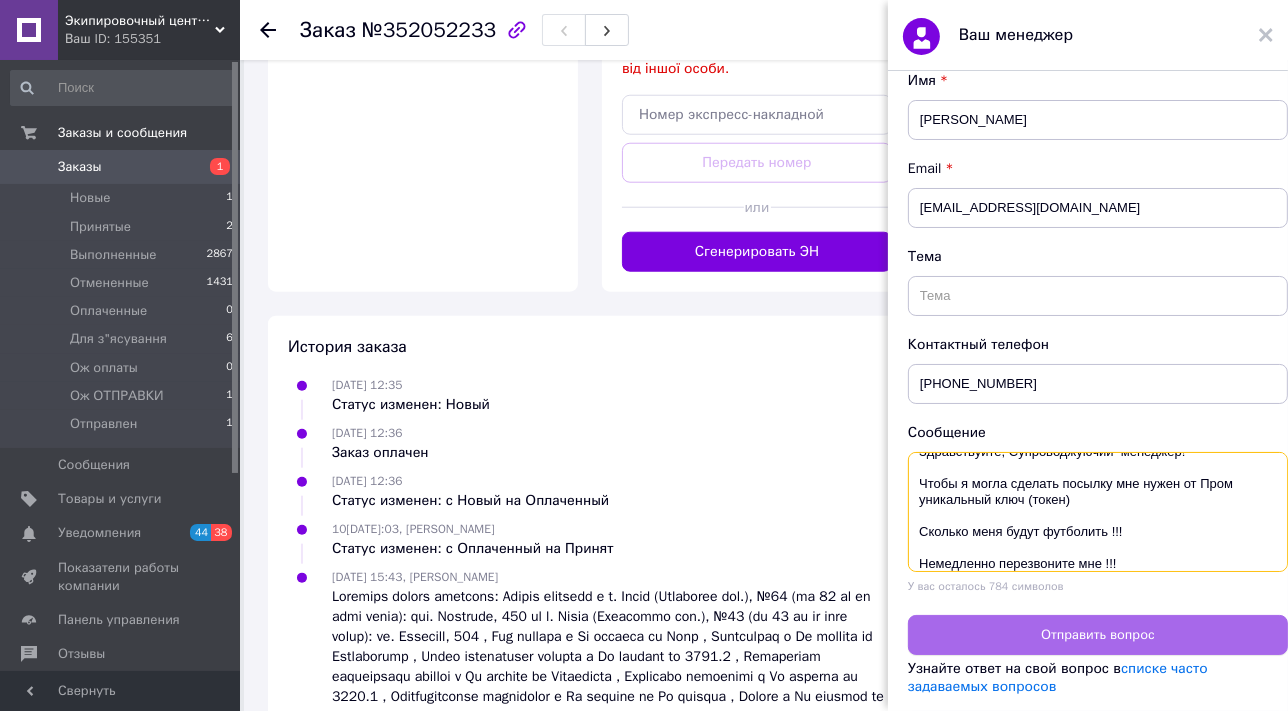 type on "Здравствуйте, Супроводжуючий  менеджер!
Чтобы я могла сделать посылку мне нужен от Пром уникальный ключ (токен)
Сколько меня будут футболить !!!
Немедленно перезвоните мне !!!
С уважением, [PERSON_NAME]" 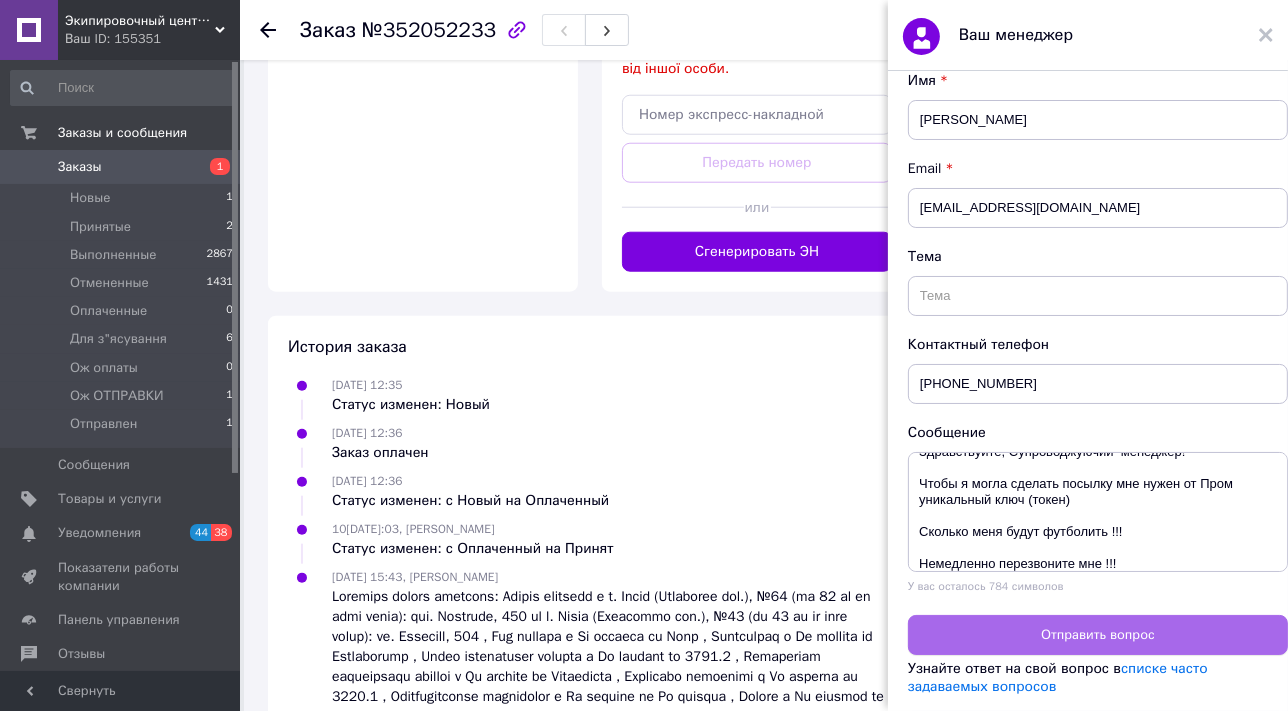 click on "Отправить вопрос" at bounding box center [1098, 635] 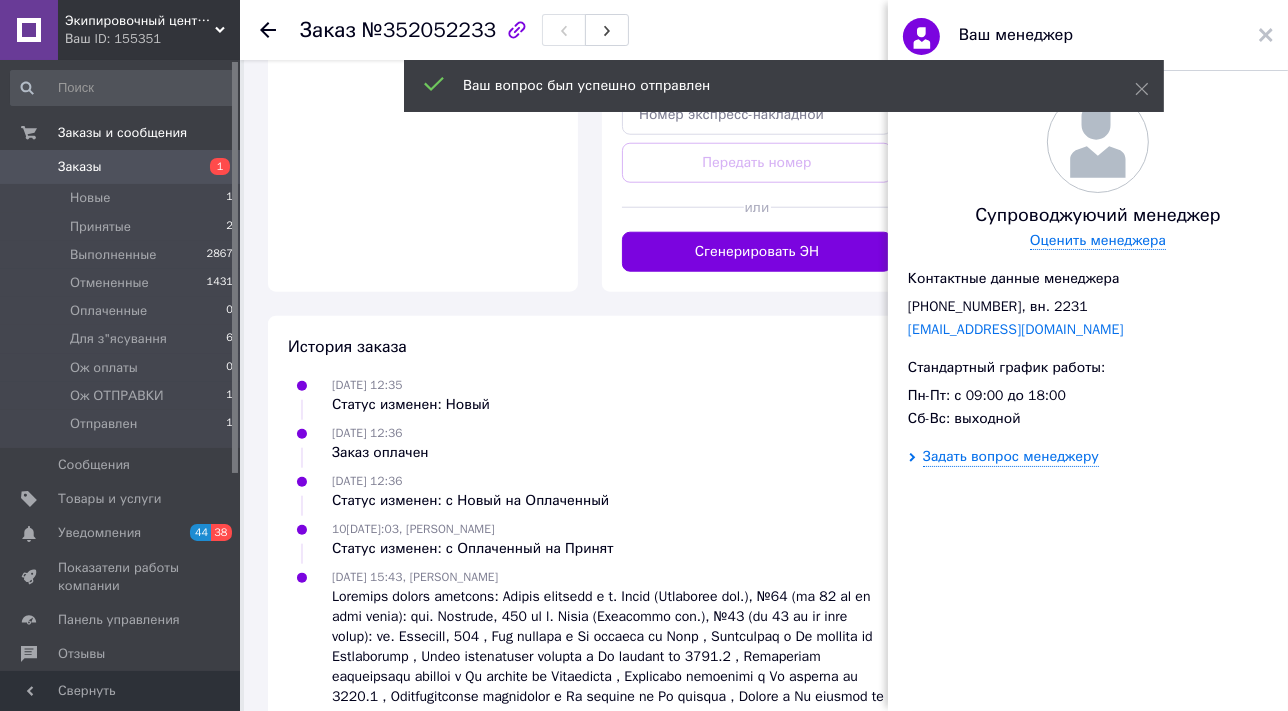 scroll, scrollTop: 0, scrollLeft: 0, axis: both 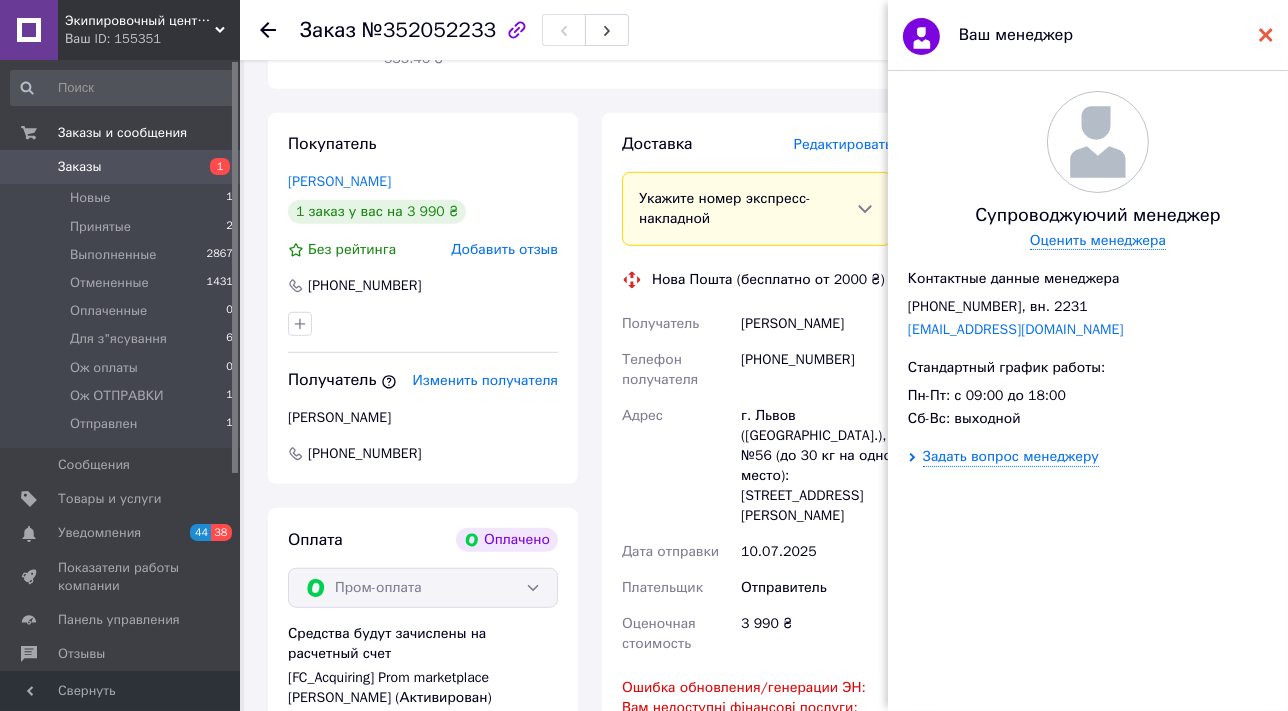 click 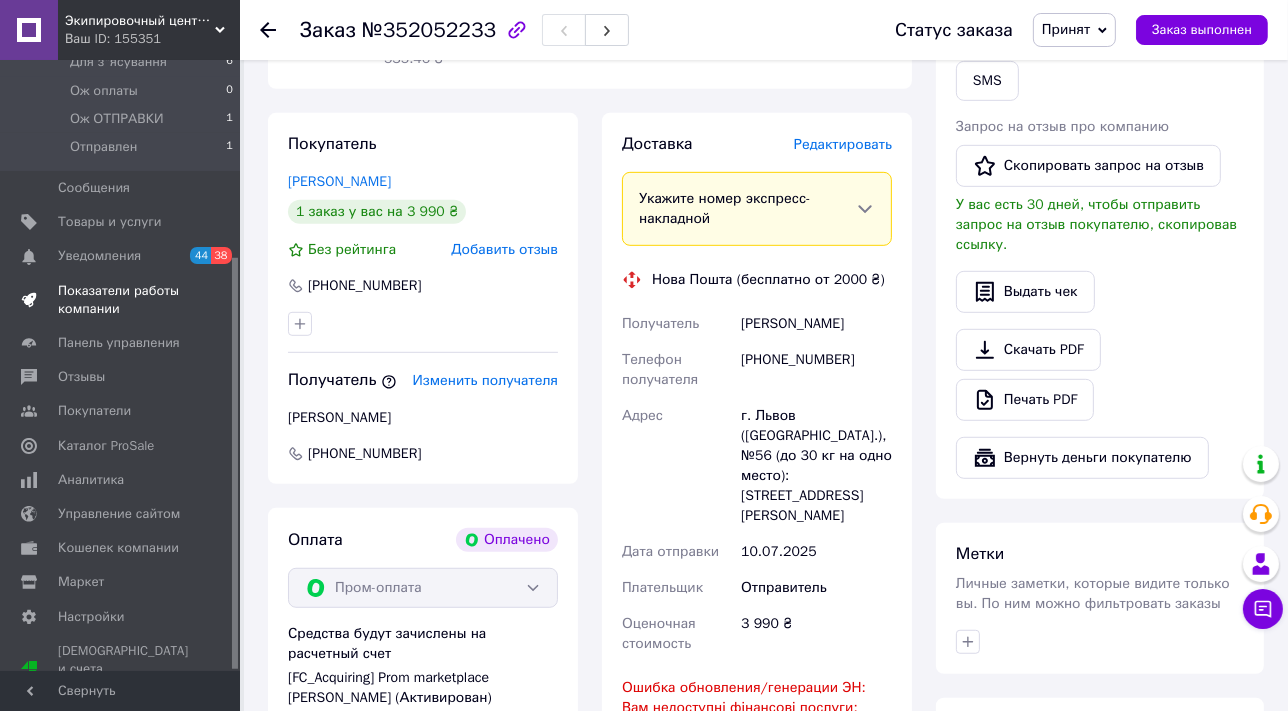 scroll, scrollTop: 292, scrollLeft: 0, axis: vertical 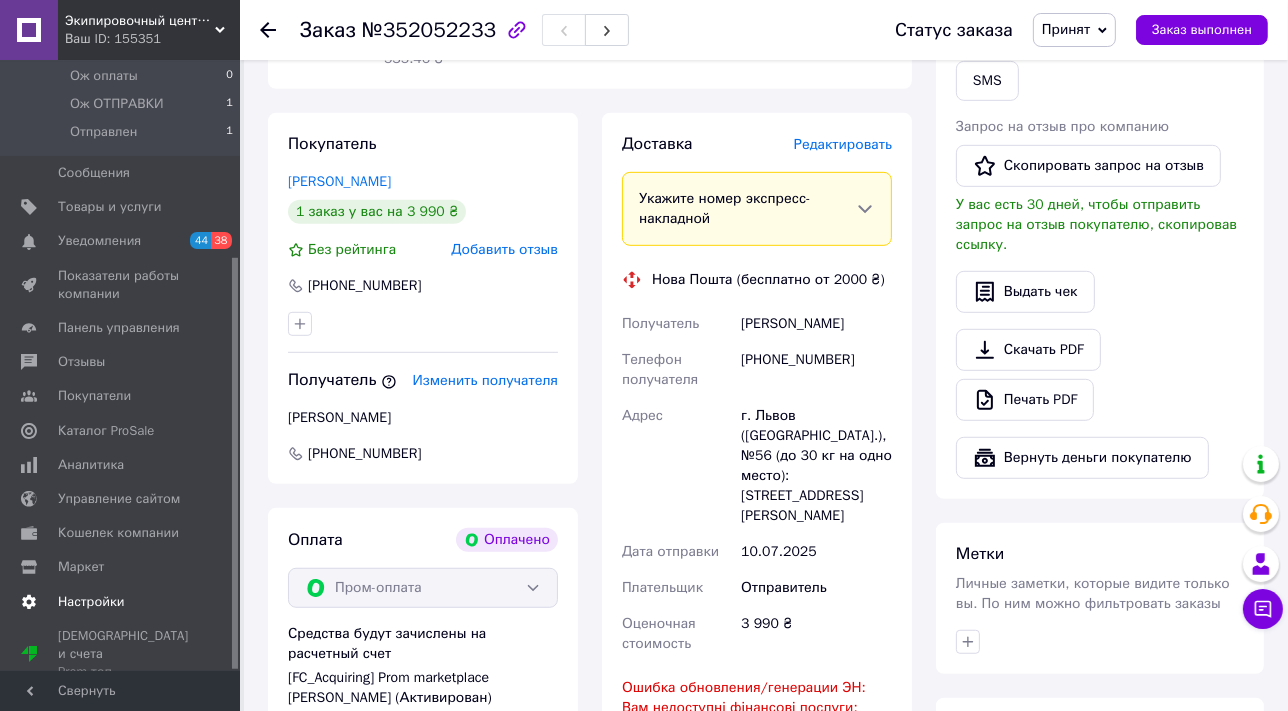 click on "Настройки" at bounding box center [91, 602] 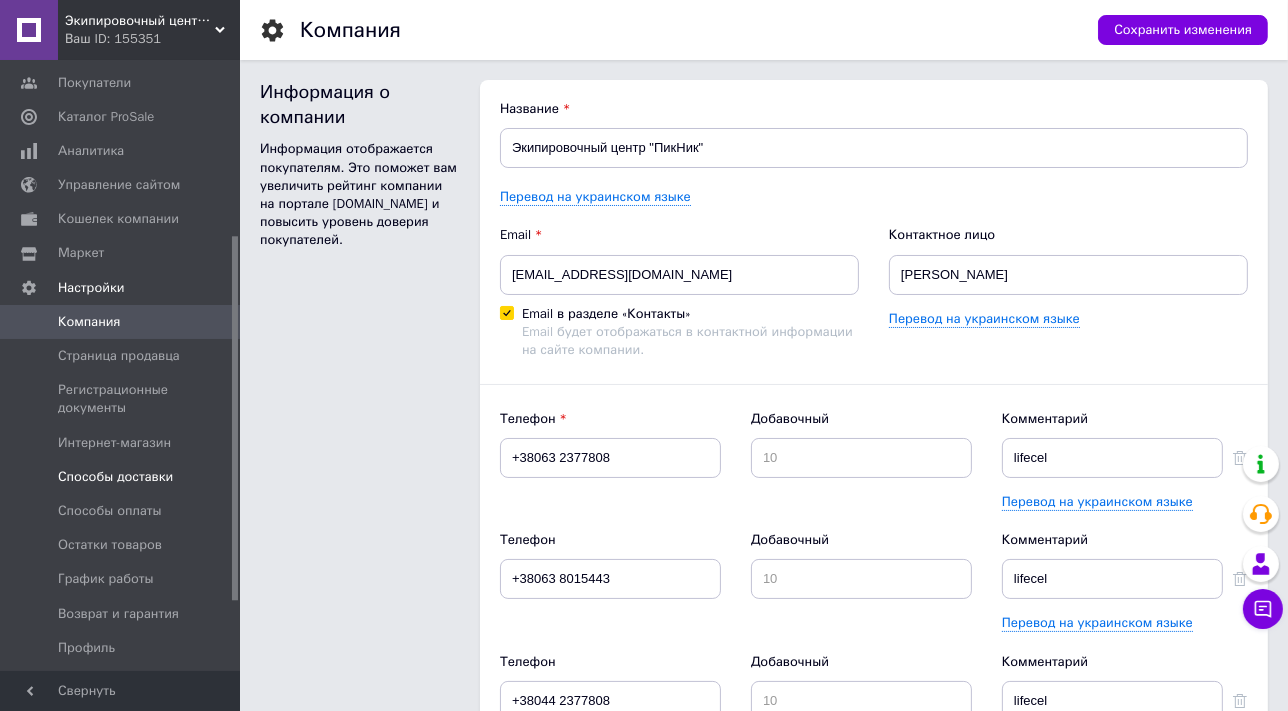 scroll, scrollTop: 0, scrollLeft: 0, axis: both 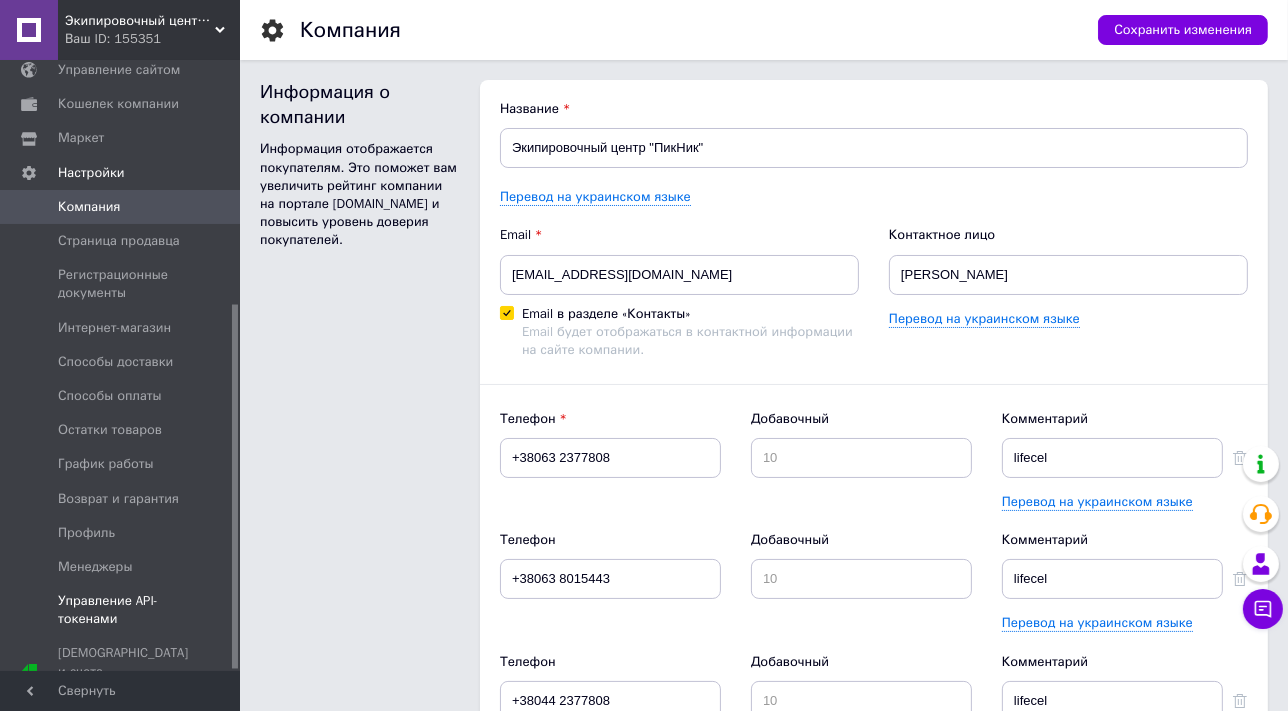 click on "Управление API-токенами" at bounding box center [121, 610] 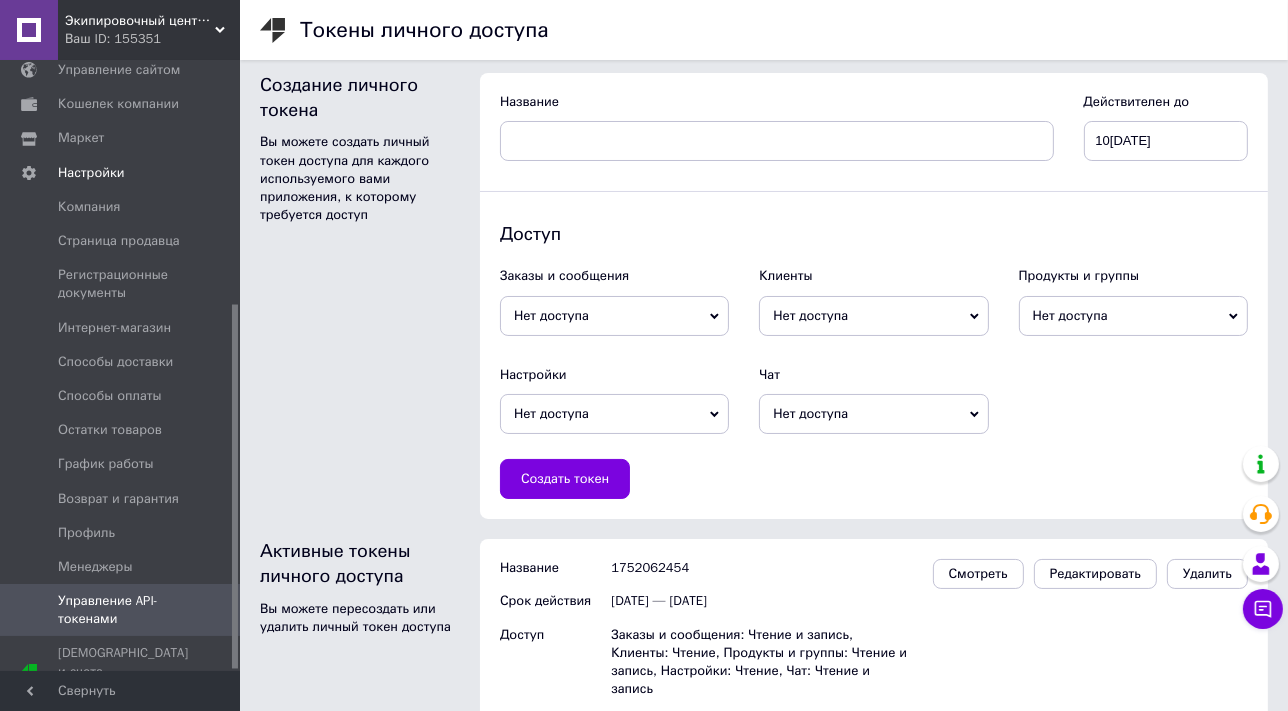 scroll, scrollTop: 0, scrollLeft: 0, axis: both 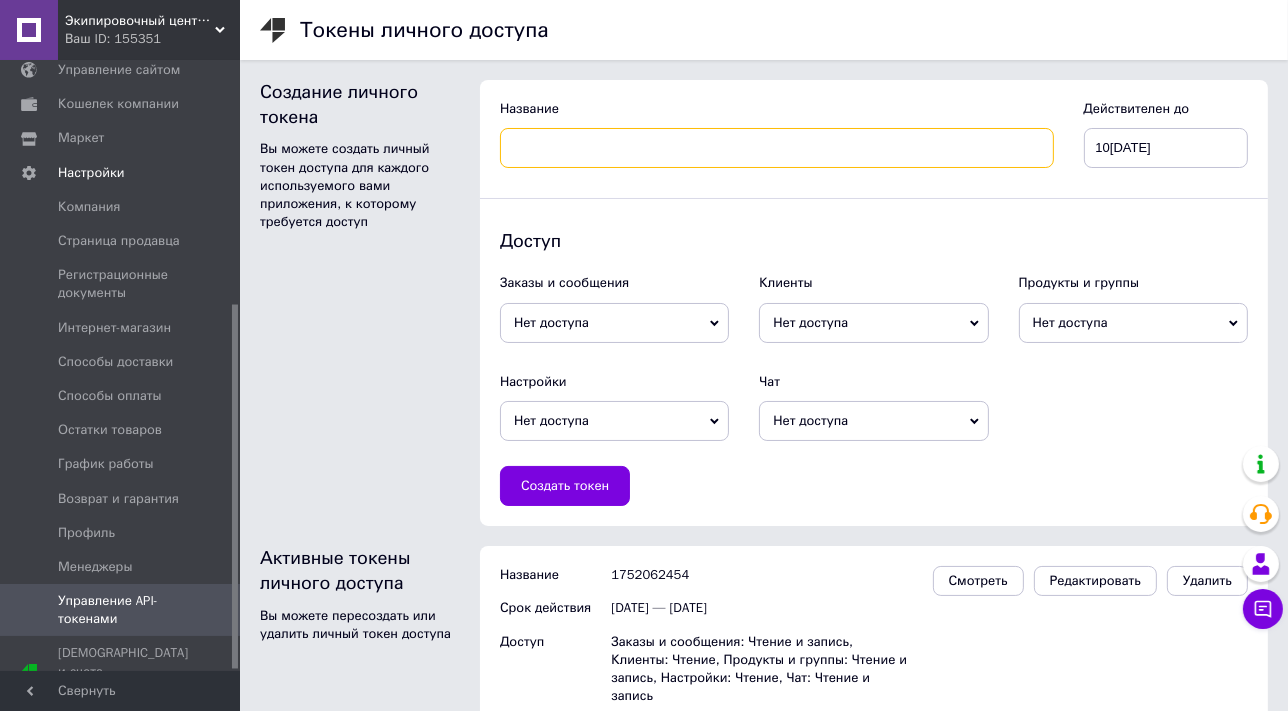 click at bounding box center [777, 148] 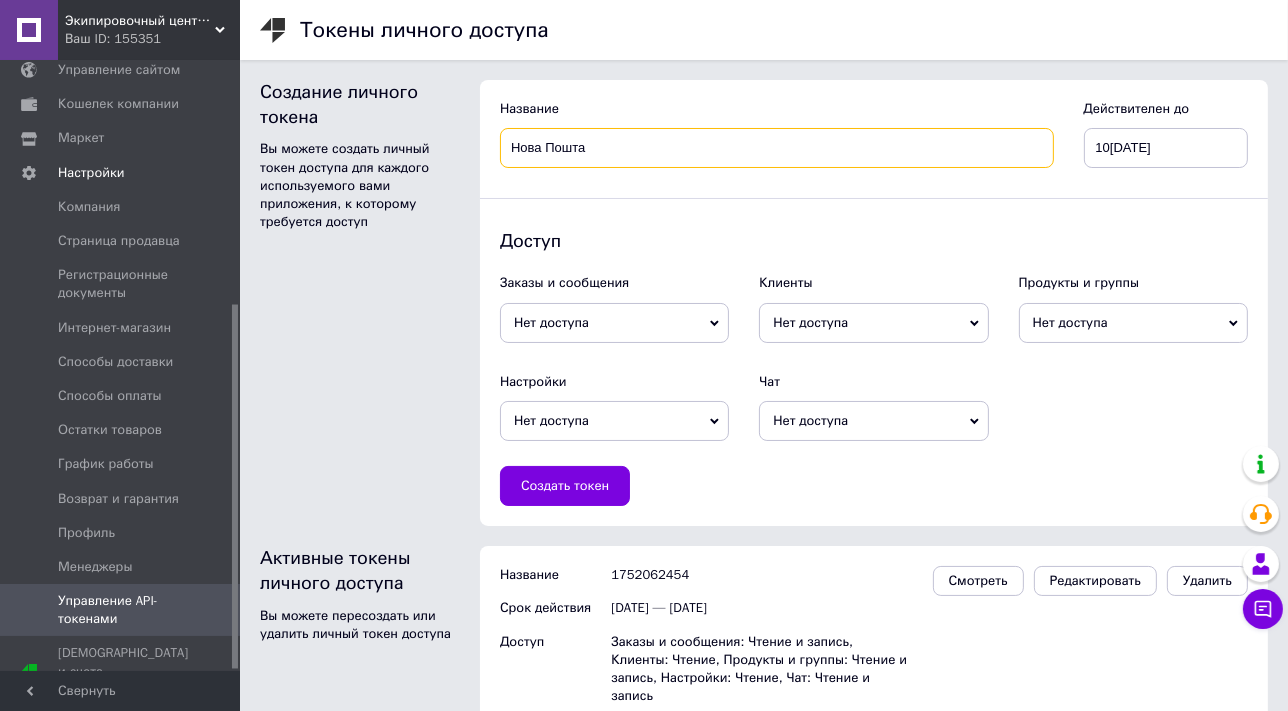 type on "Нова Пошта" 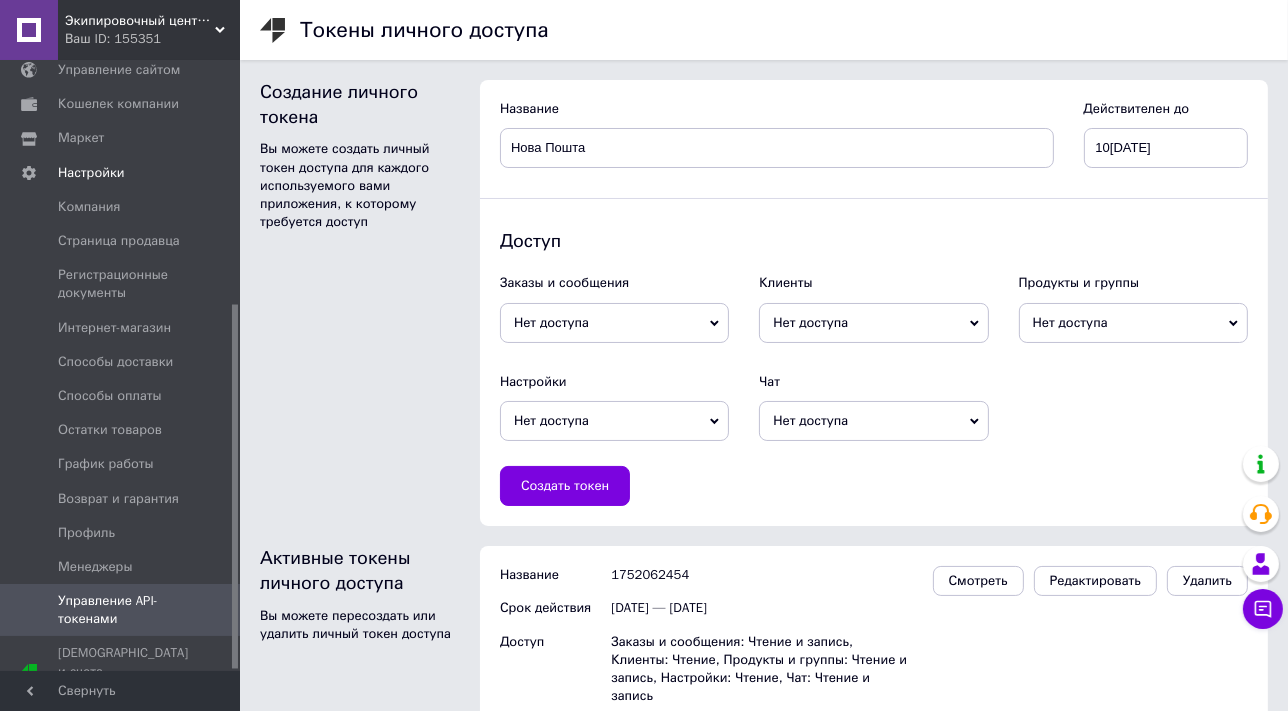 click on "Нет доступа" at bounding box center [614, 323] 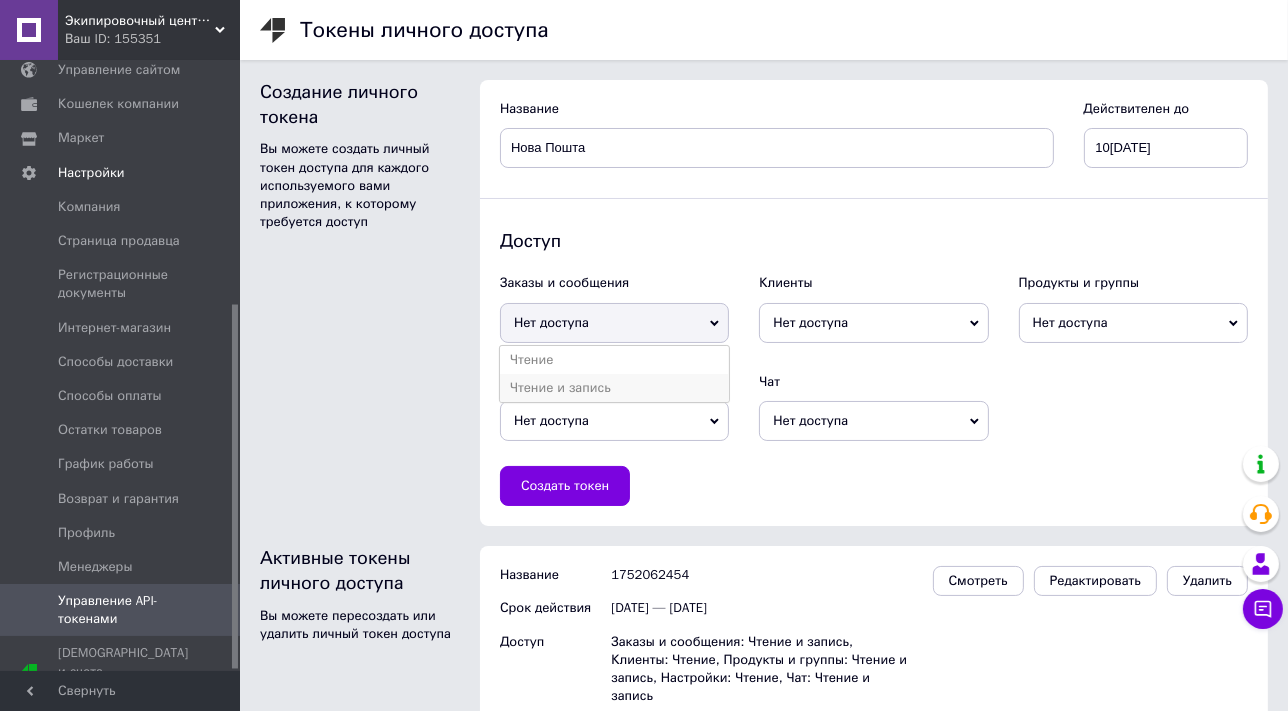 click on "Чтение и запись" at bounding box center [614, 388] 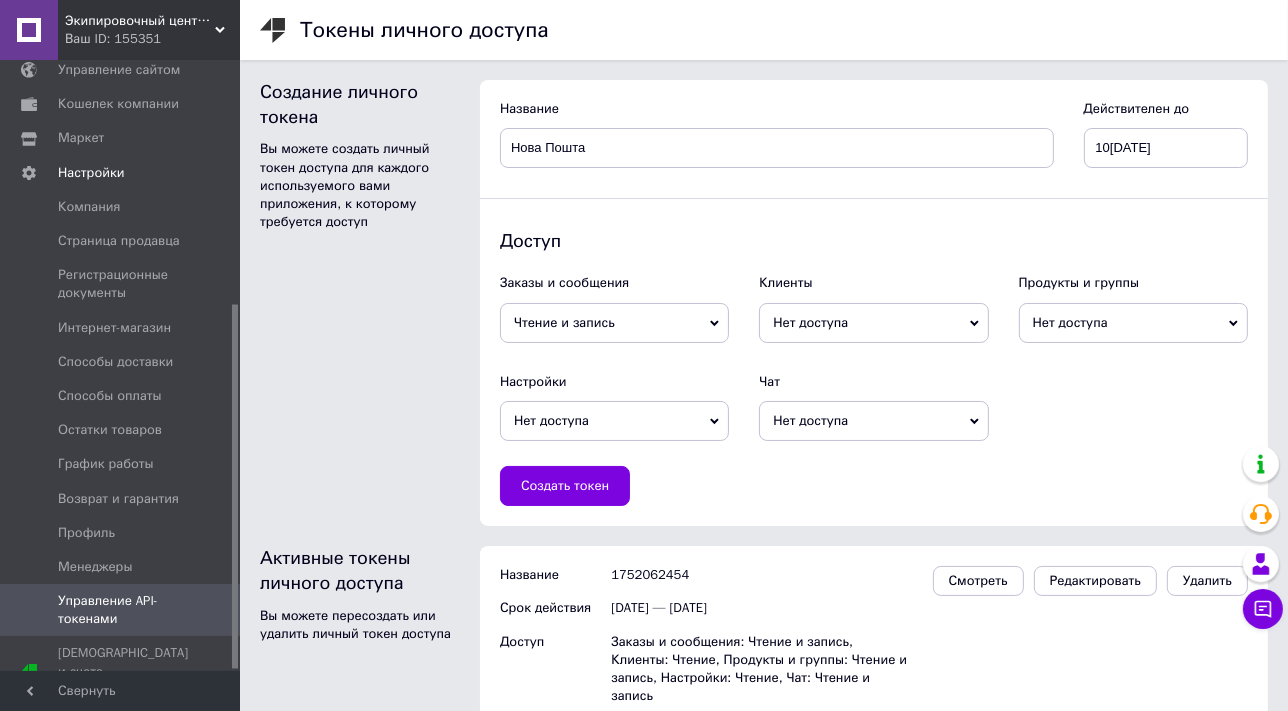 click on "Нет доступа" at bounding box center [873, 323] 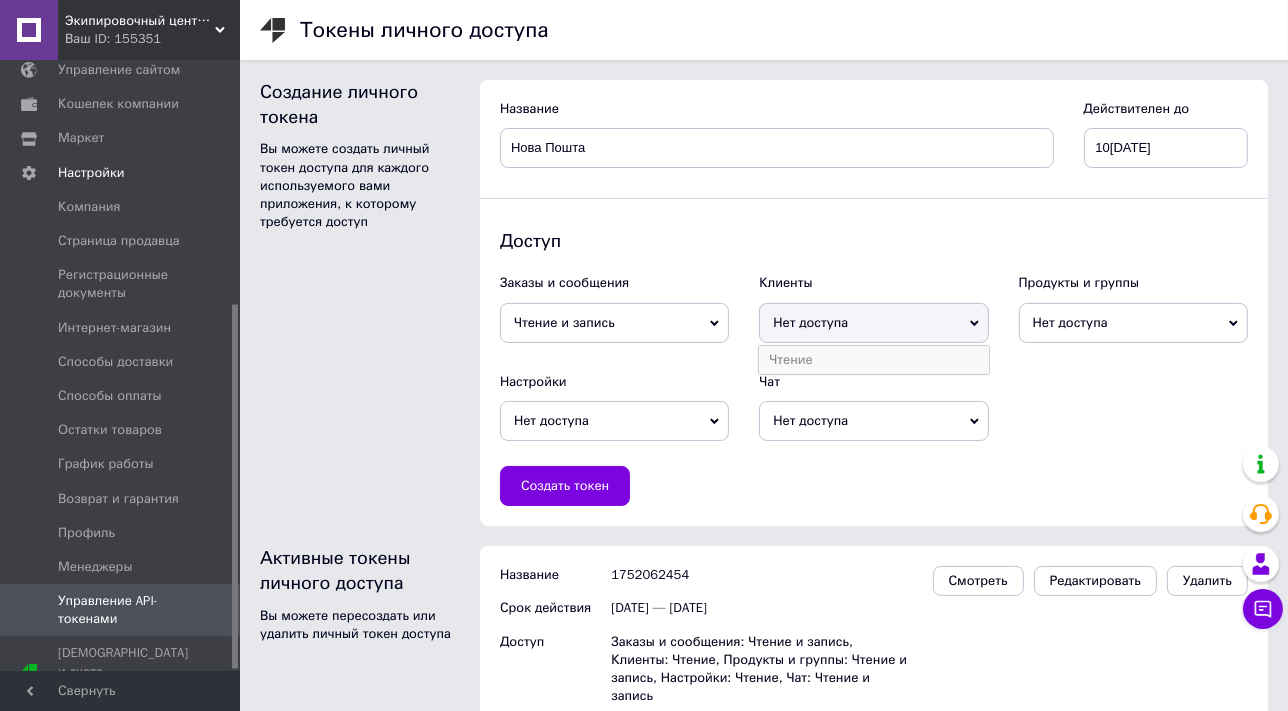 click on "Чтение" at bounding box center (873, 360) 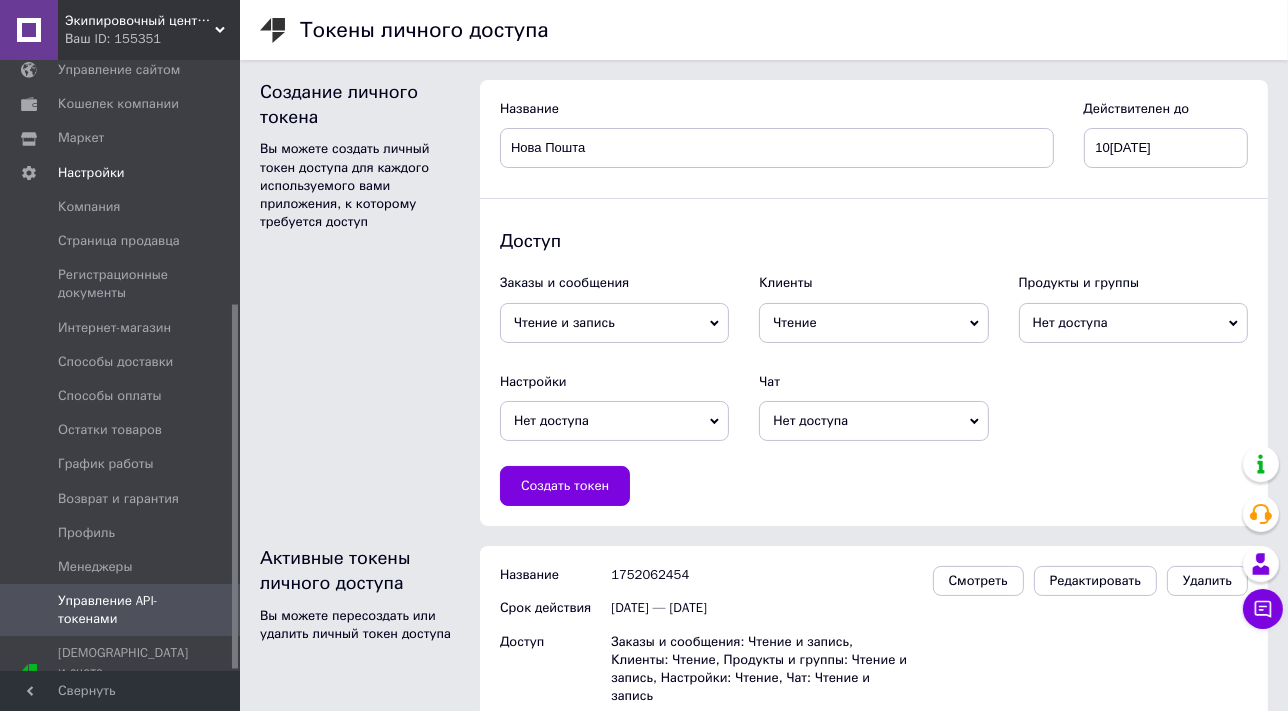 click on "Нет доступа" at bounding box center [1133, 323] 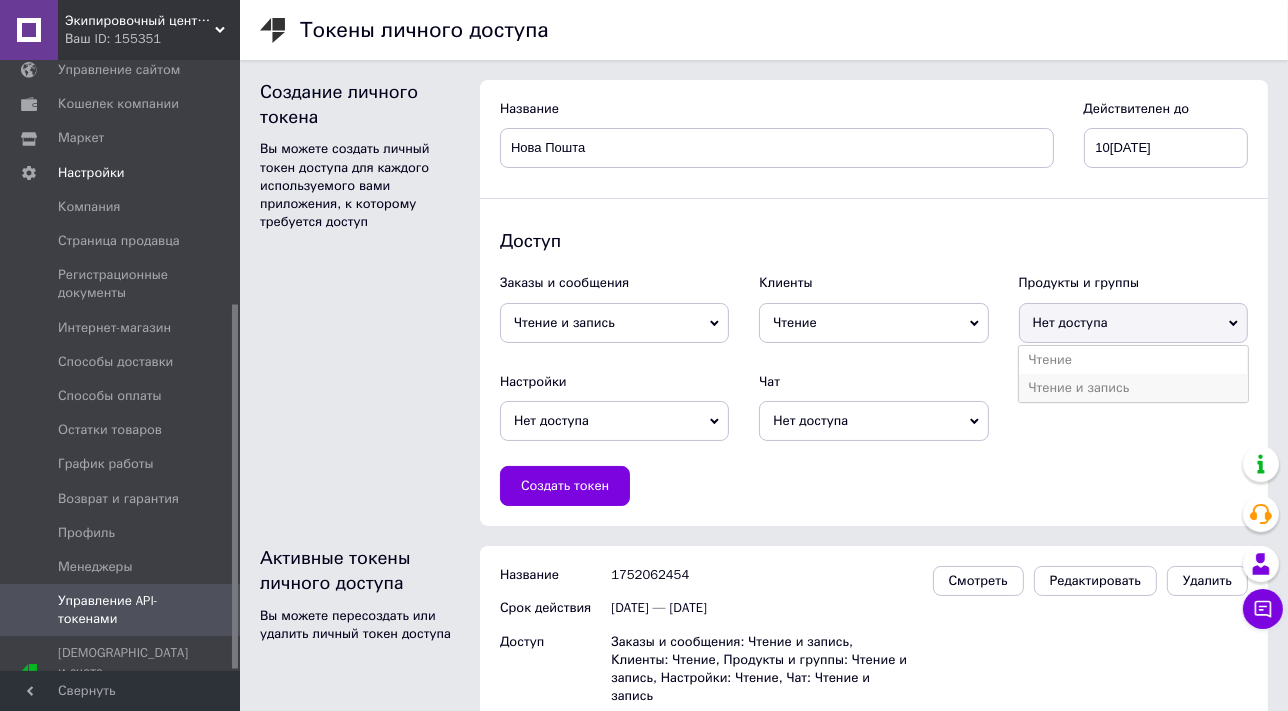 click on "Чтение и запись" at bounding box center [1133, 388] 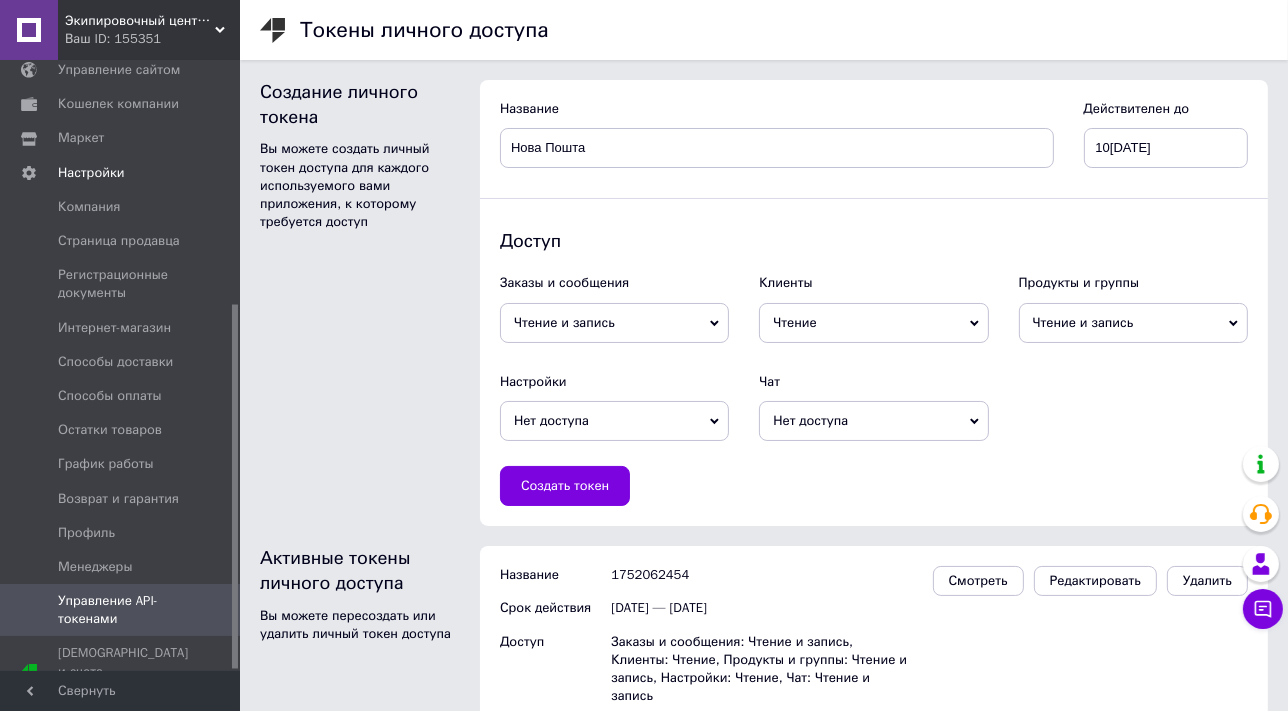 click on "Нет доступа" at bounding box center (614, 421) 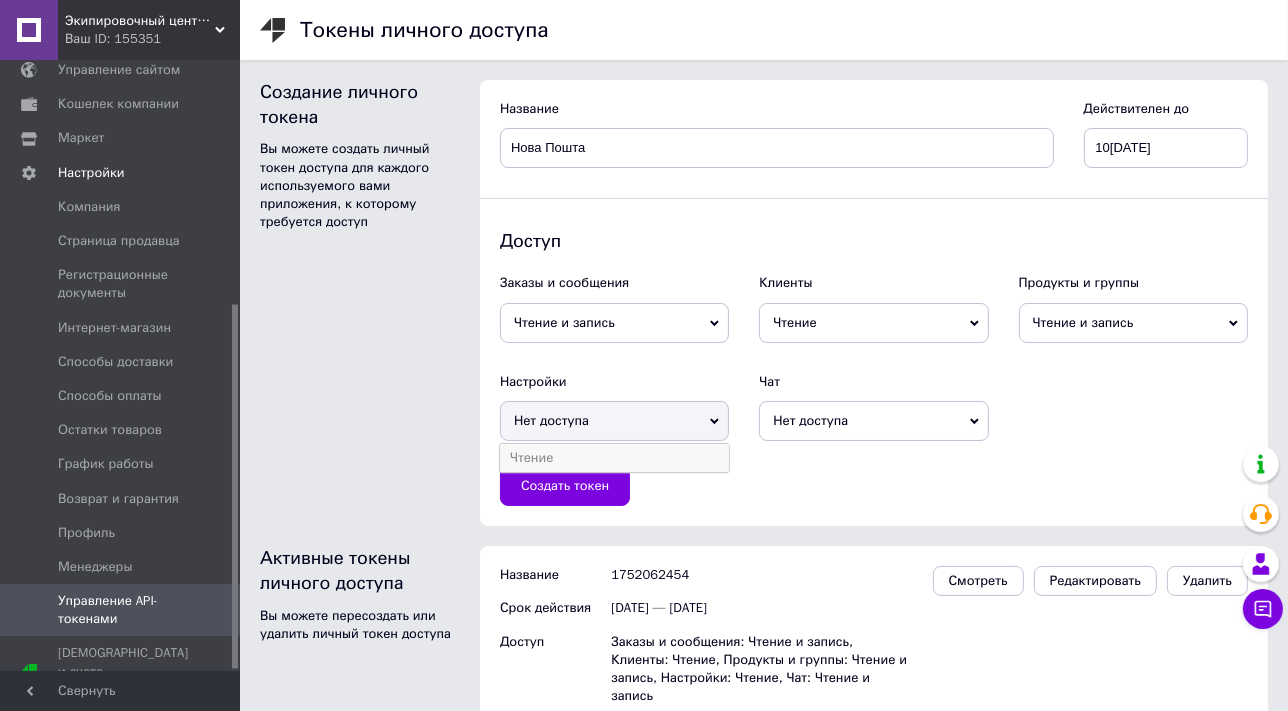 click on "Чтение" at bounding box center (614, 458) 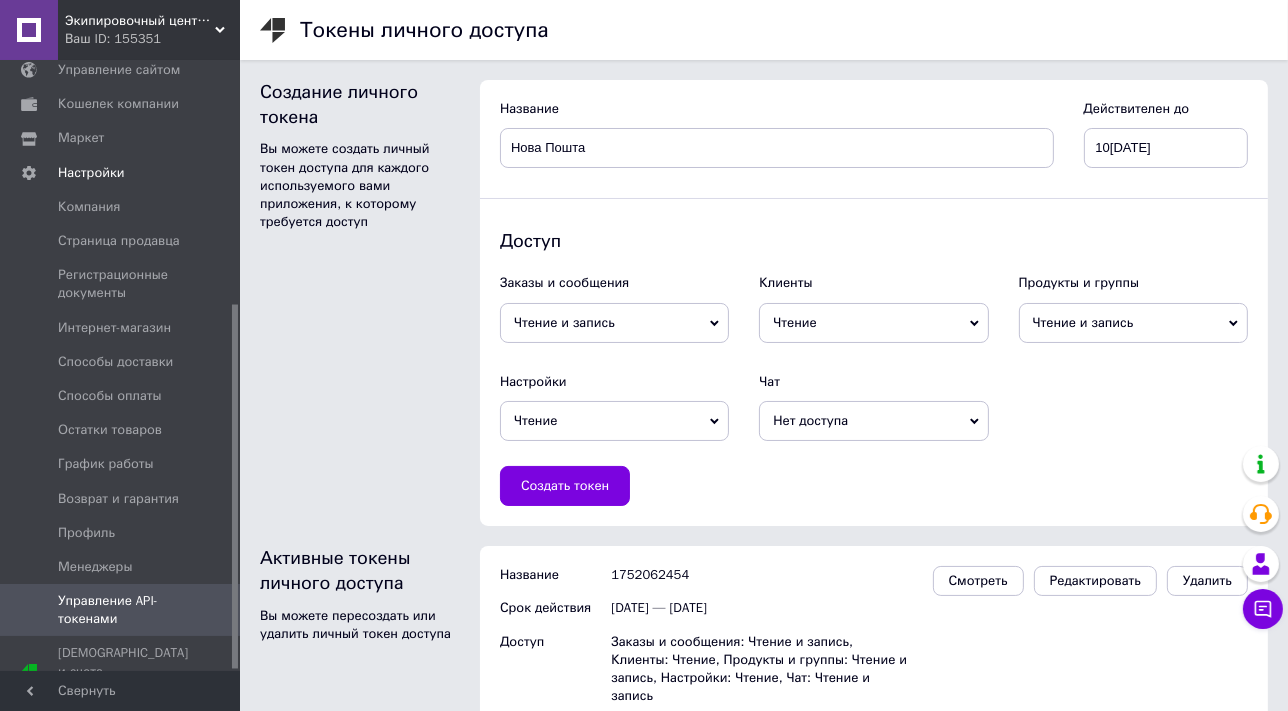 click on "Нет доступа" at bounding box center [873, 421] 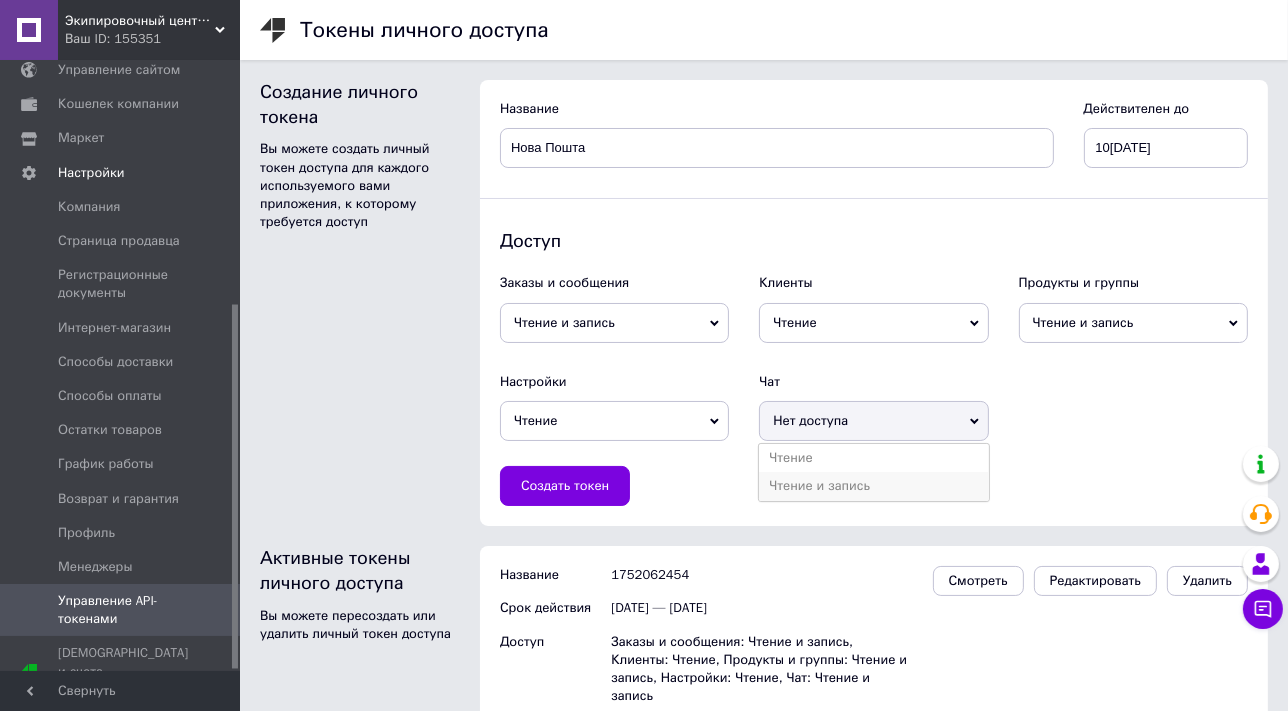 click on "Чтение и запись" at bounding box center [873, 486] 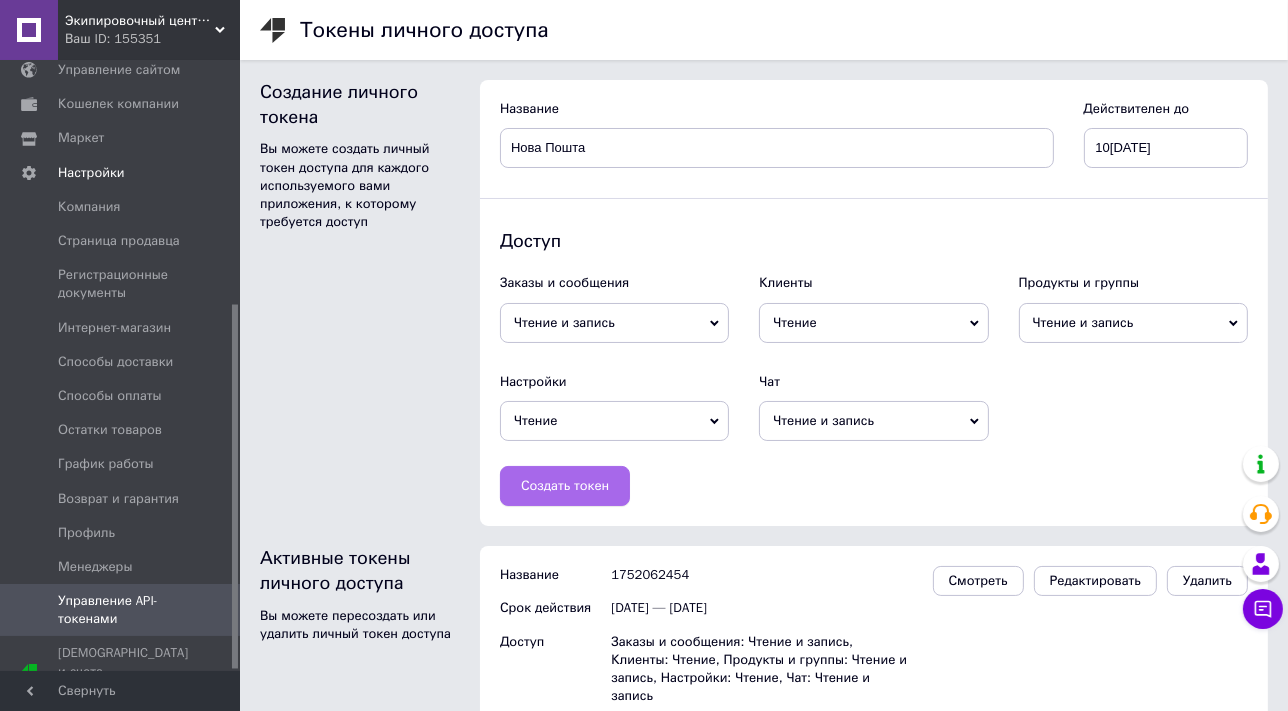 click on "Создать токен" at bounding box center (565, 486) 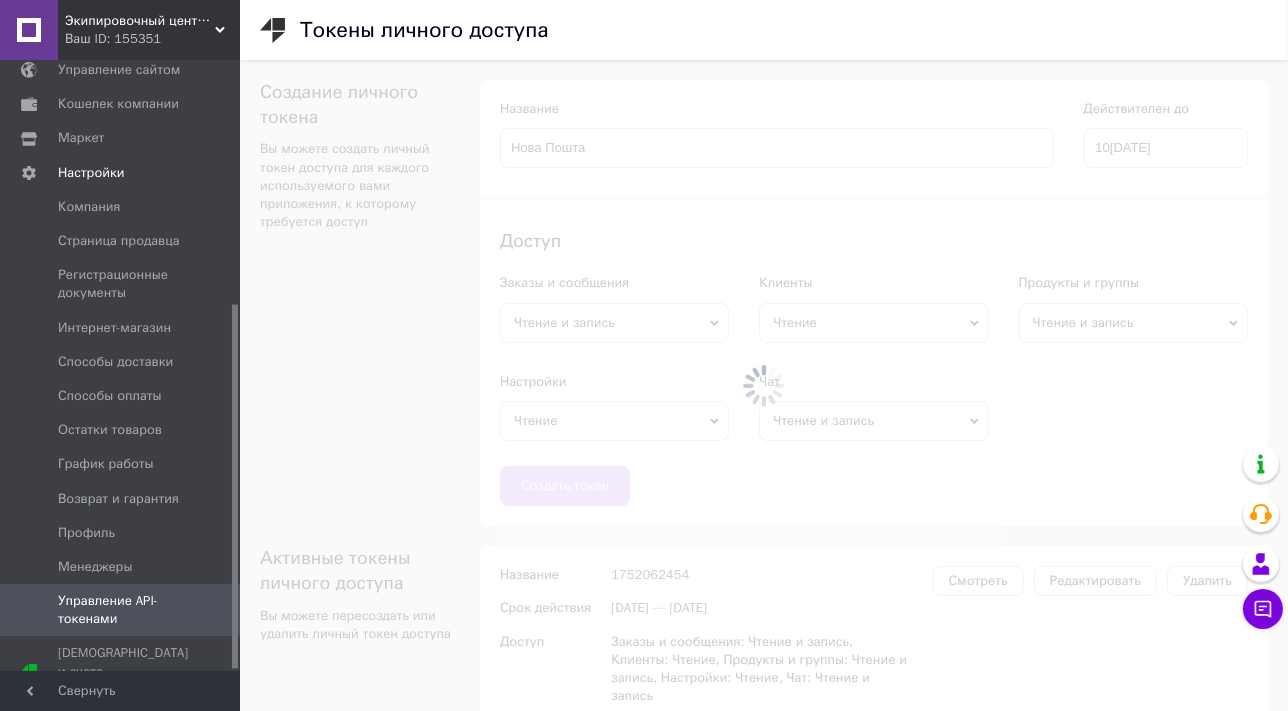 type 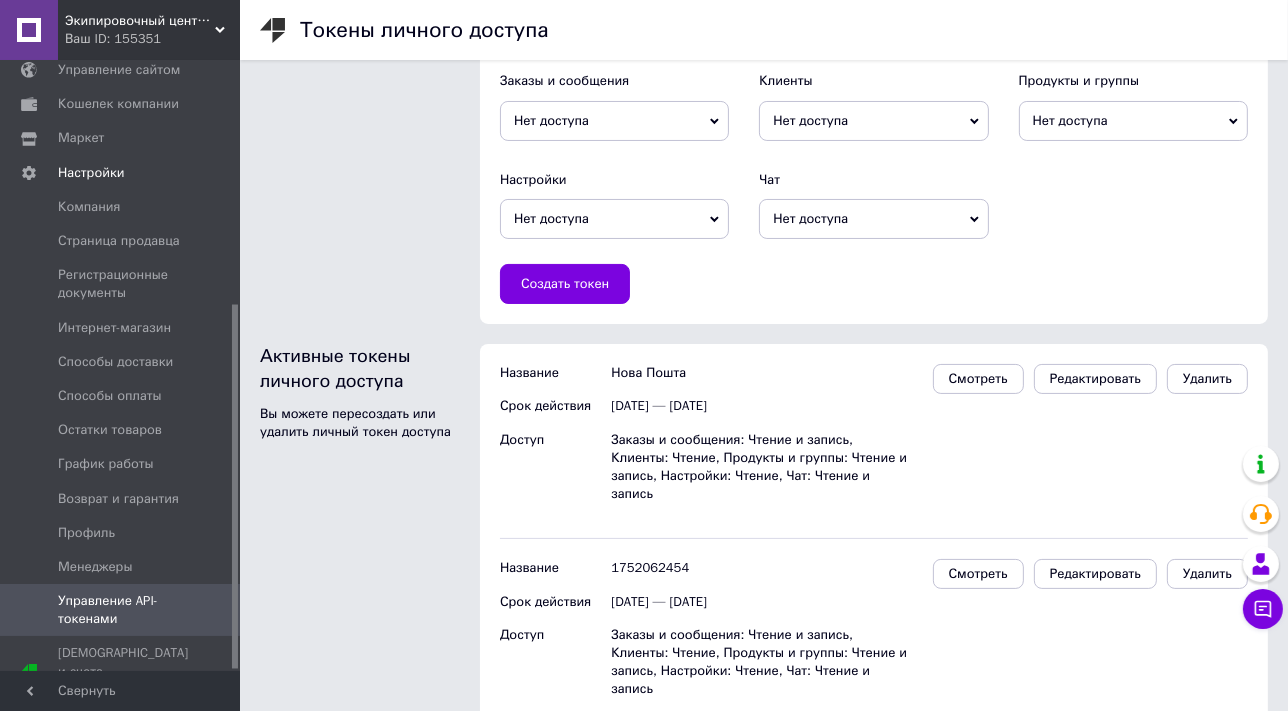 scroll, scrollTop: 207, scrollLeft: 0, axis: vertical 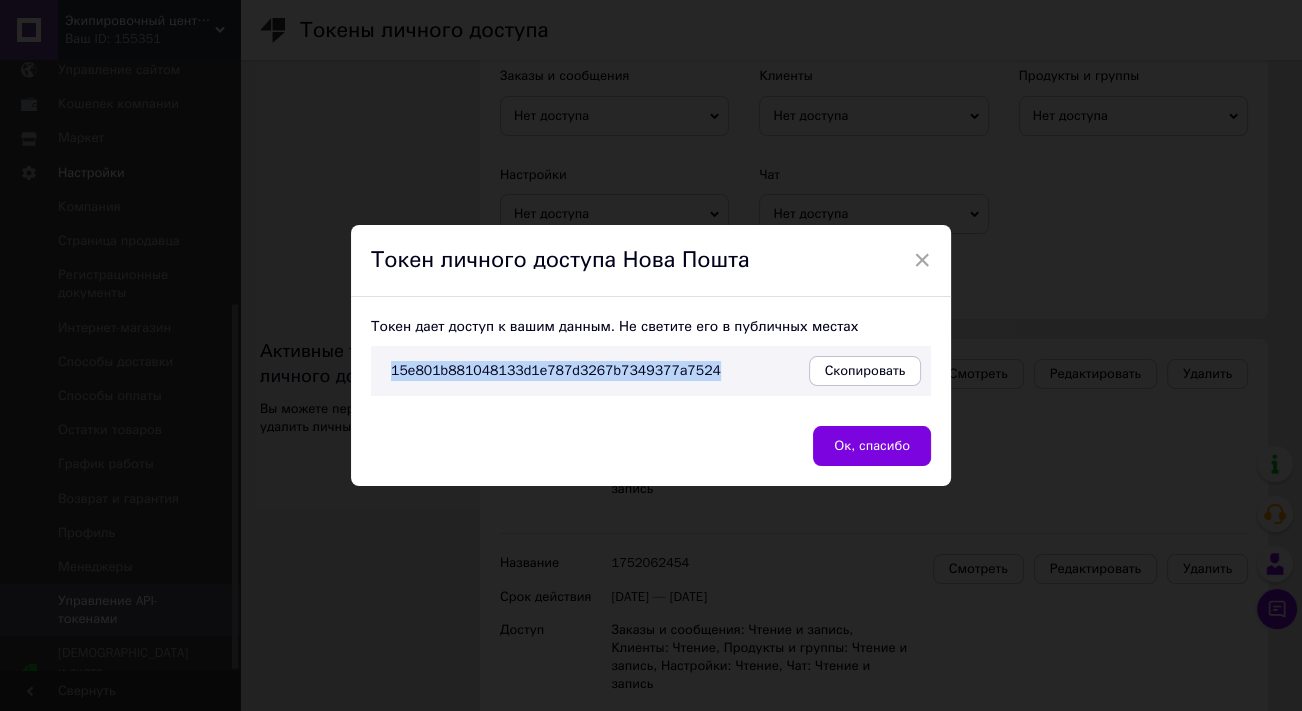 drag, startPoint x: 721, startPoint y: 369, endPoint x: 389, endPoint y: 361, distance: 332.09637 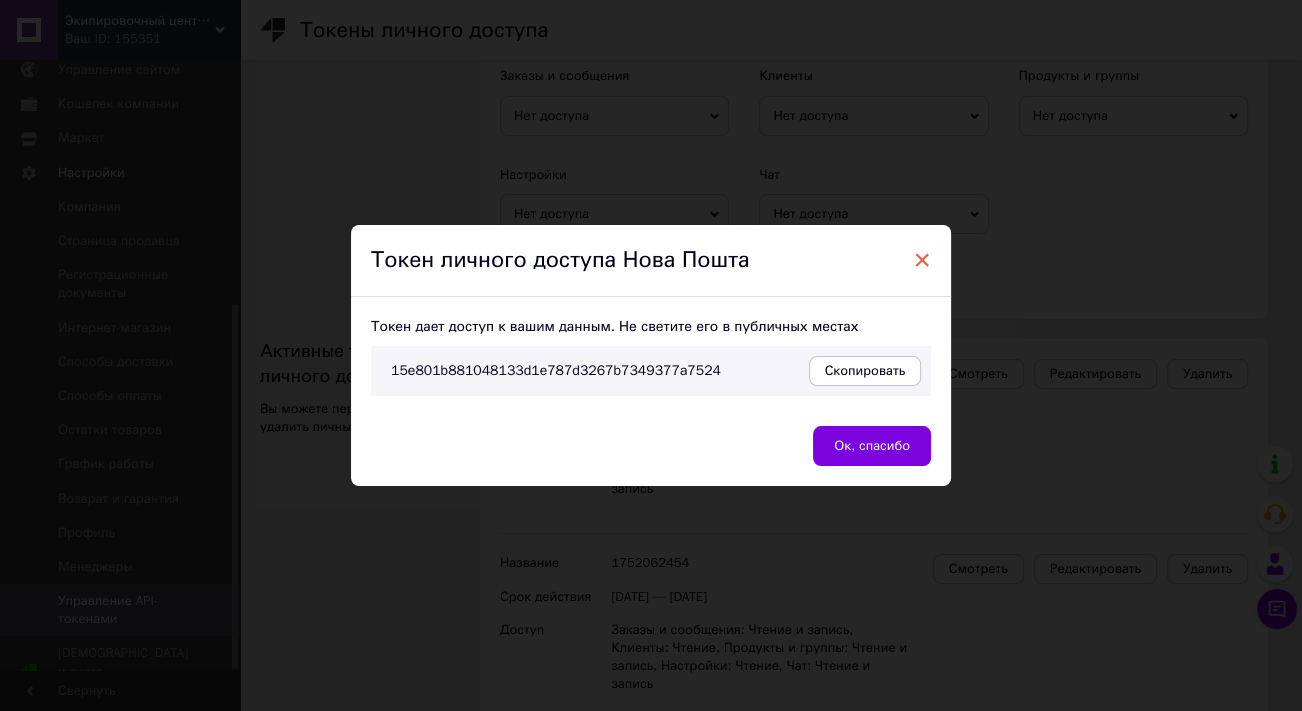 click on "×" at bounding box center [922, 260] 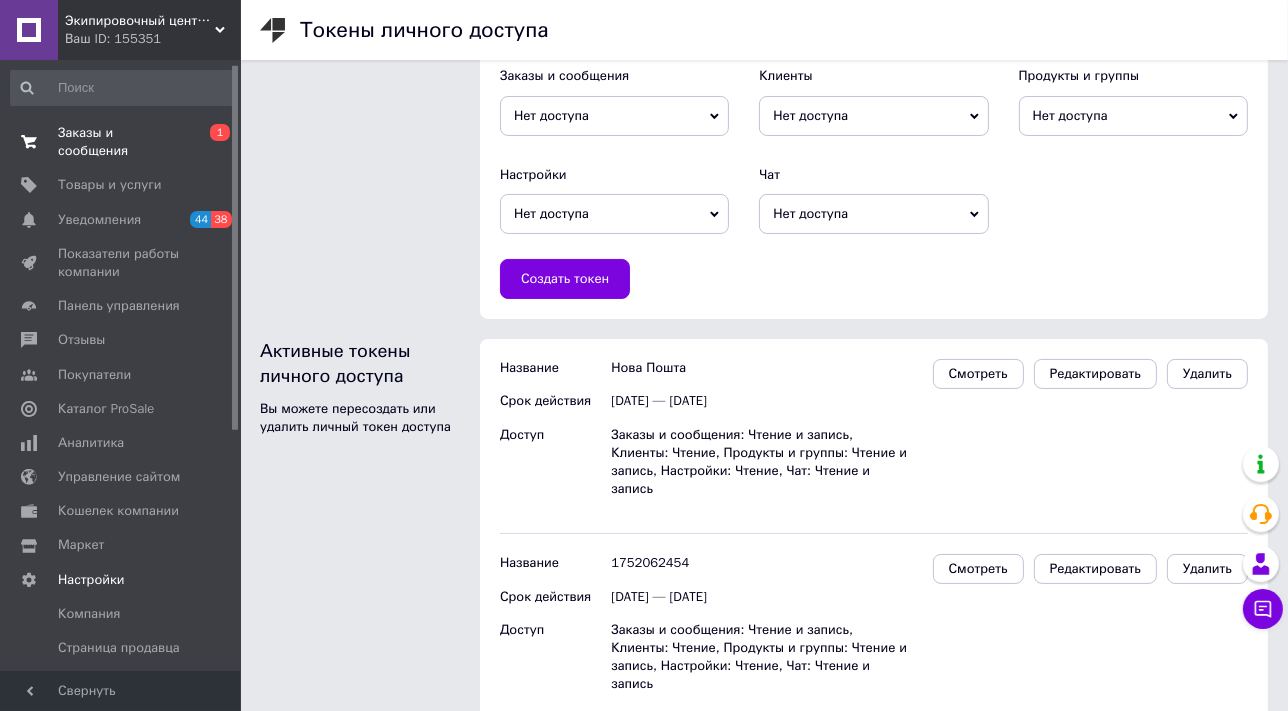 scroll, scrollTop: 0, scrollLeft: 0, axis: both 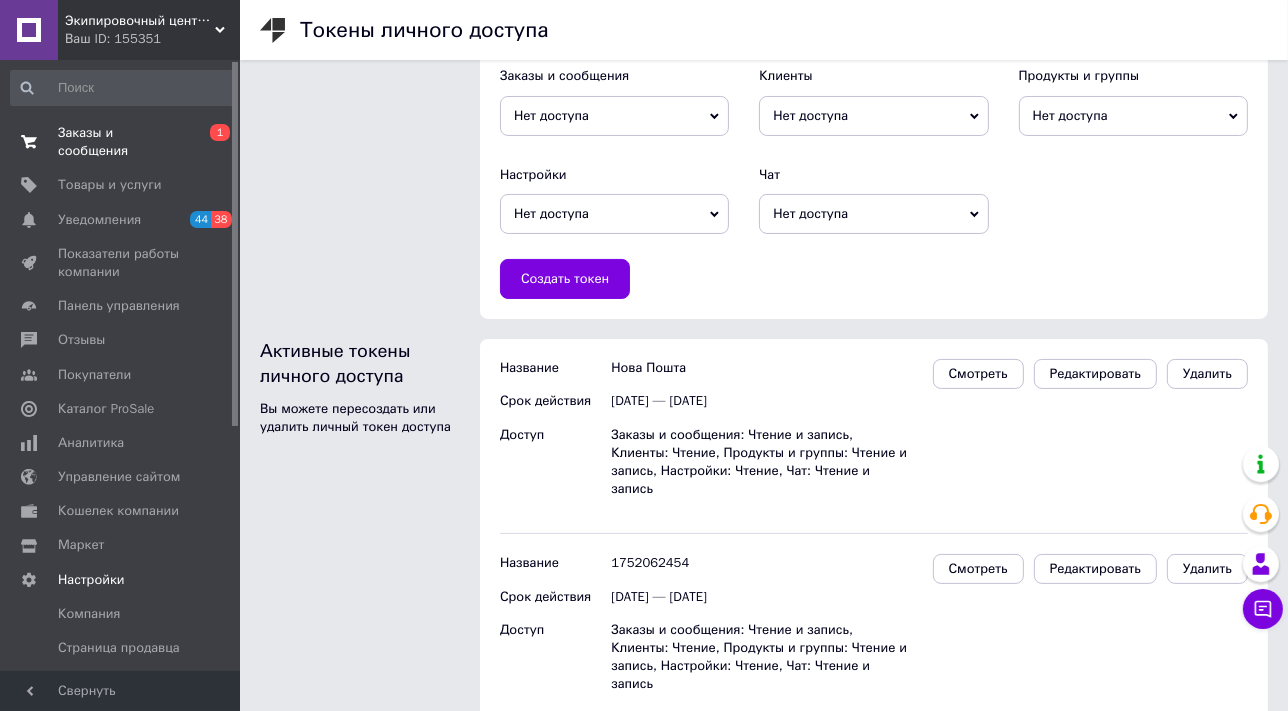 click on "Заказы и сообщения" at bounding box center (121, 142) 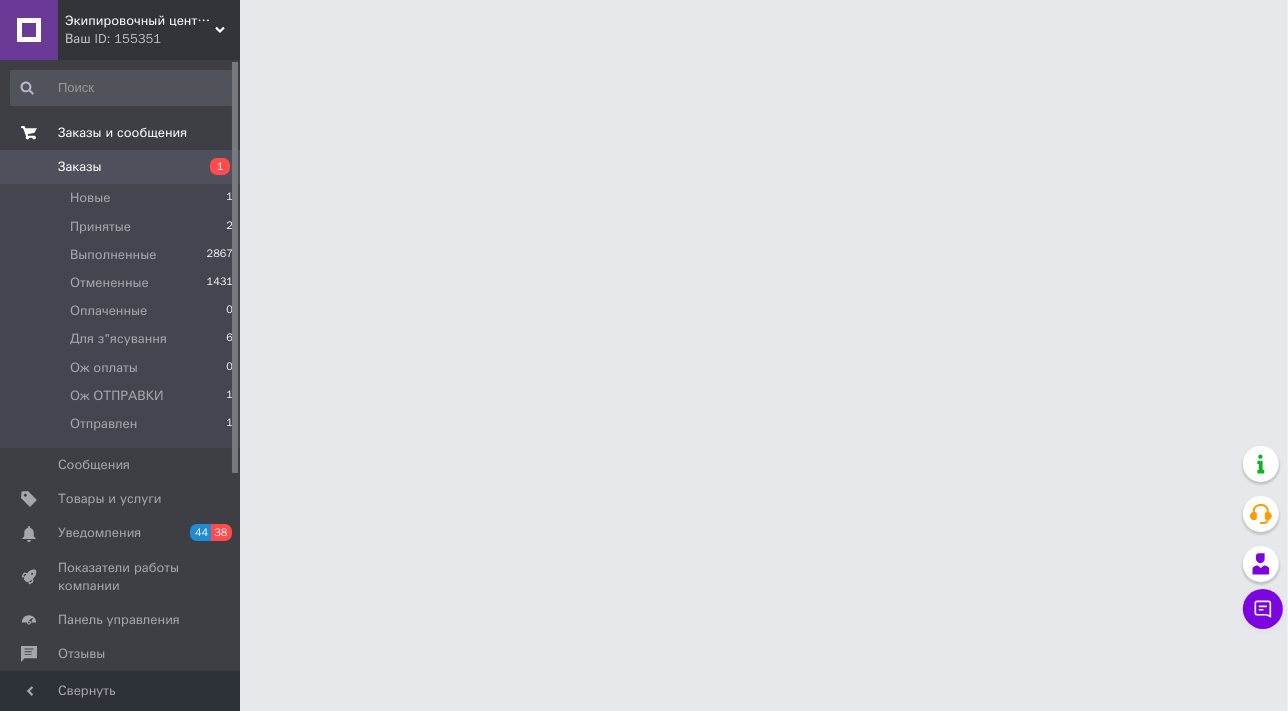 scroll, scrollTop: 0, scrollLeft: 0, axis: both 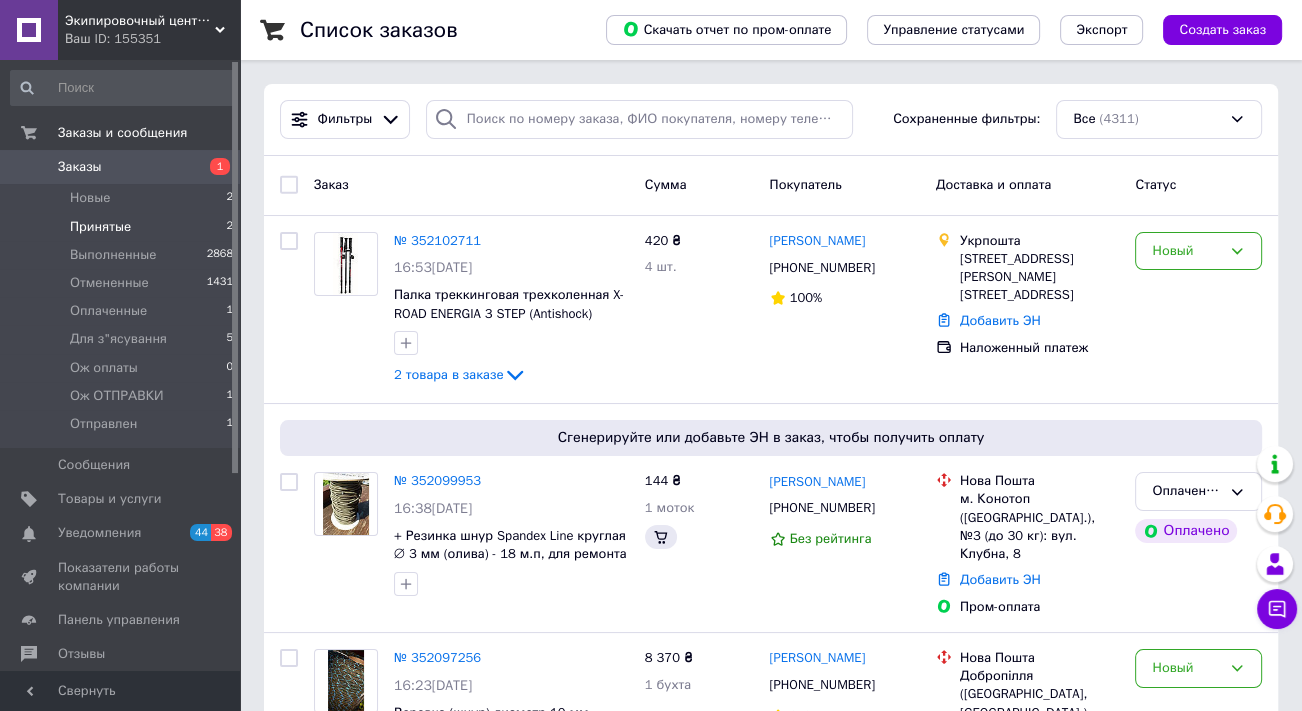 click on "Принятые" at bounding box center [100, 227] 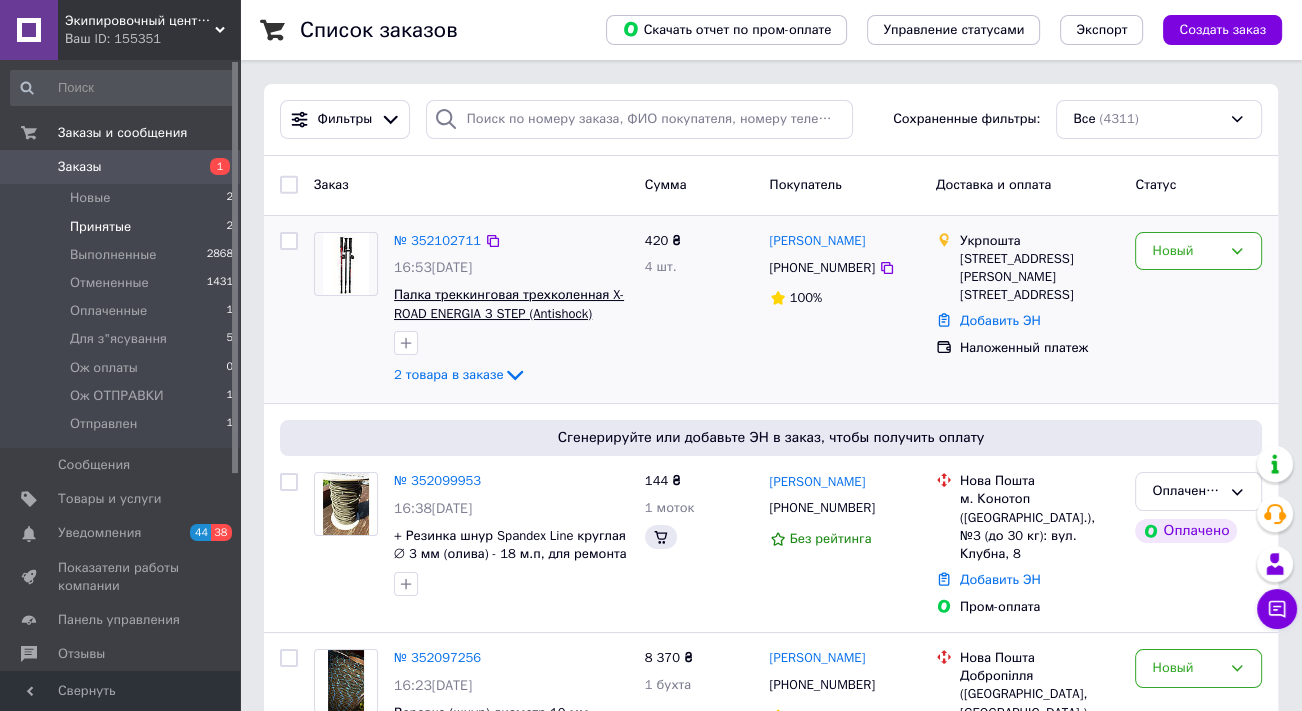 click on "Палка треккинговая трехколенная X-ROAD ENERGIA 3 STEP (Antishock) черно красная - 1 шт, для хайкинга и походов" at bounding box center (510, 322) 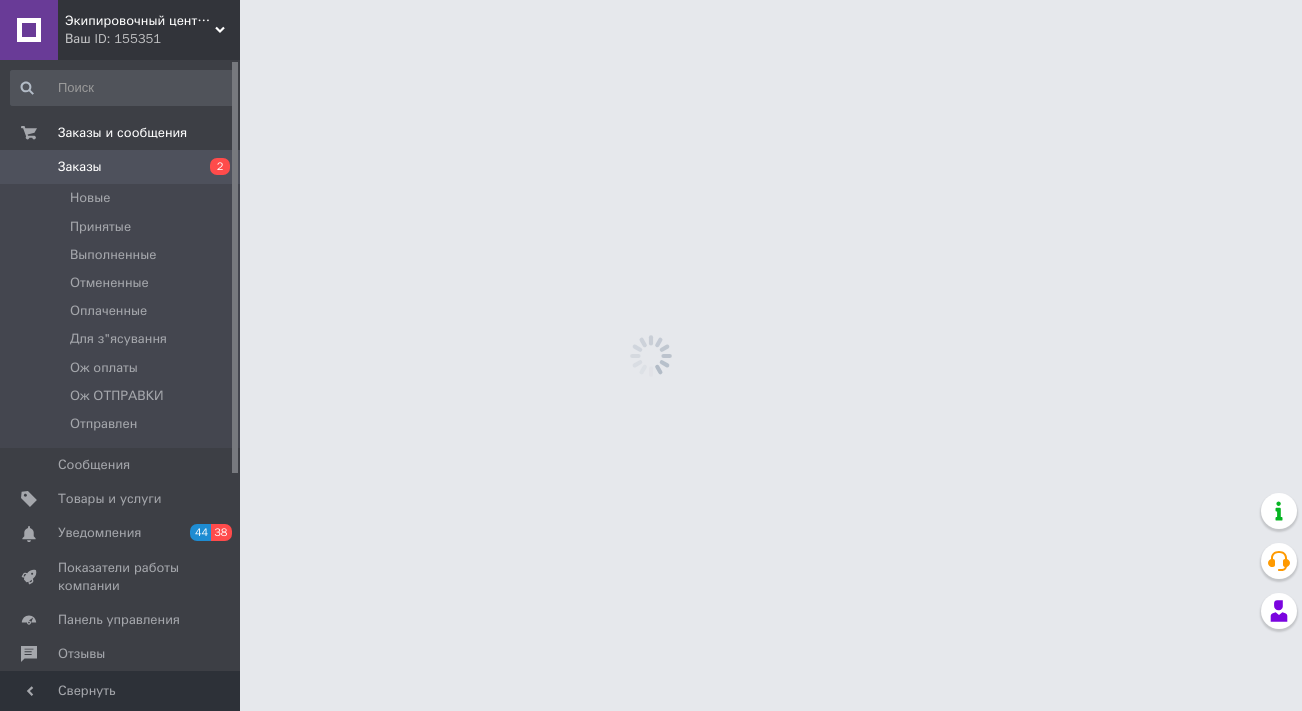 scroll, scrollTop: 0, scrollLeft: 0, axis: both 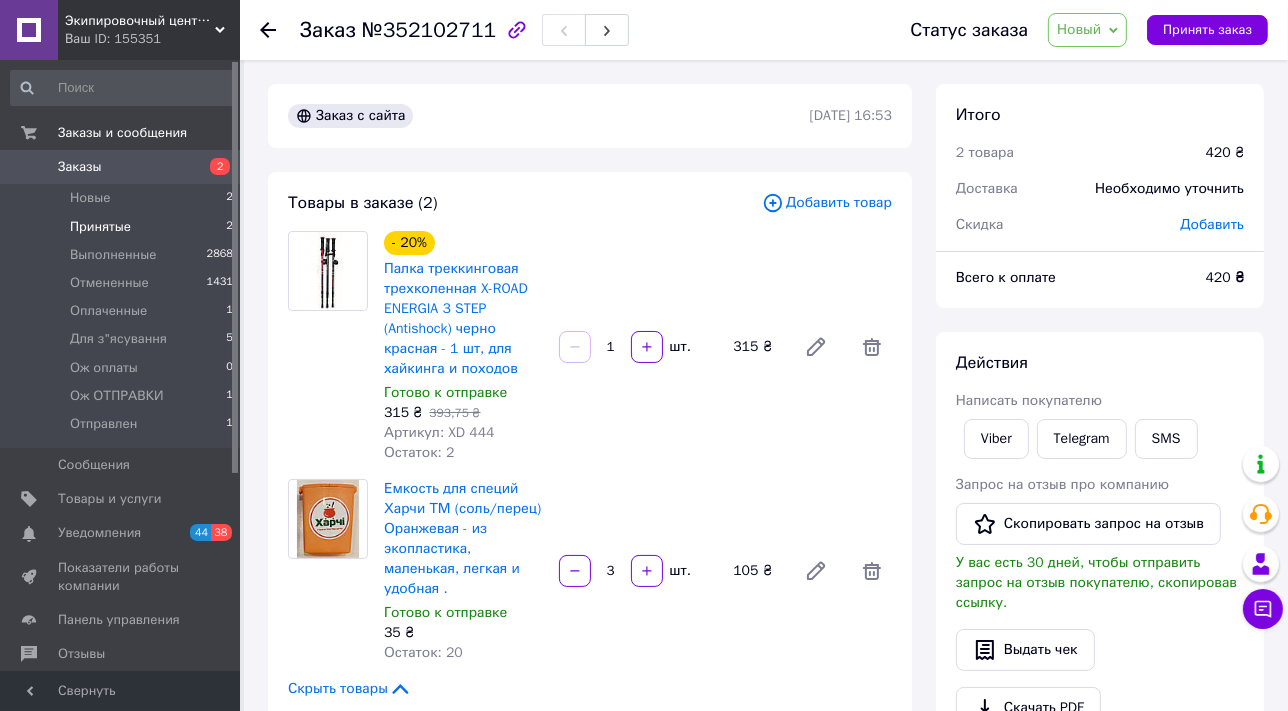 click on "Принятые" at bounding box center (100, 227) 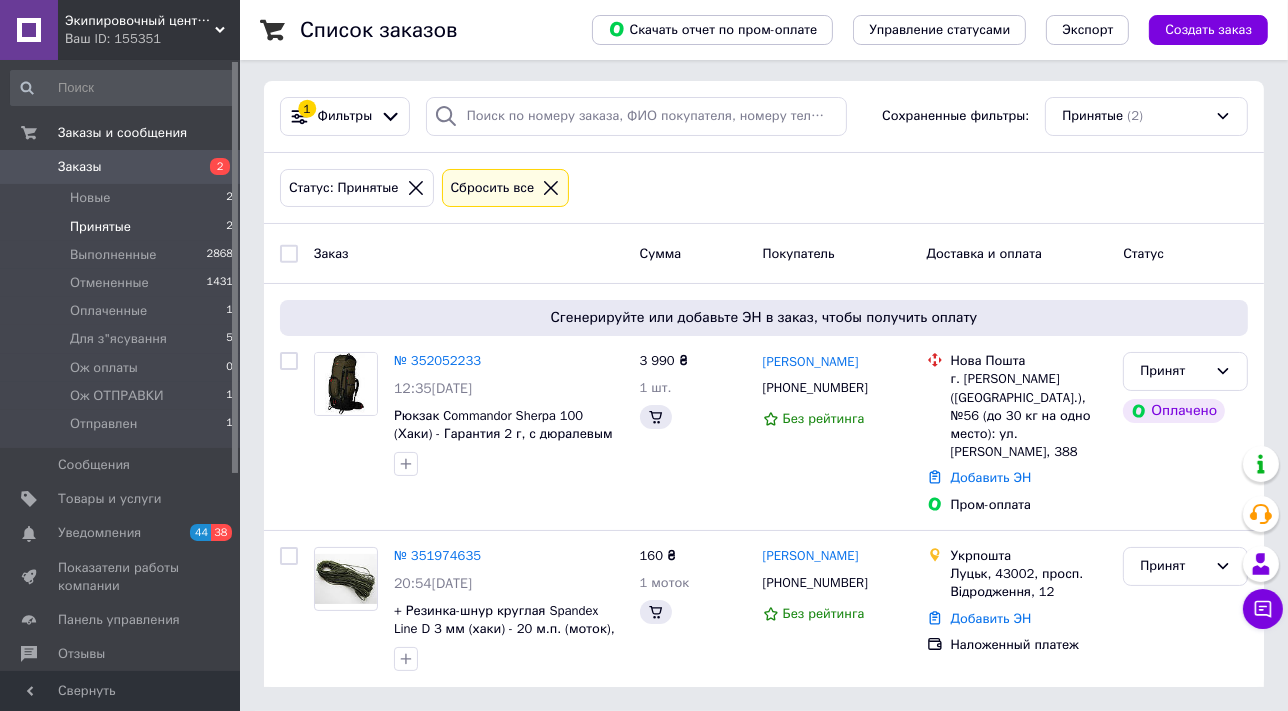scroll, scrollTop: 0, scrollLeft: 0, axis: both 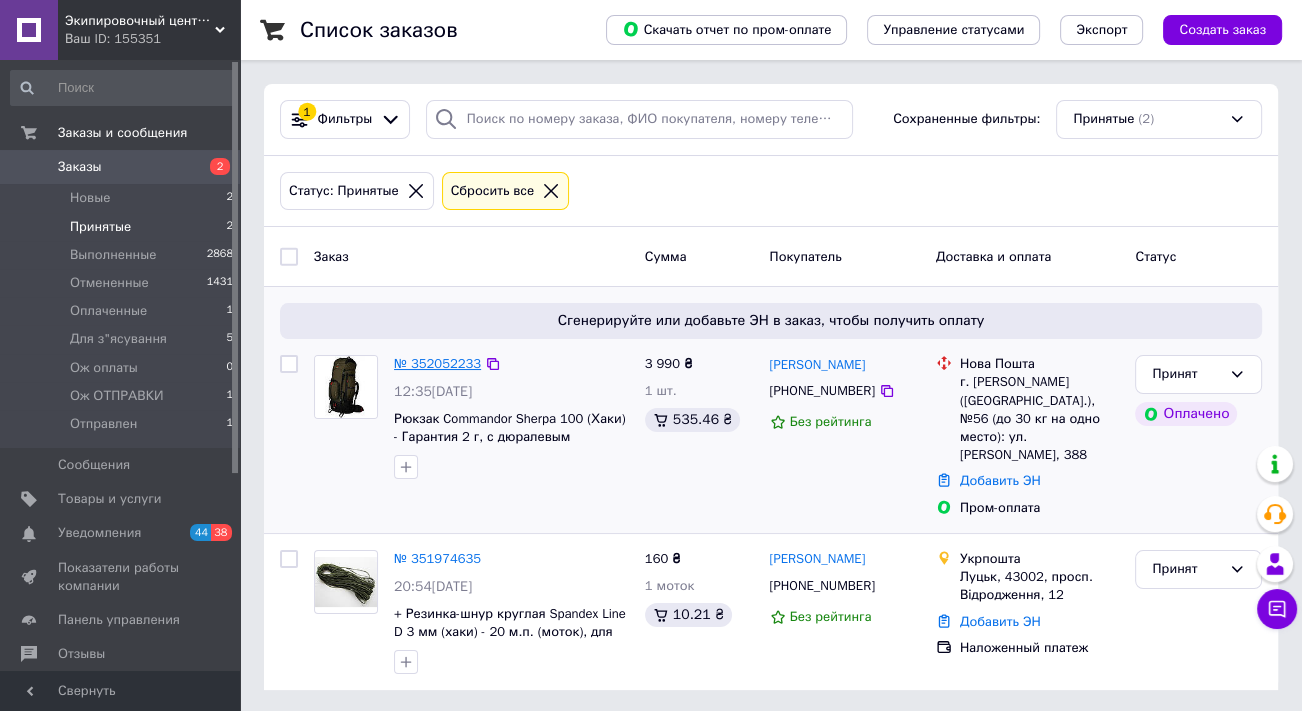 click on "№ 352052233" at bounding box center [437, 363] 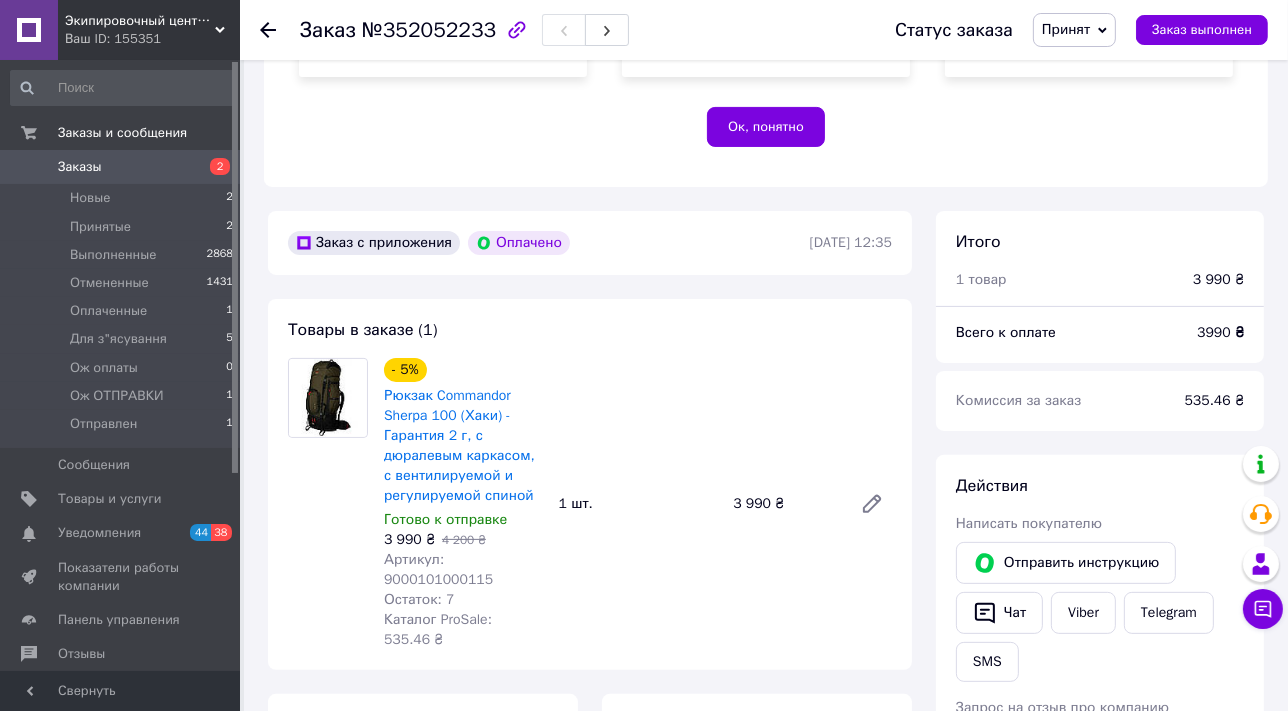scroll, scrollTop: 181, scrollLeft: 0, axis: vertical 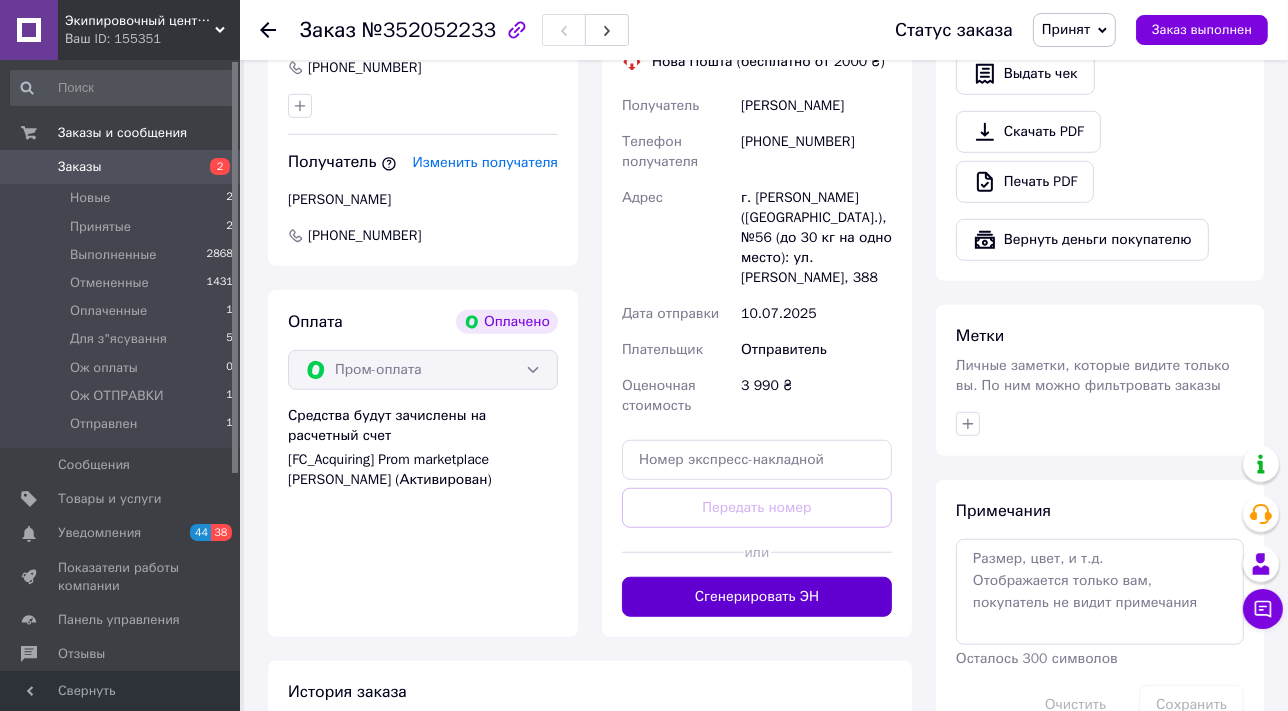 click on "Сгенерировать ЭН" at bounding box center [757, 597] 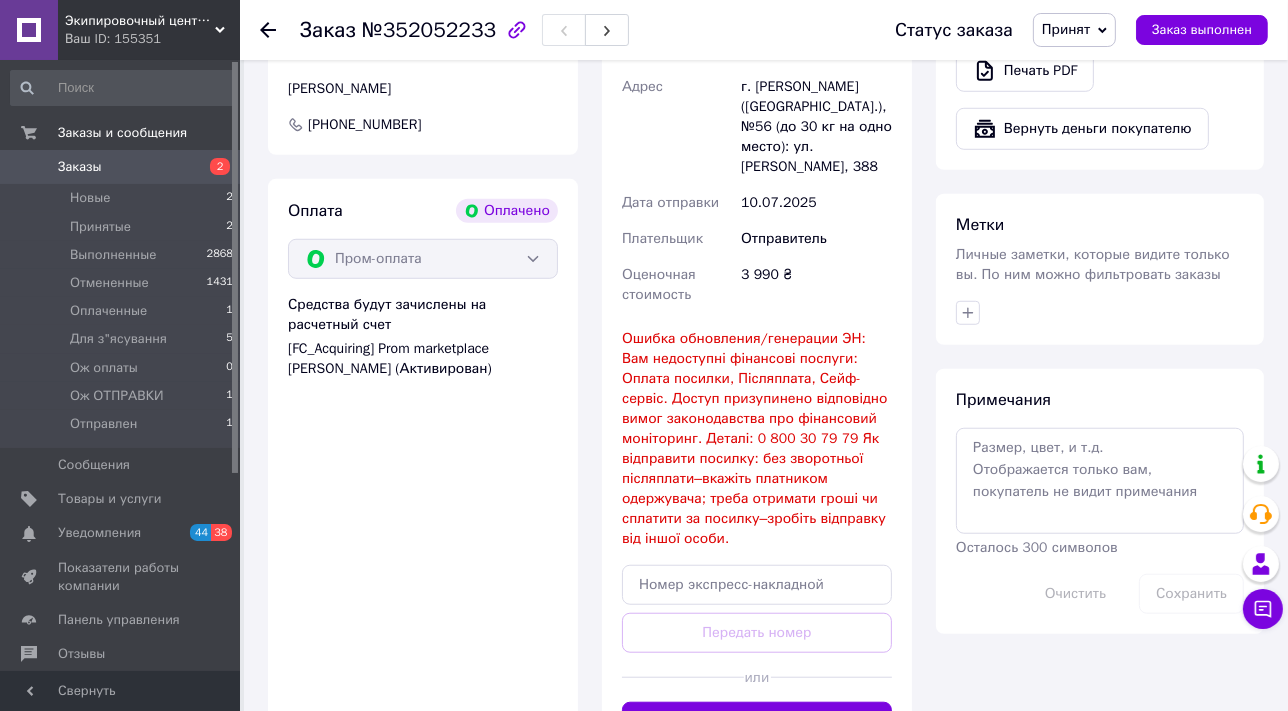 scroll, scrollTop: 1340, scrollLeft: 0, axis: vertical 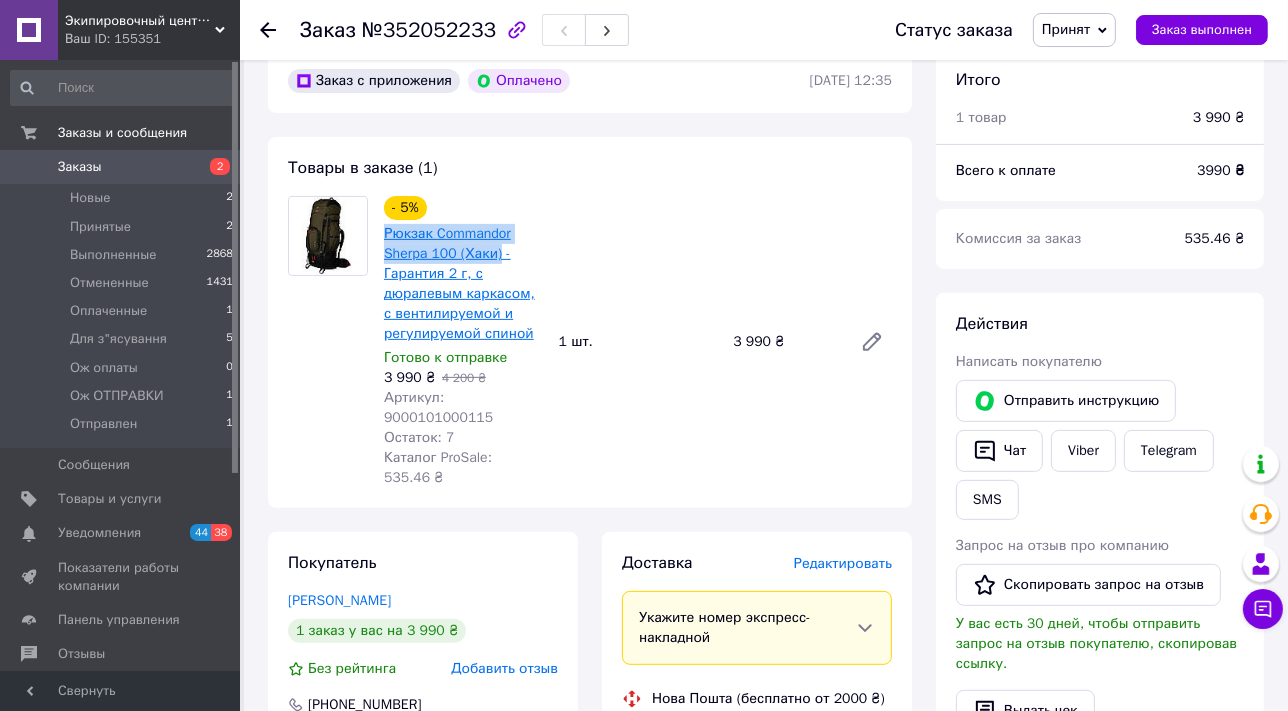 drag, startPoint x: 378, startPoint y: 210, endPoint x: 494, endPoint y: 240, distance: 119.81653 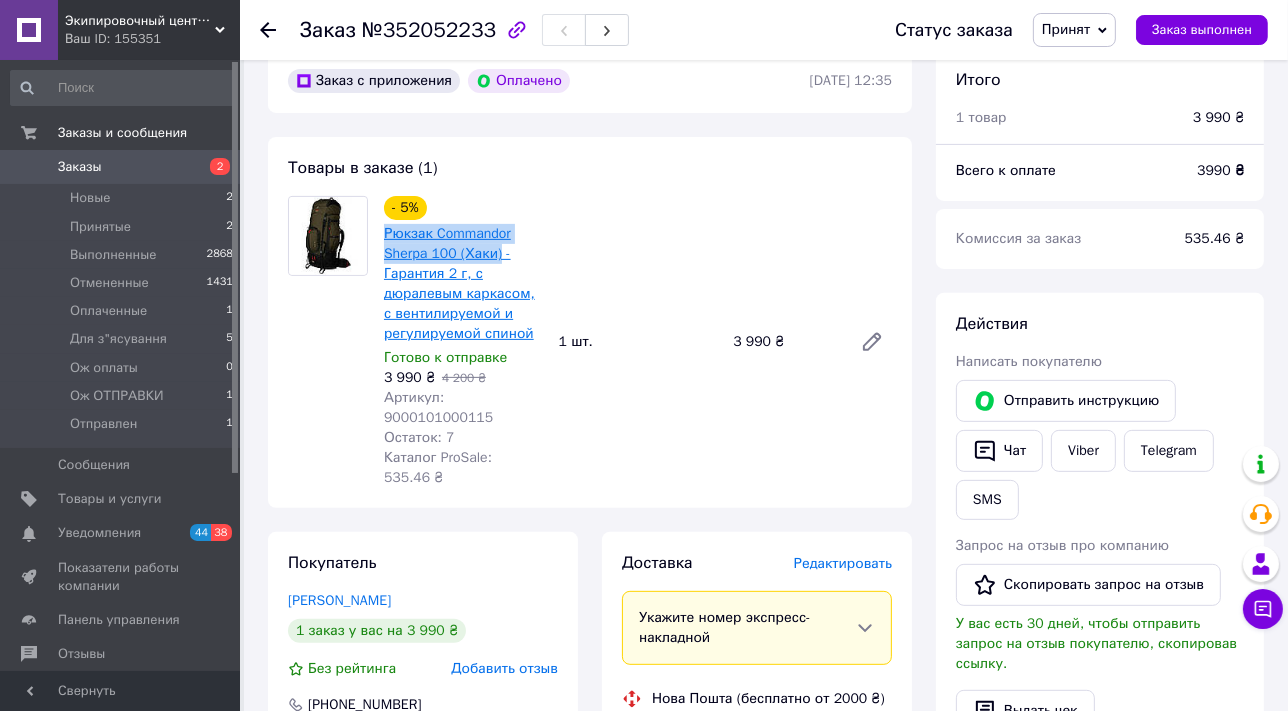 copy on "Рюкзак Commandor Sherpa 100 (Хаки)" 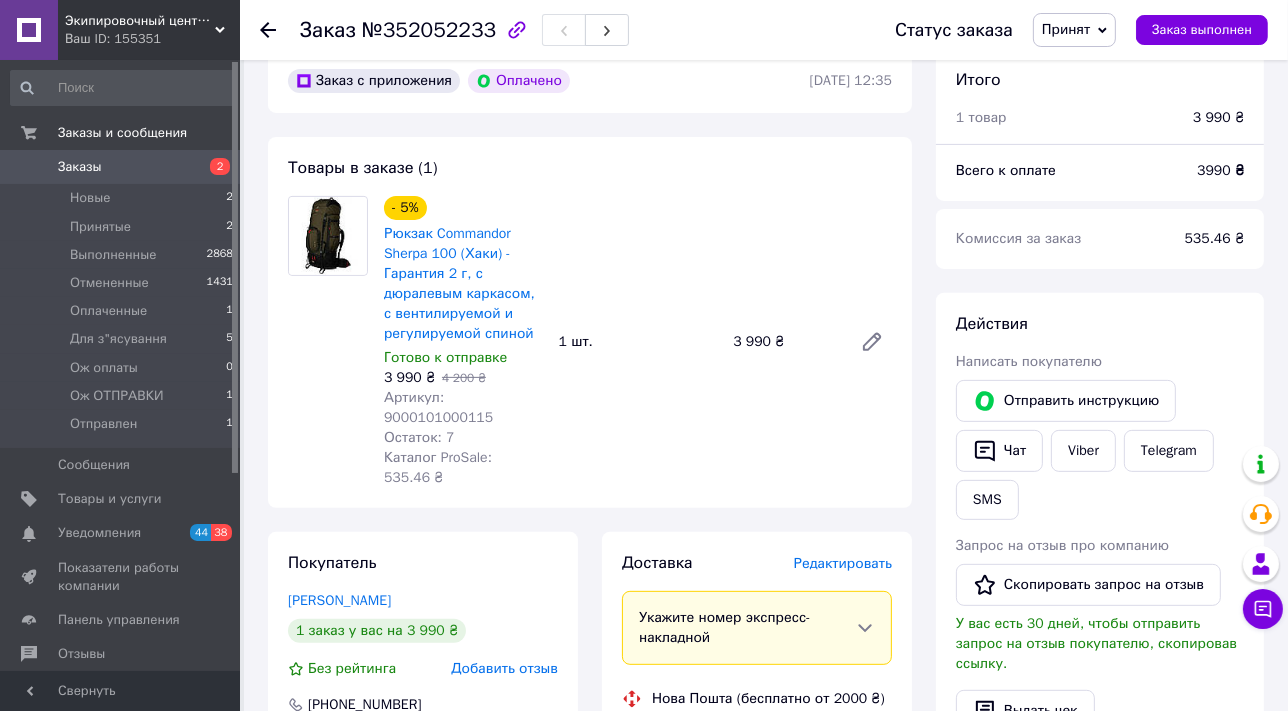 click on "- 5% Рюкзак Commandor Sherpa 100 (Хаки) - Гарантия 2 г, с дюралевым каркасом, с вентилируемой и регулируемой спиной Готово к отправке 3 990 ₴   4 200 ₴ Артикул: 9000101000115 Остаток: 7 Каталог ProSale: 535.46 ₴  1 шт. 3 990 ₴" at bounding box center [638, 342] 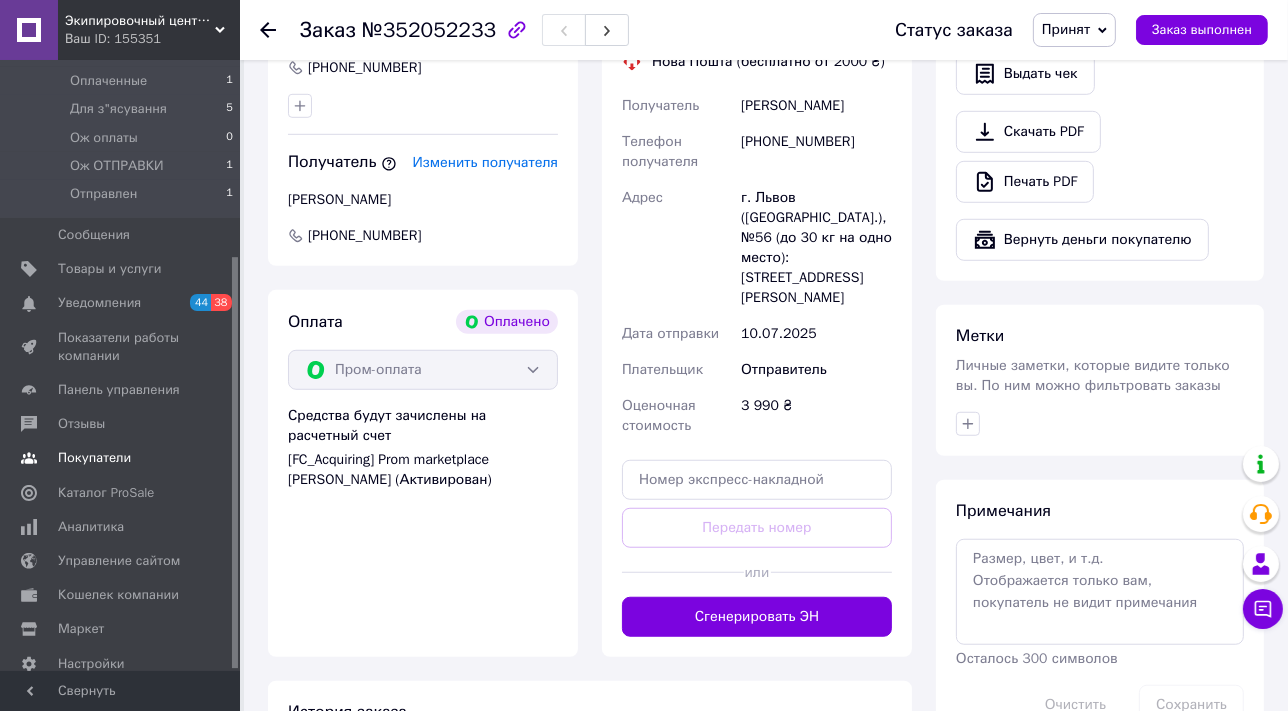 scroll, scrollTop: 292, scrollLeft: 0, axis: vertical 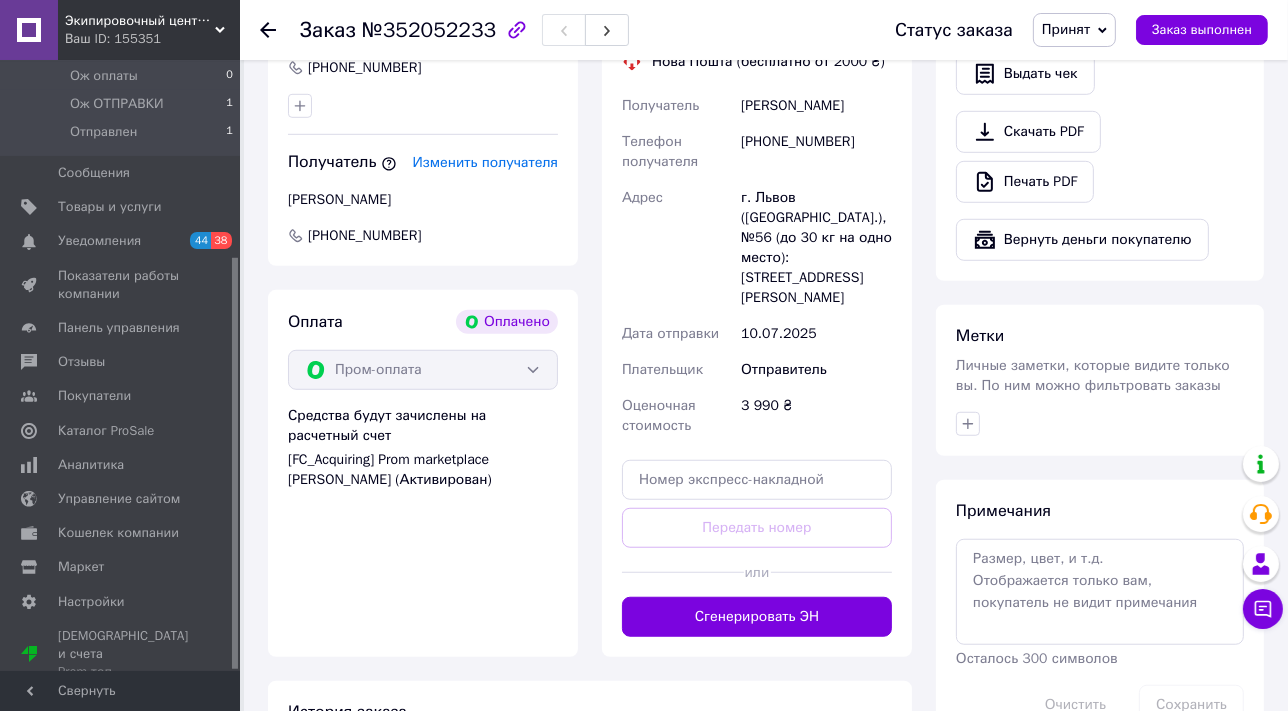drag, startPoint x: 234, startPoint y: 653, endPoint x: 232, endPoint y: 666, distance: 13.152946 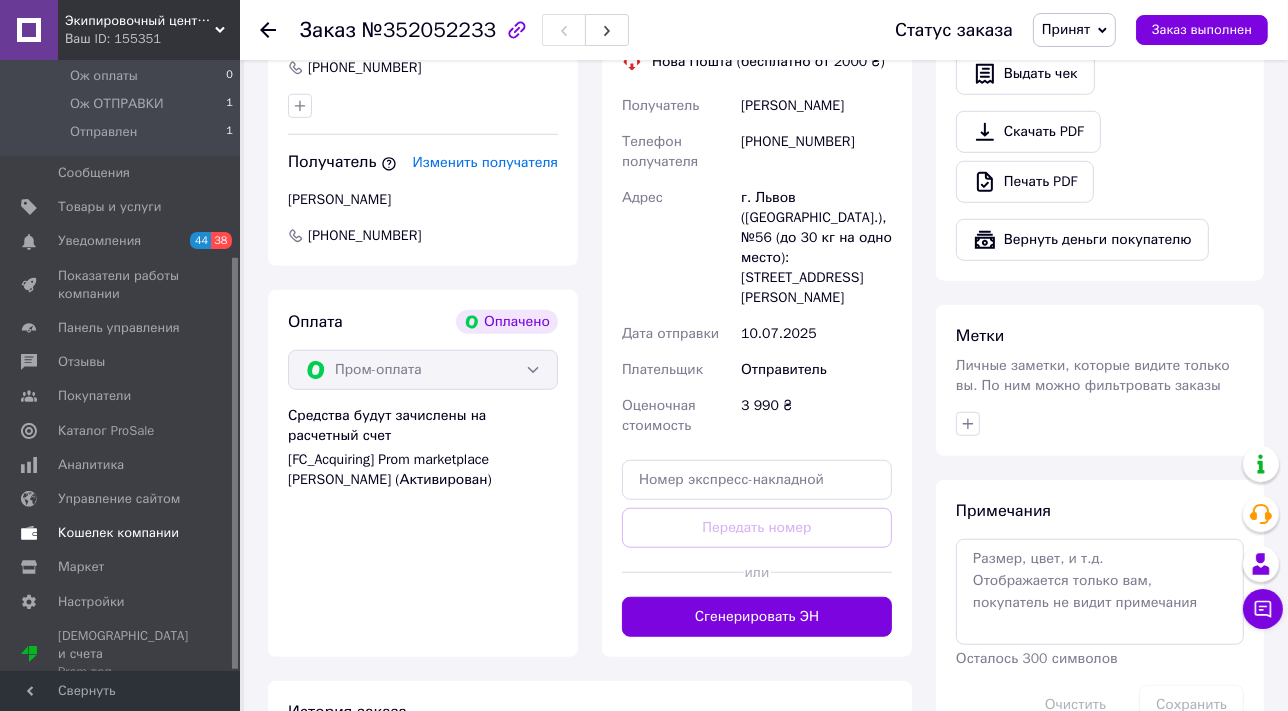 drag, startPoint x: 233, startPoint y: 406, endPoint x: 210, endPoint y: 520, distance: 116.297035 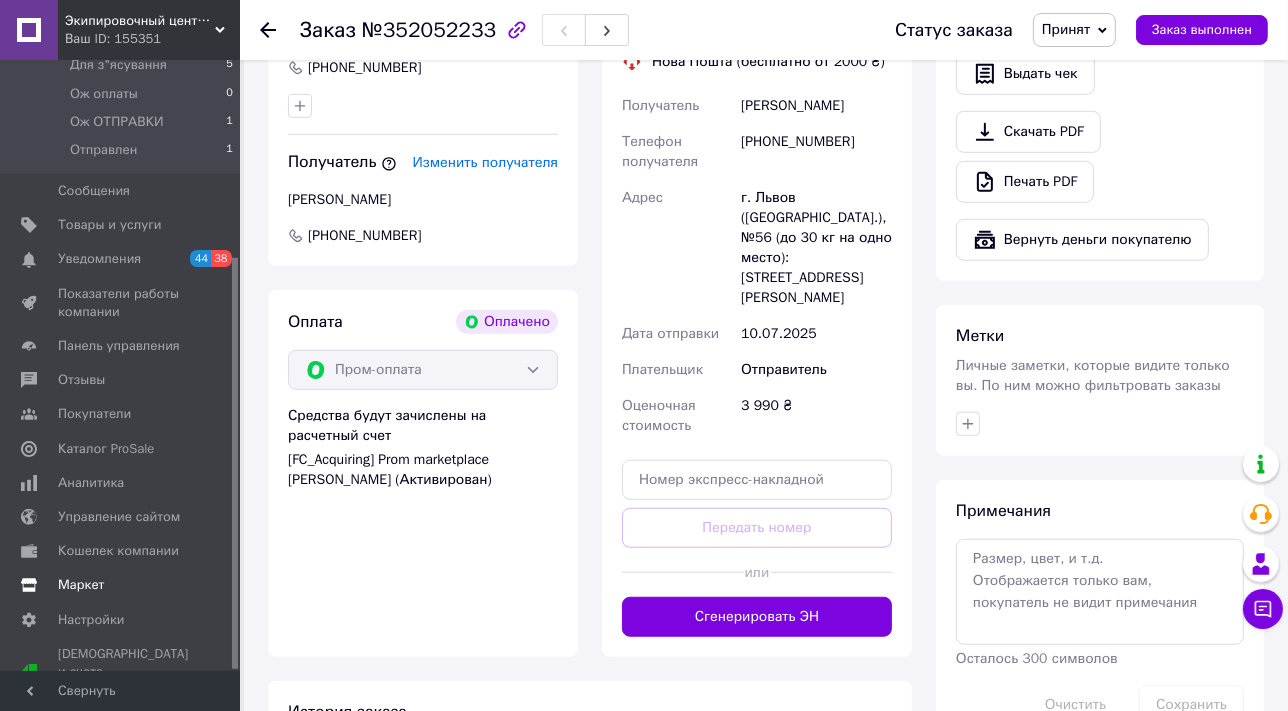 scroll, scrollTop: 292, scrollLeft: 0, axis: vertical 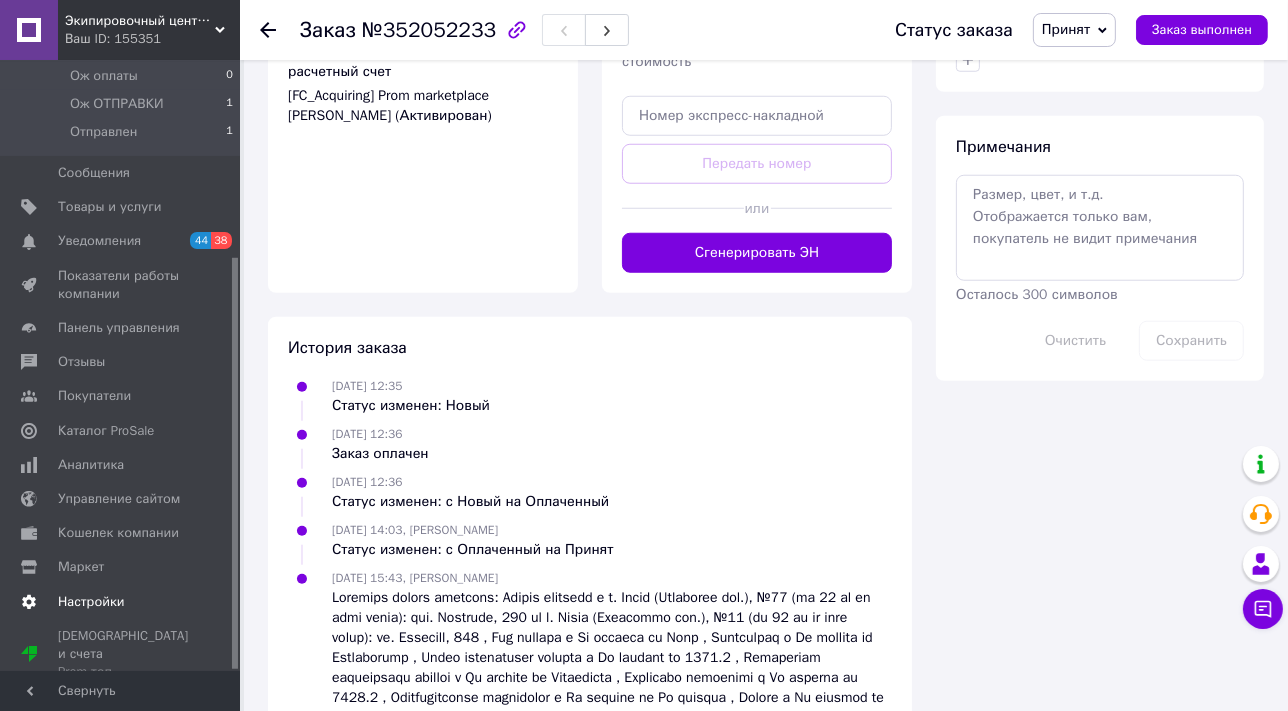 click on "Настройки" at bounding box center [121, 602] 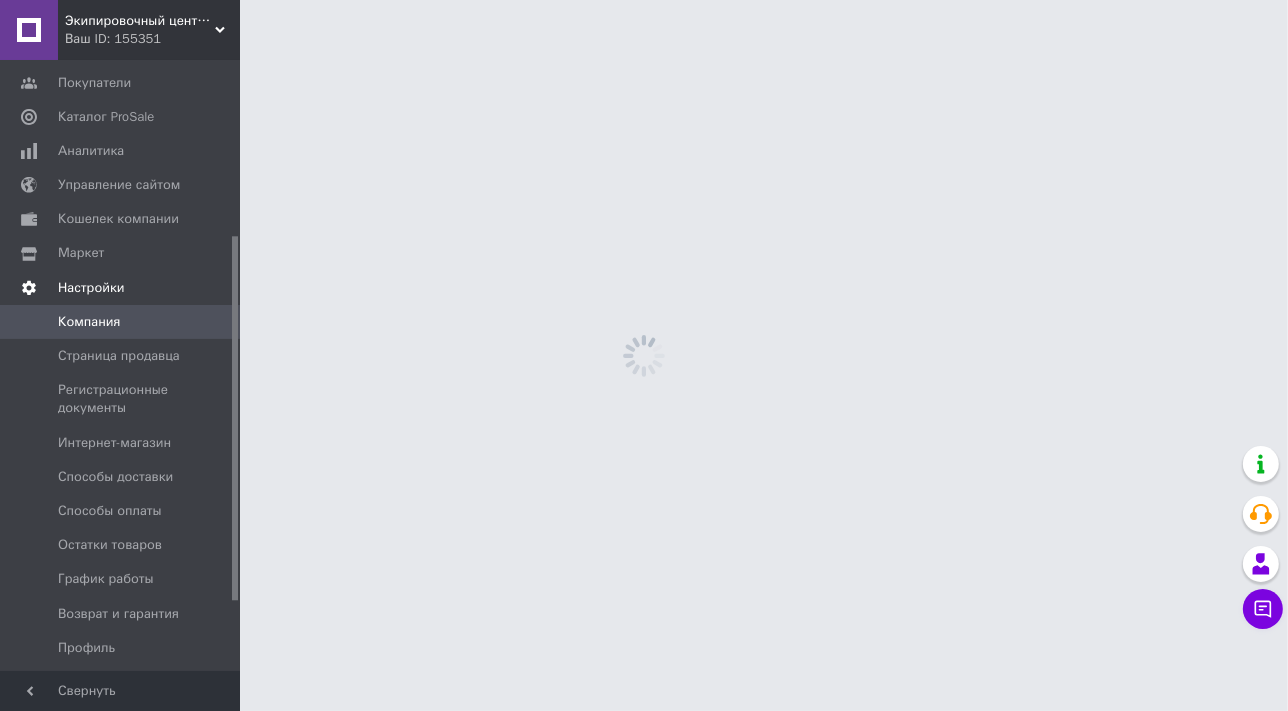 scroll, scrollTop: 0, scrollLeft: 0, axis: both 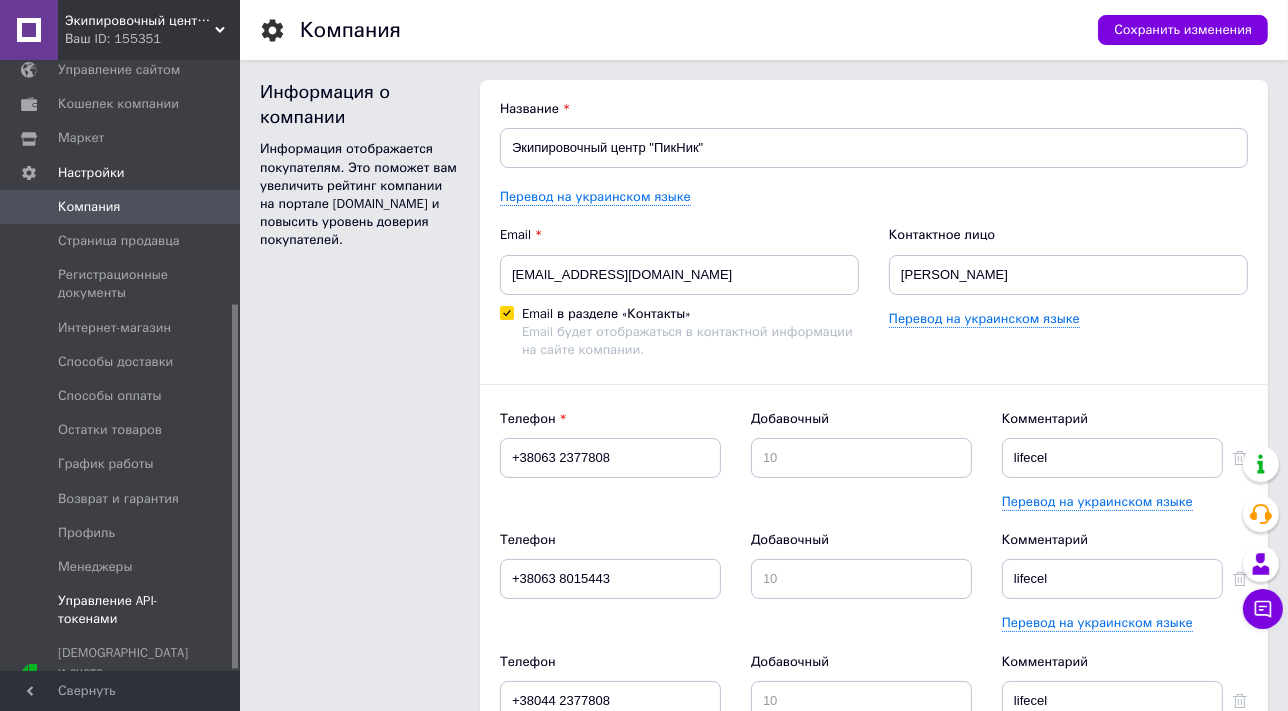 click on "Управление API-токенами" at bounding box center [121, 610] 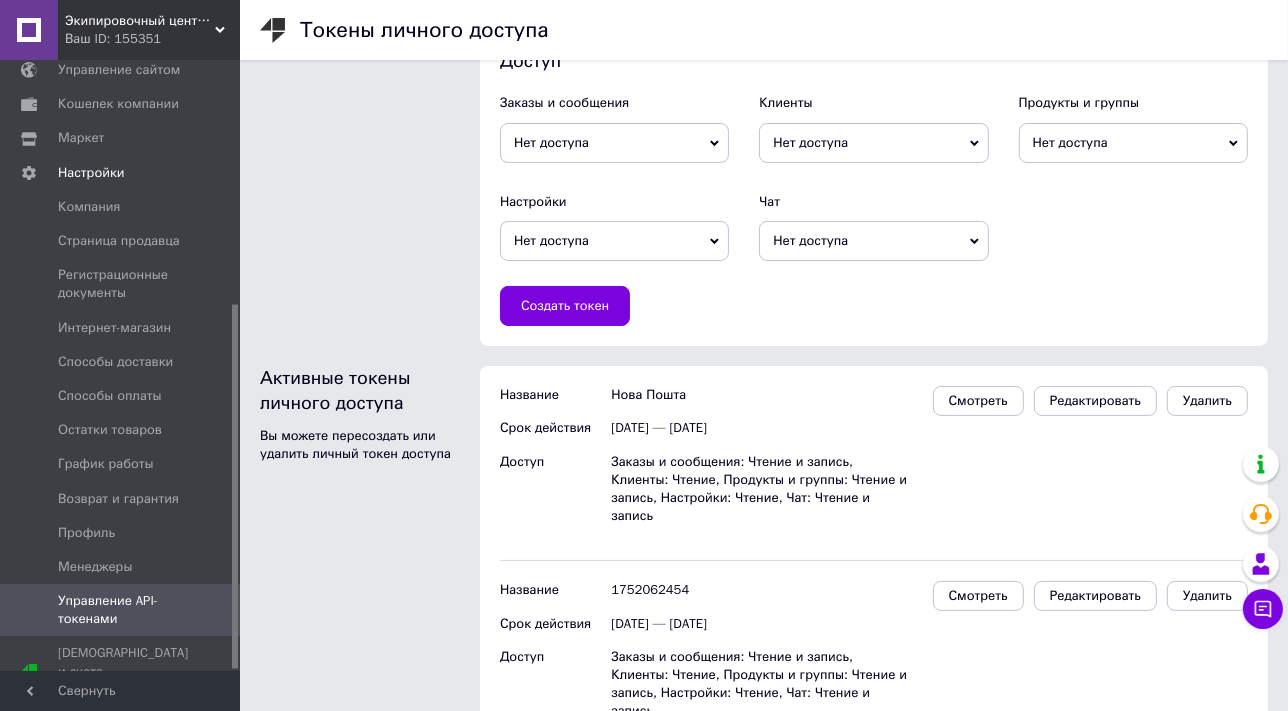 scroll, scrollTop: 181, scrollLeft: 0, axis: vertical 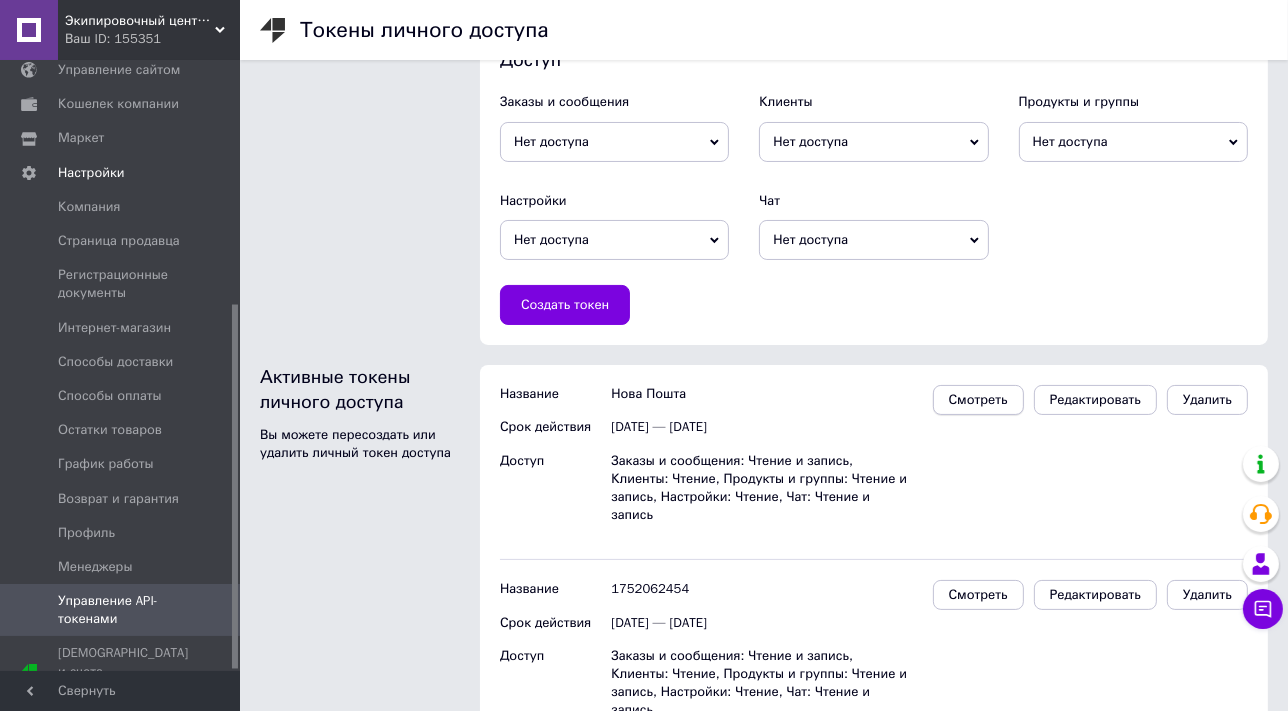 click on "Смотреть" at bounding box center [978, 400] 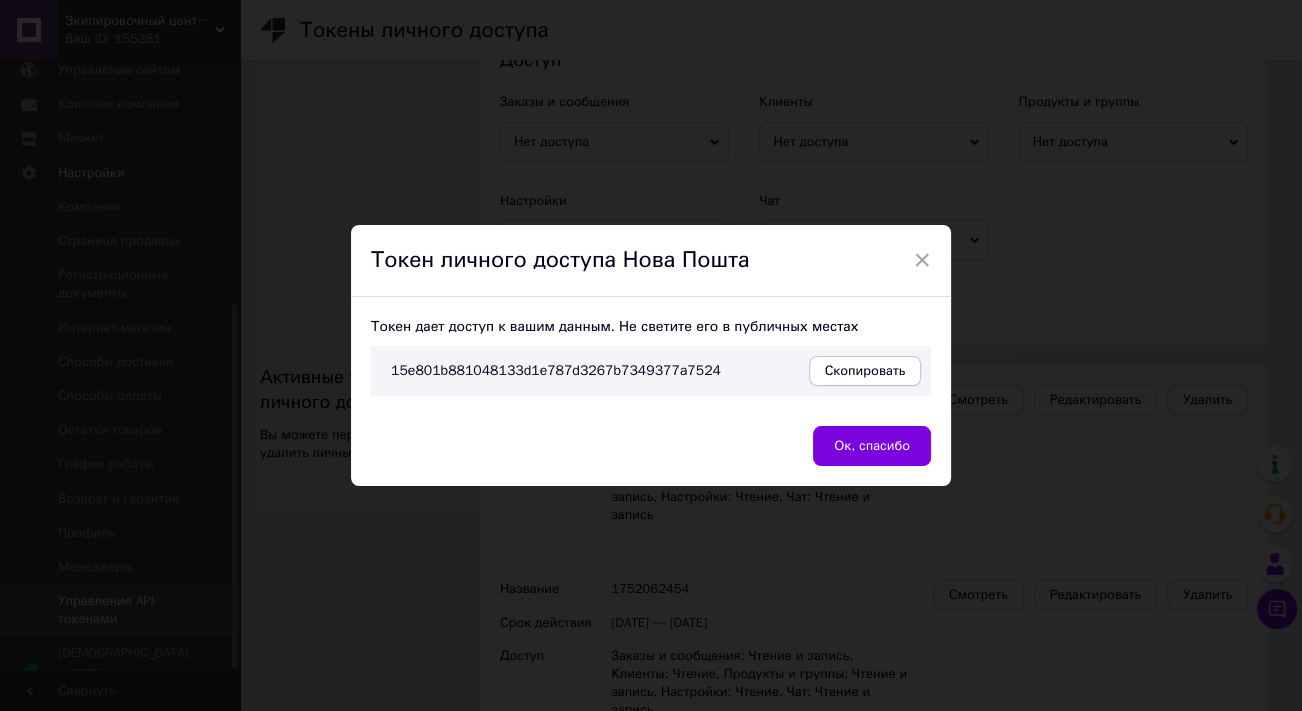 click on "Скопировать" at bounding box center (865, 371) 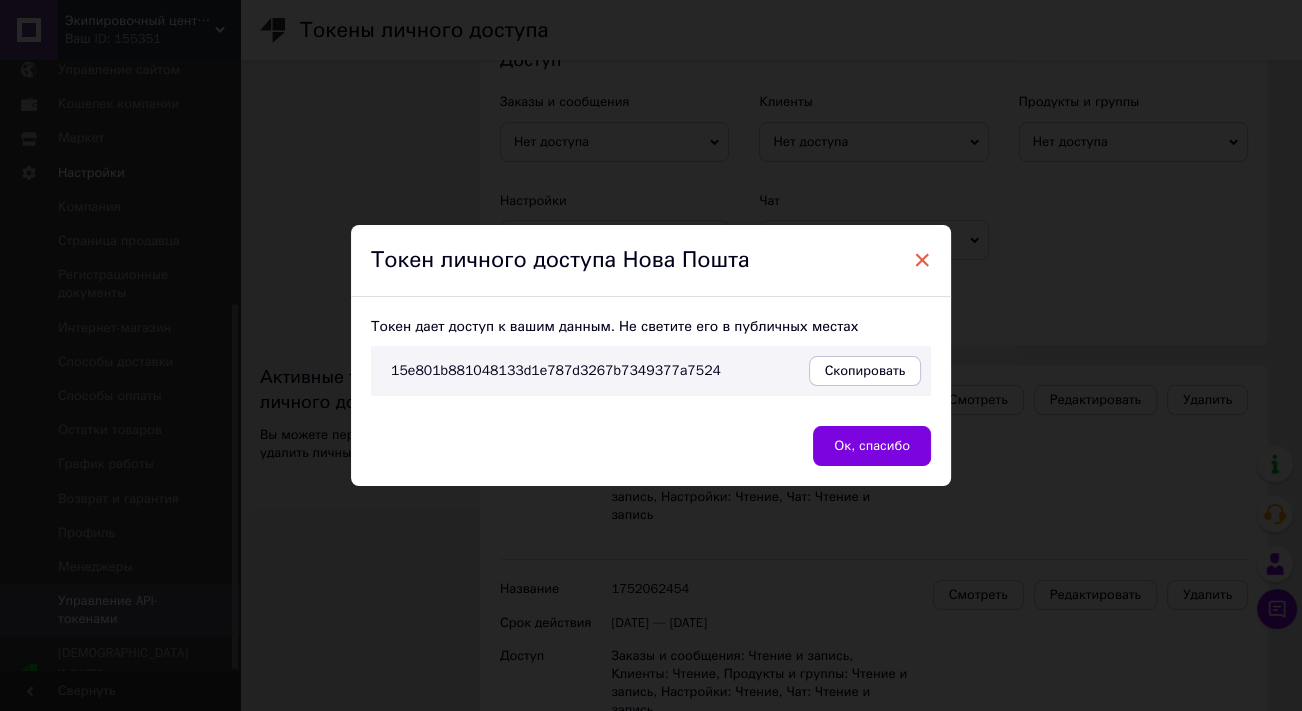 click on "×" at bounding box center [922, 260] 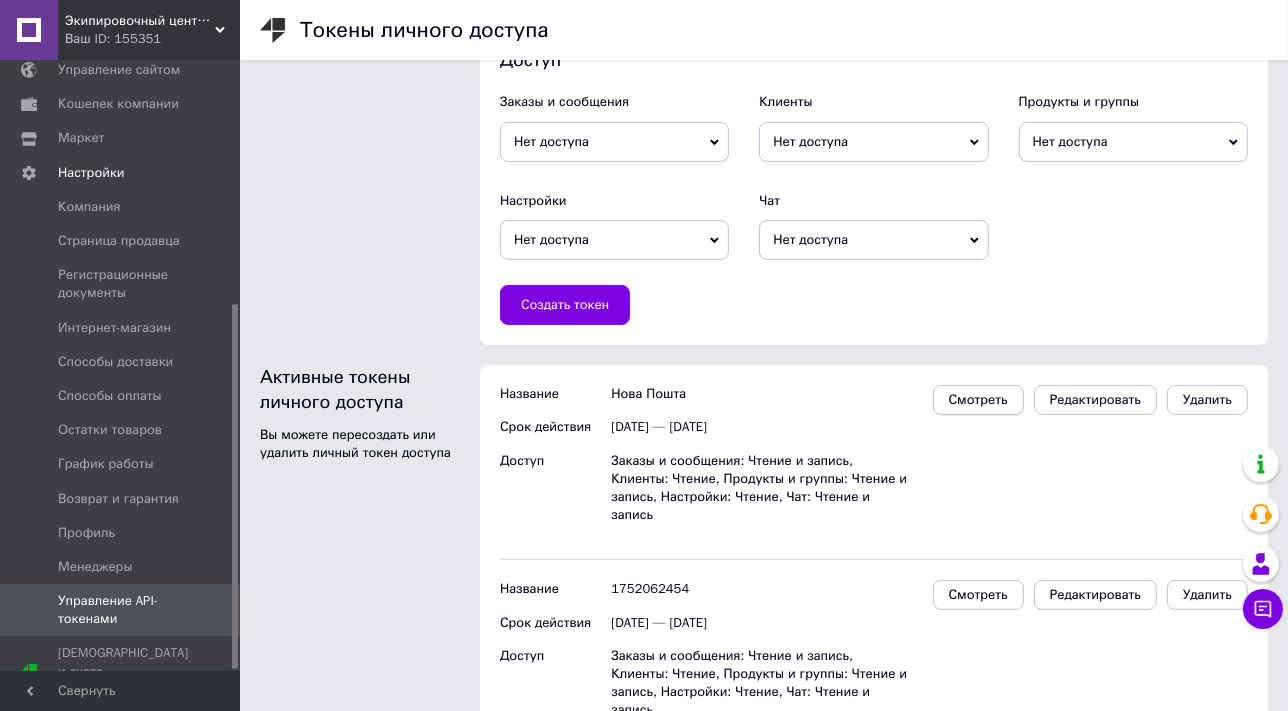click on "Смотреть" at bounding box center (978, 400) 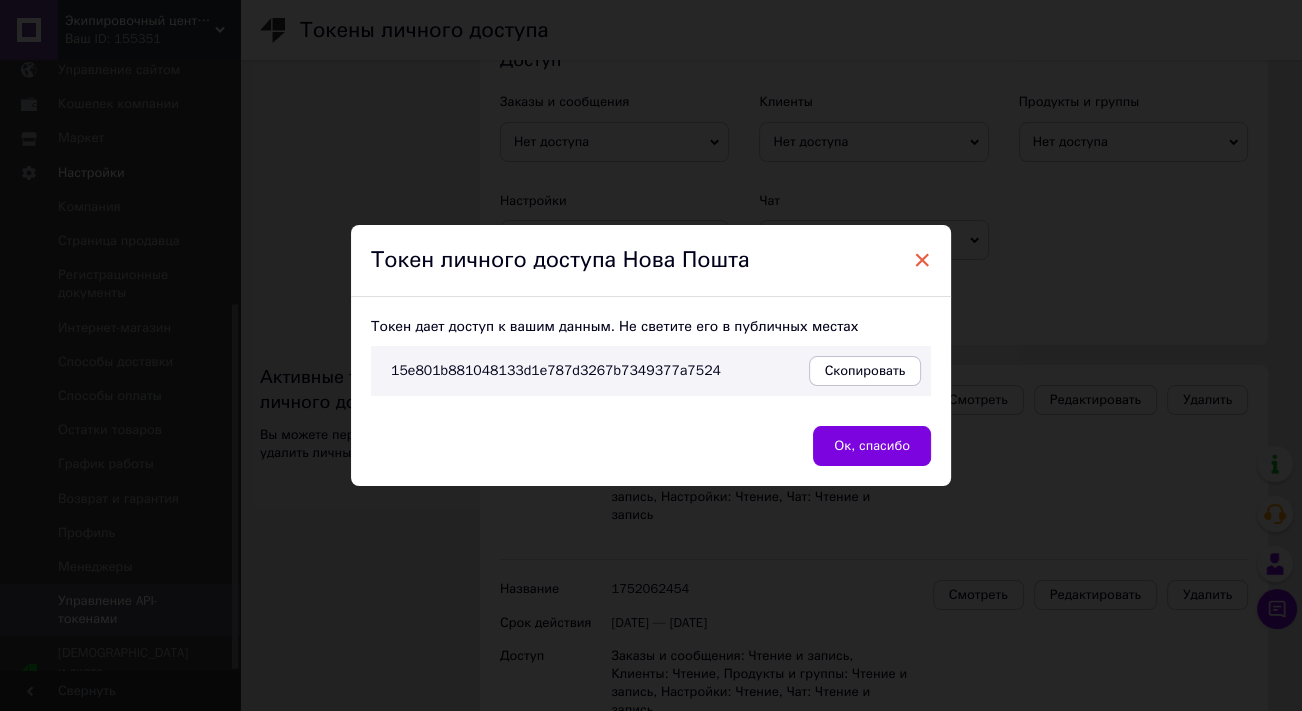 click on "×" at bounding box center [922, 260] 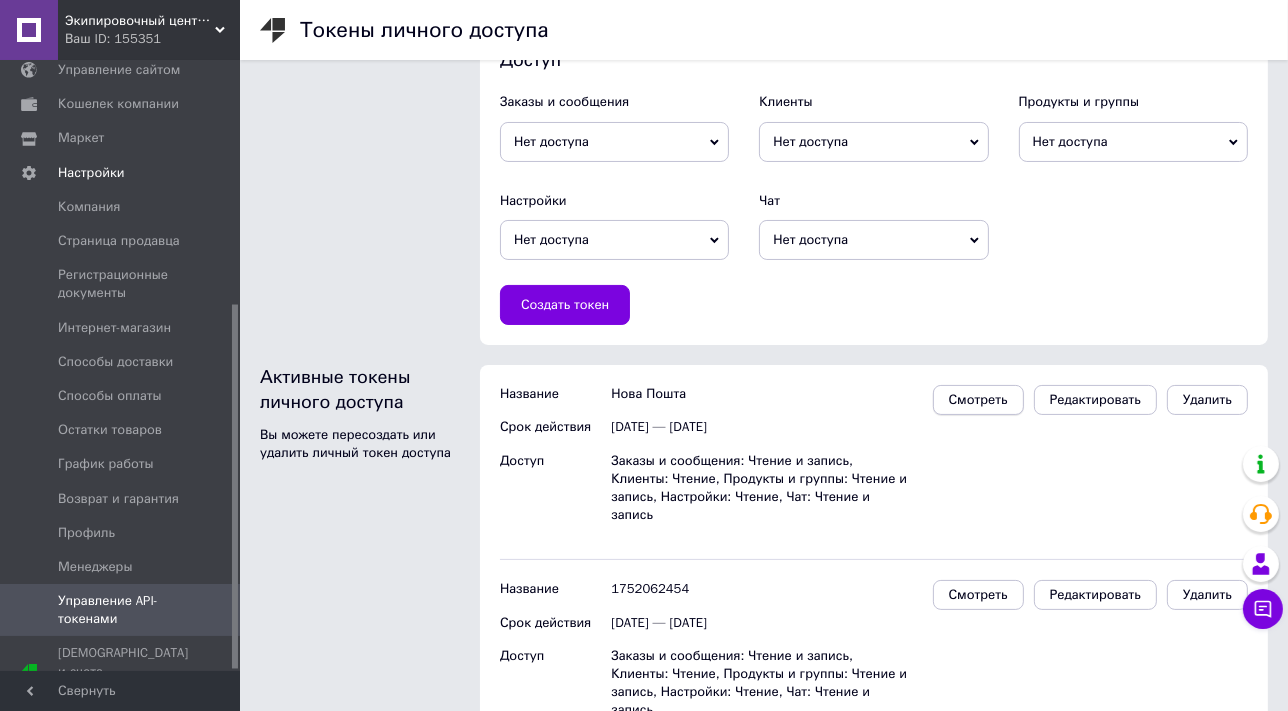click on "Смотреть" at bounding box center (978, 400) 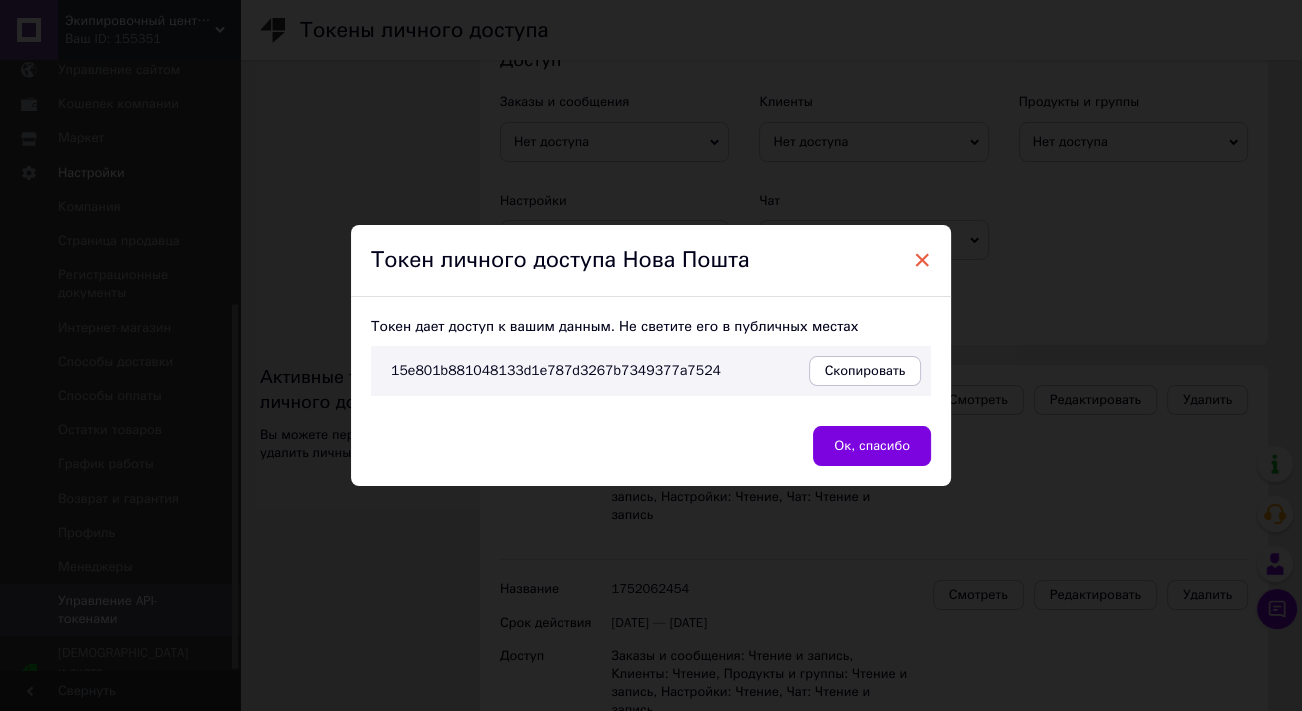 click on "×" at bounding box center [922, 260] 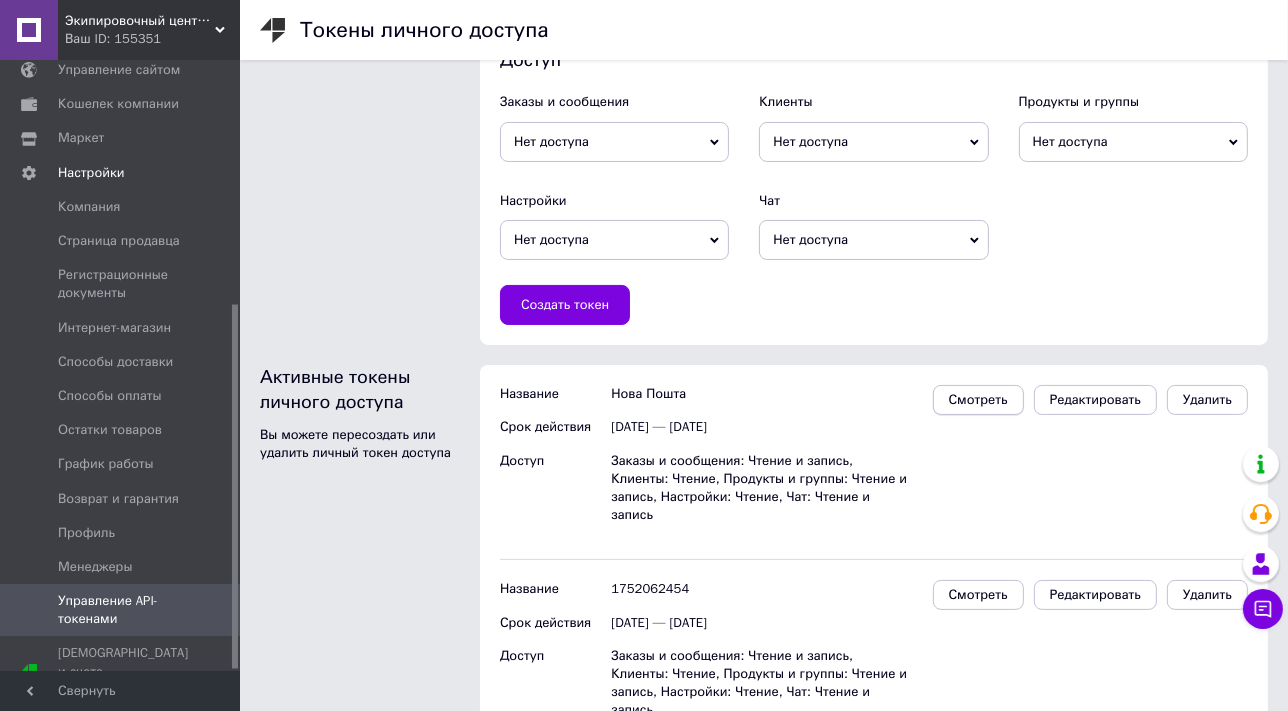 click on "Смотреть" at bounding box center [978, 400] 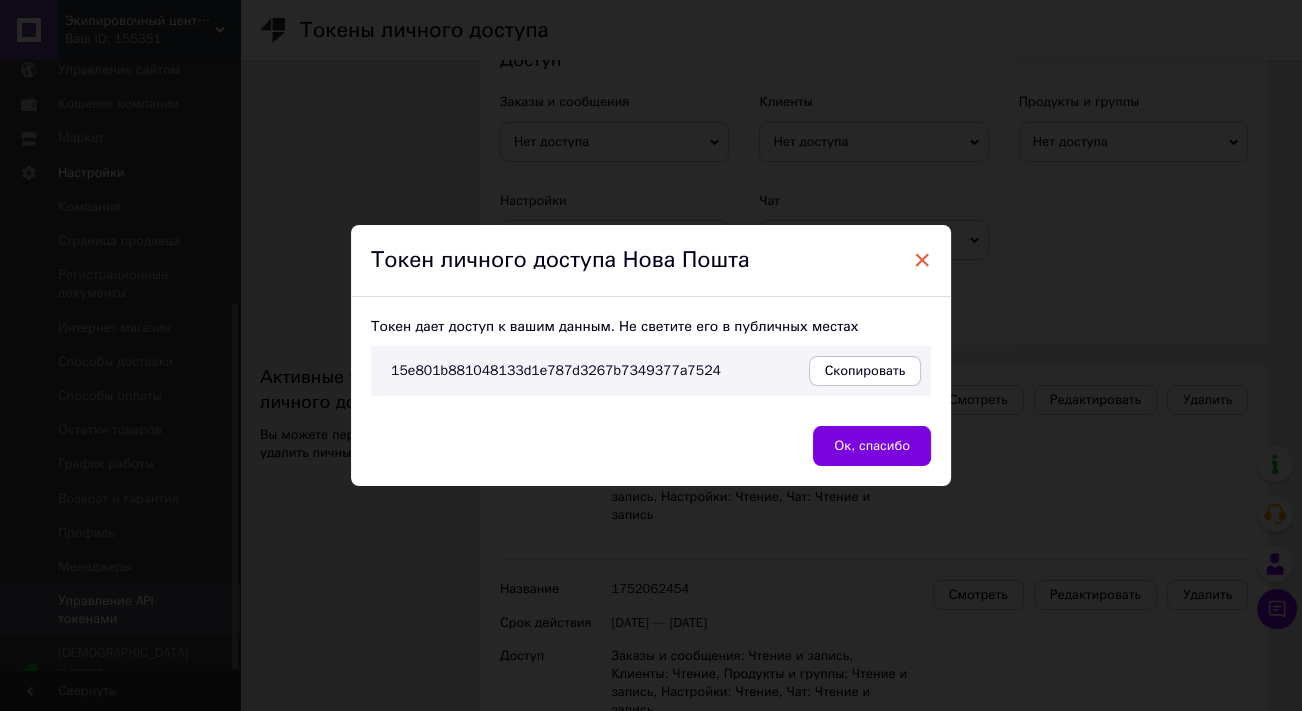 click on "×" at bounding box center [922, 260] 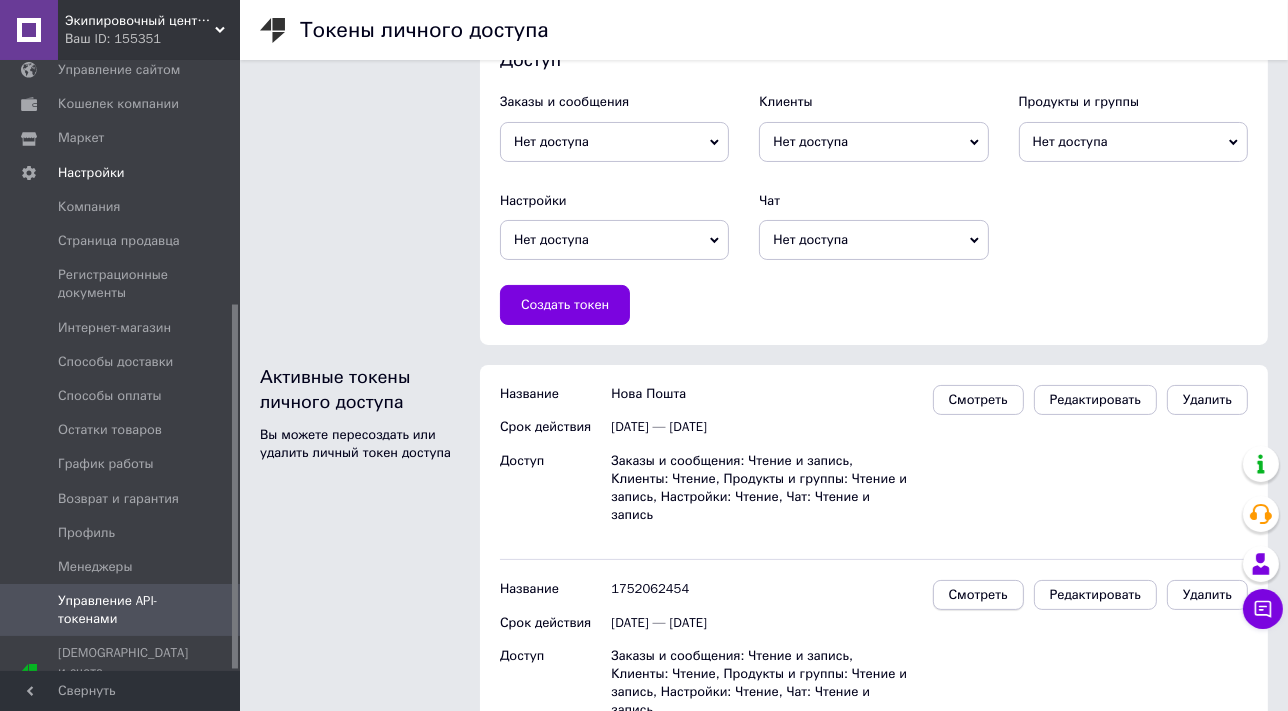 click on "Смотреть" at bounding box center (978, 595) 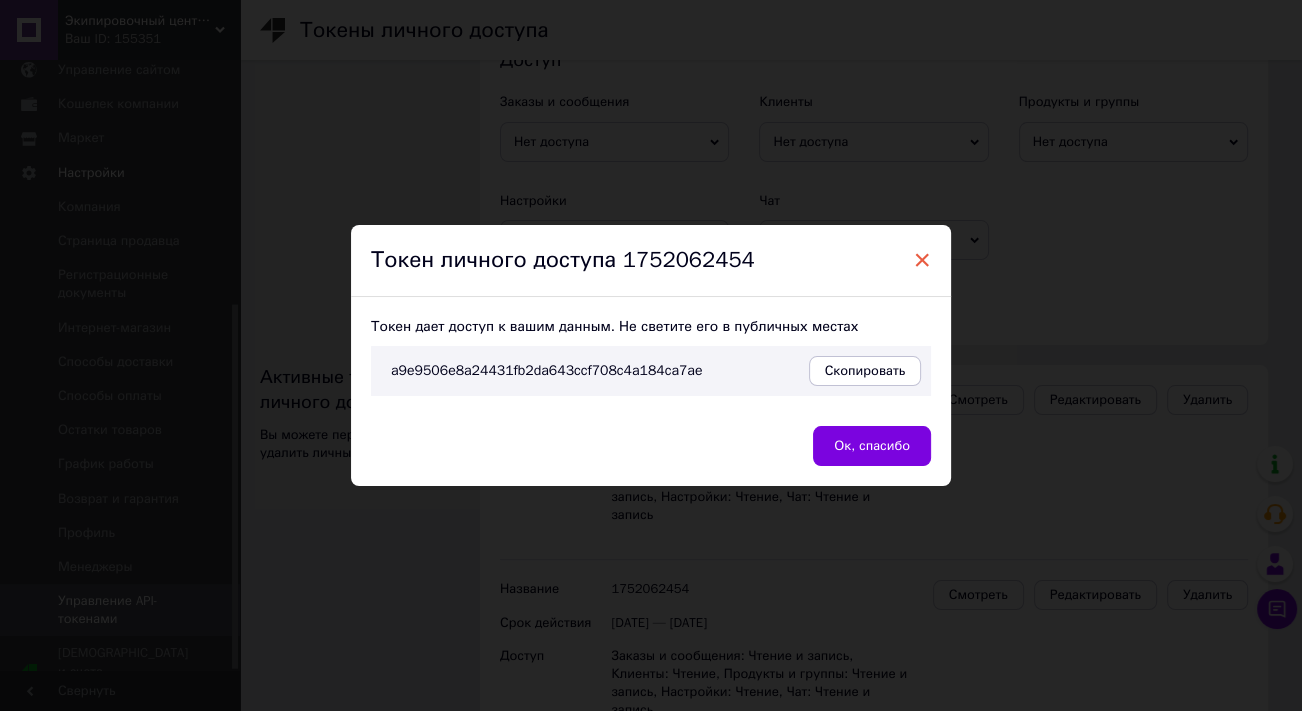 click on "×" at bounding box center (922, 260) 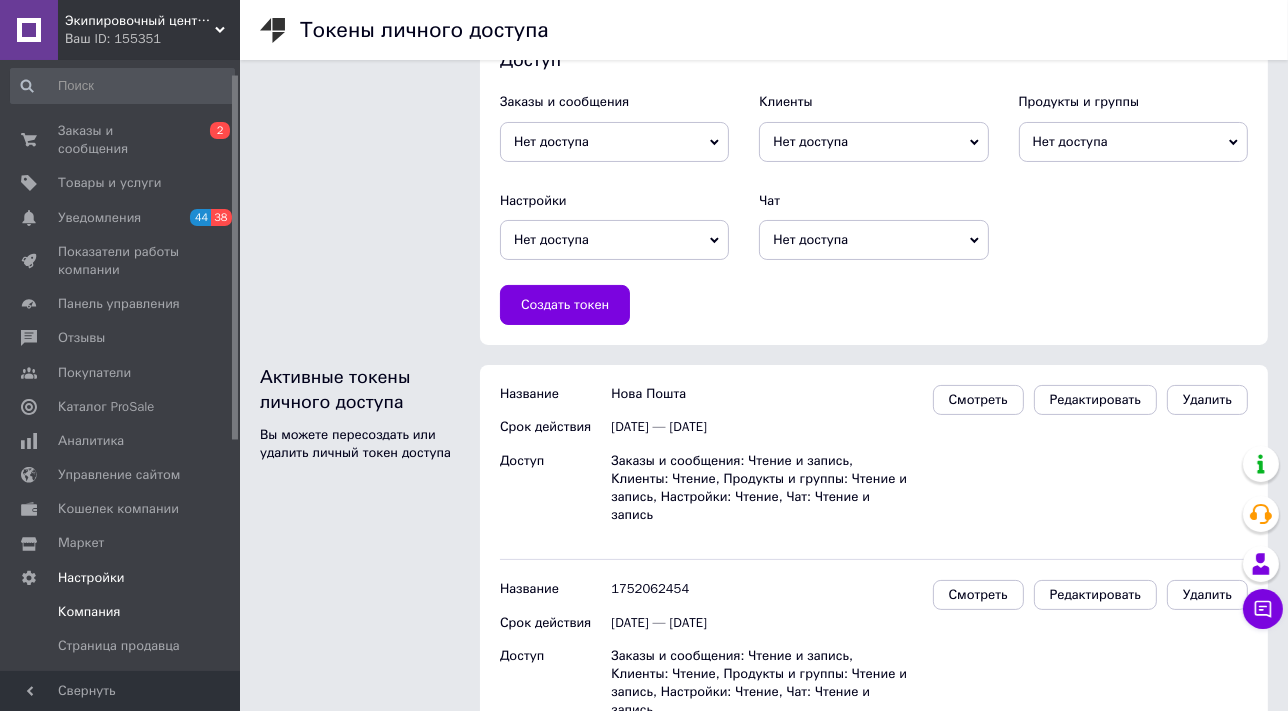 scroll, scrollTop: 0, scrollLeft: 0, axis: both 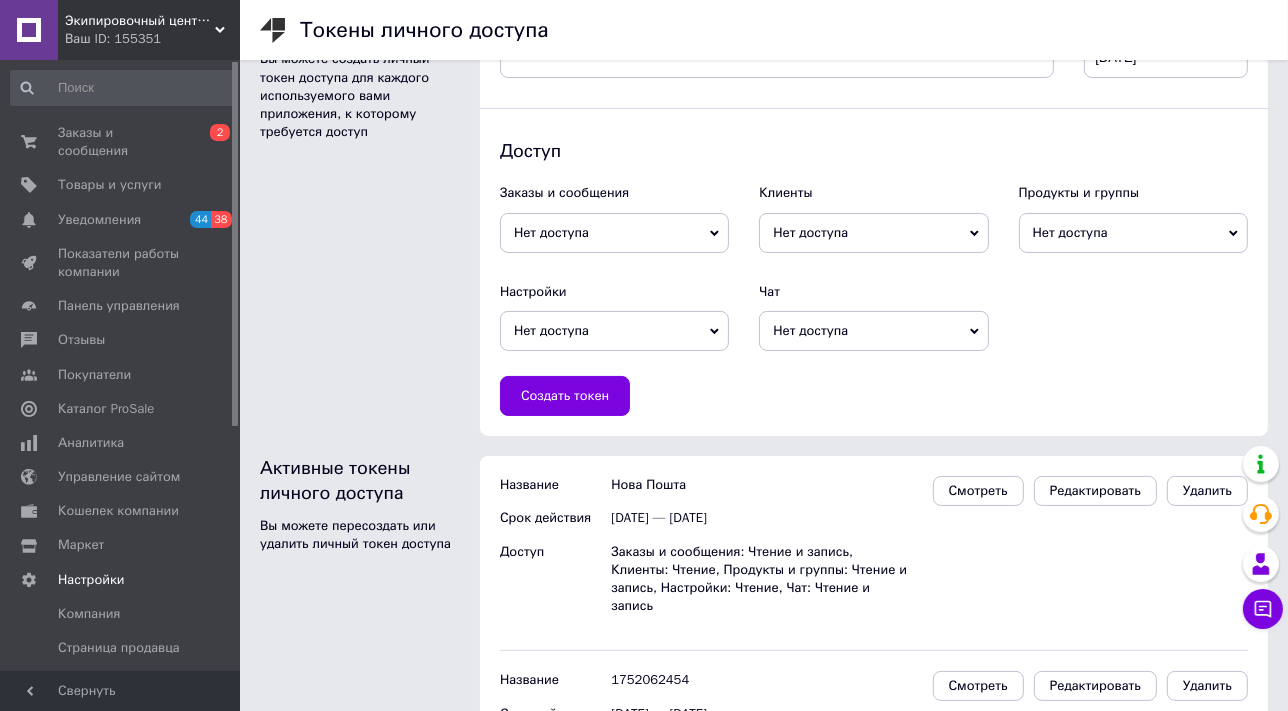 drag, startPoint x: 237, startPoint y: 383, endPoint x: 239, endPoint y: 248, distance: 135.01482 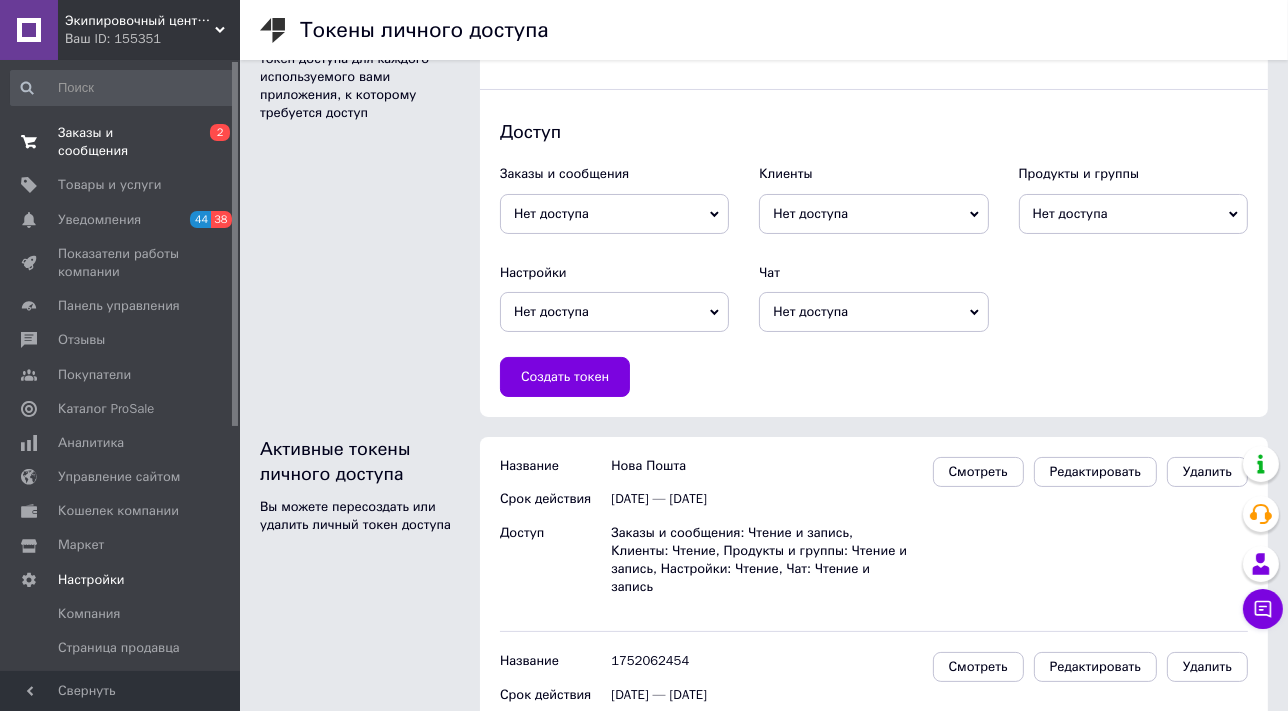 scroll, scrollTop: 116, scrollLeft: 0, axis: vertical 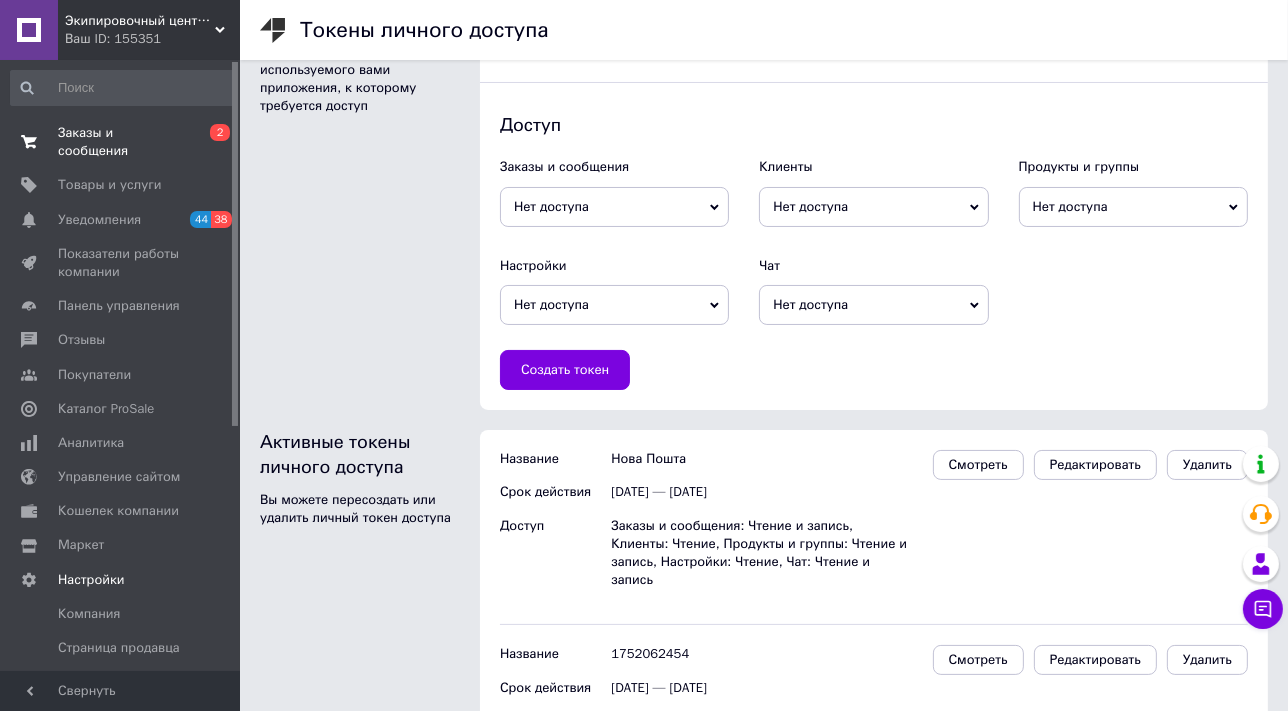 click on "Заказы и сообщения" at bounding box center [121, 142] 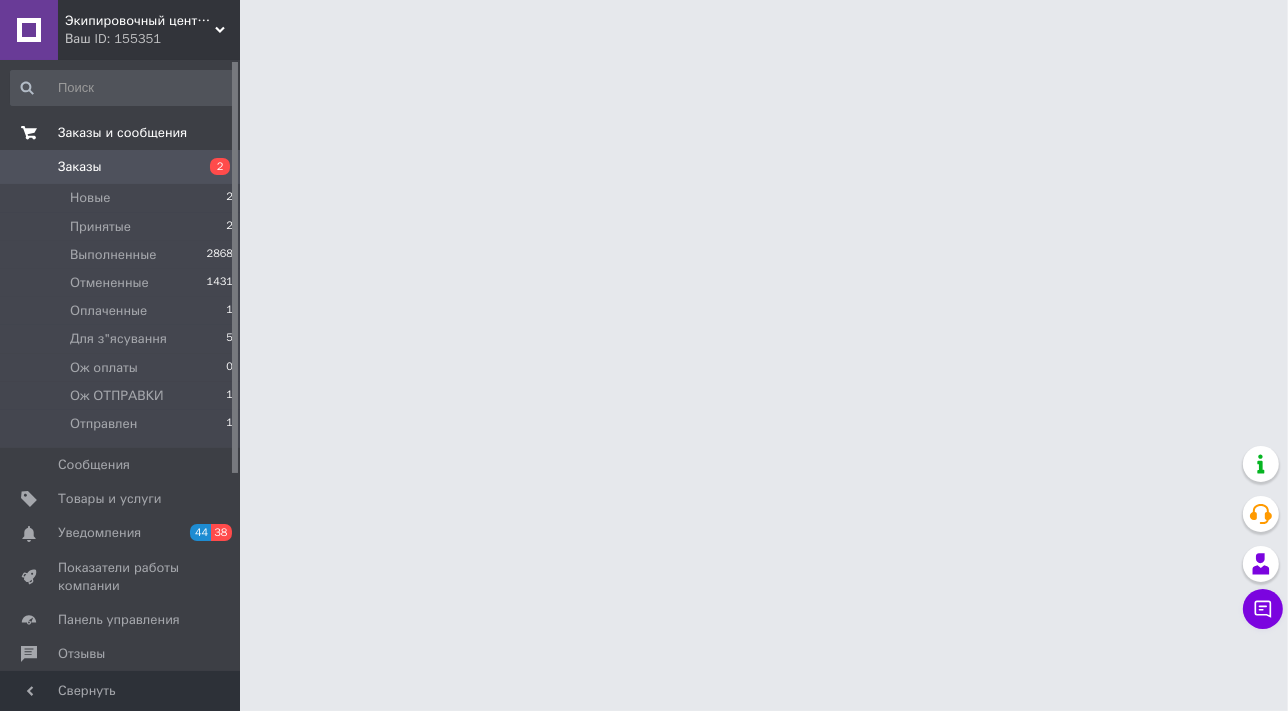 scroll, scrollTop: 0, scrollLeft: 0, axis: both 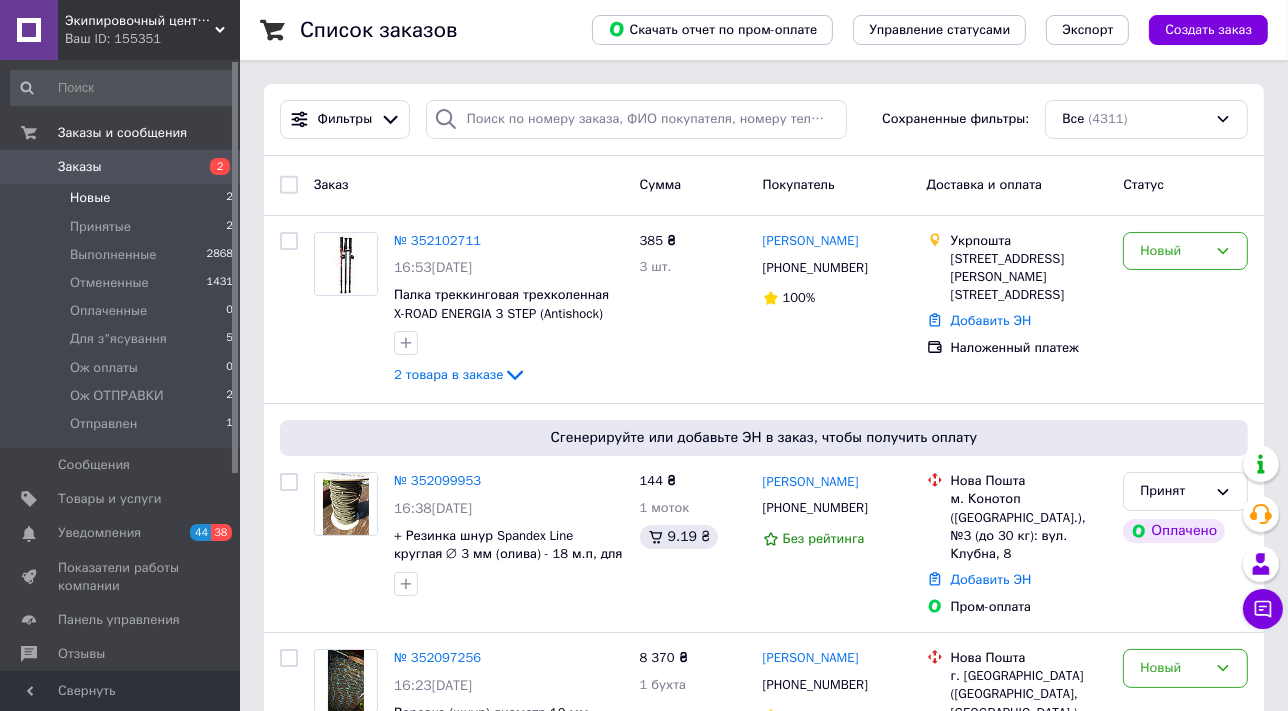 click on "Новые" at bounding box center [90, 198] 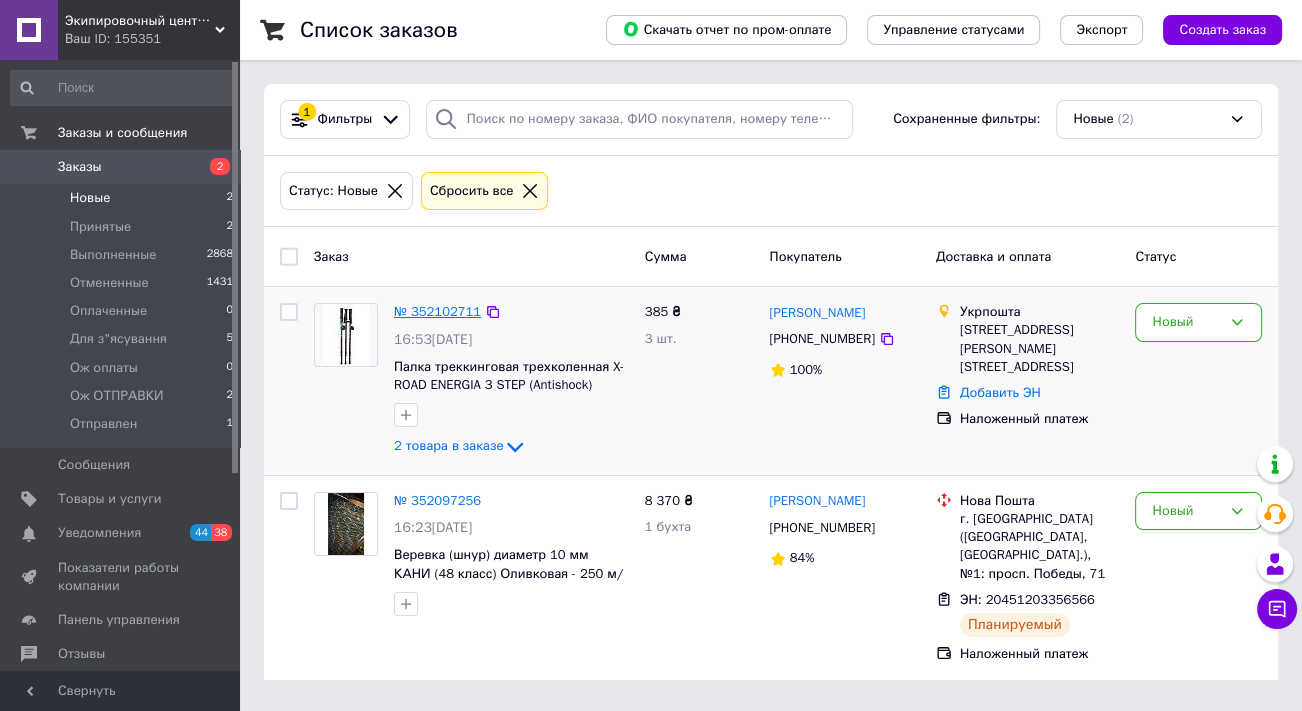 click on "№ 352102711" at bounding box center (437, 311) 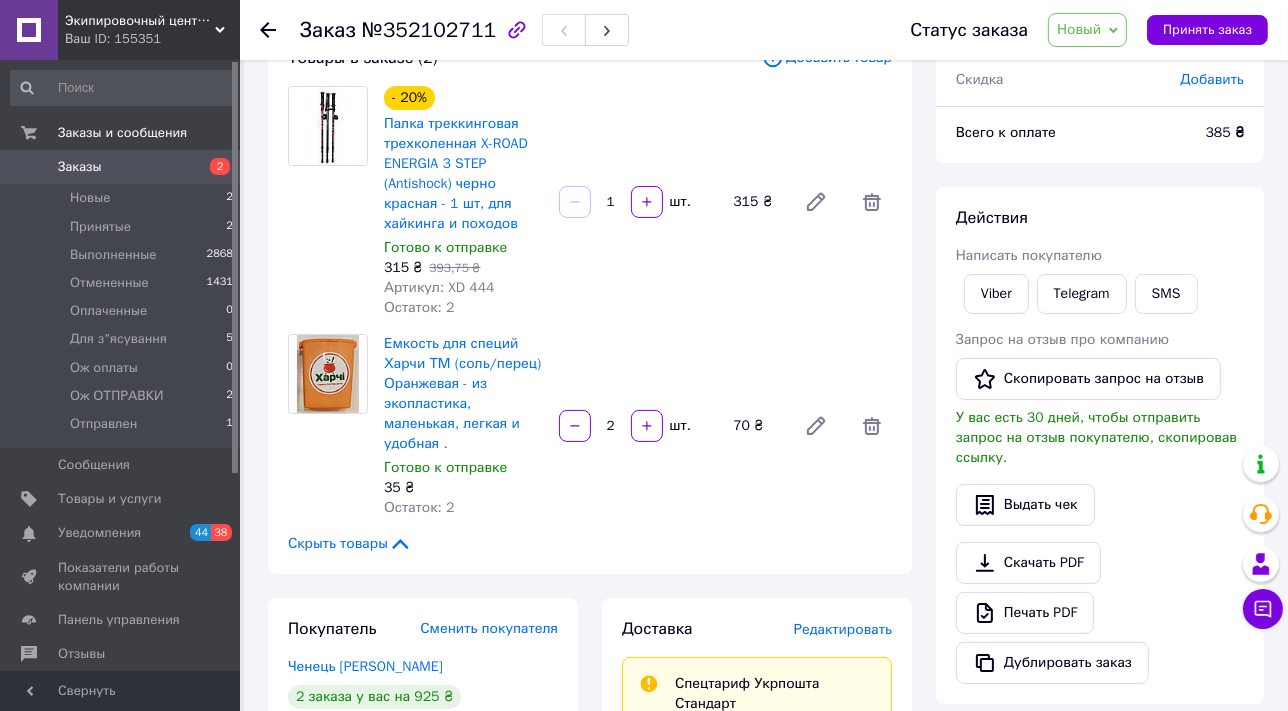 scroll, scrollTop: 90, scrollLeft: 0, axis: vertical 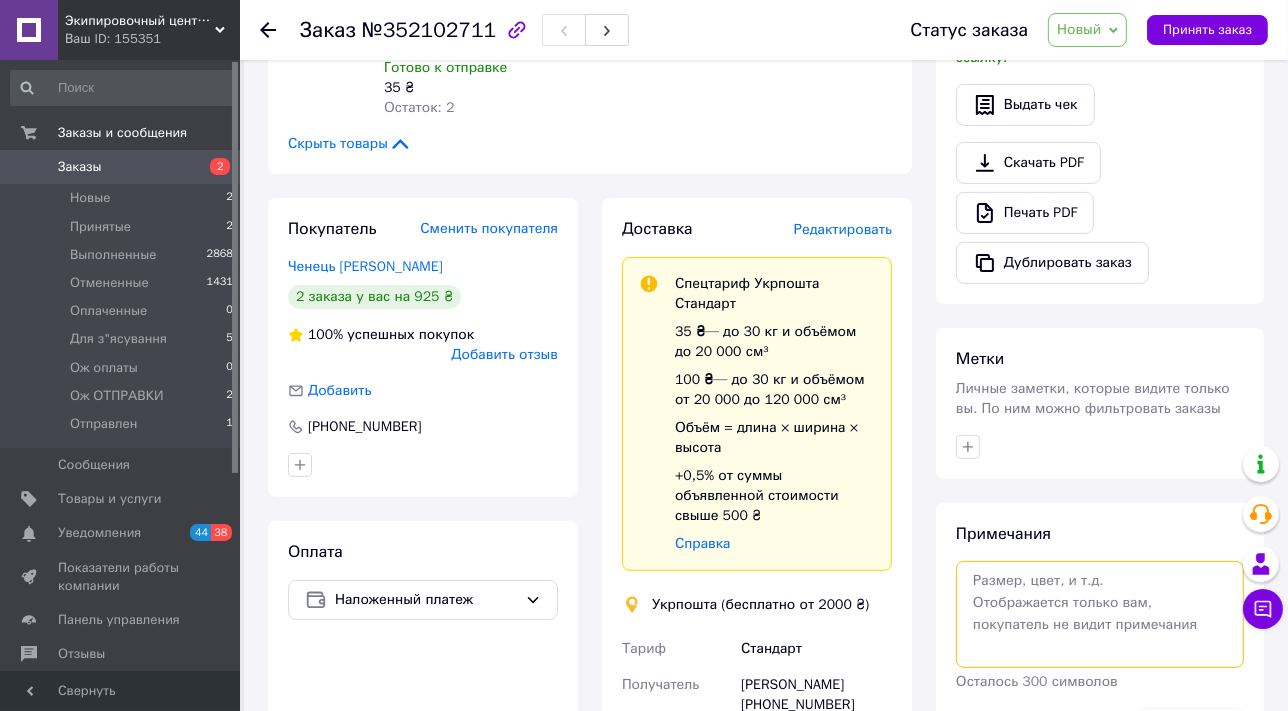 click at bounding box center [1100, 614] 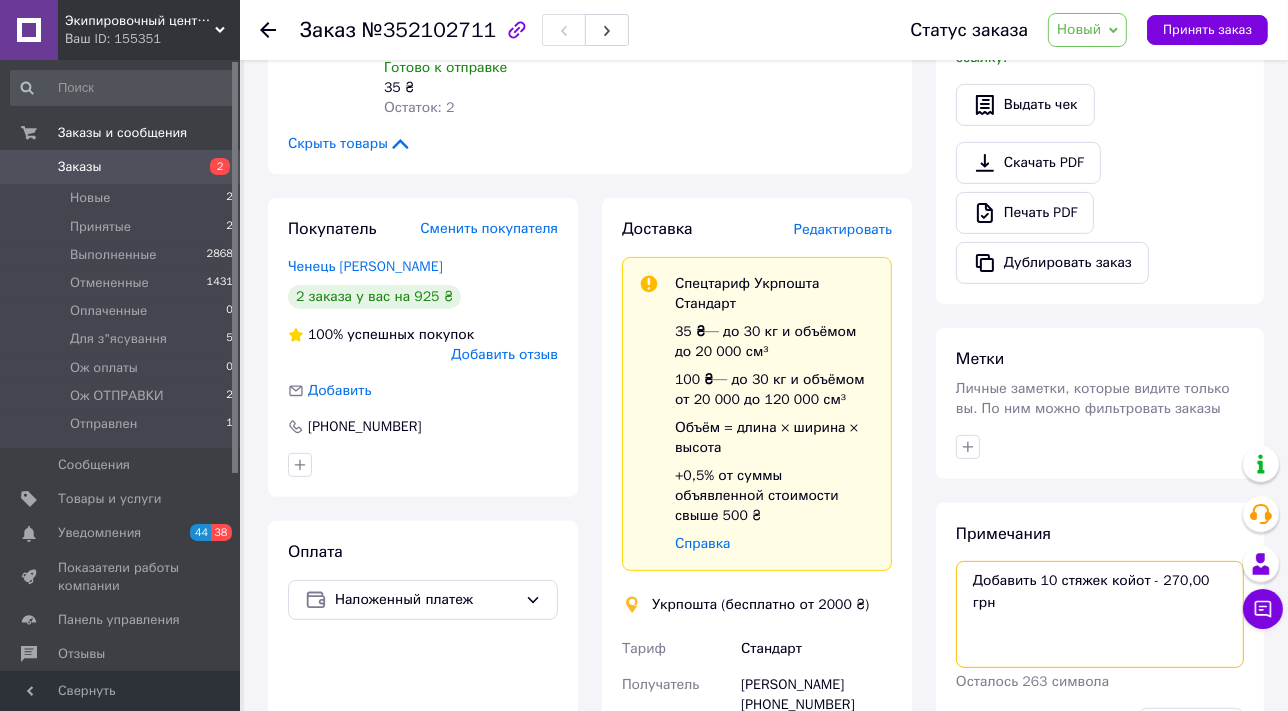 click on "Добавить 10 стяжек койот - 270,00 грн" at bounding box center [1100, 614] 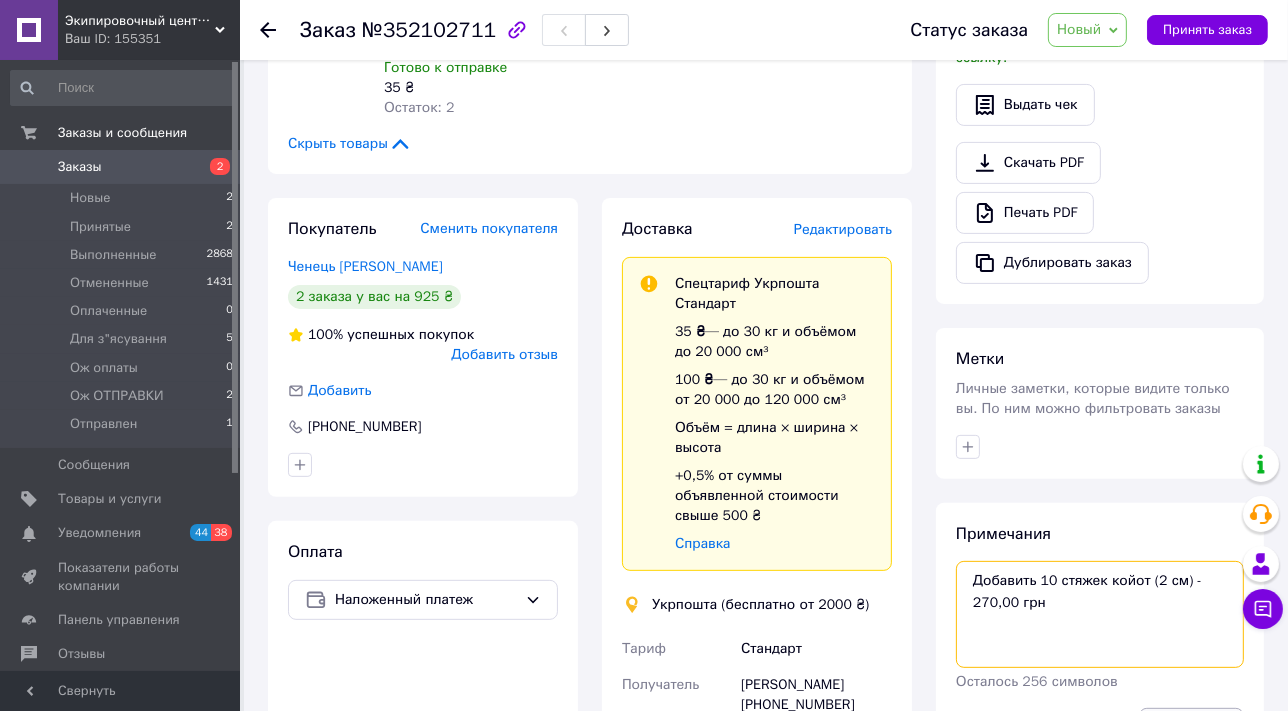 type on "Добавить 10 стяжек койот (2 см) - 270,00 грн" 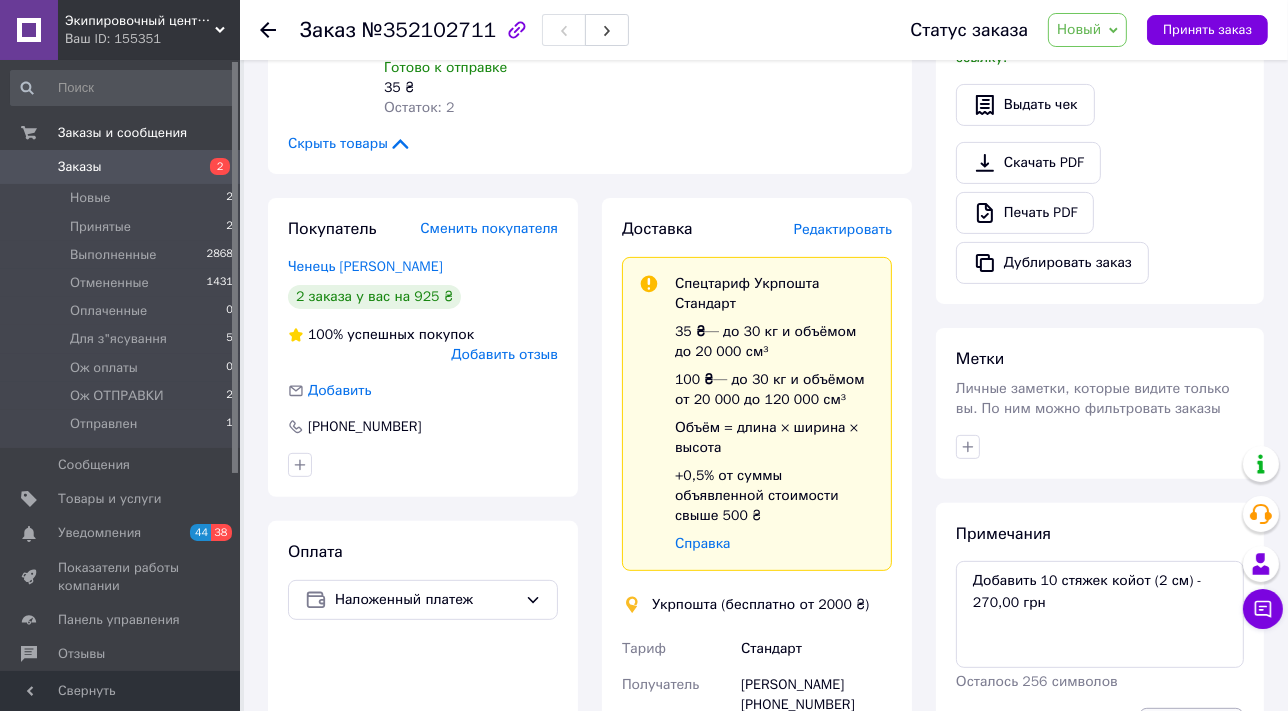 click on "Сохранить" at bounding box center [1191, 728] 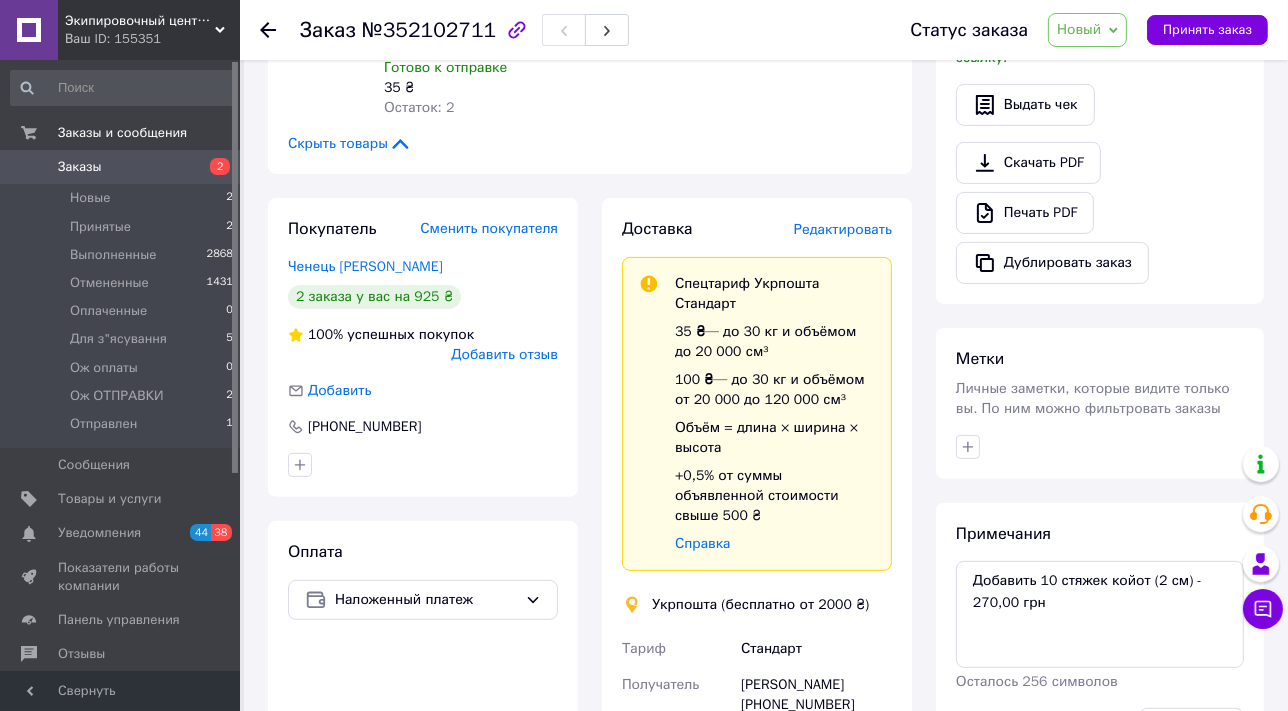 click 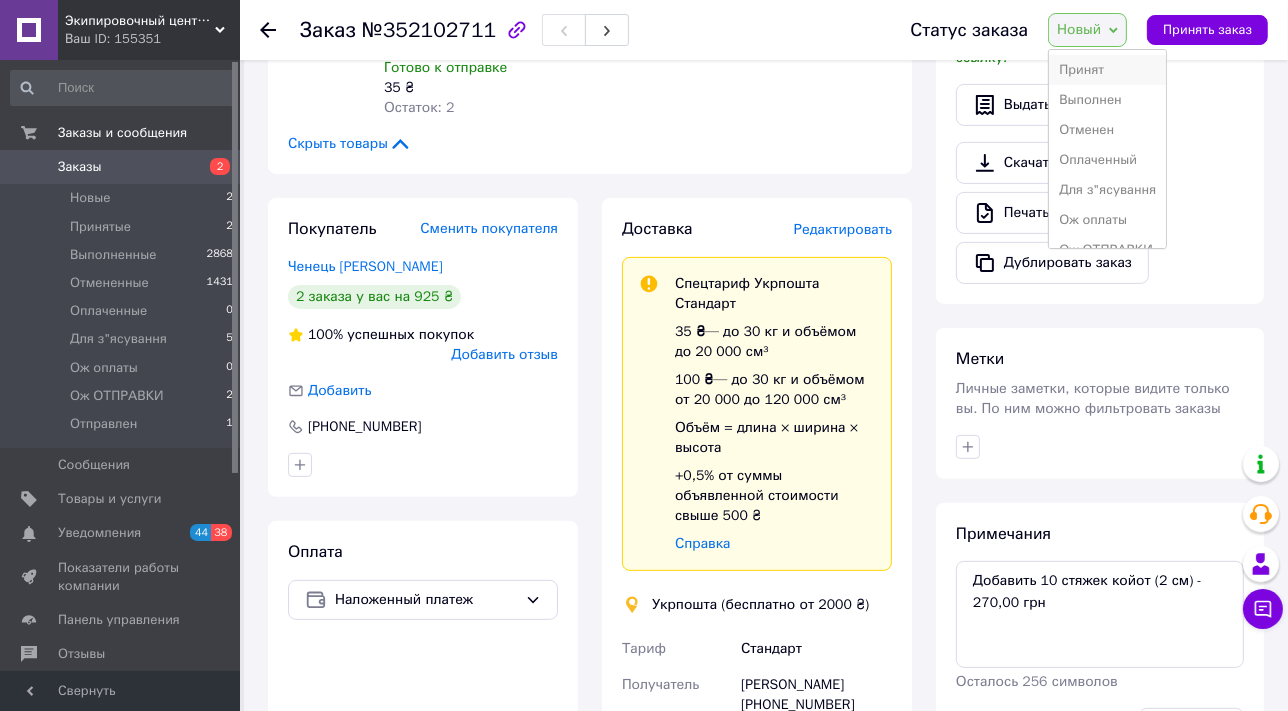 click on "Принят" at bounding box center (1107, 70) 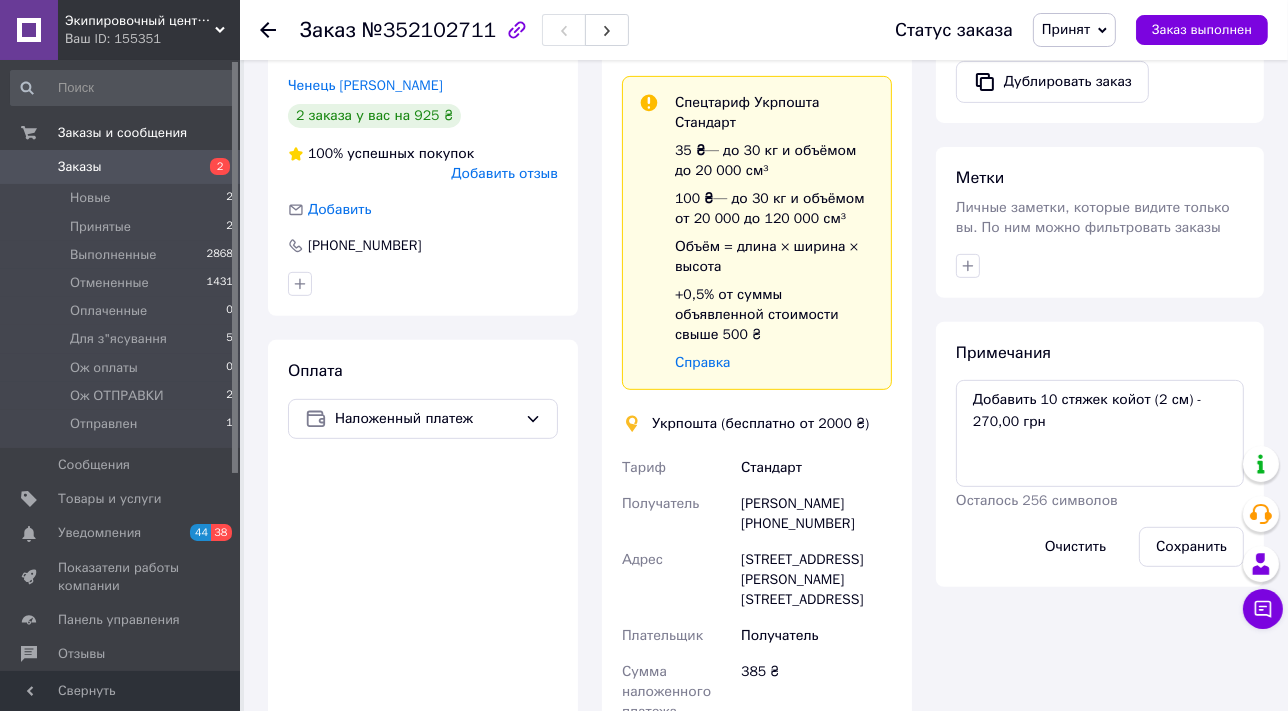 scroll, scrollTop: 727, scrollLeft: 0, axis: vertical 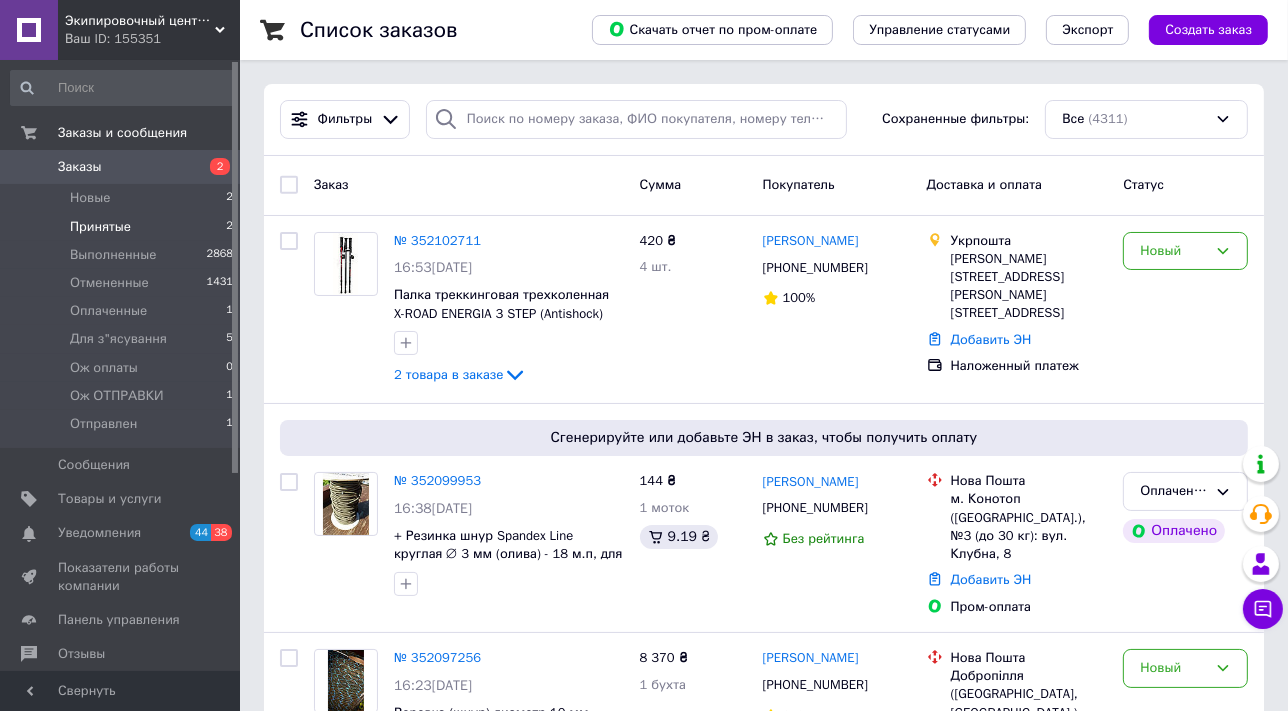 click on "Принятые" at bounding box center [100, 227] 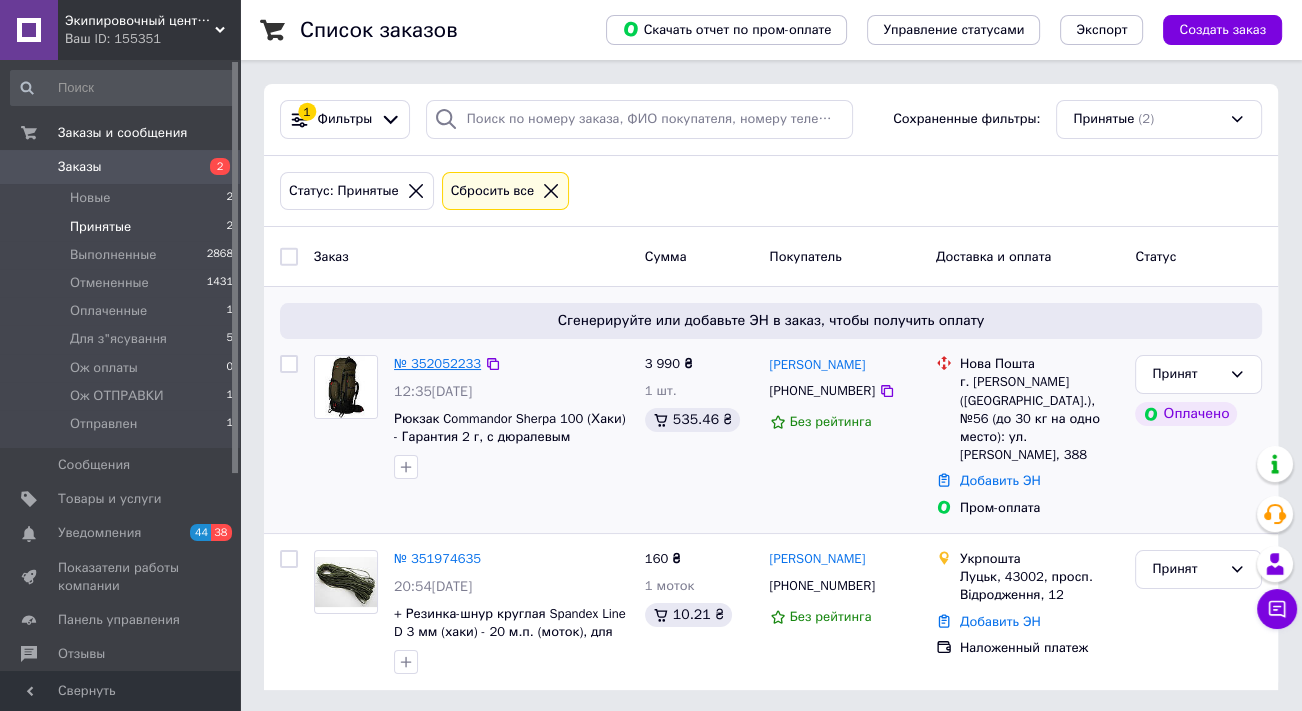 click on "№ 352052233" at bounding box center [437, 363] 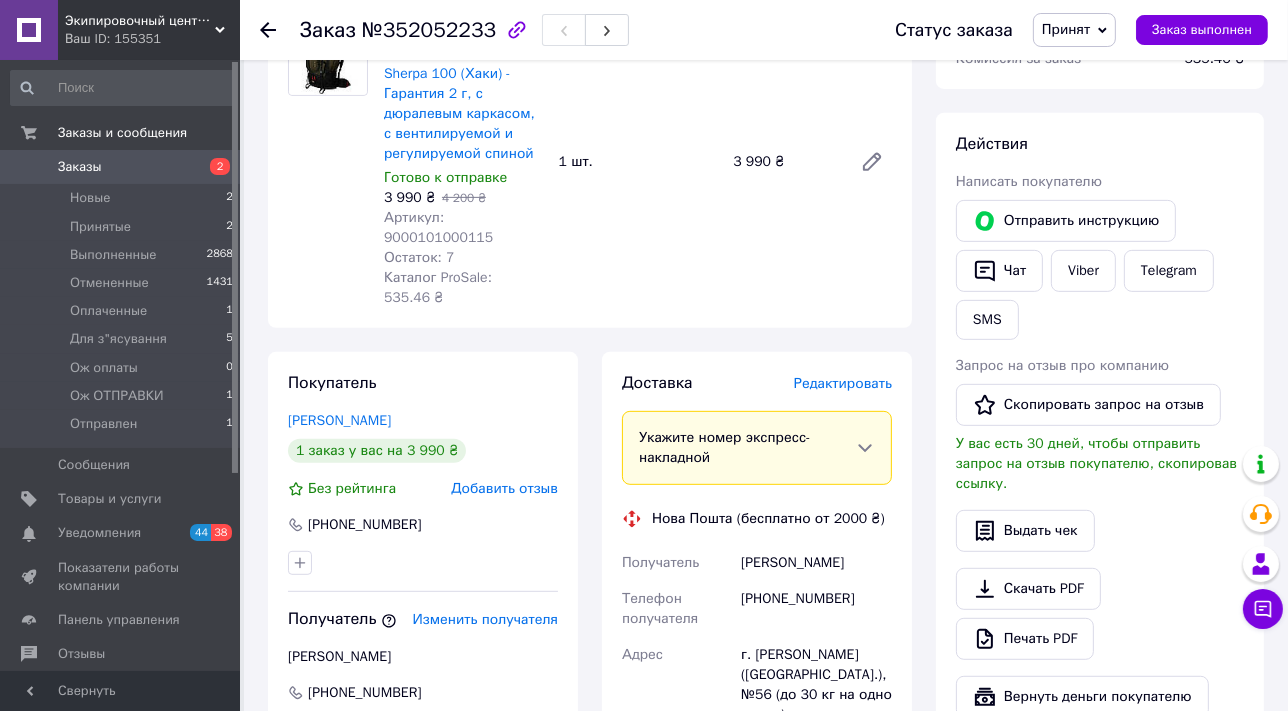scroll, scrollTop: 454, scrollLeft: 0, axis: vertical 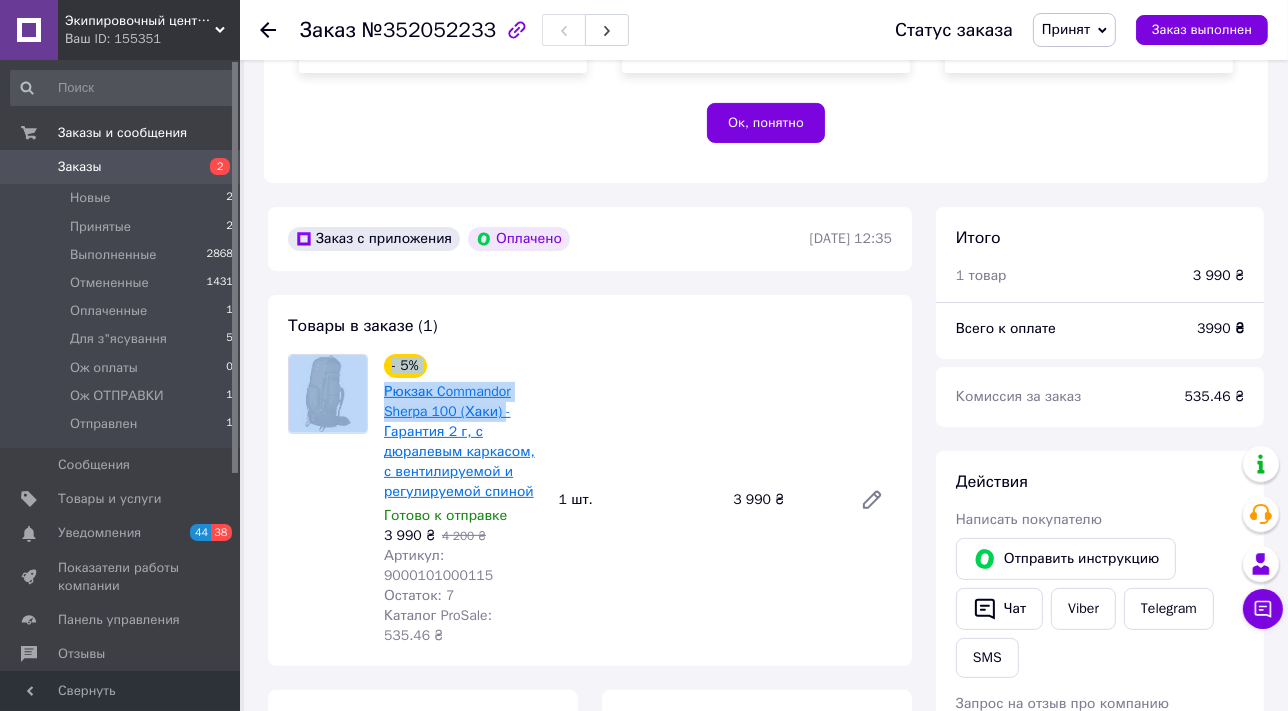 drag, startPoint x: 374, startPoint y: 370, endPoint x: 499, endPoint y: 395, distance: 127.47549 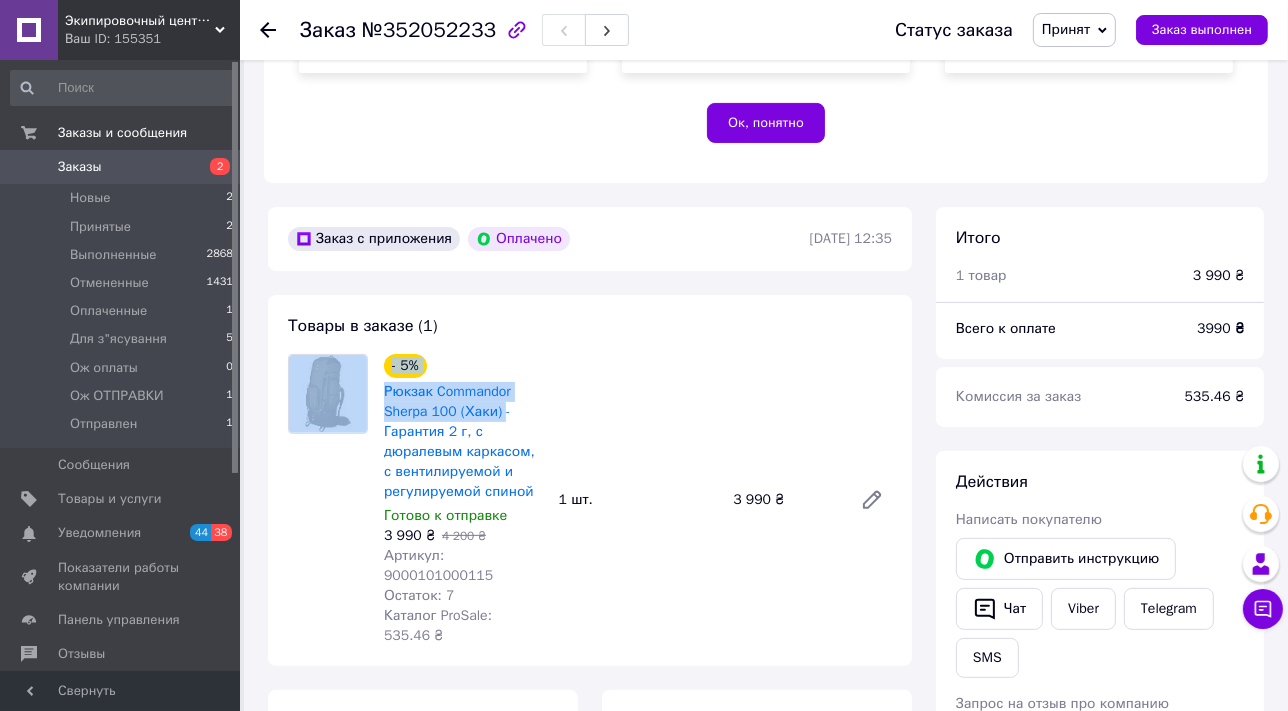 click on "- 5% Рюкзак Commandor Sherpa 100 (Хаки) - Гарантия 2 г, с дюралевым каркасом, с вентилируемой и регулируемой спиной Готово к отправке 3 990 ₴   4 200 ₴ Артикул: 9000101000115 Остаток: 7 Каталог ProSale: 535.46 ₴  1 шт. 3 990 ₴" at bounding box center [638, 500] 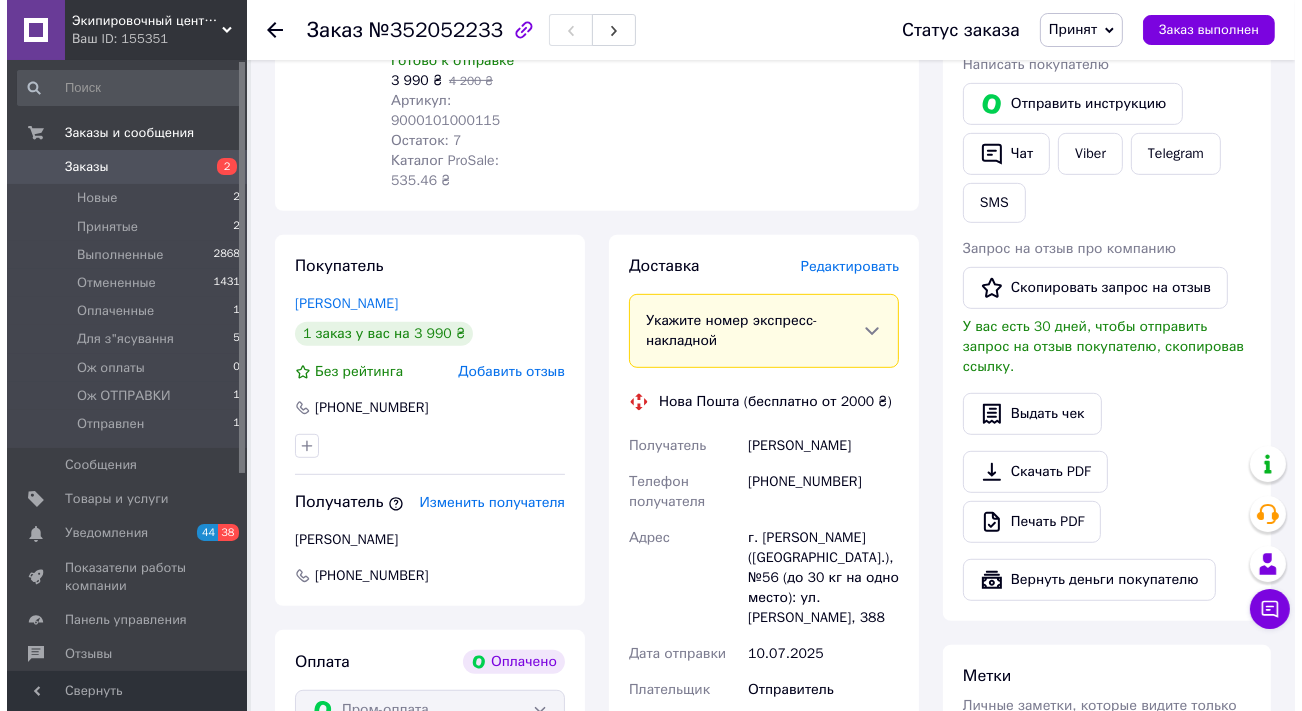 scroll, scrollTop: 1000, scrollLeft: 0, axis: vertical 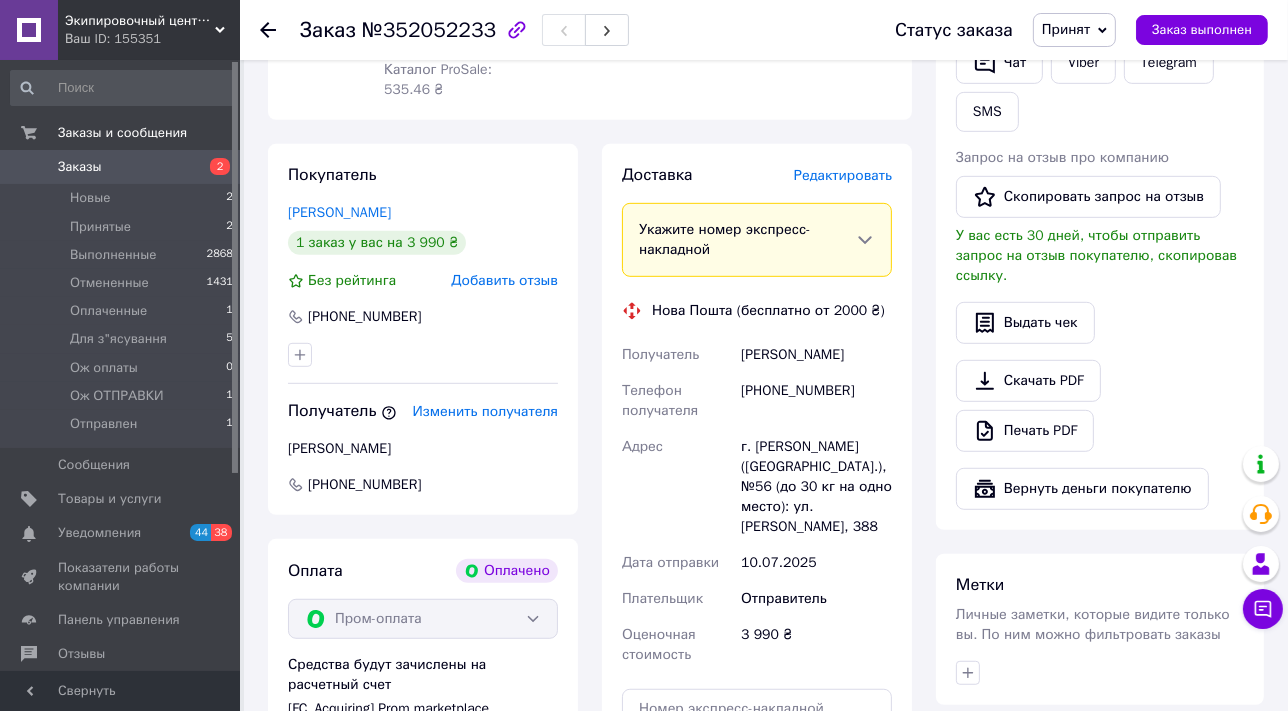 click on "Редактировать" at bounding box center (843, 175) 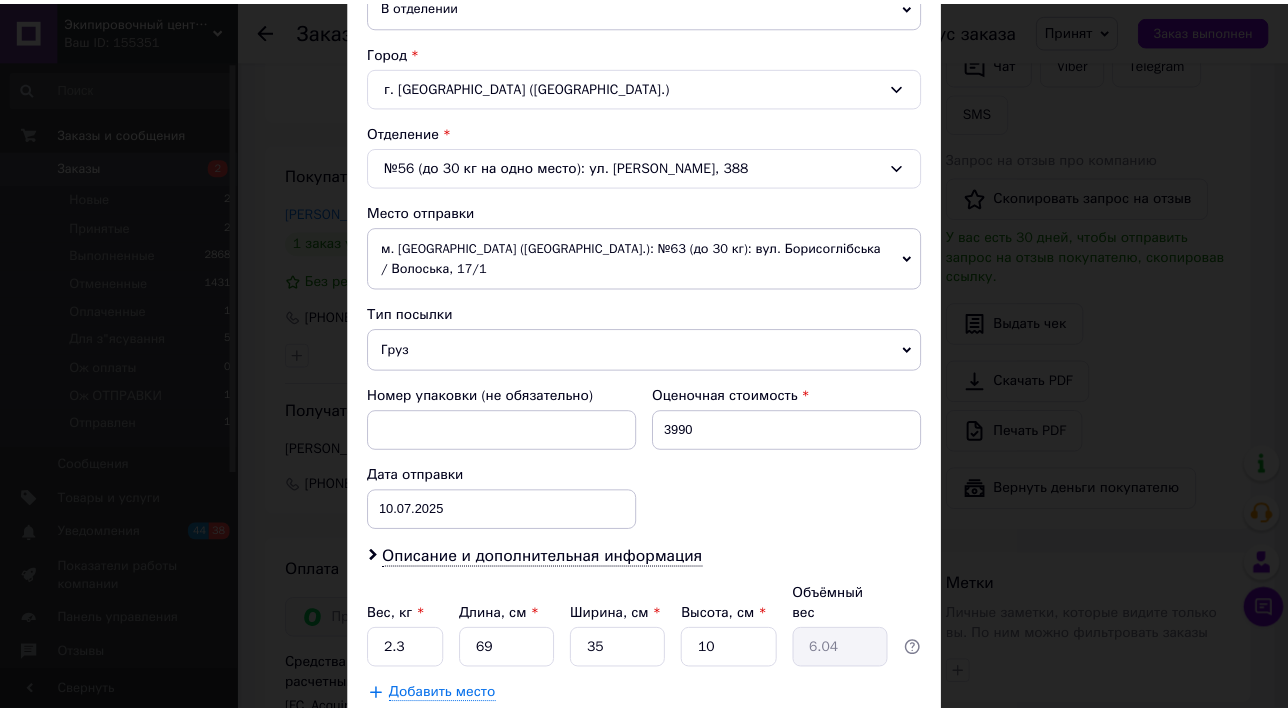 scroll, scrollTop: 545, scrollLeft: 0, axis: vertical 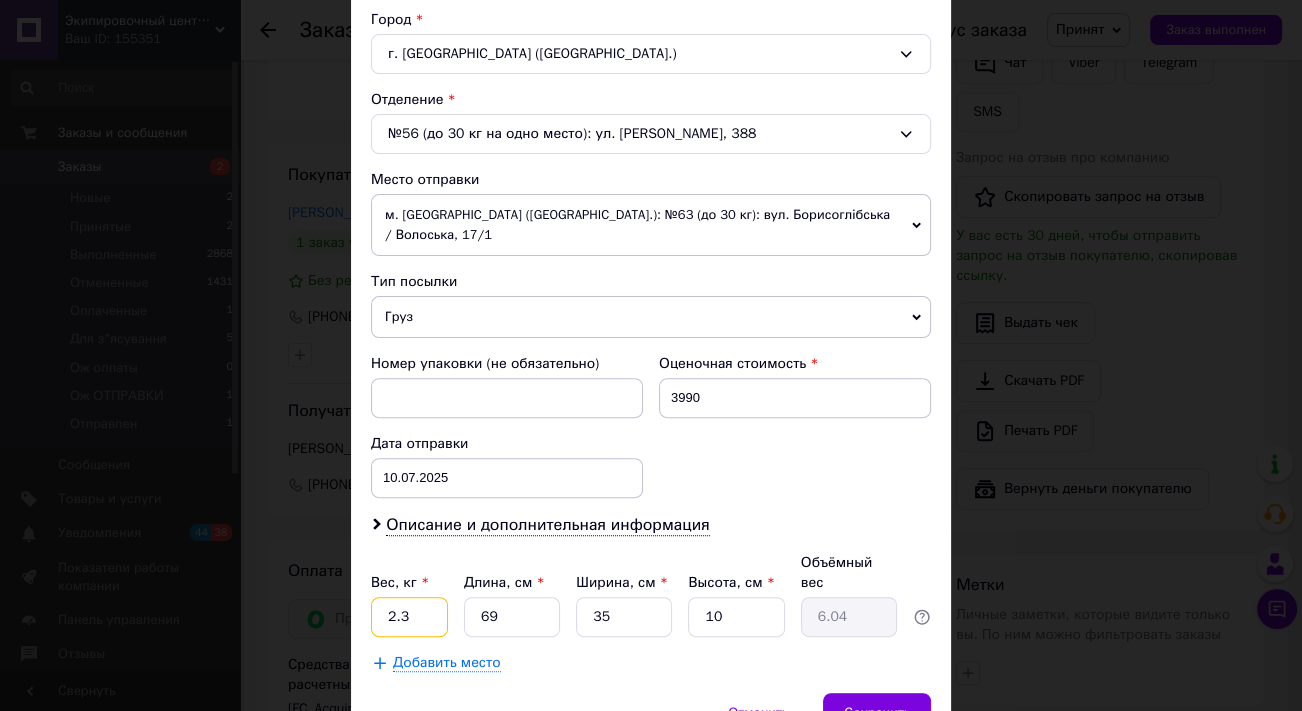 drag, startPoint x: 428, startPoint y: 571, endPoint x: 387, endPoint y: 568, distance: 41.109608 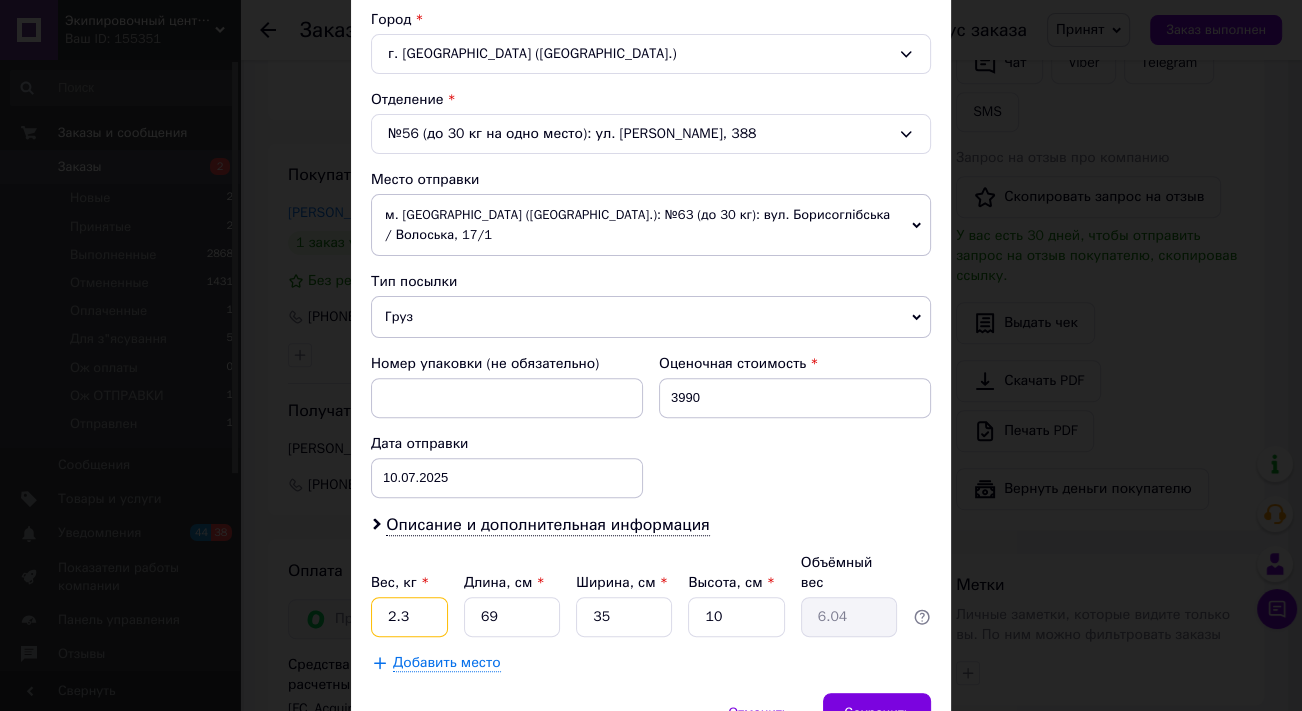 click on "2.3" at bounding box center (409, 617) 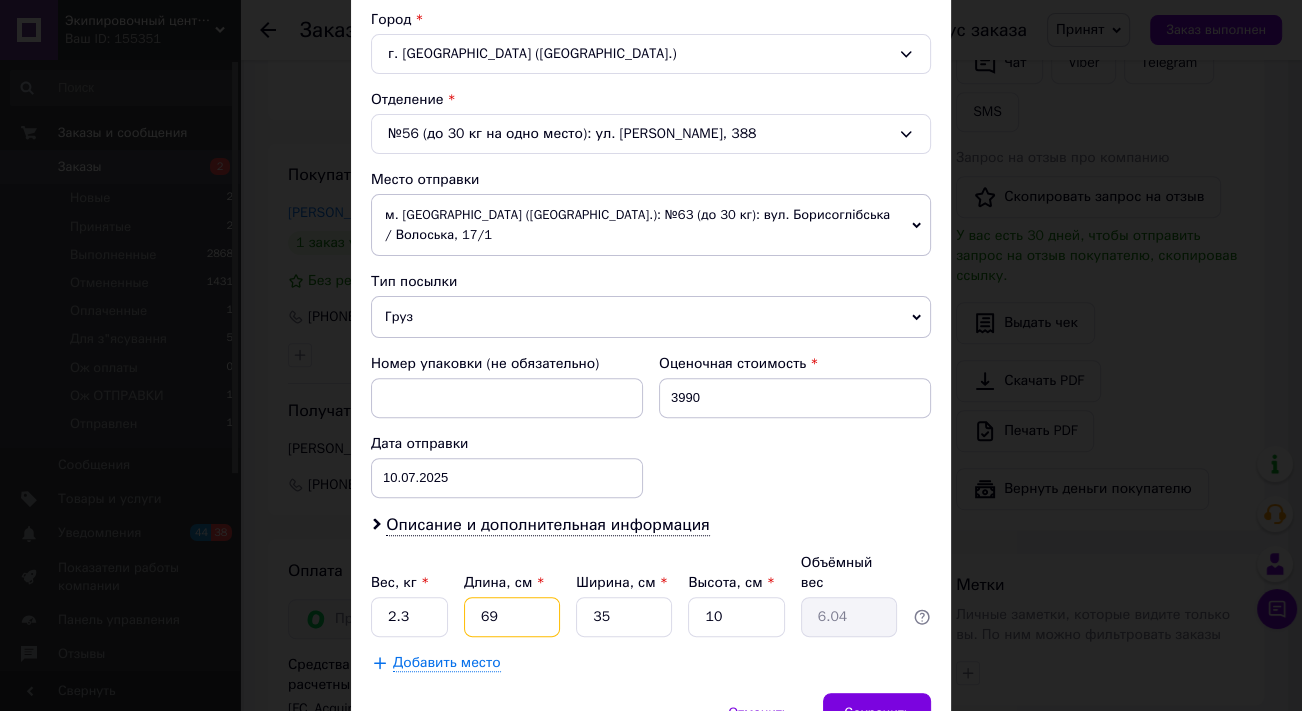 drag, startPoint x: 515, startPoint y: 567, endPoint x: 473, endPoint y: 568, distance: 42.0119 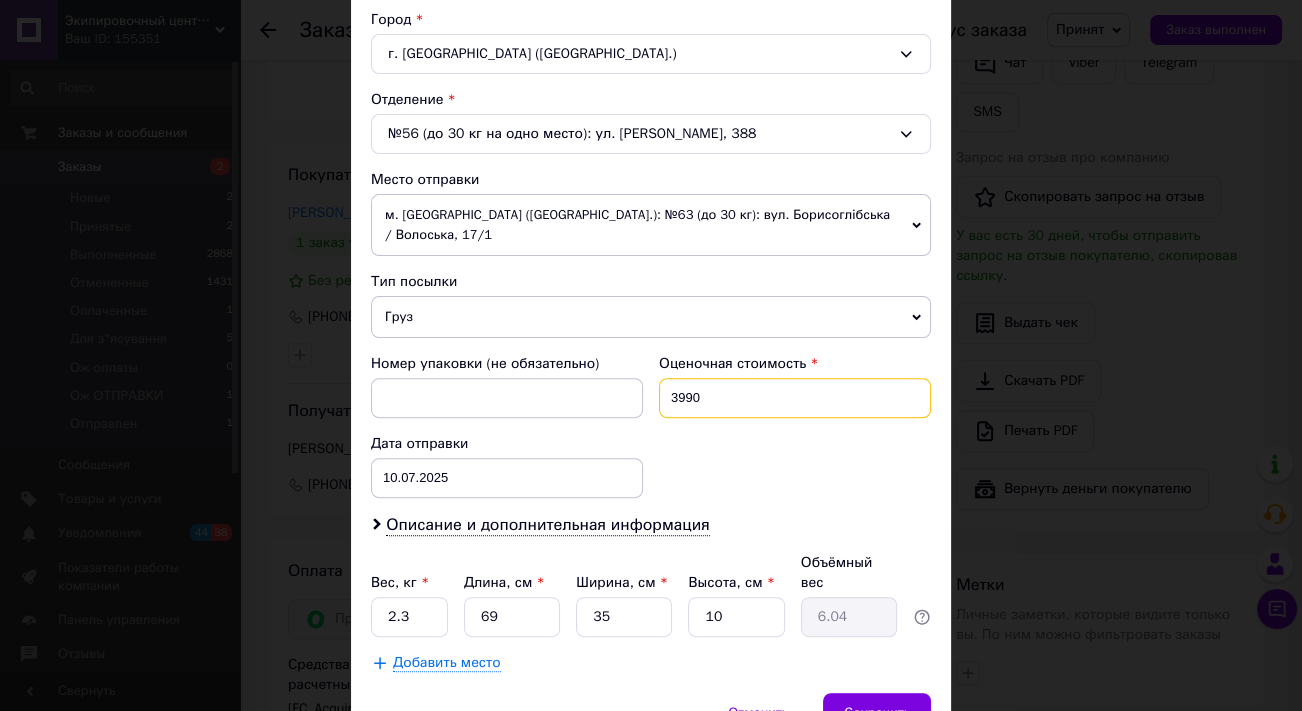 drag, startPoint x: 707, startPoint y: 379, endPoint x: 663, endPoint y: 372, distance: 44.553337 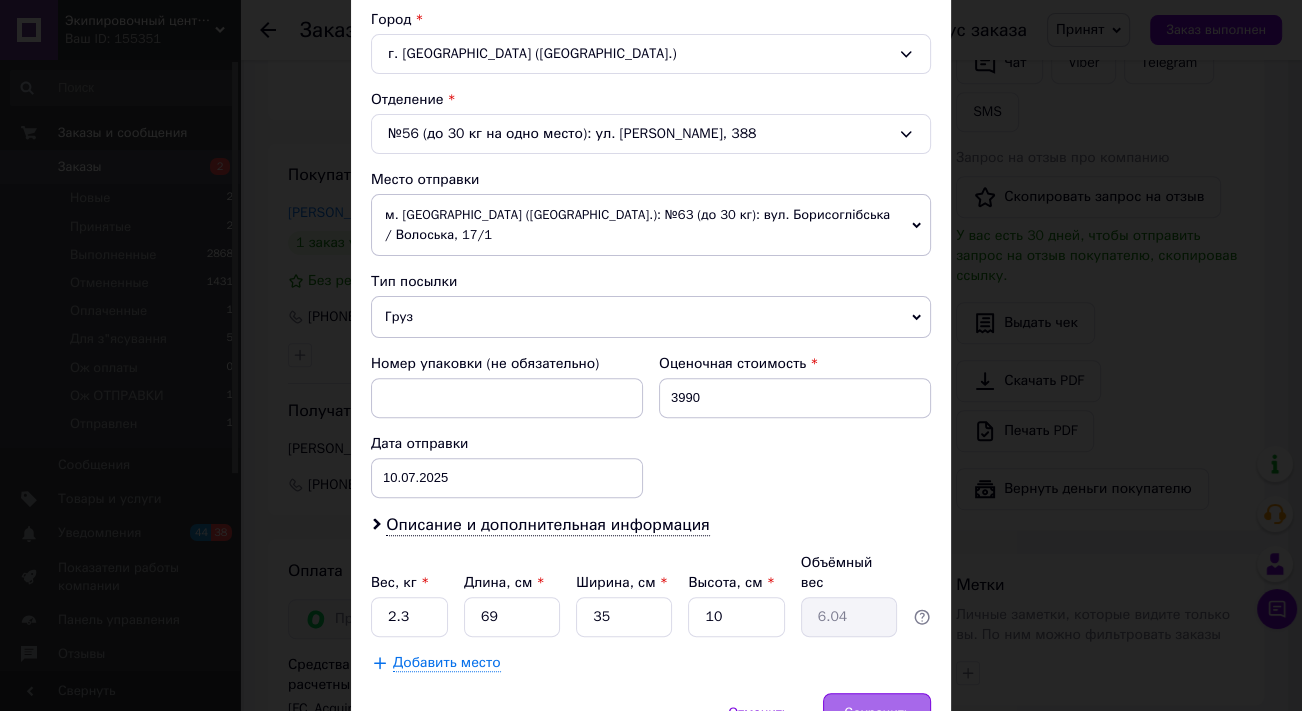 click on "Сохранить" at bounding box center [877, 713] 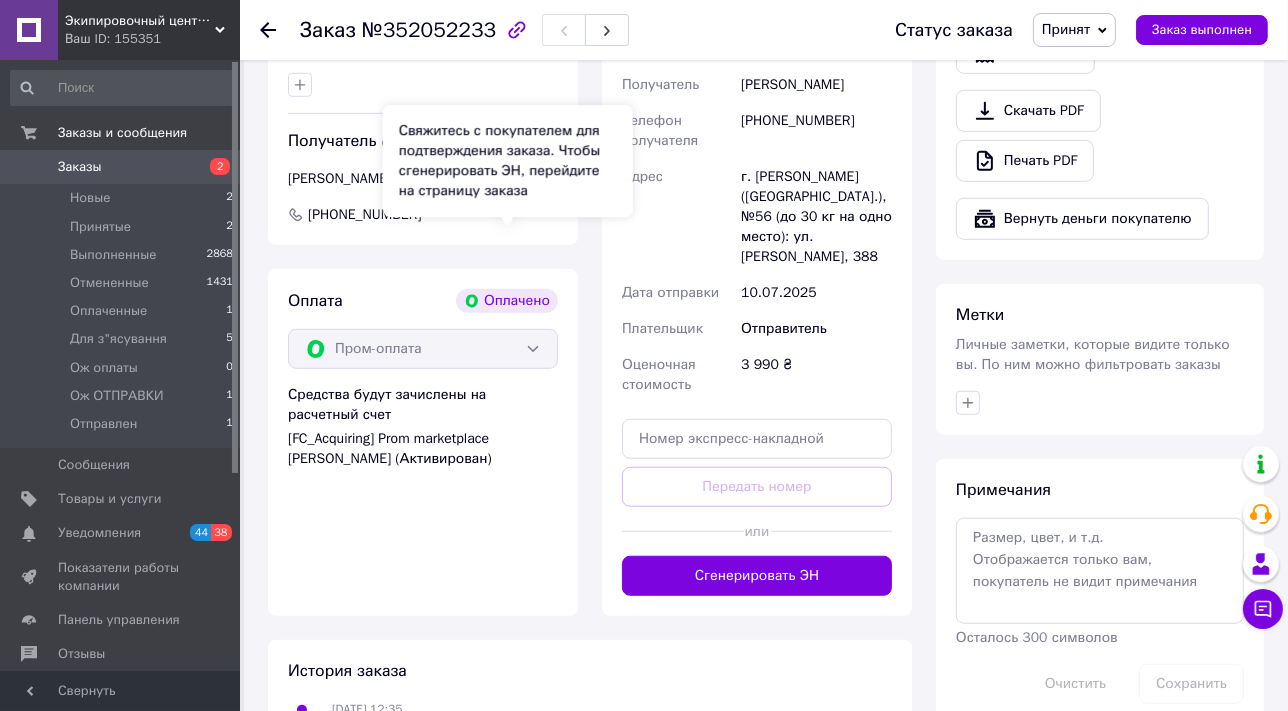 scroll, scrollTop: 1272, scrollLeft: 0, axis: vertical 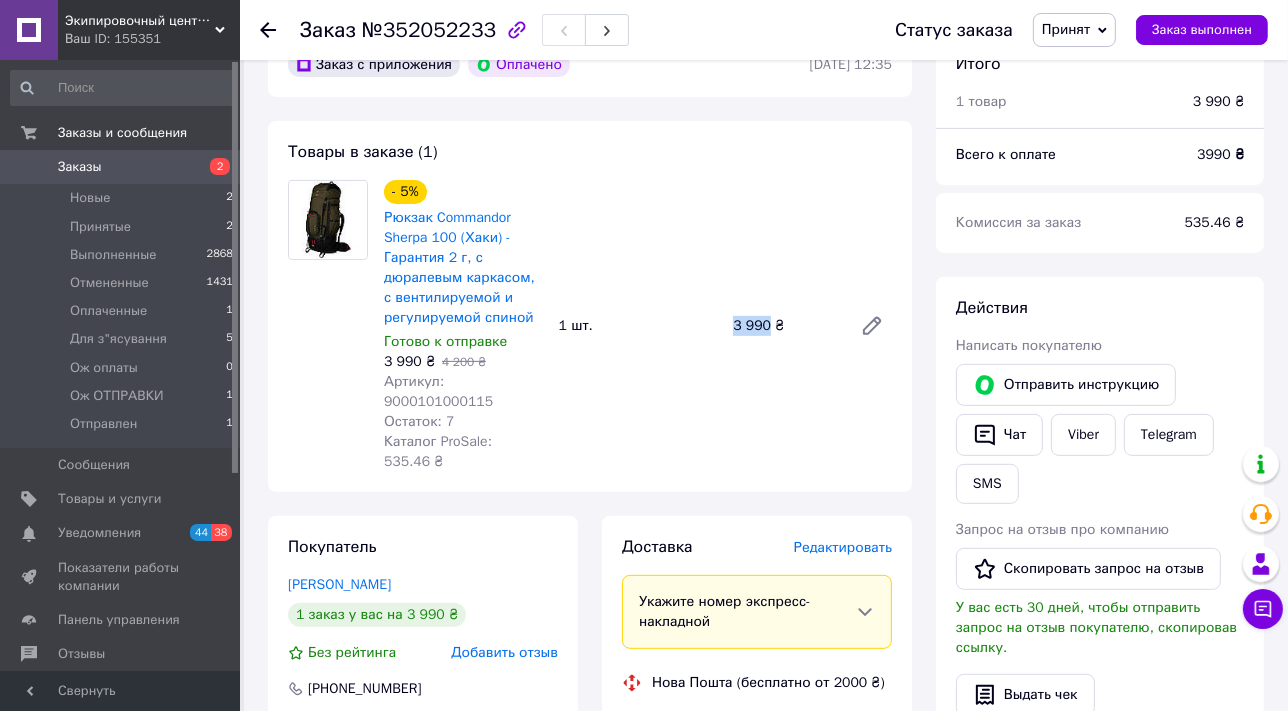 drag, startPoint x: 735, startPoint y: 287, endPoint x: 764, endPoint y: 289, distance: 29.068884 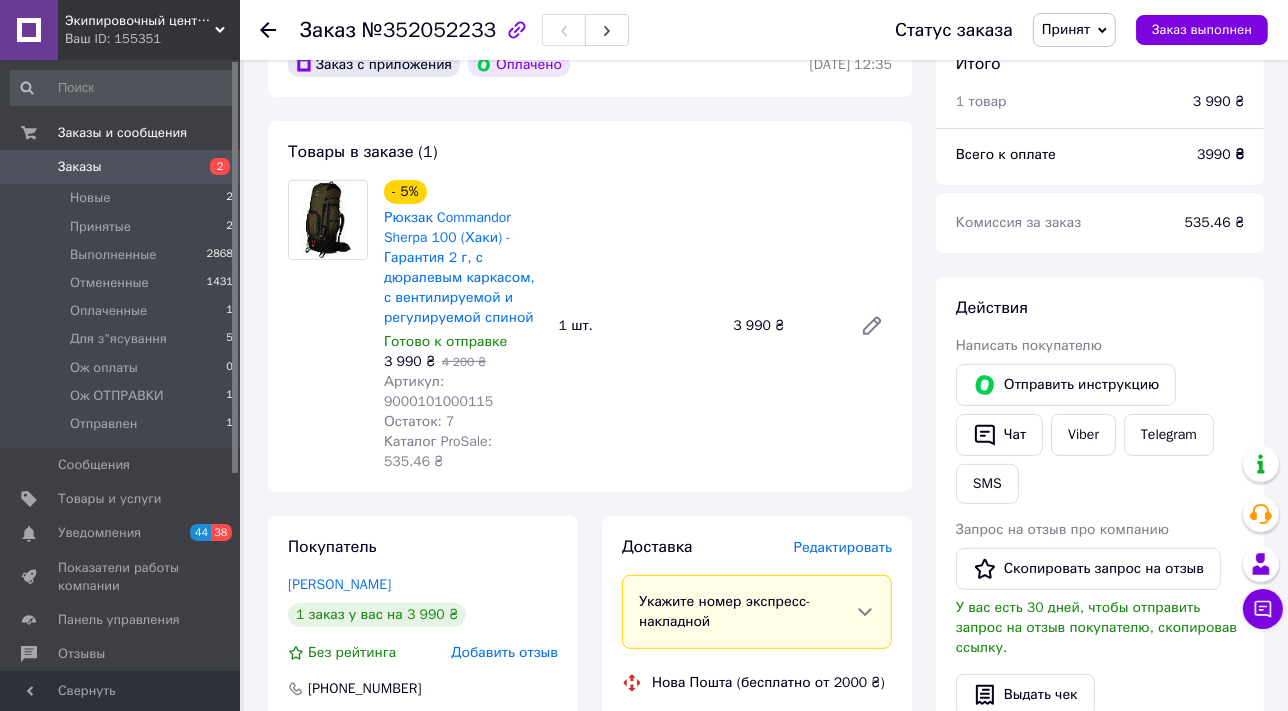 click on "- 5% Рюкзак Commandor Sherpa 100 (Хаки) - Гарантия 2 г, с дюралевым каркасом, с вентилируемой и регулируемой спиной Готово к отправке 3 990 ₴   4 200 ₴ Артикул: 9000101000115 Остаток: 7 Каталог ProSale: 535.46 ₴  1 шт. 3 990 ₴" at bounding box center (638, 326) 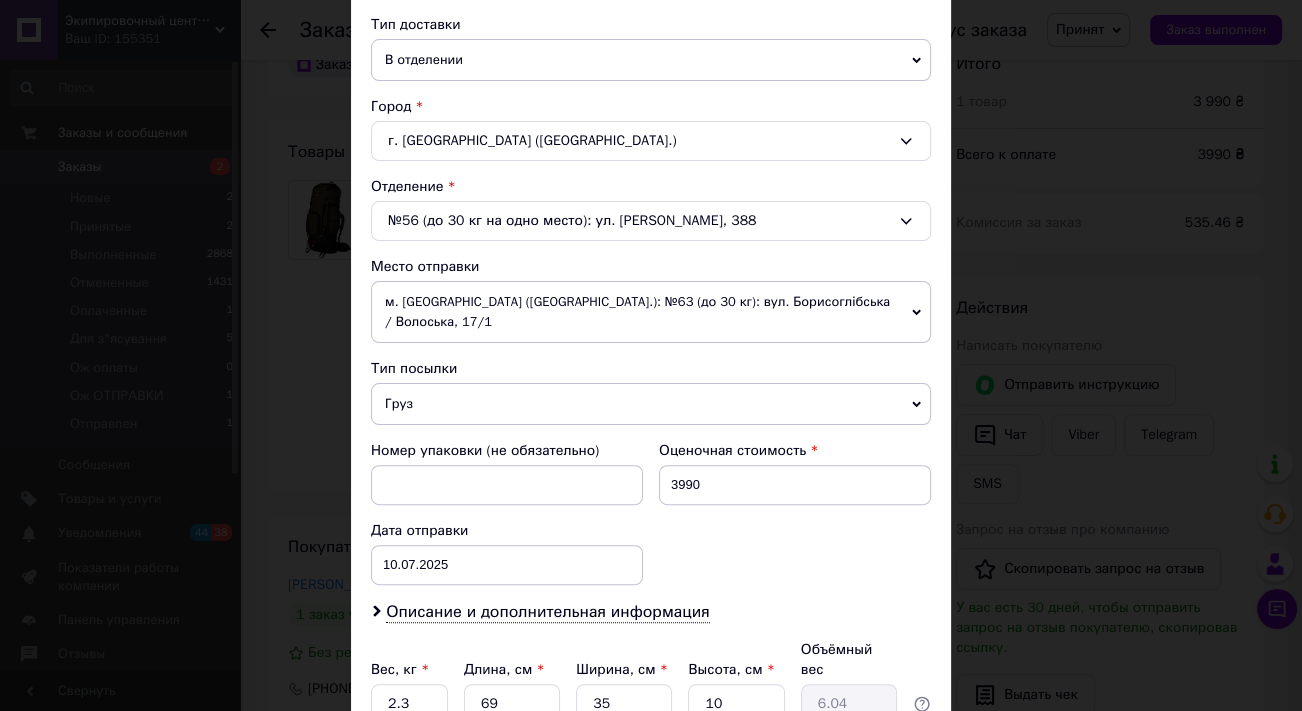 scroll, scrollTop: 181, scrollLeft: 0, axis: vertical 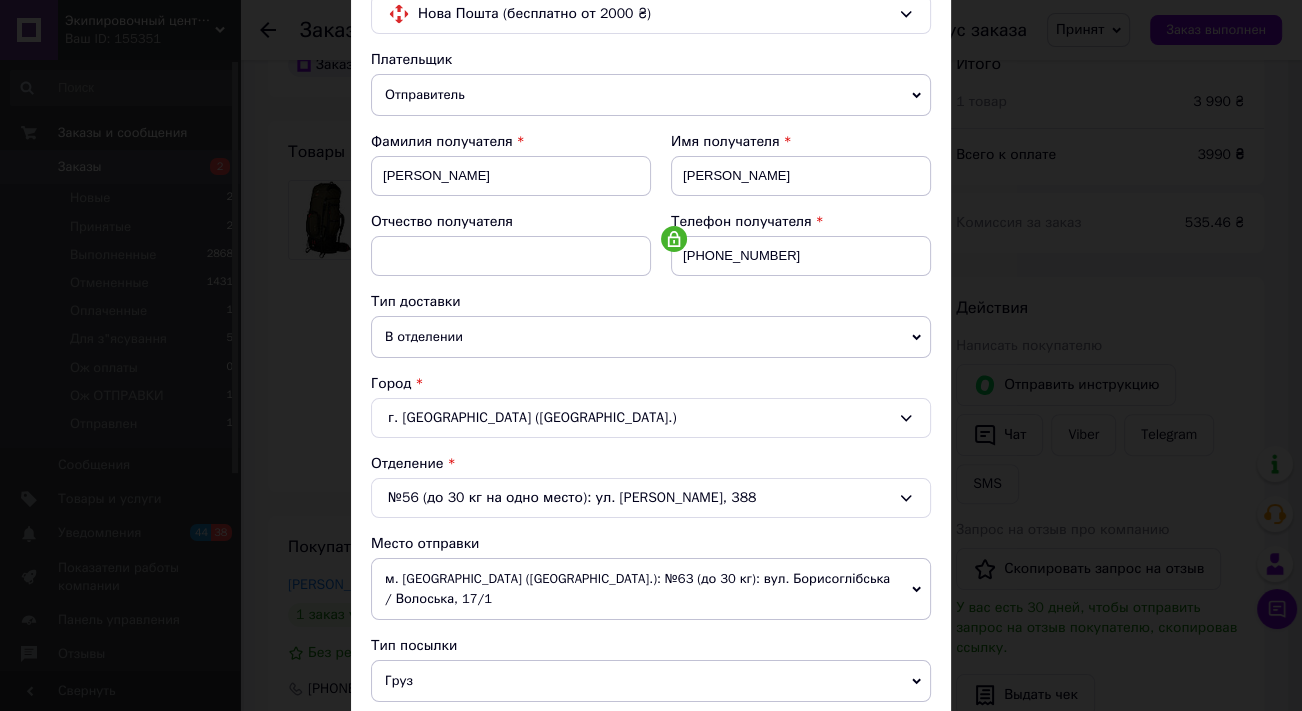 drag, startPoint x: 384, startPoint y: 413, endPoint x: 459, endPoint y: 413, distance: 75 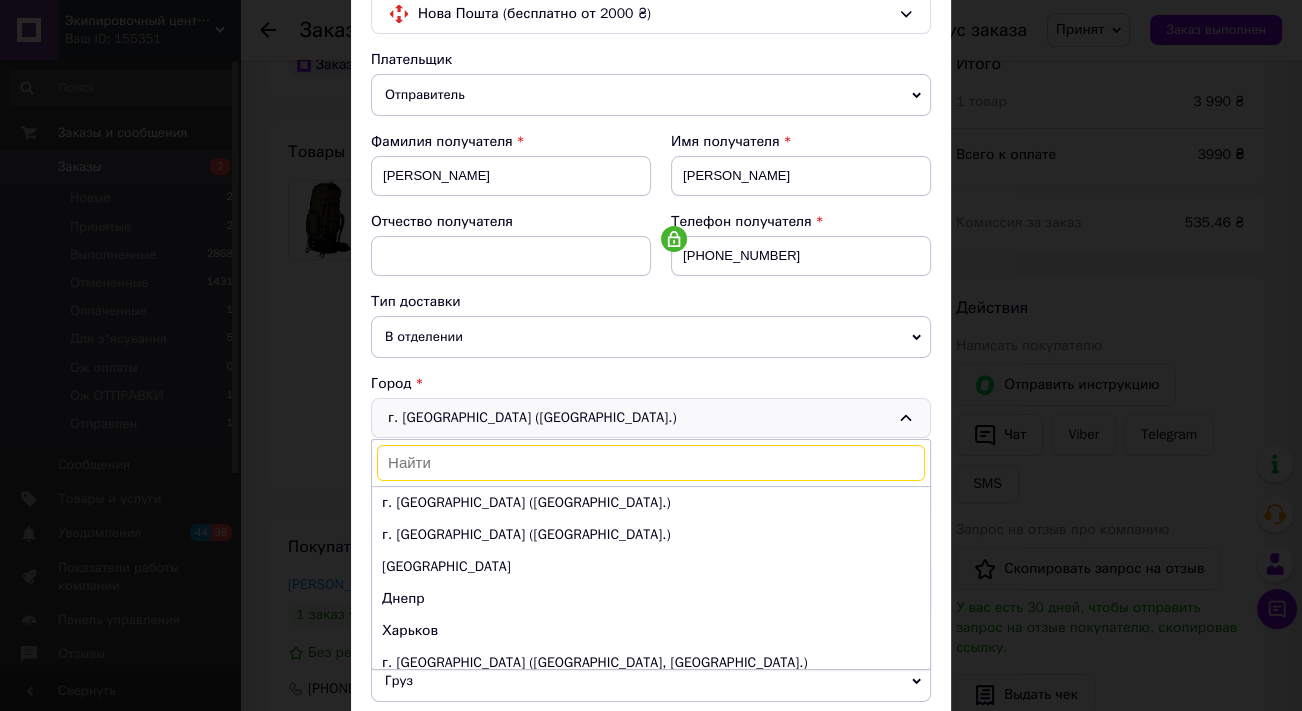 click on "× Редактирование доставки Способ доставки Нова Пошта (бесплатно от 2000 ₴) Плательщик Отправитель Получатель Фамилия получателя [PERSON_NAME] Имя получателя [PERSON_NAME] Отчество получателя Телефон получателя [PHONE_NUMBER] Тип доставки В отделении Курьером В почтомате Город г. [GEOGRAPHIC_DATA] ([GEOGRAPHIC_DATA].) г. [GEOGRAPHIC_DATA] ([GEOGRAPHIC_DATA].) г. [GEOGRAPHIC_DATA] ([GEOGRAPHIC_DATA].) [GEOGRAPHIC_DATA] Днепр Харьков г. [GEOGRAPHIC_DATA] ([GEOGRAPHIC_DATA], [GEOGRAPHIC_DATA].) г. [GEOGRAPHIC_DATA] ([GEOGRAPHIC_DATA].) г. [PERSON_NAME] ([PERSON_NAME][GEOGRAPHIC_DATA].) Винница г. [GEOGRAPHIC_DATA] ([GEOGRAPHIC_DATA].) г. [GEOGRAPHIC_DATA] ([PERSON_NAME][GEOGRAPHIC_DATA].) Сумы [PERSON_NAME] 3990 <" at bounding box center (651, 355) 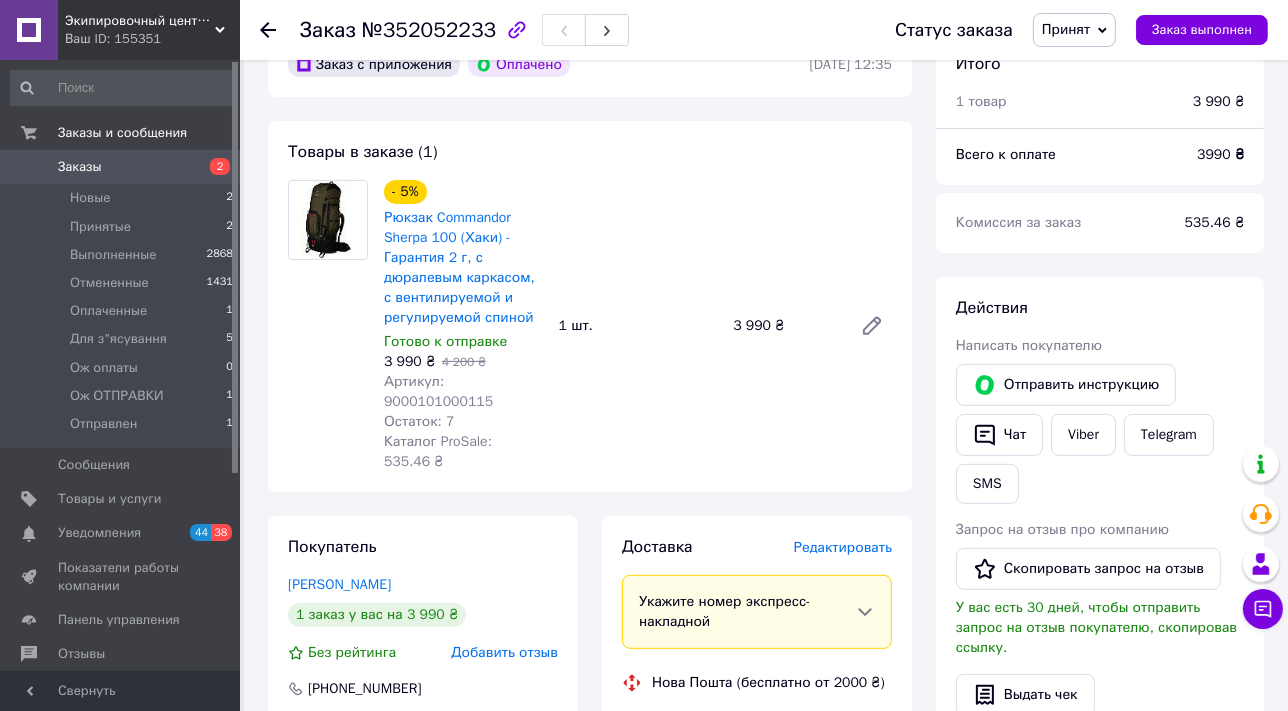 click on "Редактировать" at bounding box center (843, 547) 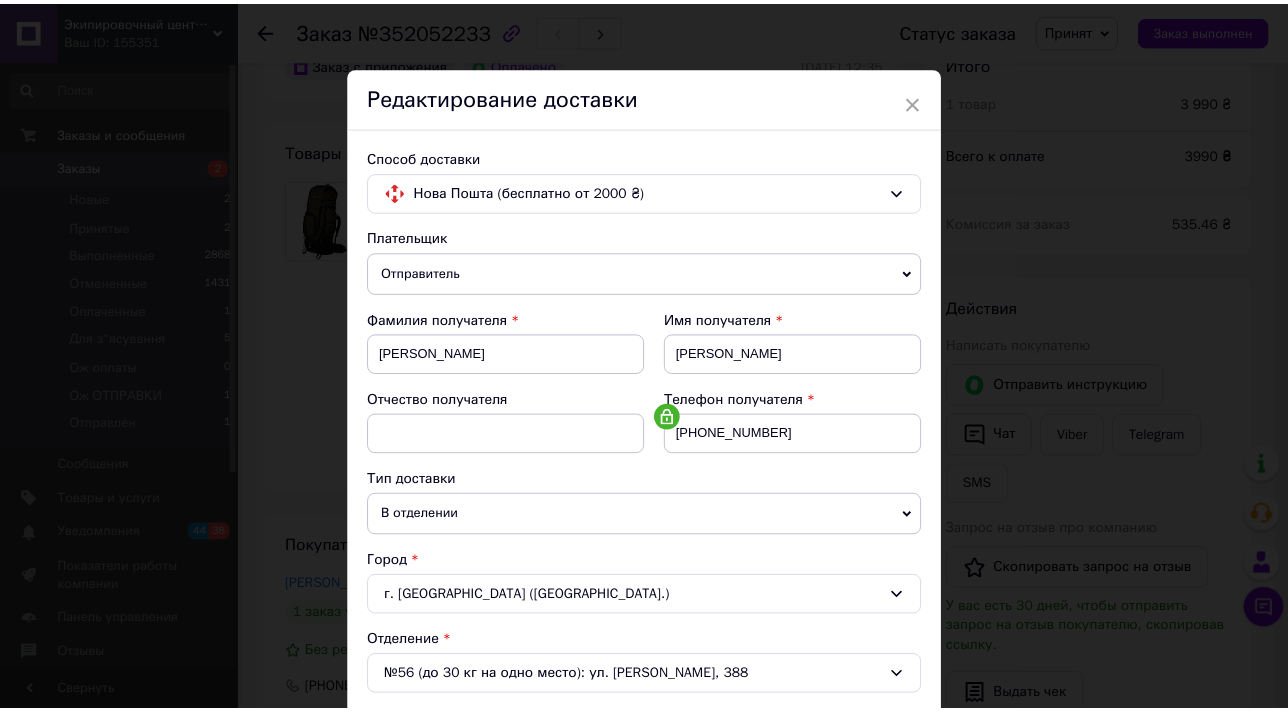 scroll, scrollTop: 0, scrollLeft: 0, axis: both 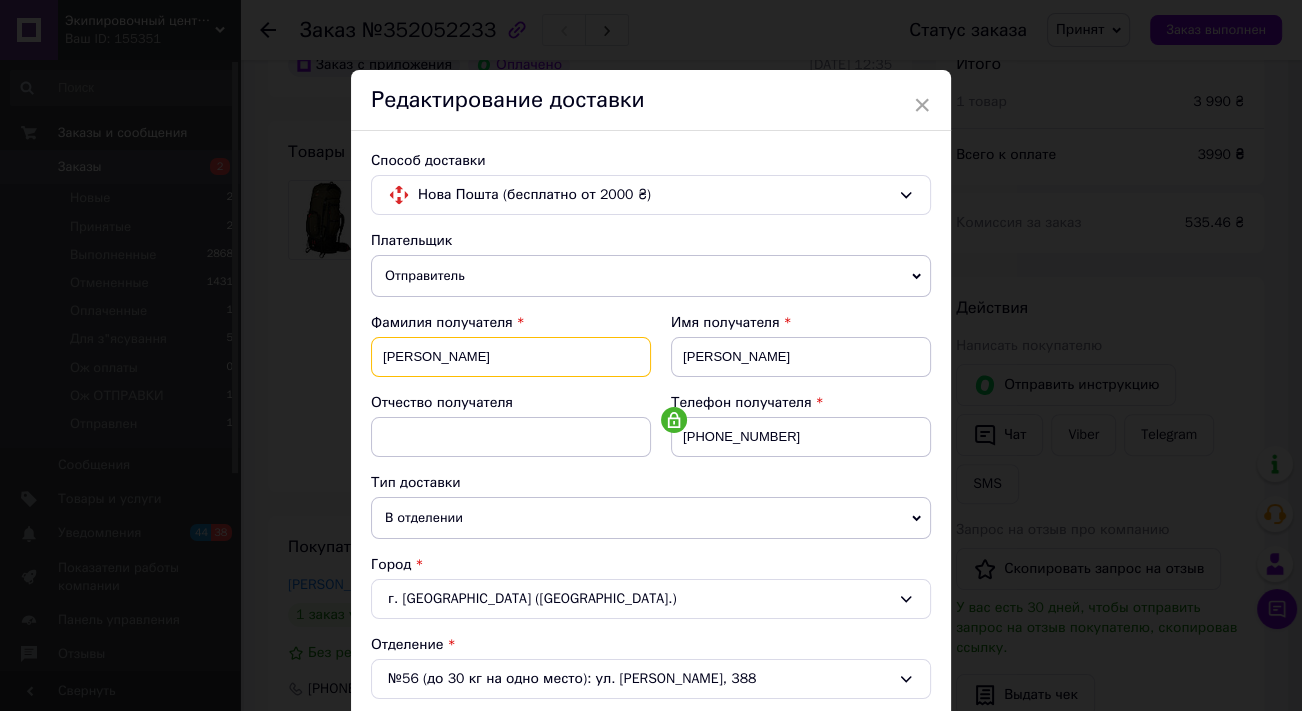 drag, startPoint x: 379, startPoint y: 358, endPoint x: 444, endPoint y: 361, distance: 65.06919 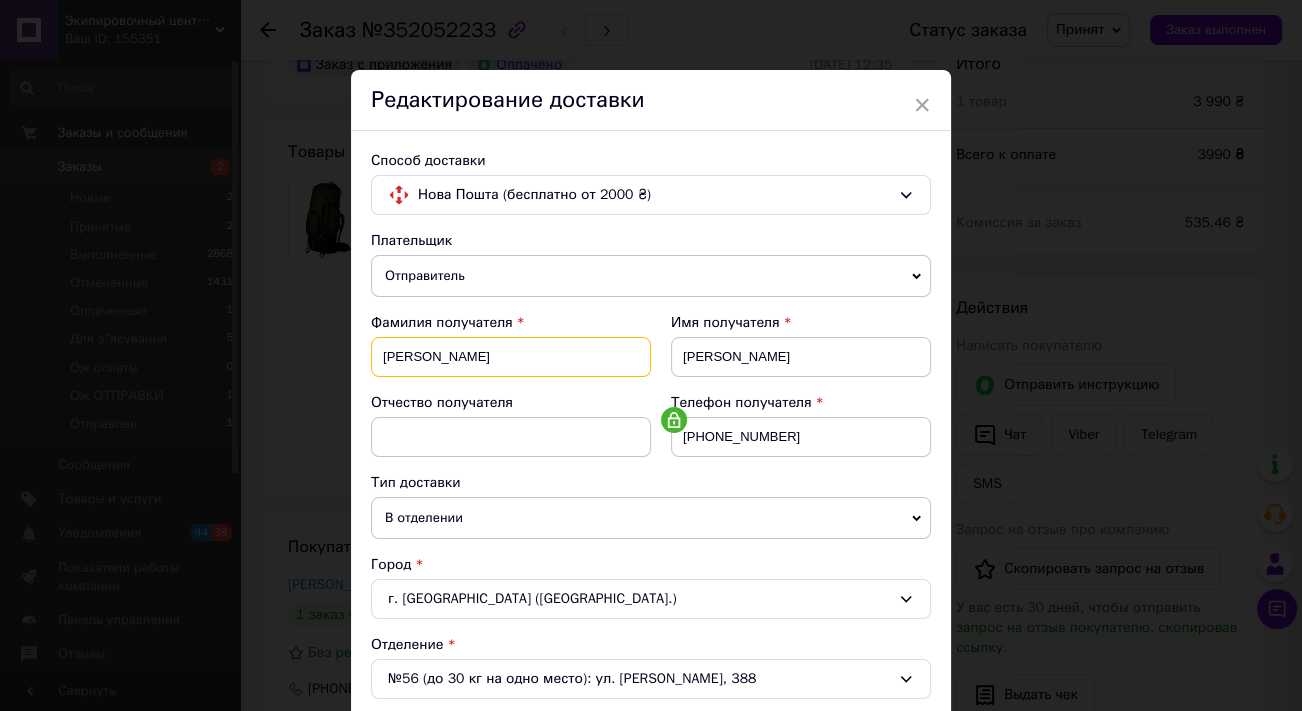 click on "[PERSON_NAME]" at bounding box center (511, 357) 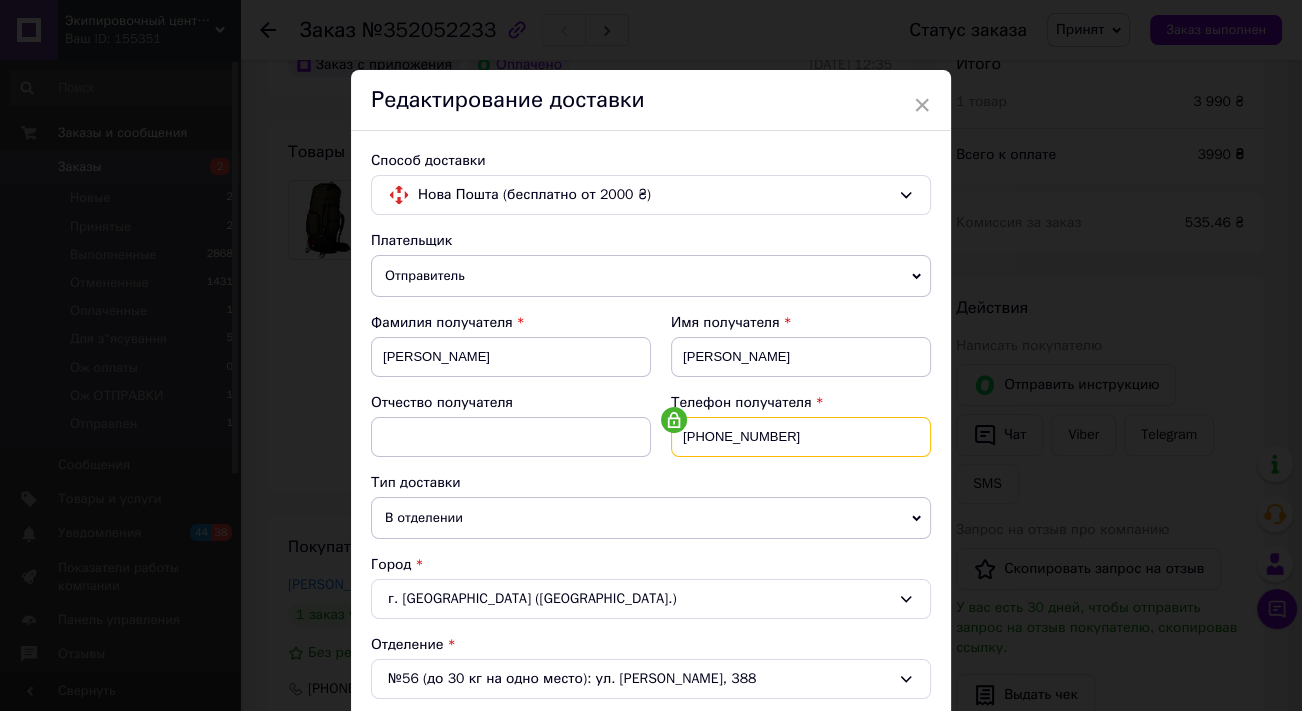 drag, startPoint x: 790, startPoint y: 443, endPoint x: 668, endPoint y: 445, distance: 122.016396 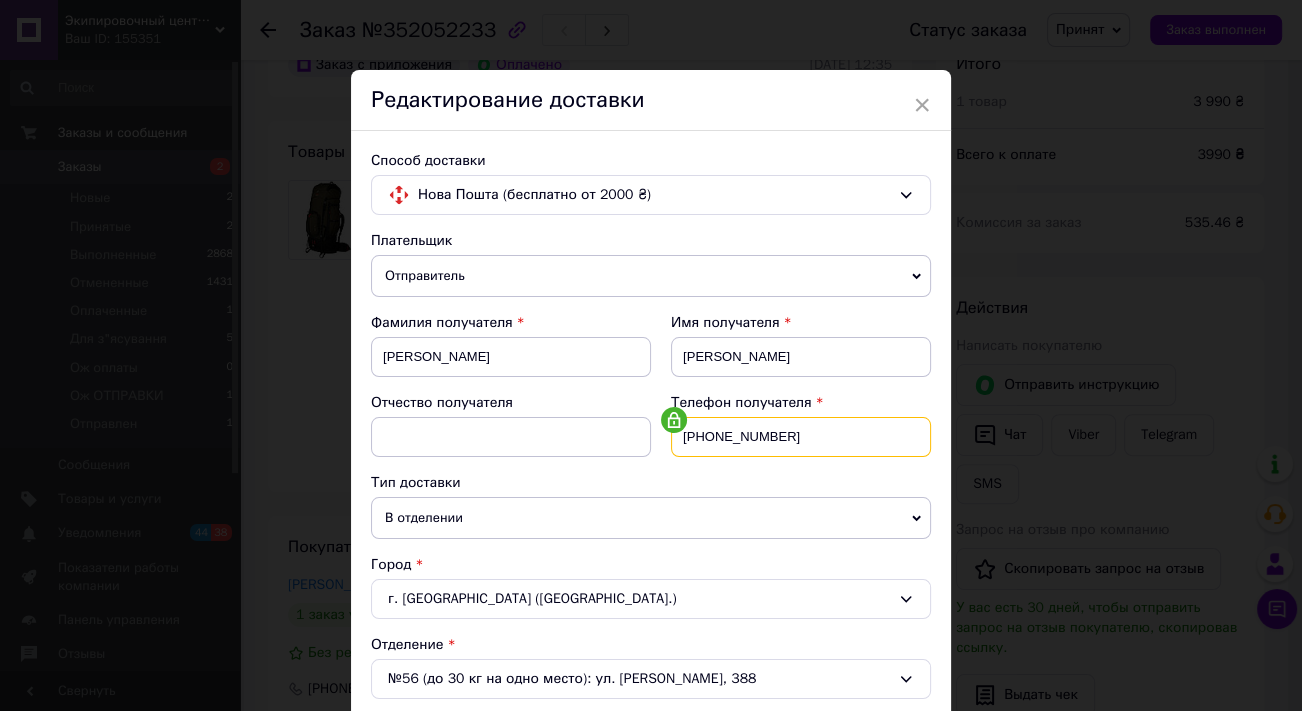 click on "[PHONE_NUMBER]" at bounding box center (801, 437) 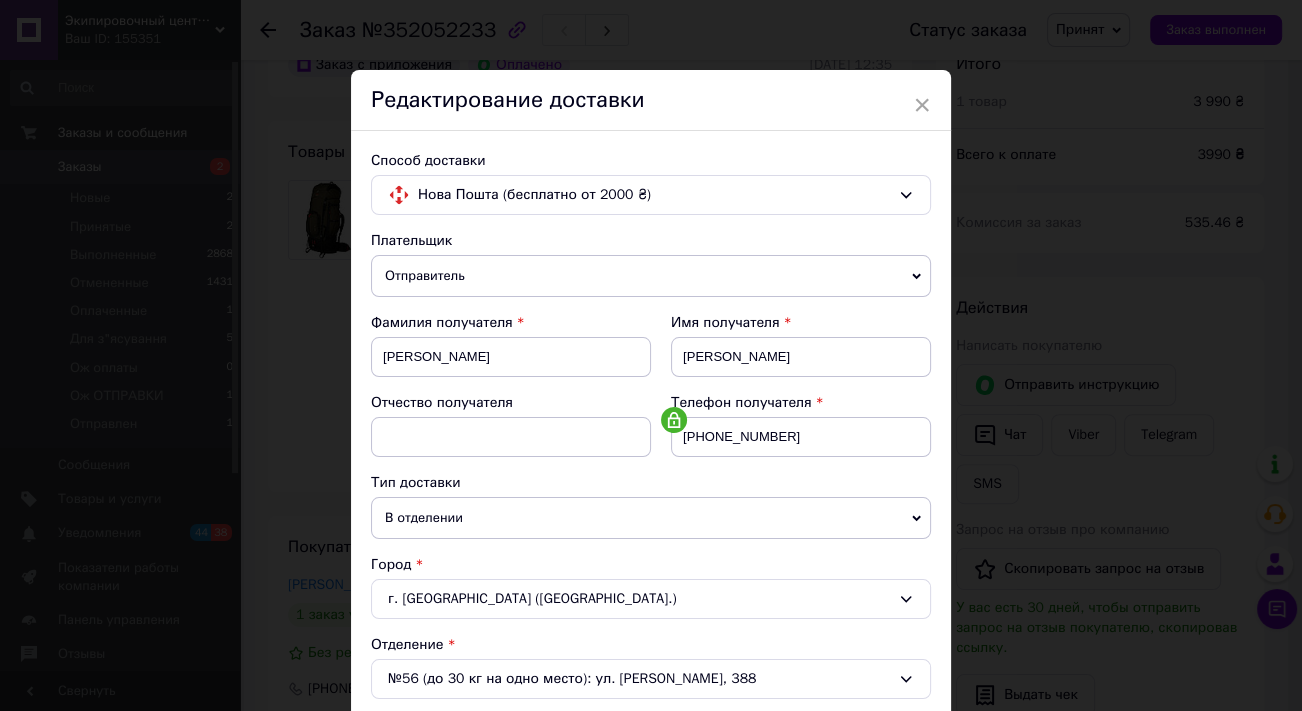 click on "Город" at bounding box center [651, 565] 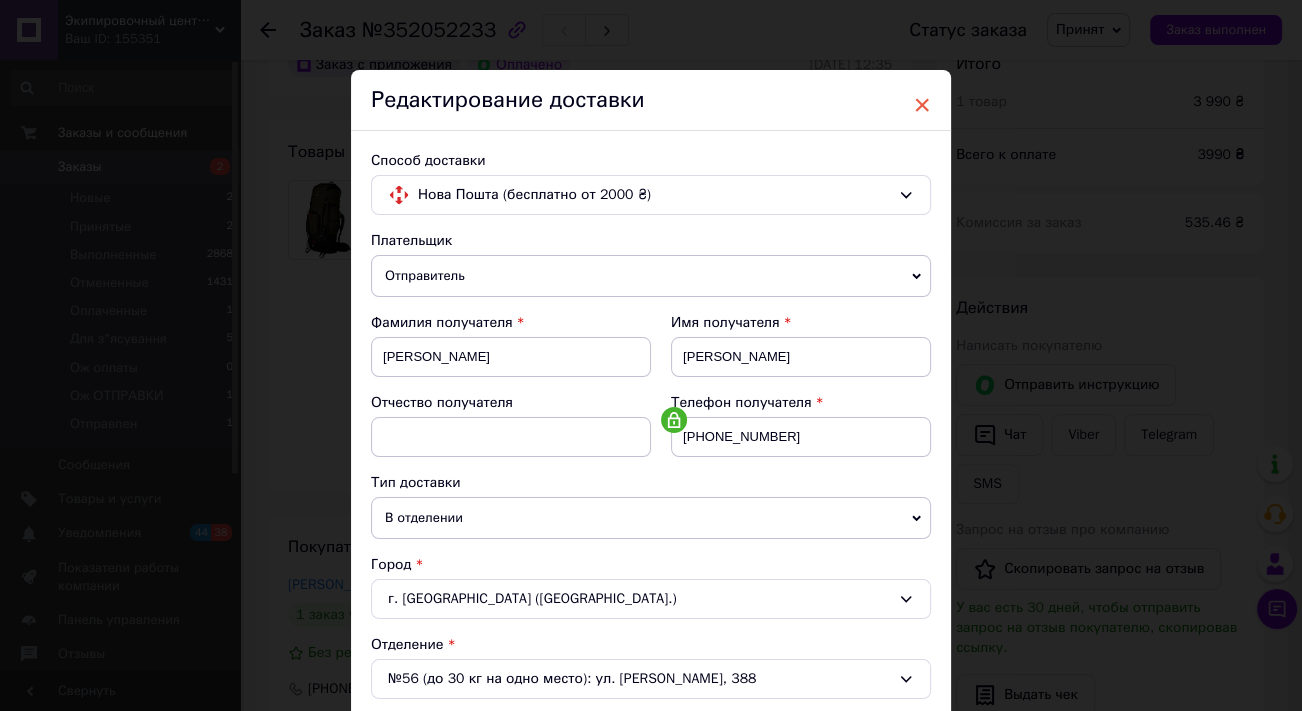 click on "×" at bounding box center [922, 105] 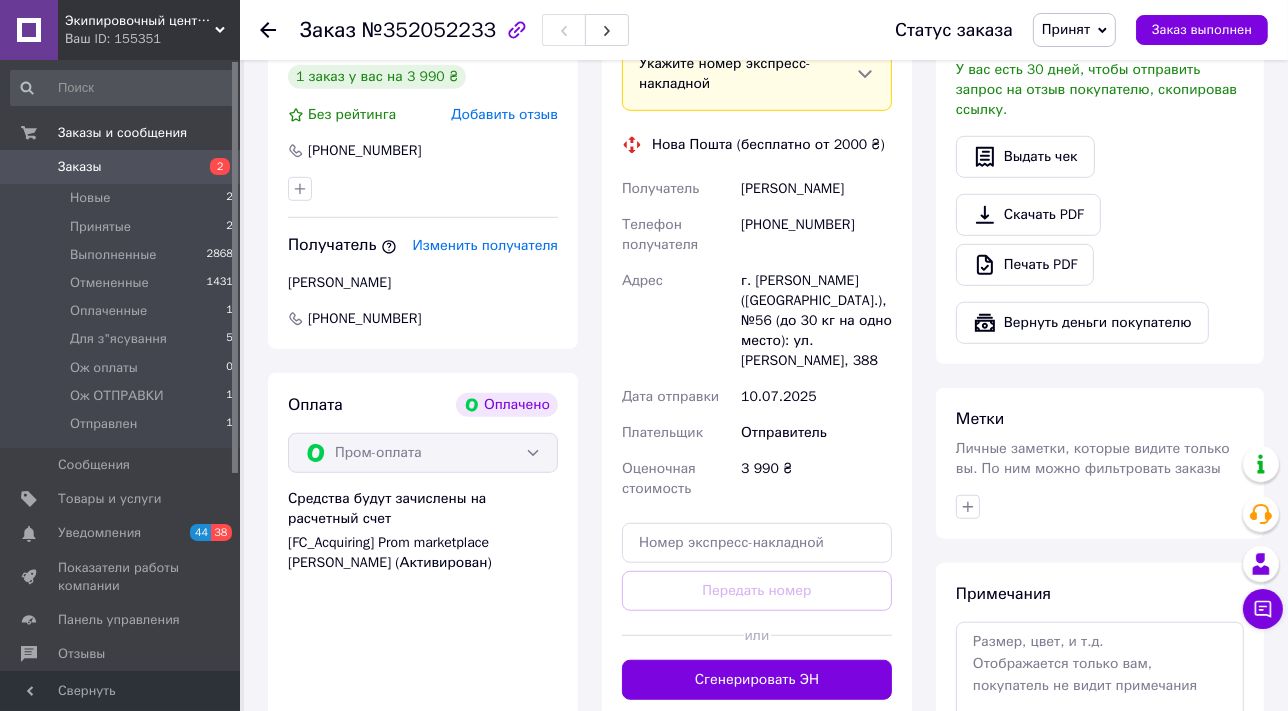 scroll, scrollTop: 1173, scrollLeft: 0, axis: vertical 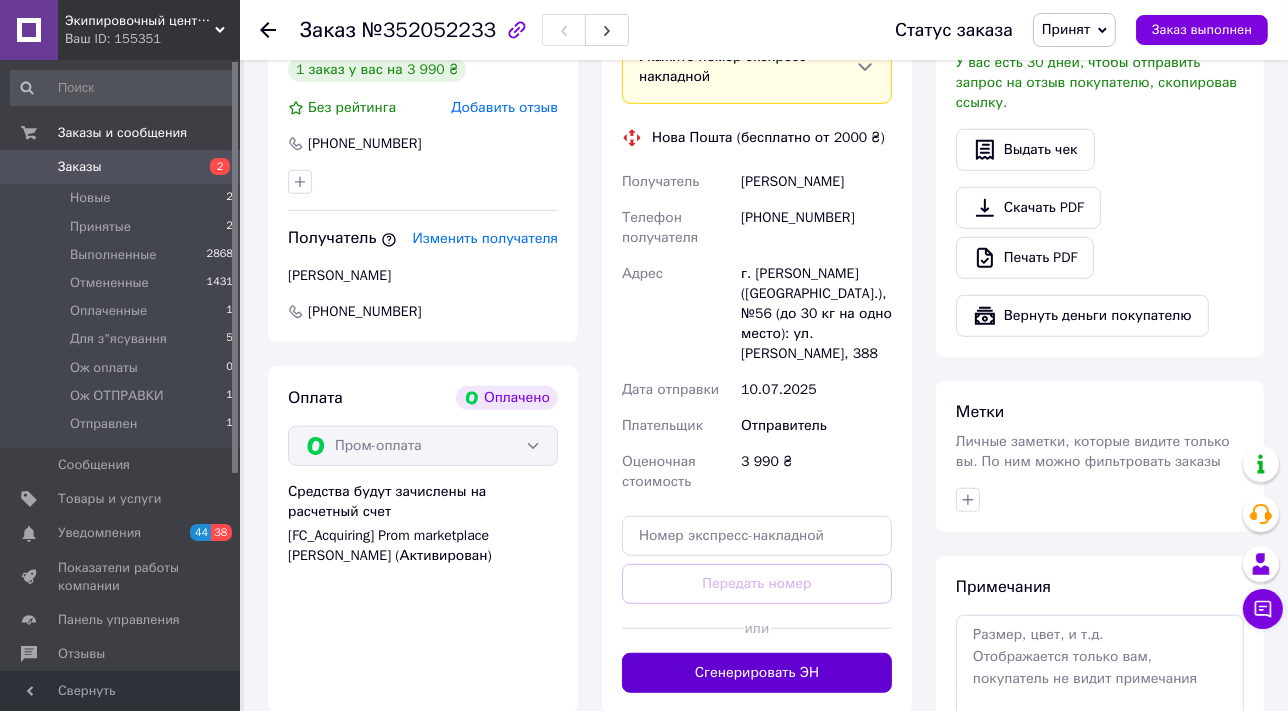 click on "Сгенерировать ЭН" at bounding box center (757, 673) 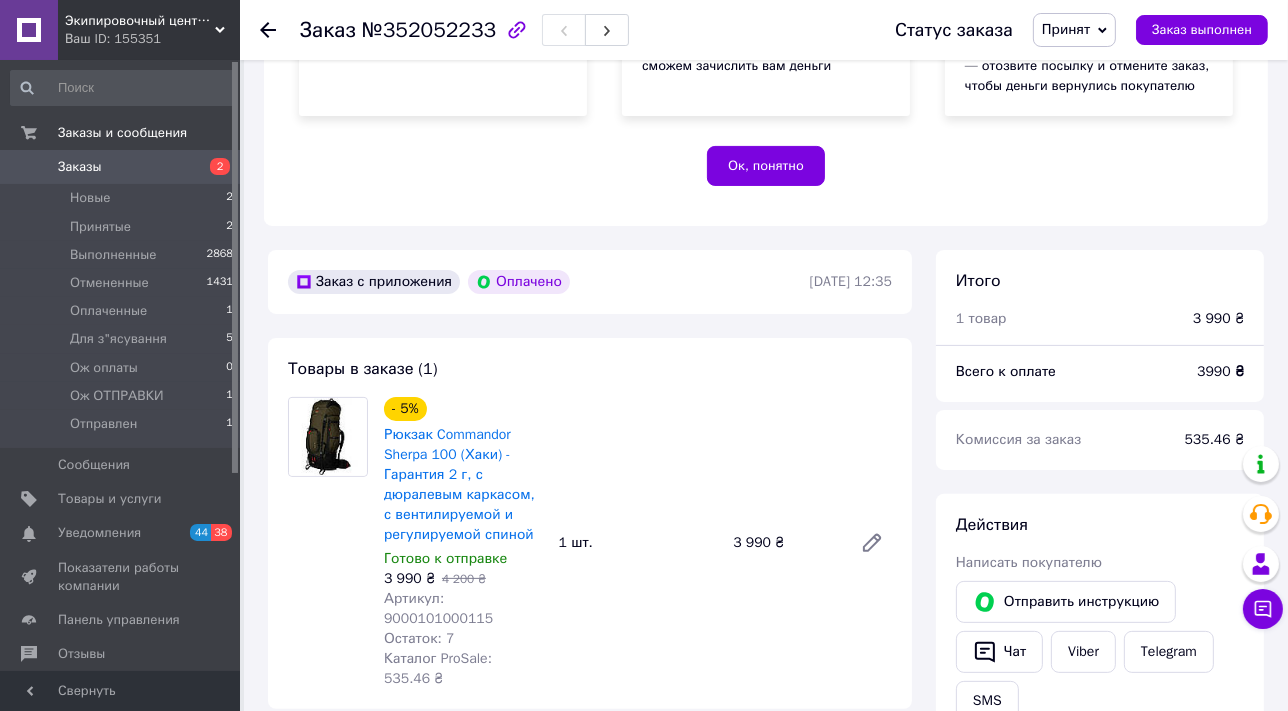 scroll, scrollTop: 446, scrollLeft: 0, axis: vertical 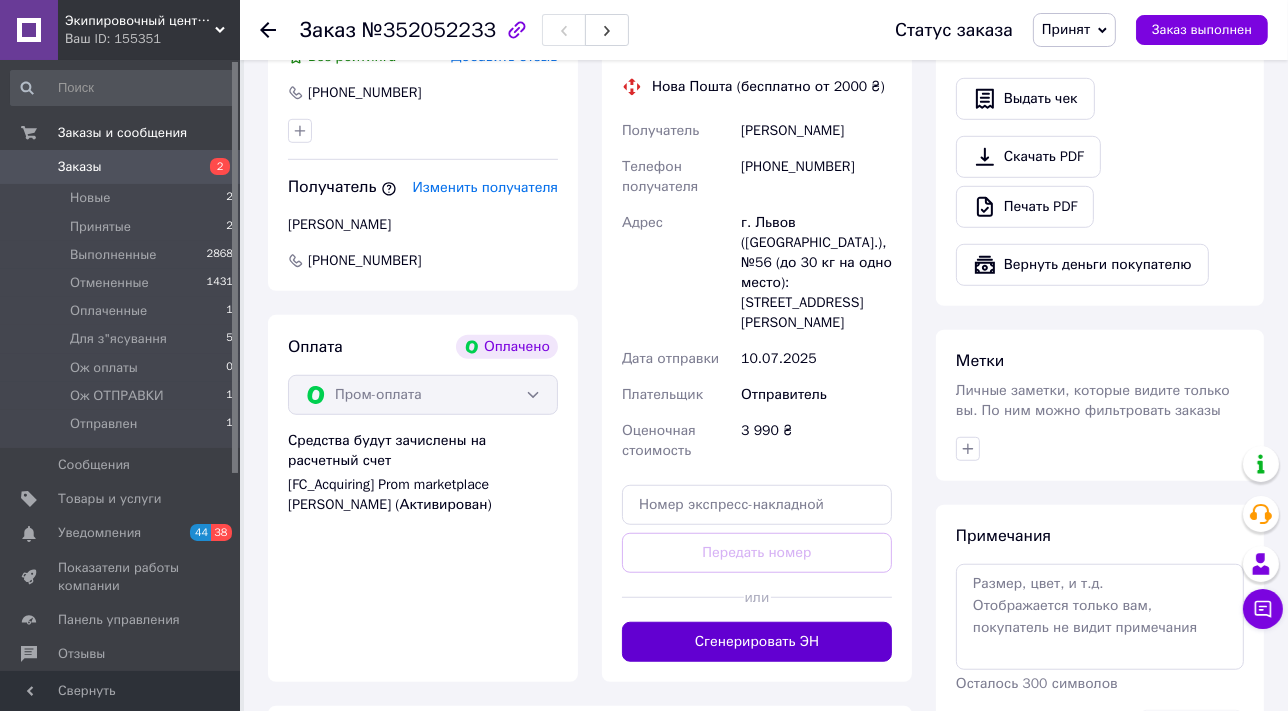 click on "Сгенерировать ЭН" at bounding box center [757, 642] 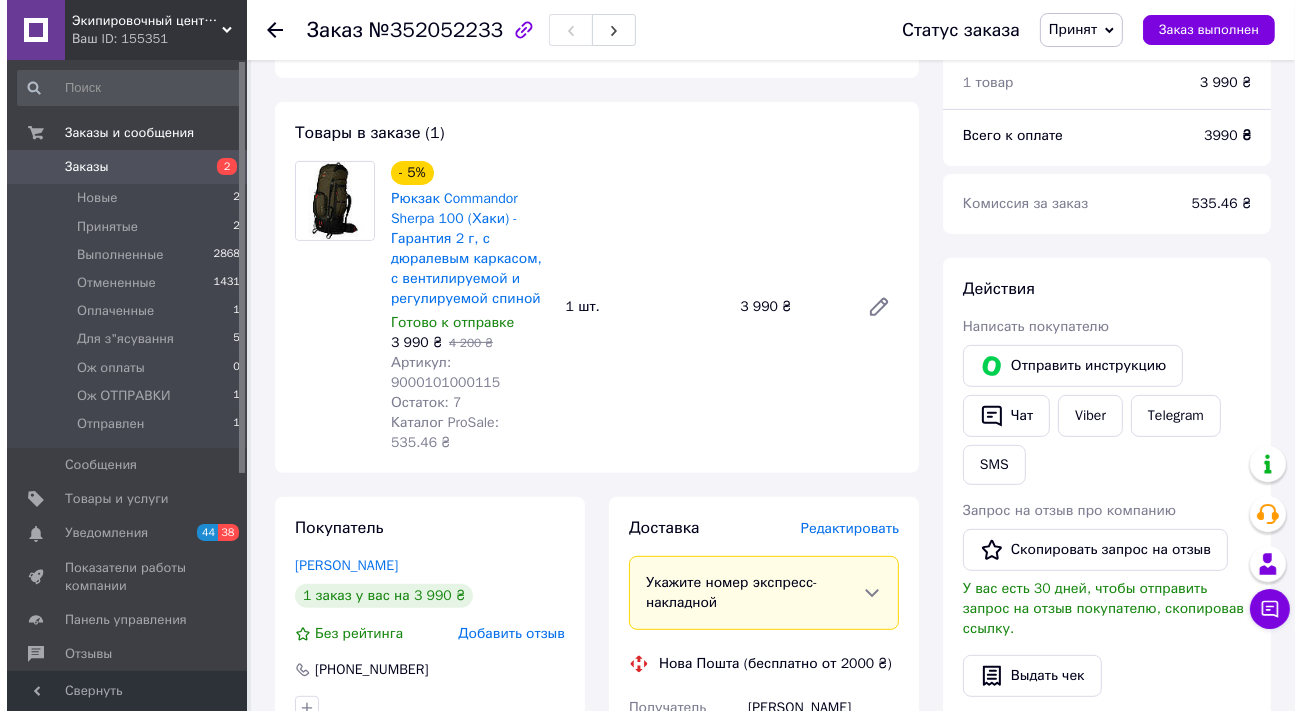 scroll, scrollTop: 679, scrollLeft: 0, axis: vertical 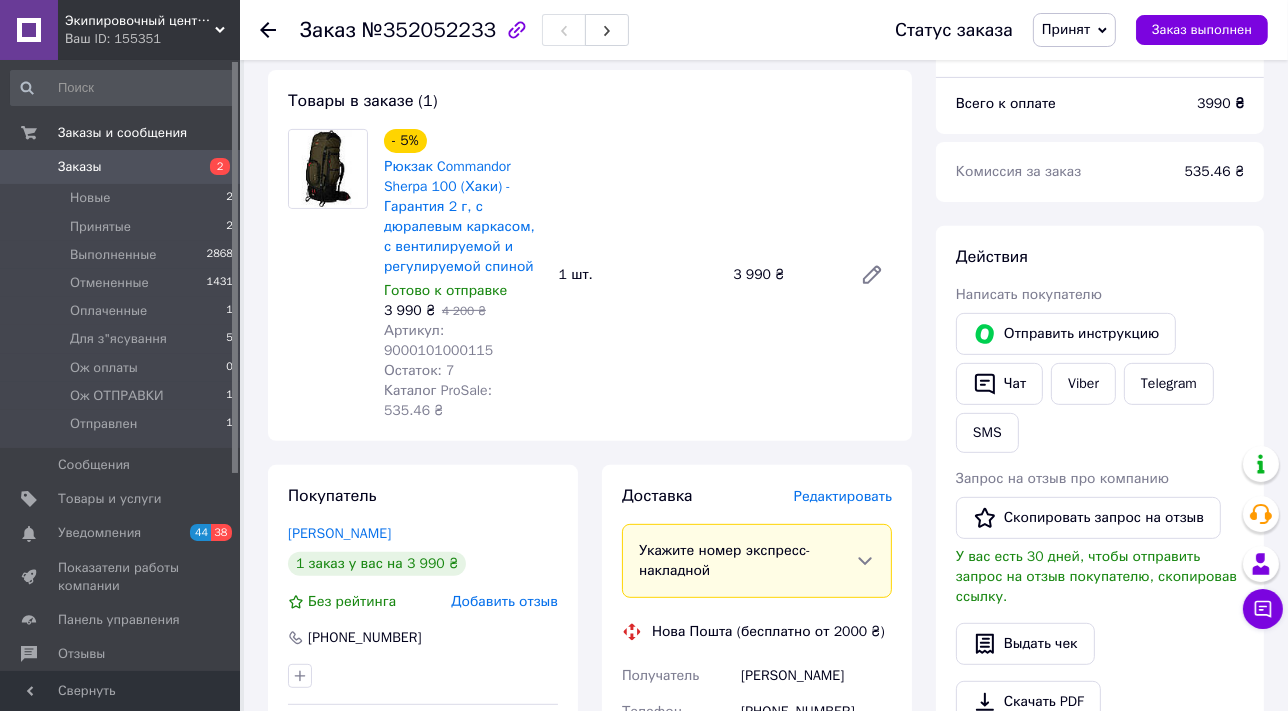 click on "Редактировать" at bounding box center (843, 496) 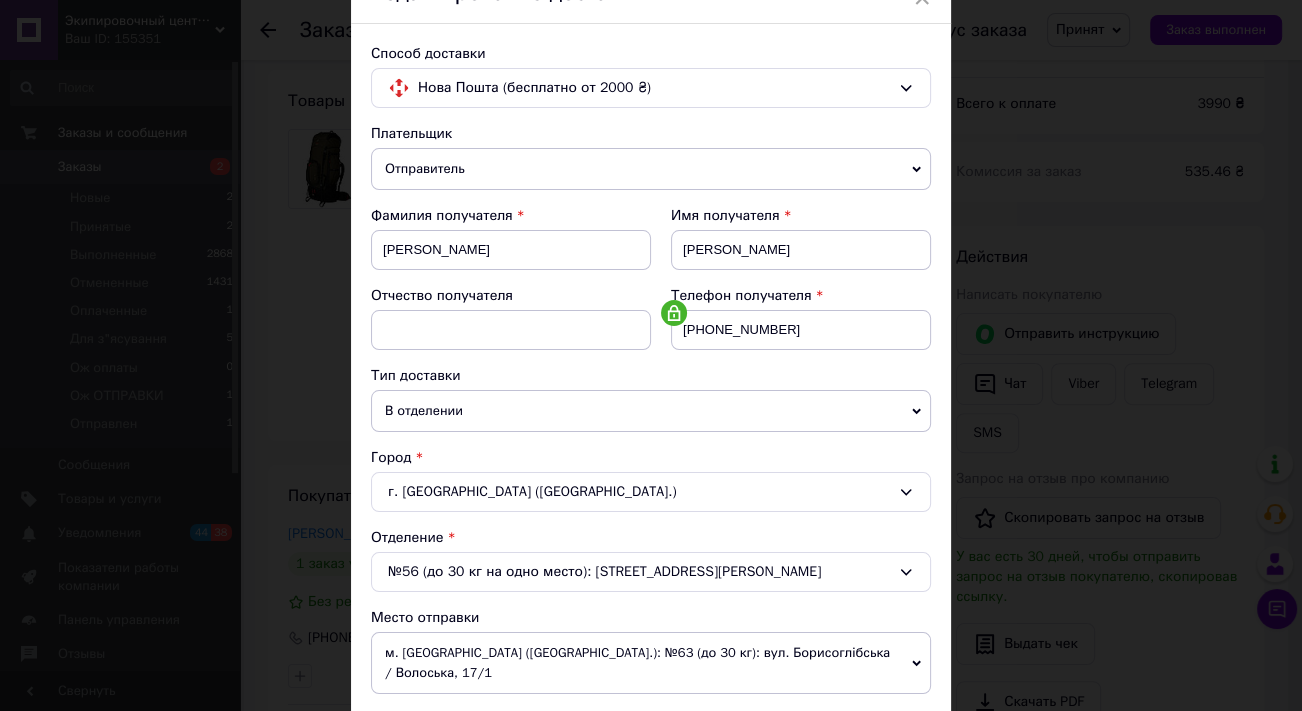 scroll, scrollTop: 90, scrollLeft: 0, axis: vertical 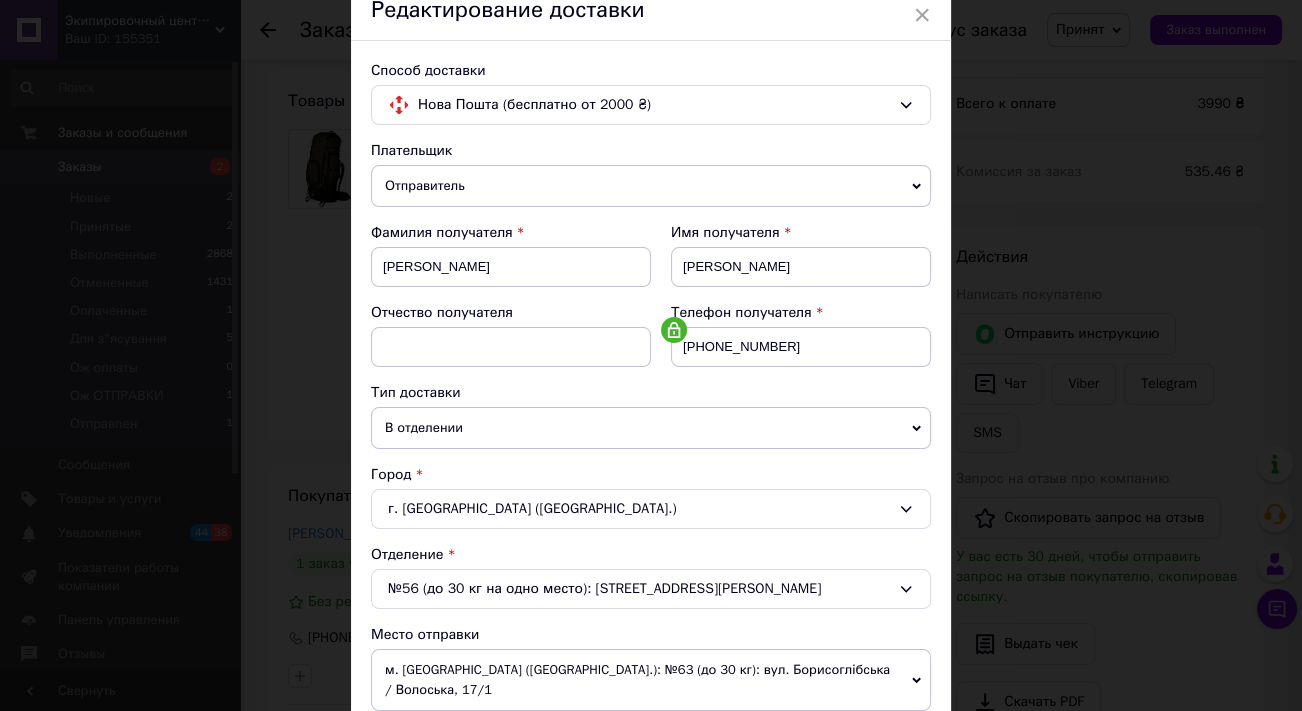 click on "Отправитель" at bounding box center (651, 186) 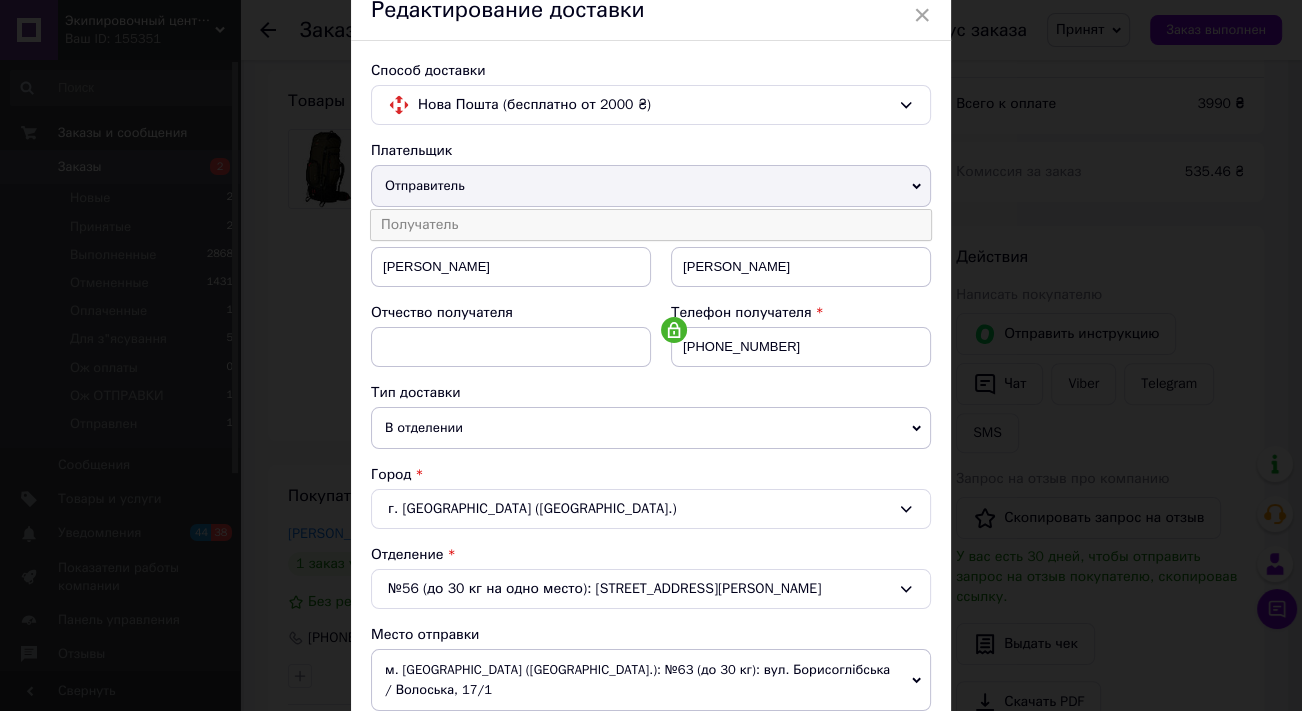 click on "Получатель" at bounding box center (651, 225) 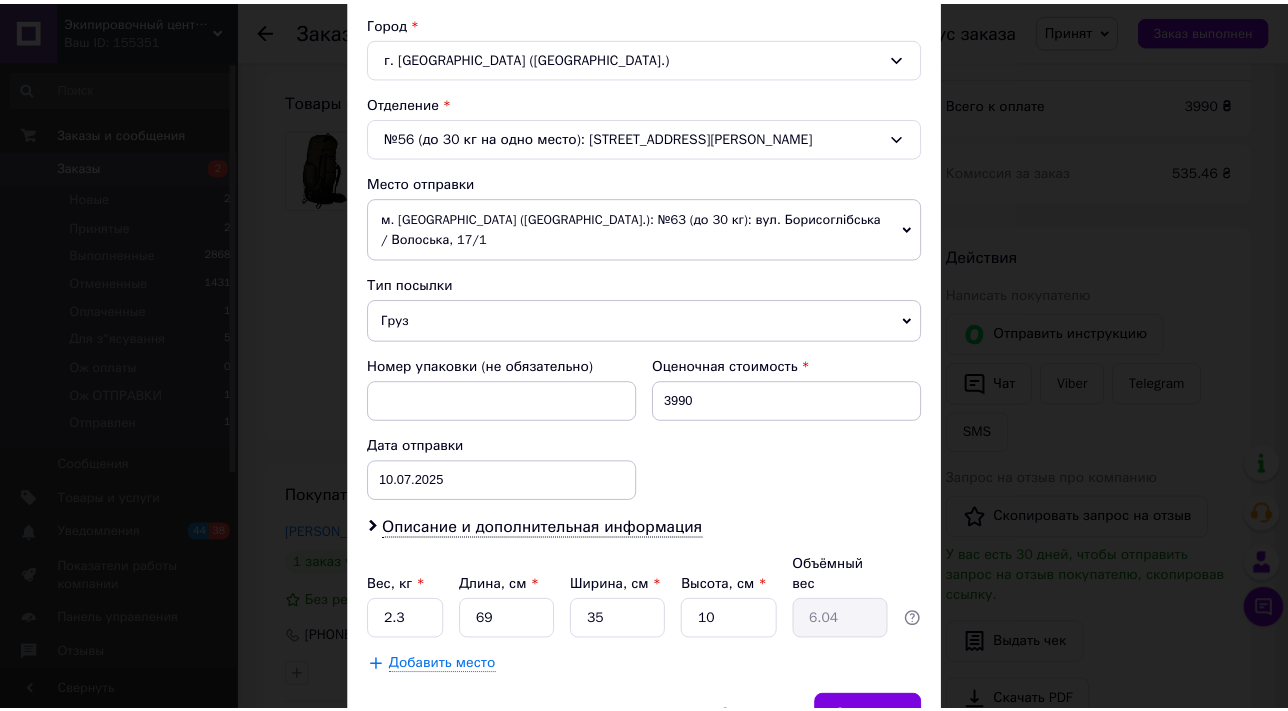 scroll, scrollTop: 523, scrollLeft: 0, axis: vertical 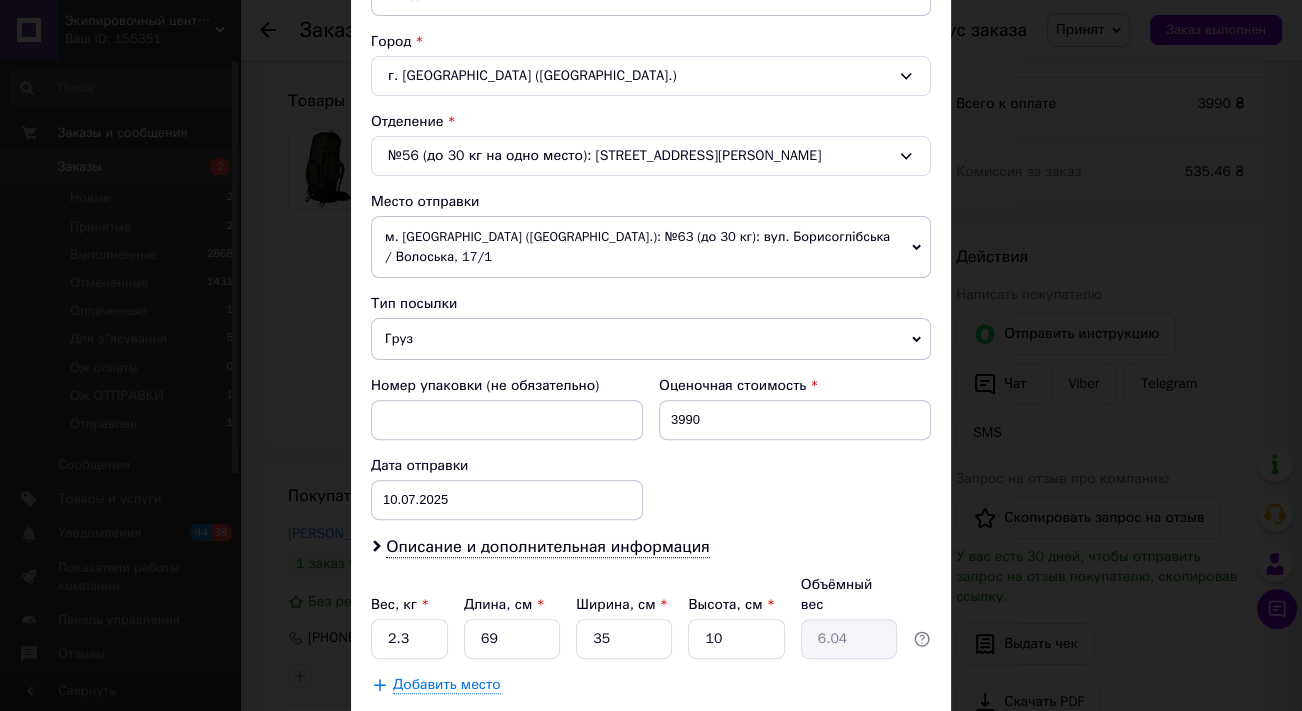 click on "Сохранить" at bounding box center (877, 735) 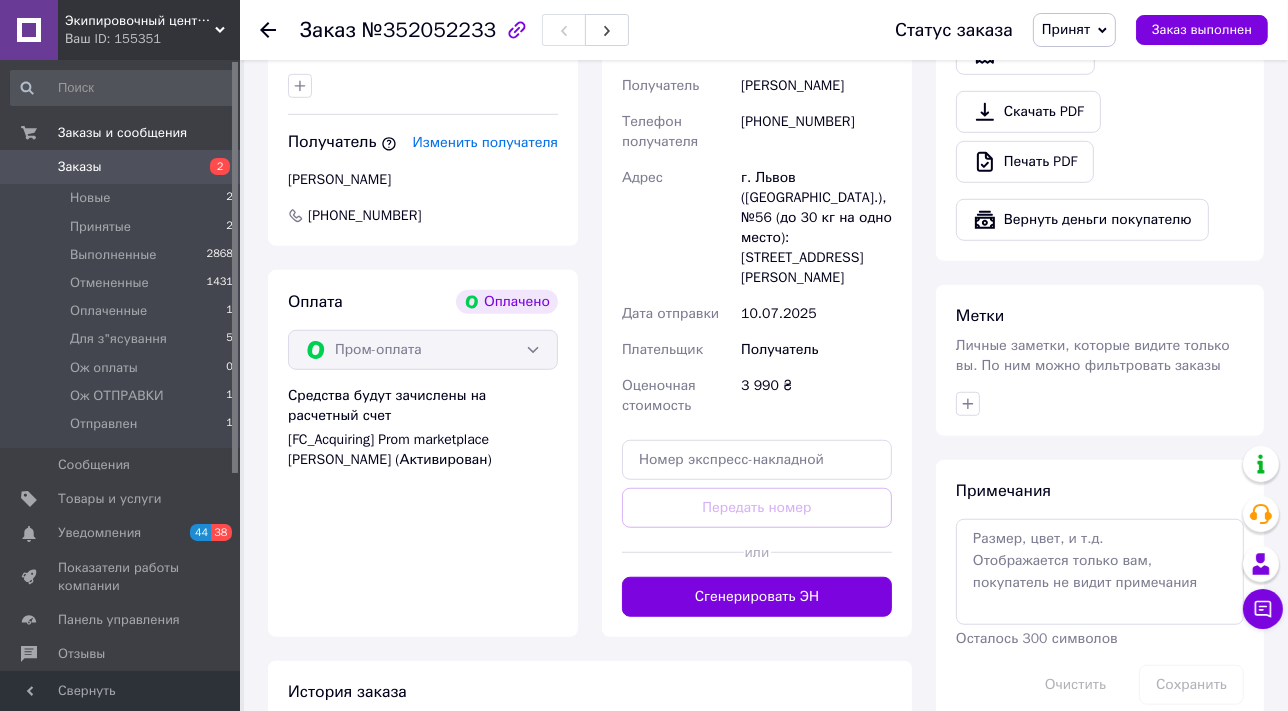 scroll, scrollTop: 1272, scrollLeft: 0, axis: vertical 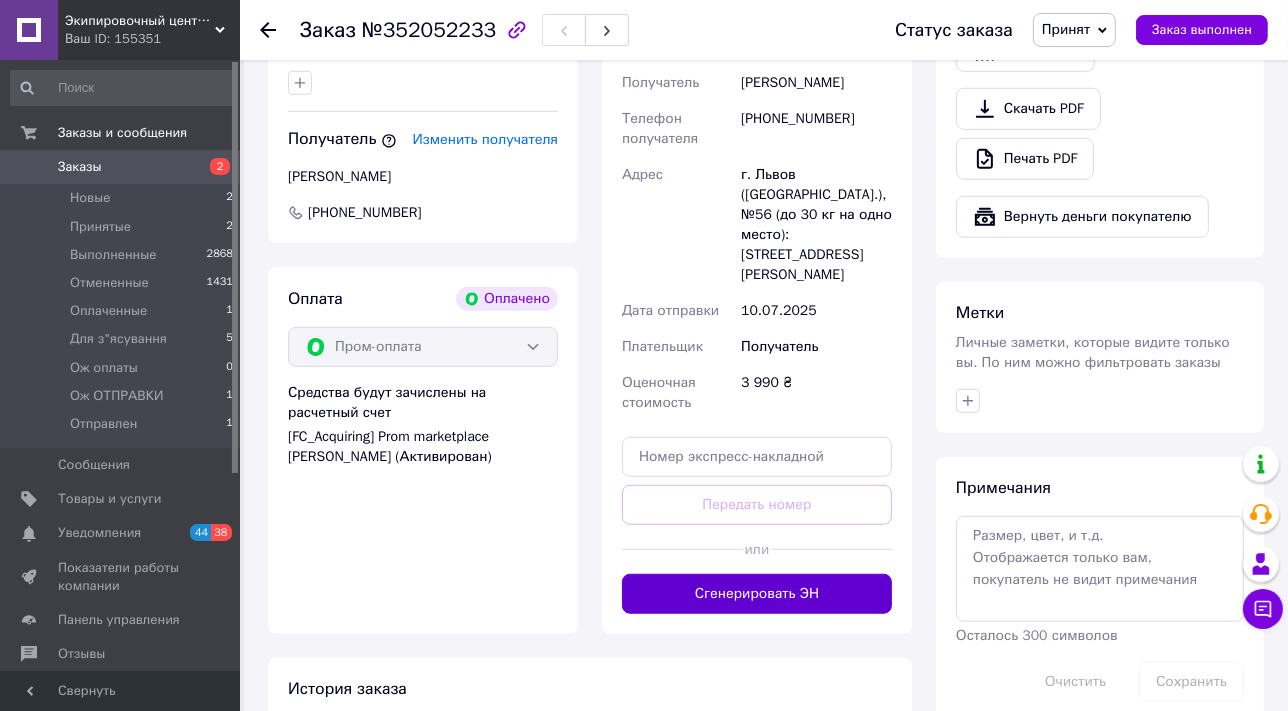 click on "Сгенерировать ЭН" at bounding box center [757, 594] 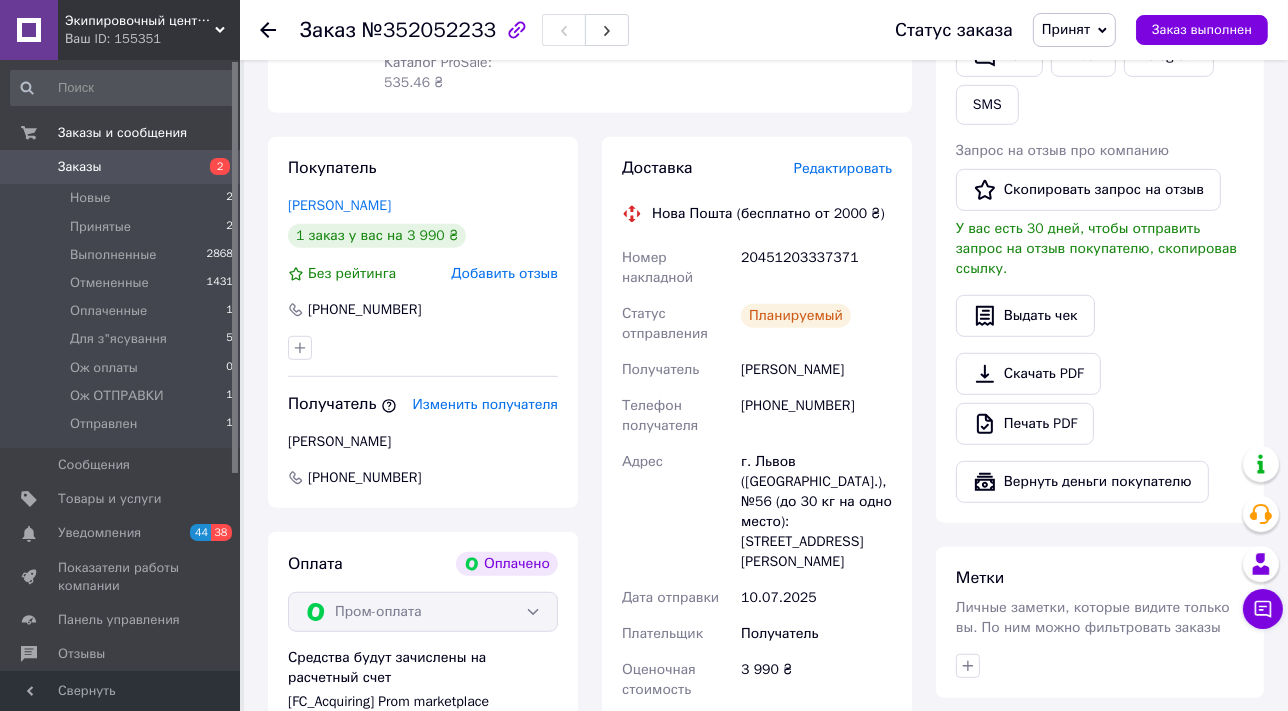 scroll, scrollTop: 1000, scrollLeft: 0, axis: vertical 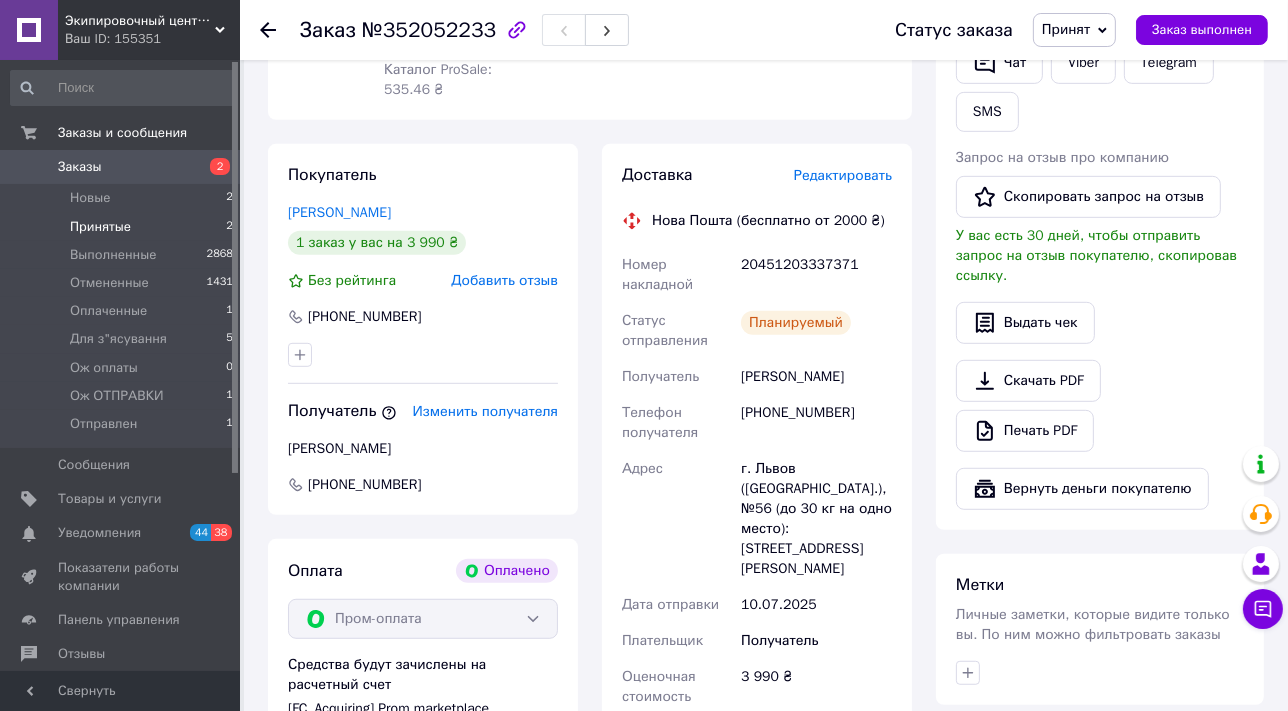 click on "Принятые" at bounding box center [100, 227] 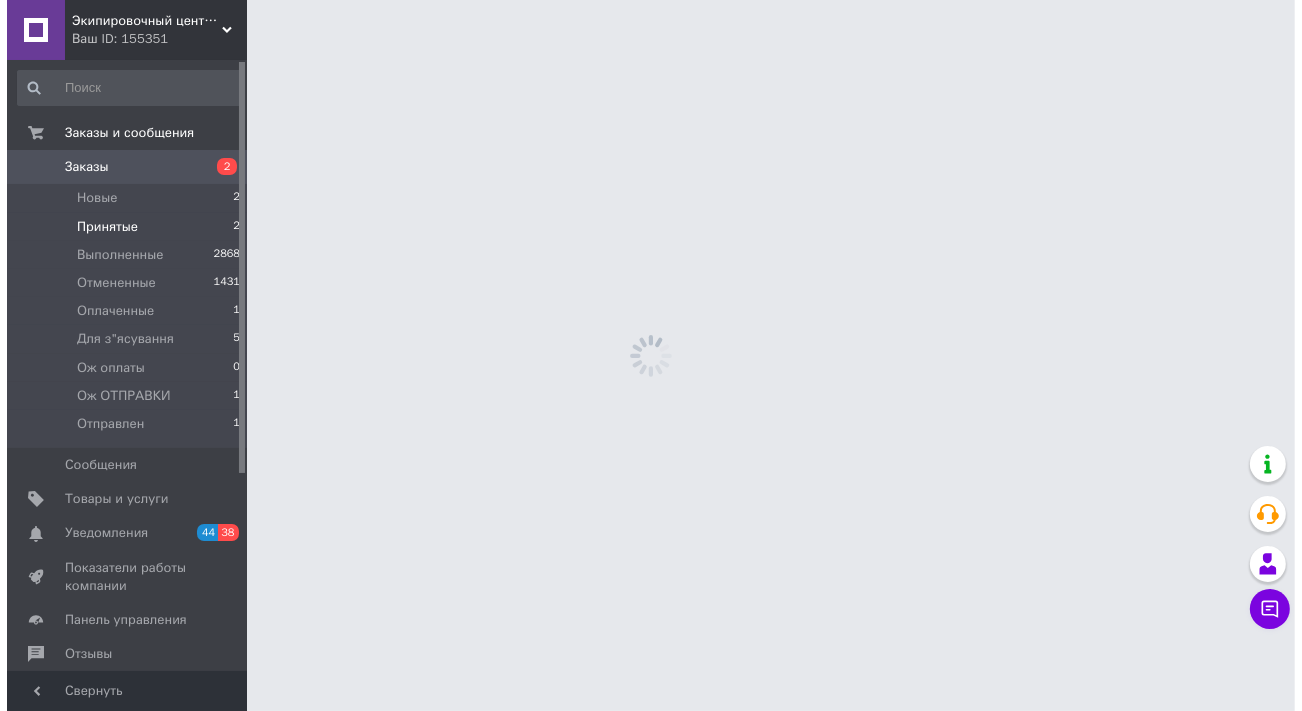 scroll, scrollTop: 0, scrollLeft: 0, axis: both 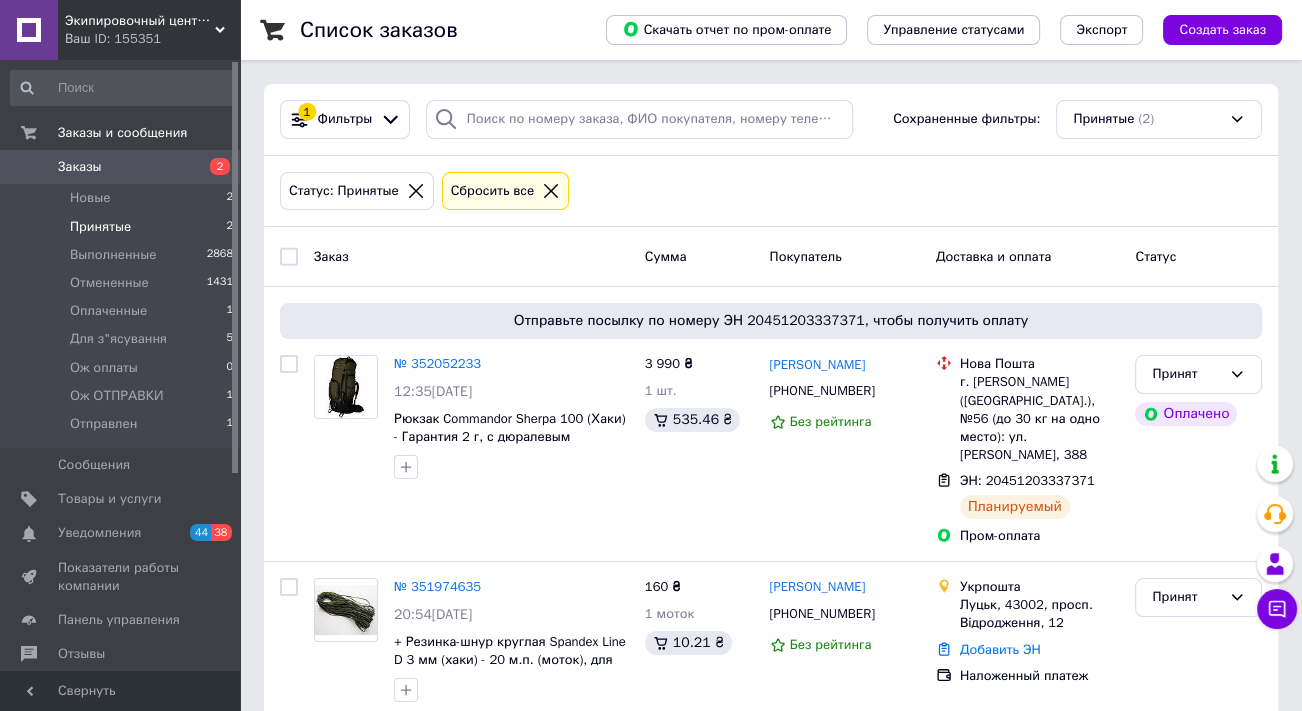 click on "Принятые" at bounding box center (100, 227) 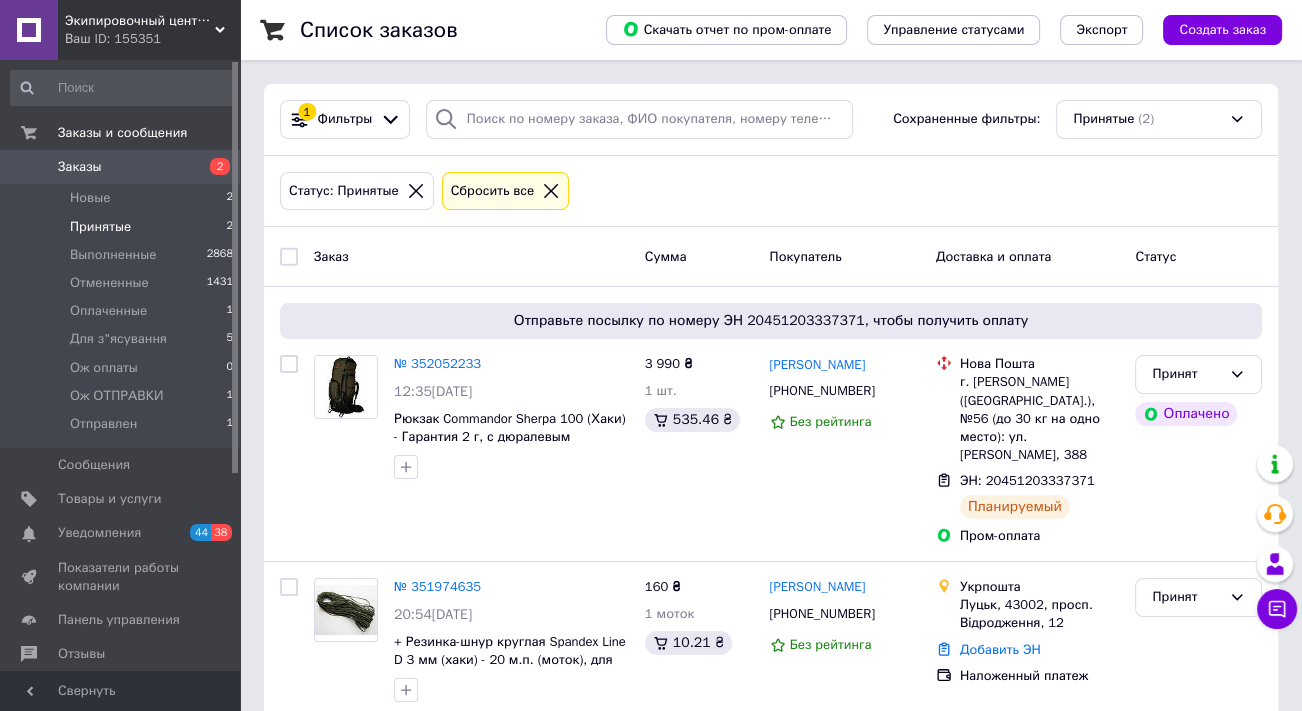click on "Принятые" at bounding box center [100, 227] 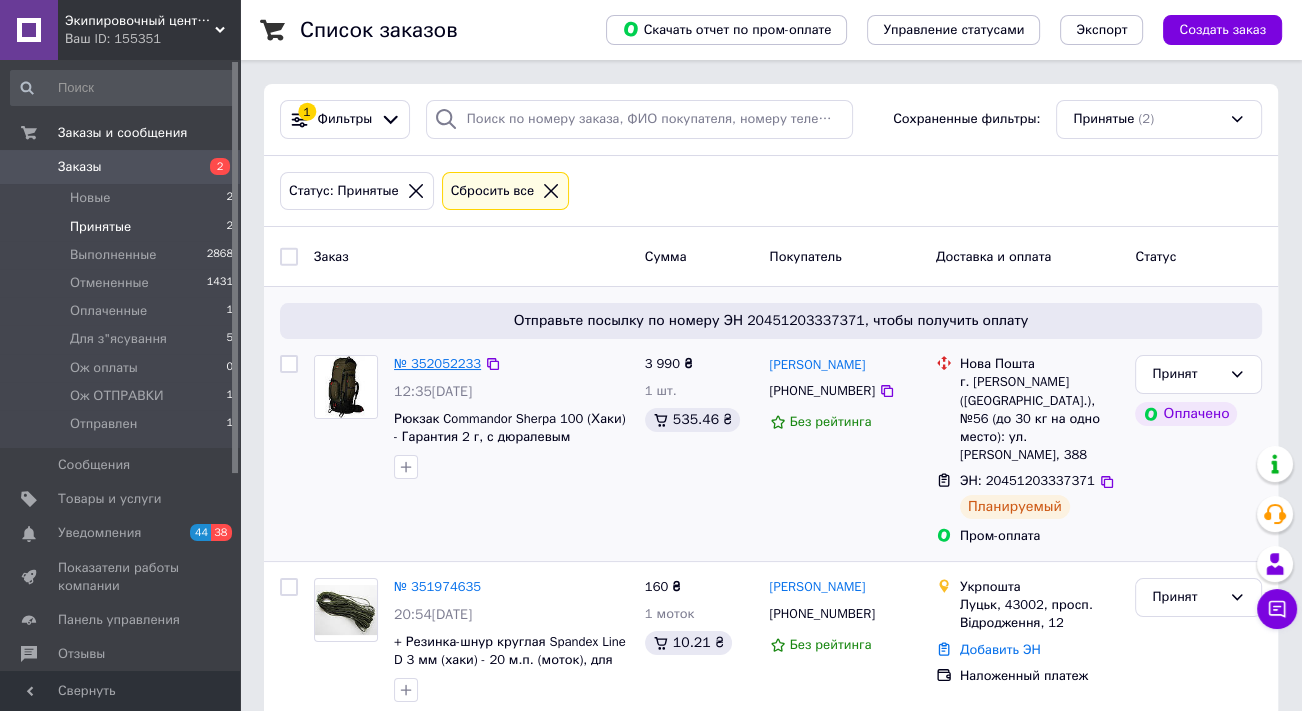 click on "№ 352052233" at bounding box center (437, 363) 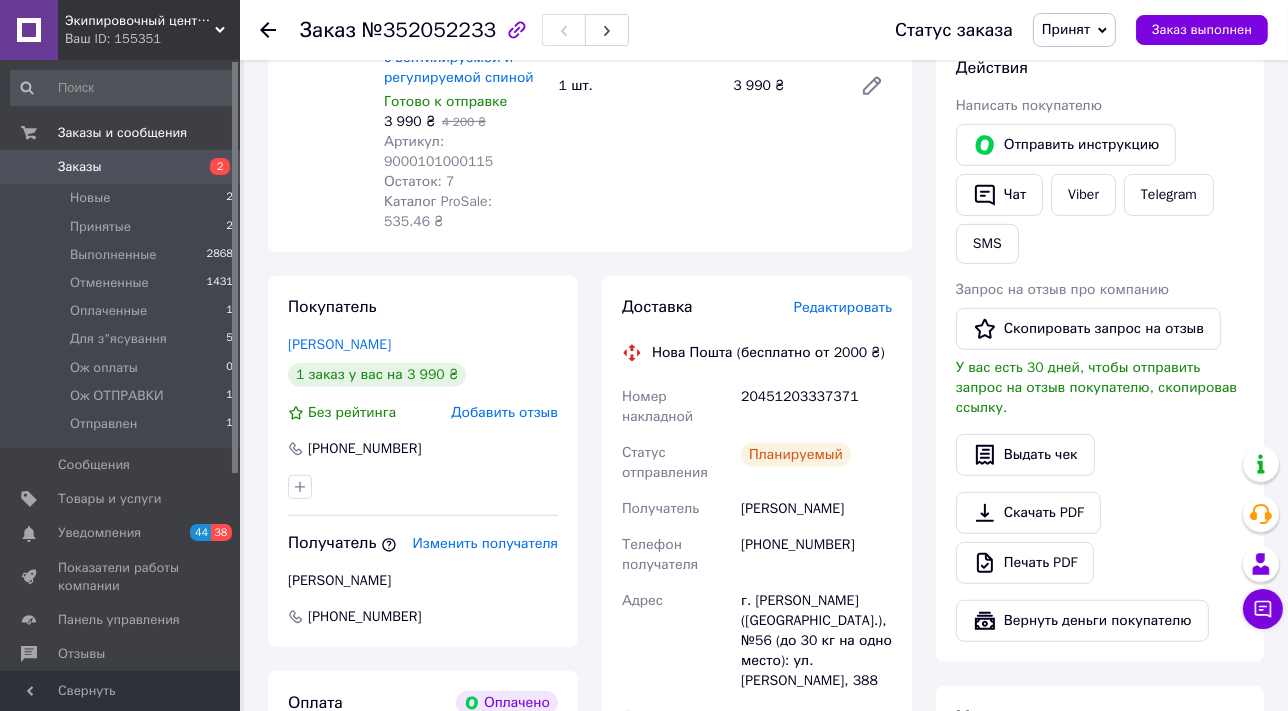 scroll, scrollTop: 909, scrollLeft: 0, axis: vertical 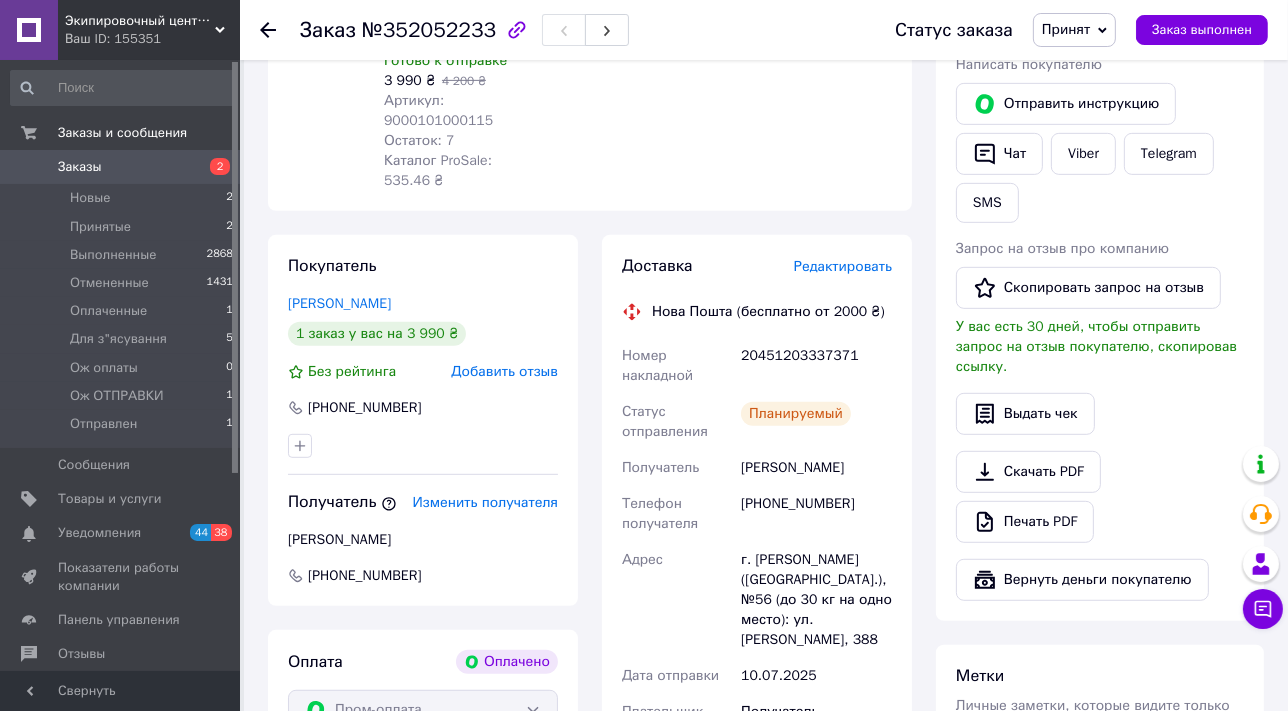click on "Редактировать" at bounding box center (843, 266) 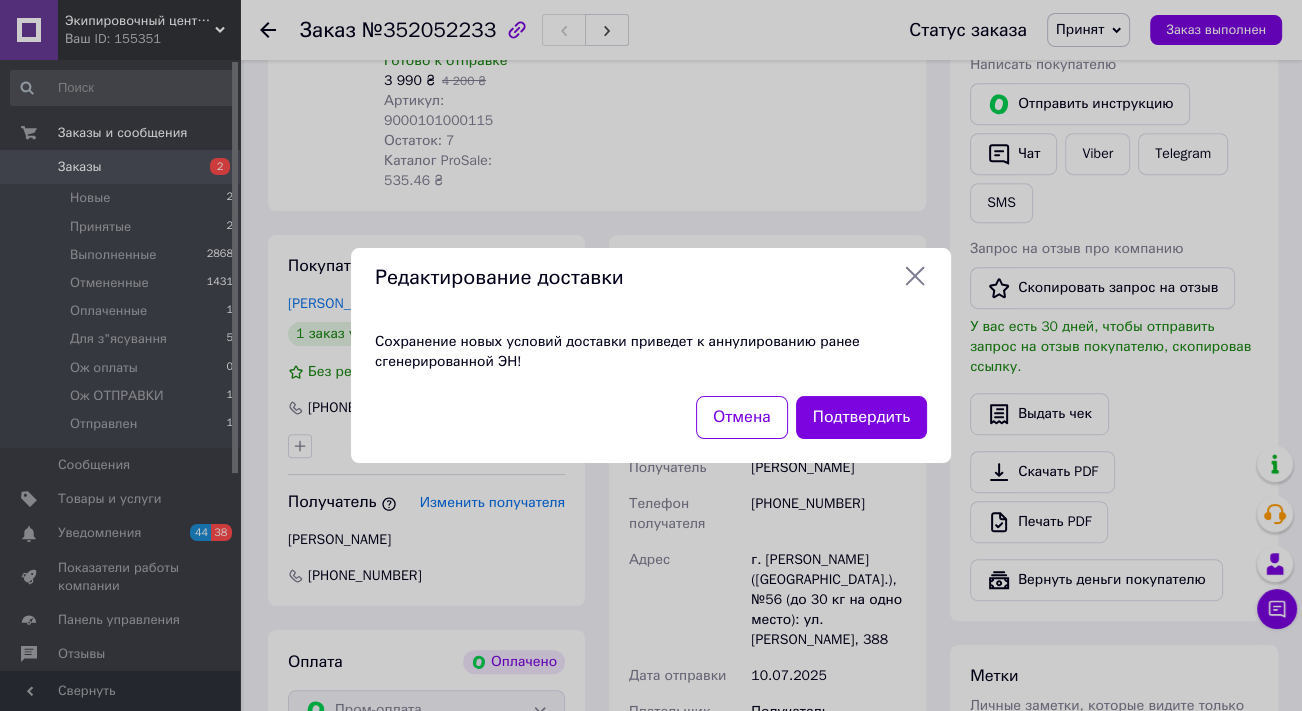 click 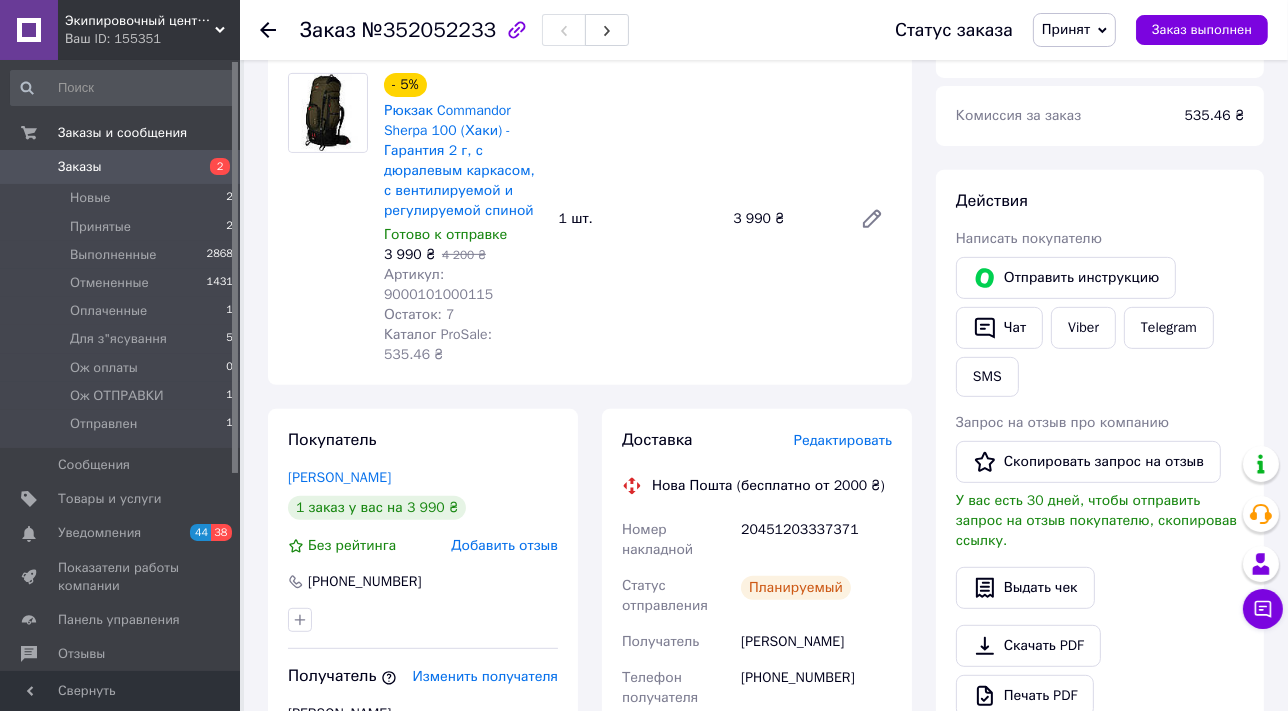 scroll, scrollTop: 727, scrollLeft: 0, axis: vertical 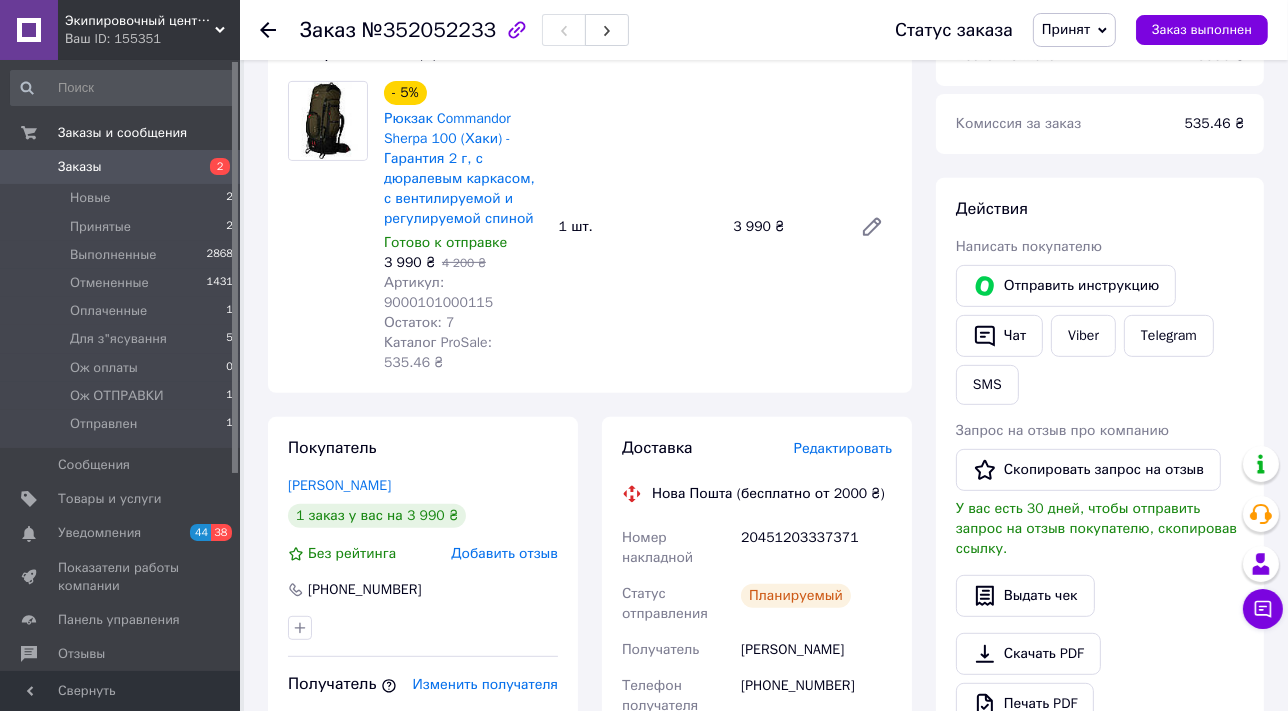 click on "Принят" at bounding box center [1066, 29] 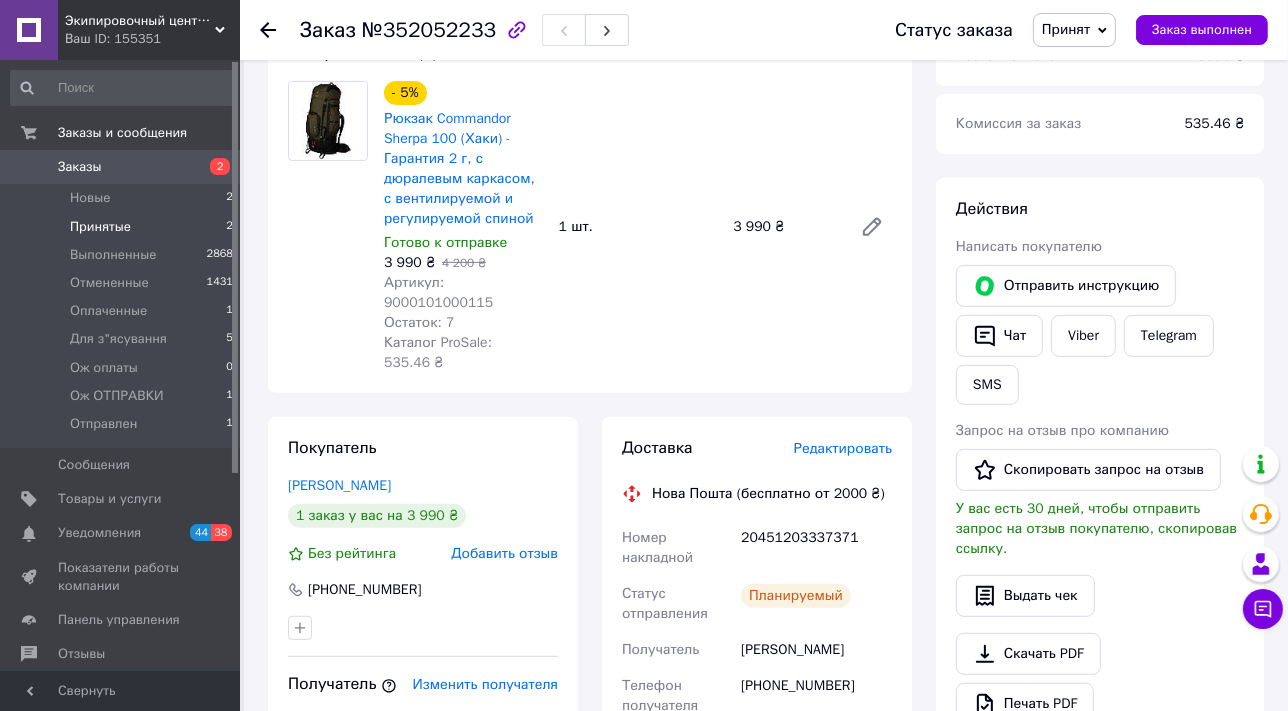 click on "Принятые" at bounding box center [100, 227] 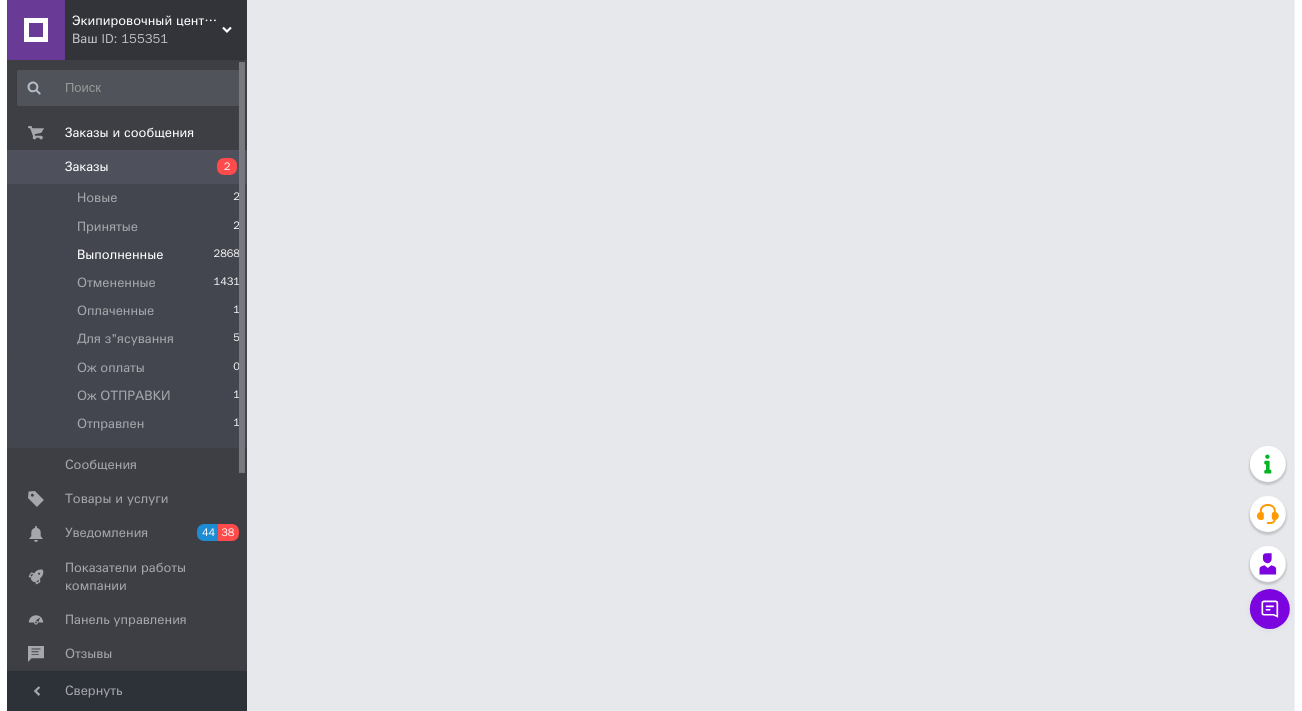 scroll, scrollTop: 0, scrollLeft: 0, axis: both 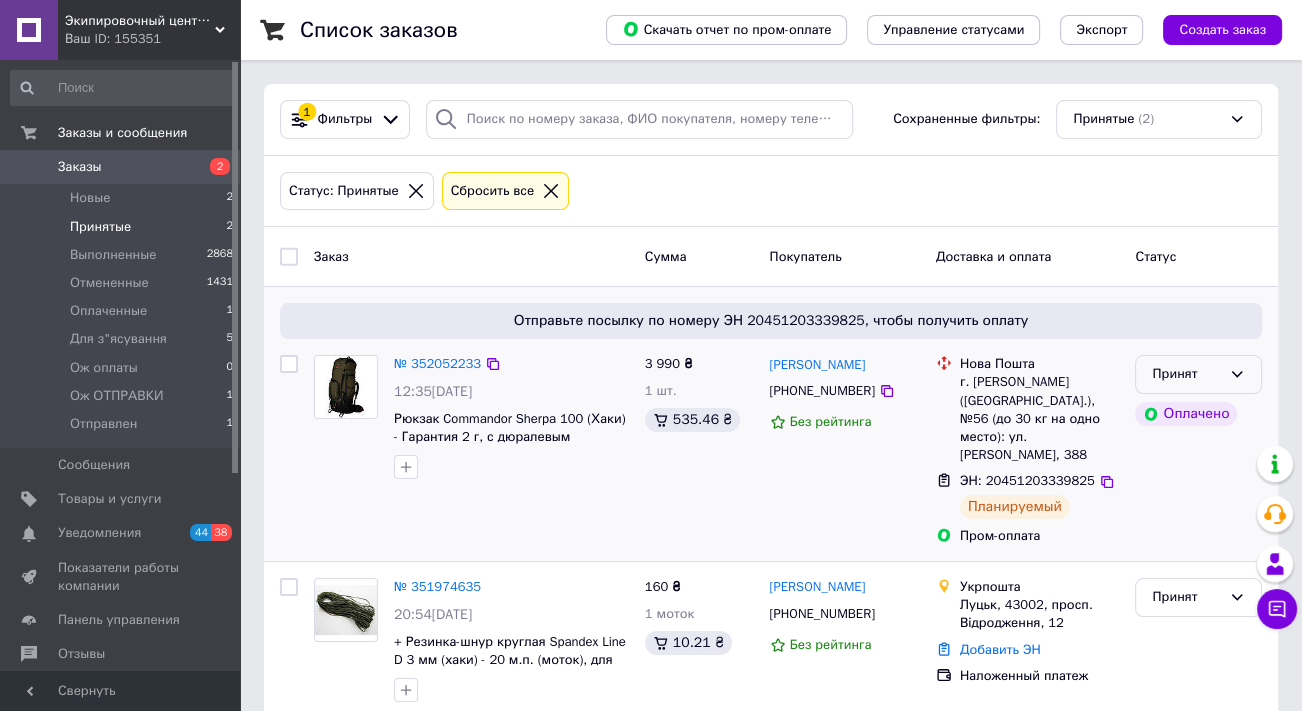 click 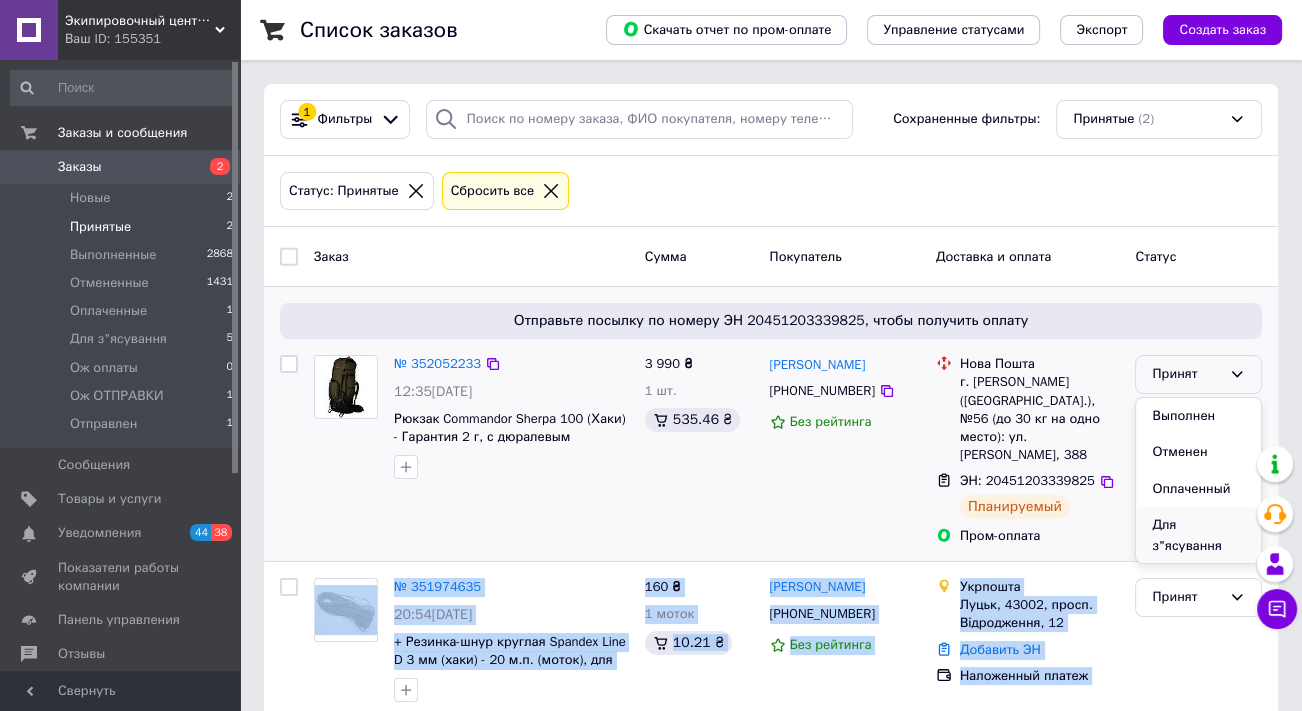 drag, startPoint x: 1256, startPoint y: 483, endPoint x: 1249, endPoint y: 511, distance: 28.86174 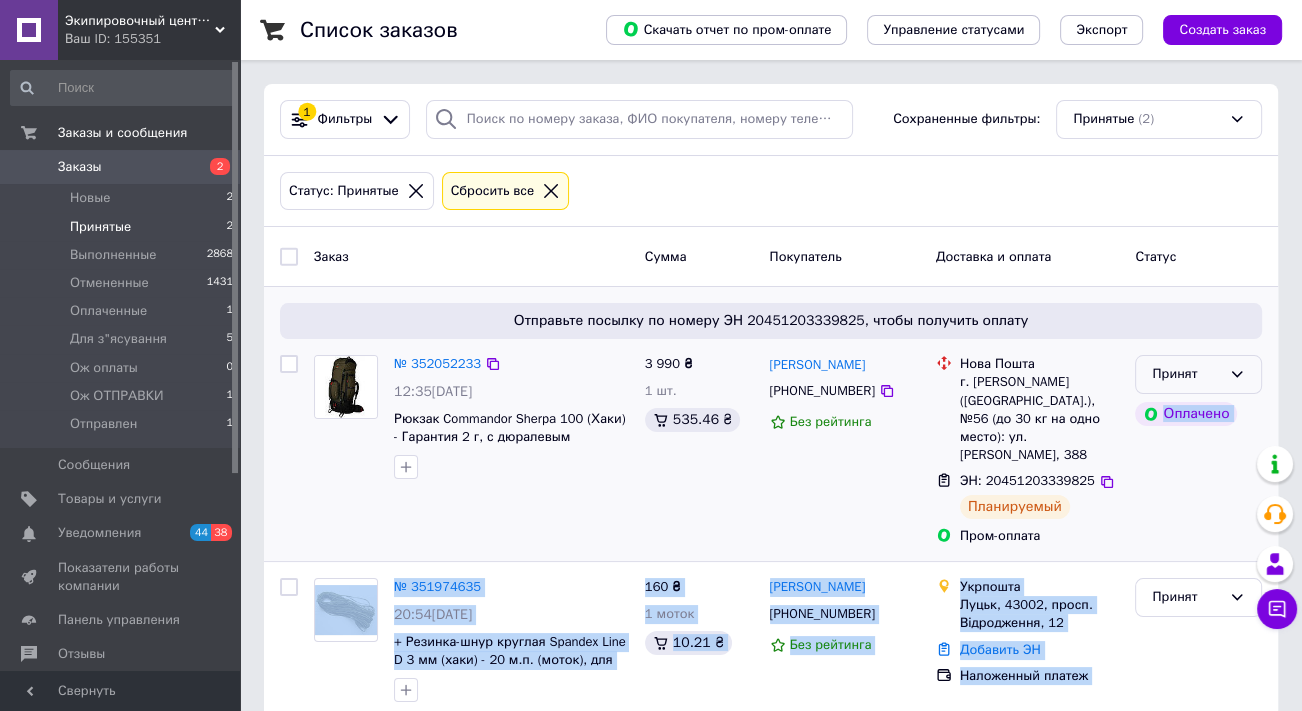 click 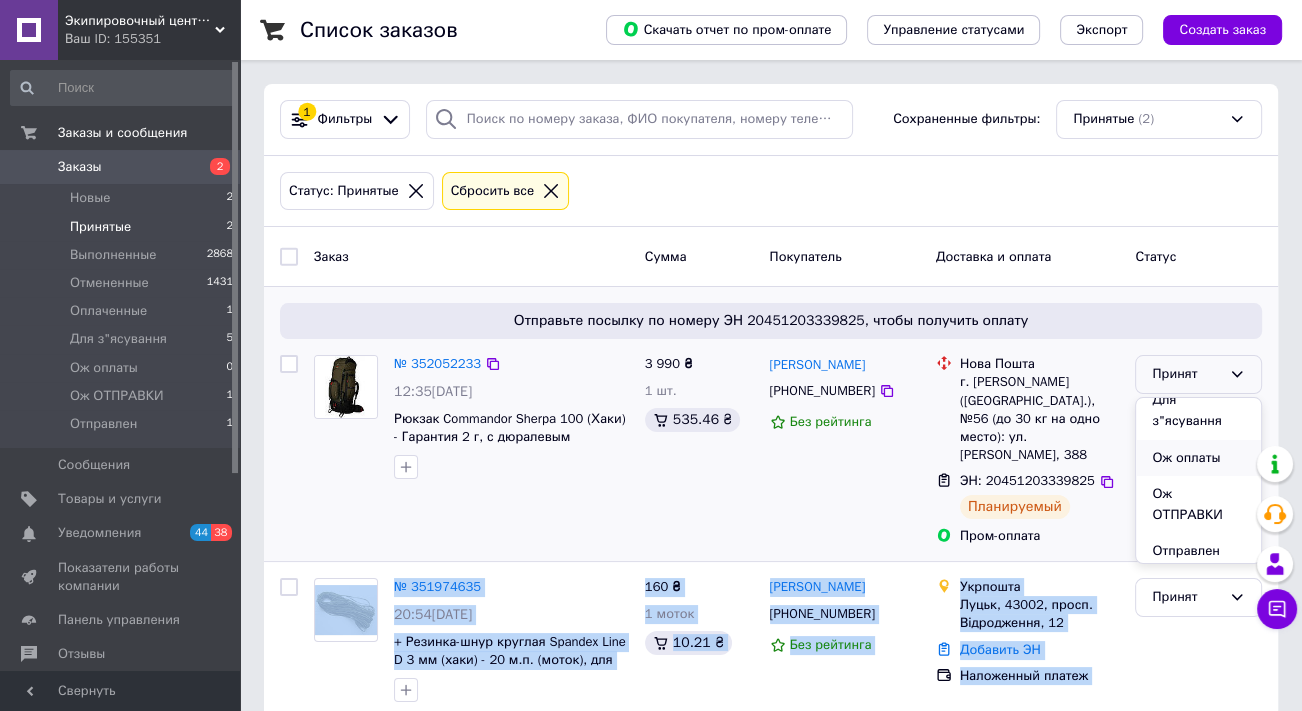 scroll, scrollTop: 131, scrollLeft: 0, axis: vertical 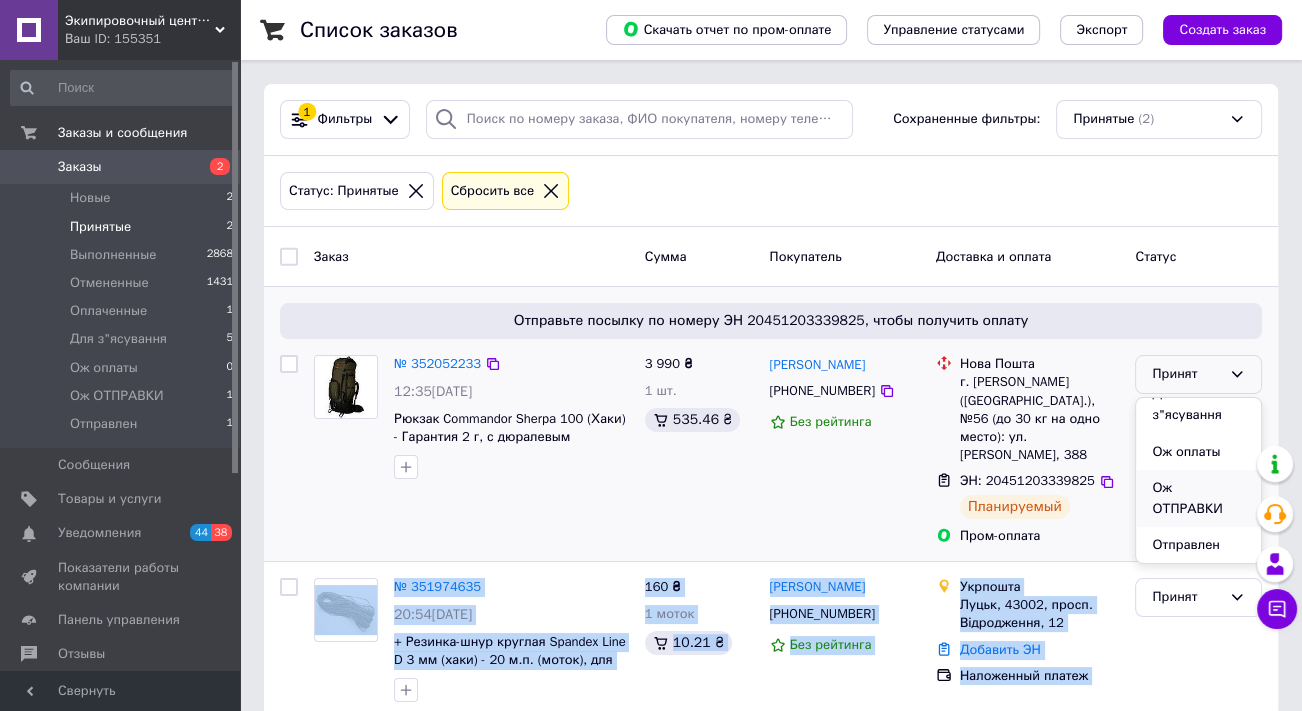 click on "Ож ОТПРАВКИ" at bounding box center (1198, 498) 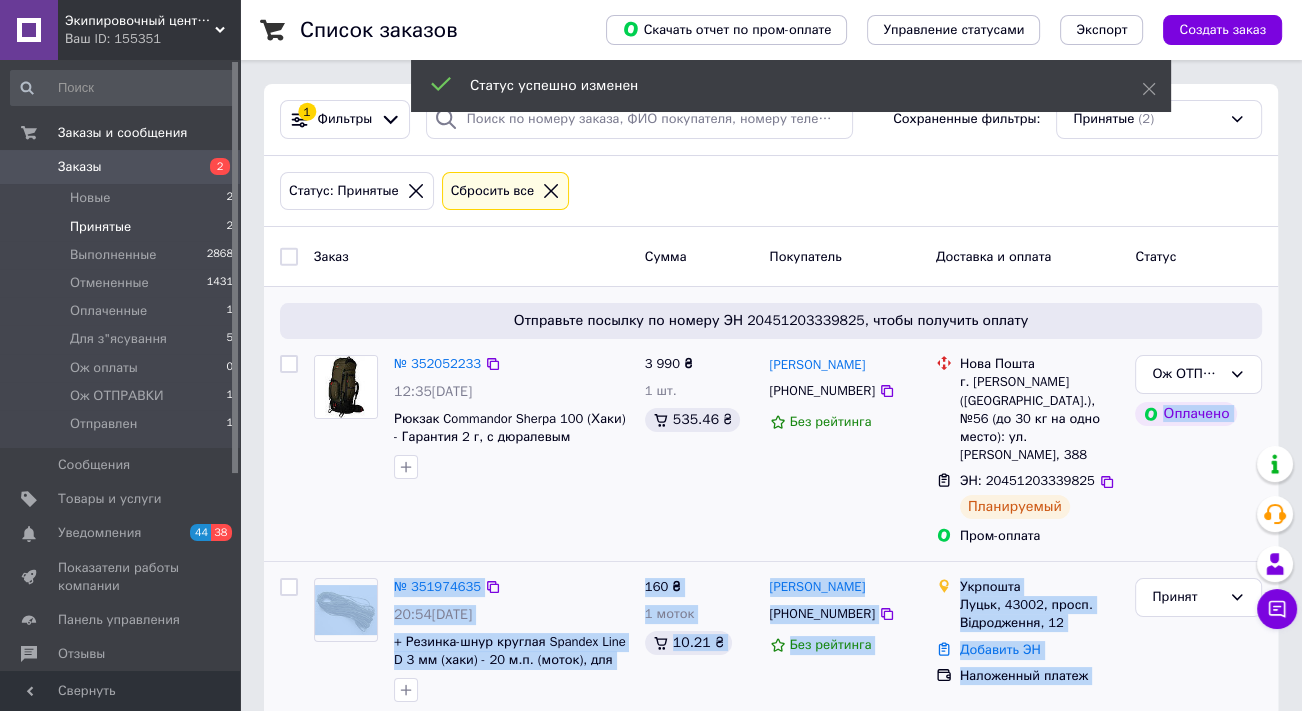 click on "№ 351974635" at bounding box center [511, 587] 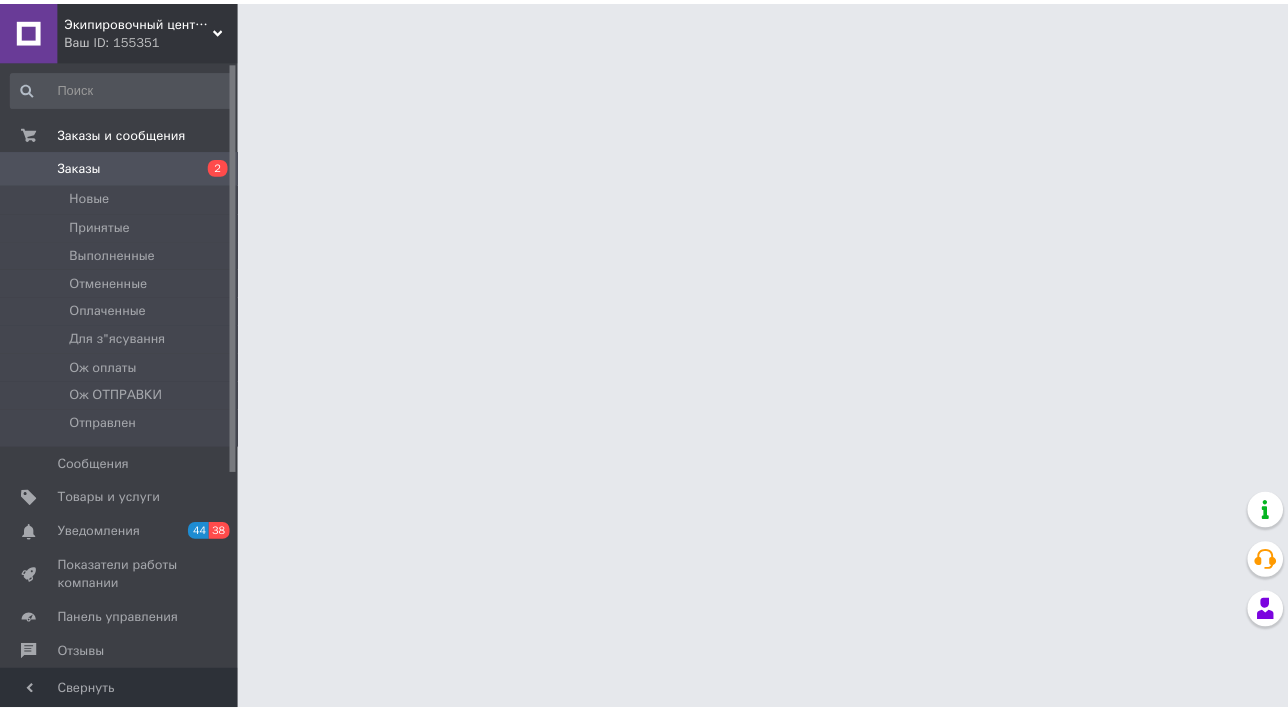 scroll, scrollTop: 0, scrollLeft: 0, axis: both 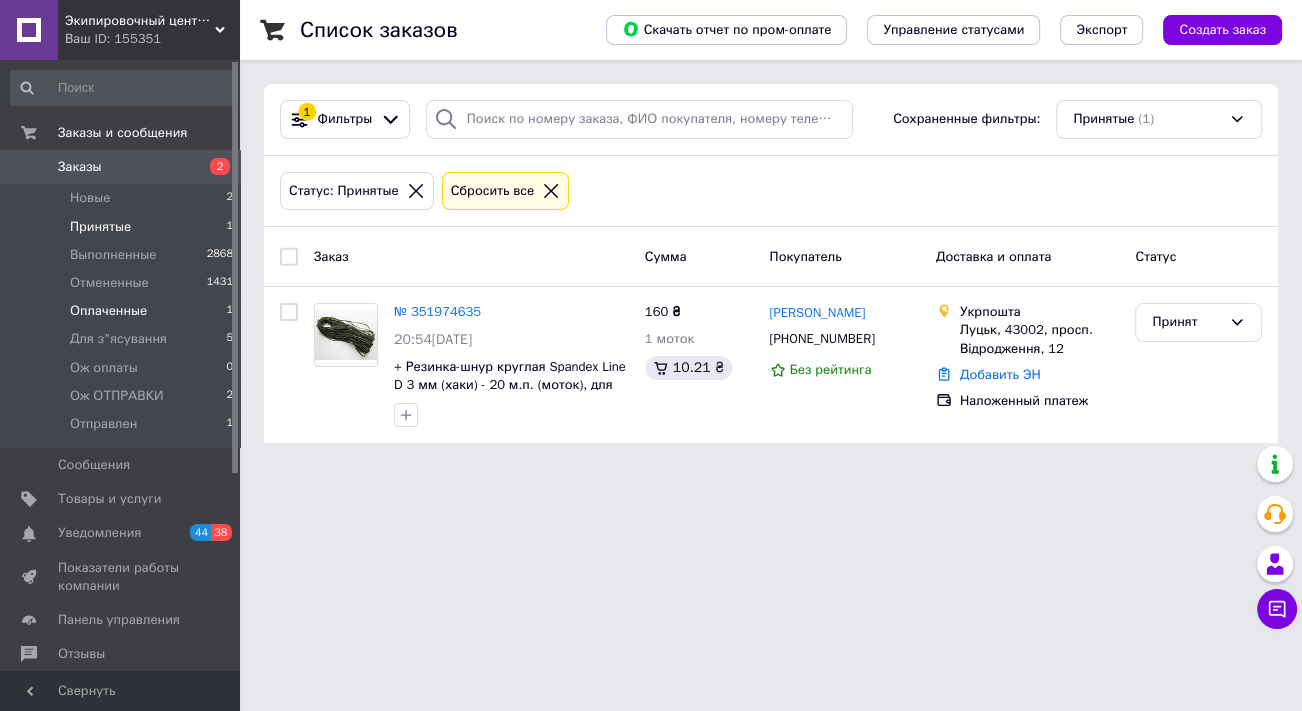 click on "Оплаченные" at bounding box center (108, 311) 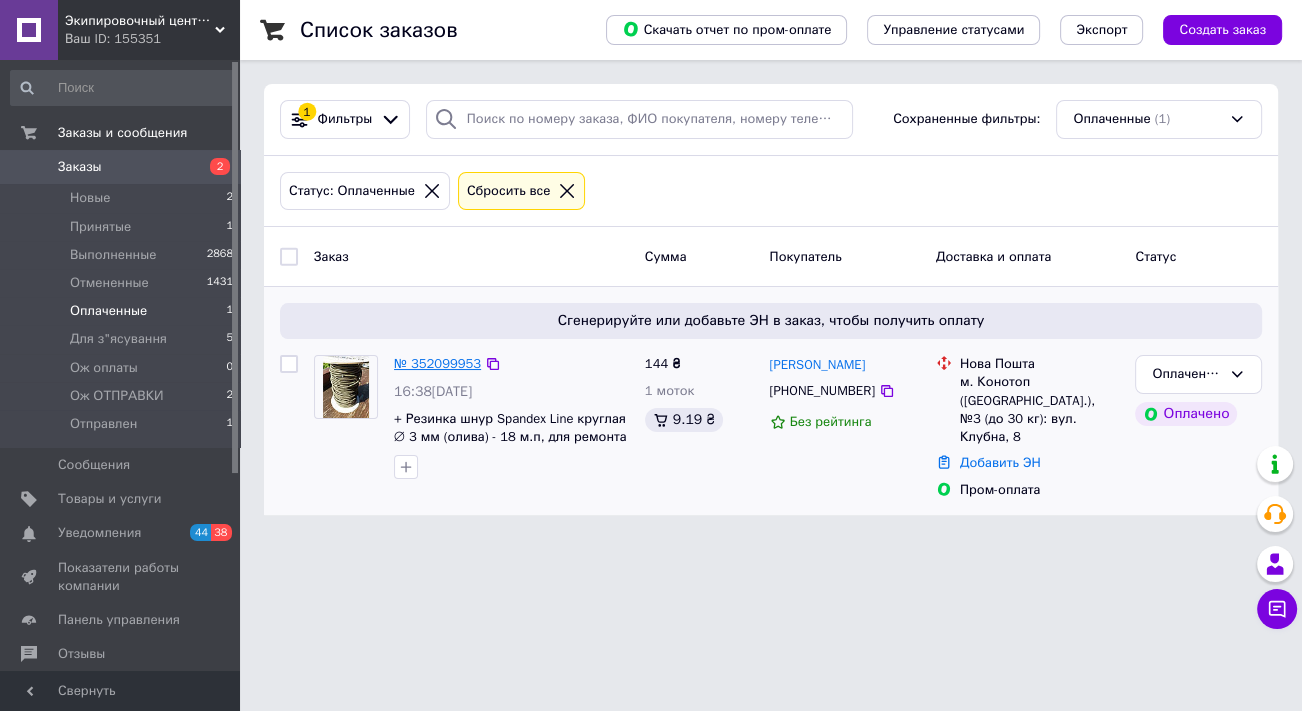 click on "№ 352099953" at bounding box center (437, 363) 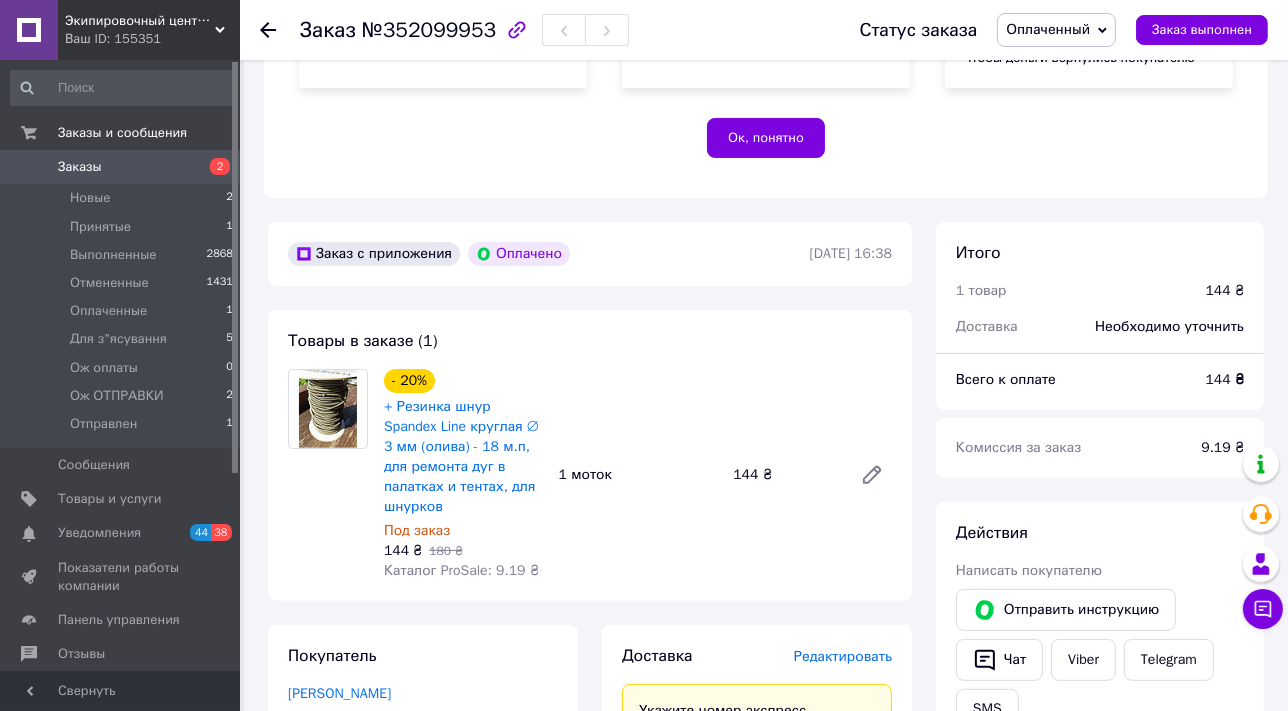 scroll, scrollTop: 454, scrollLeft: 0, axis: vertical 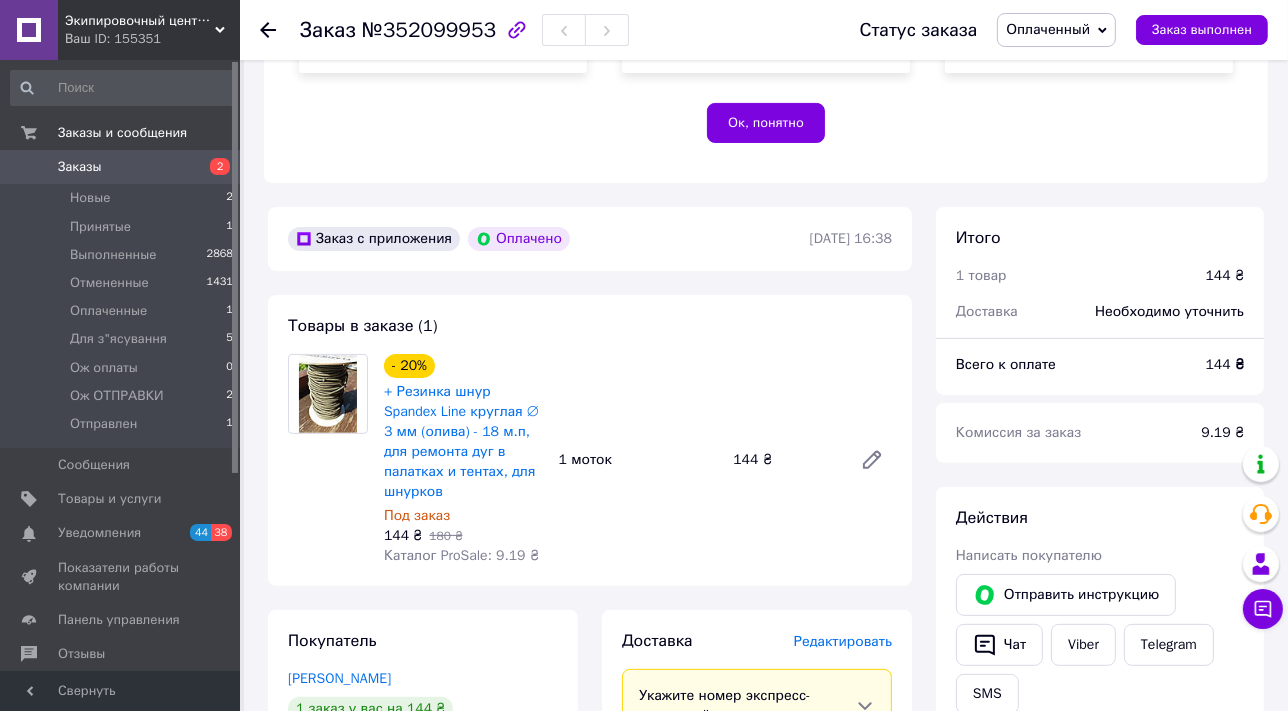 click 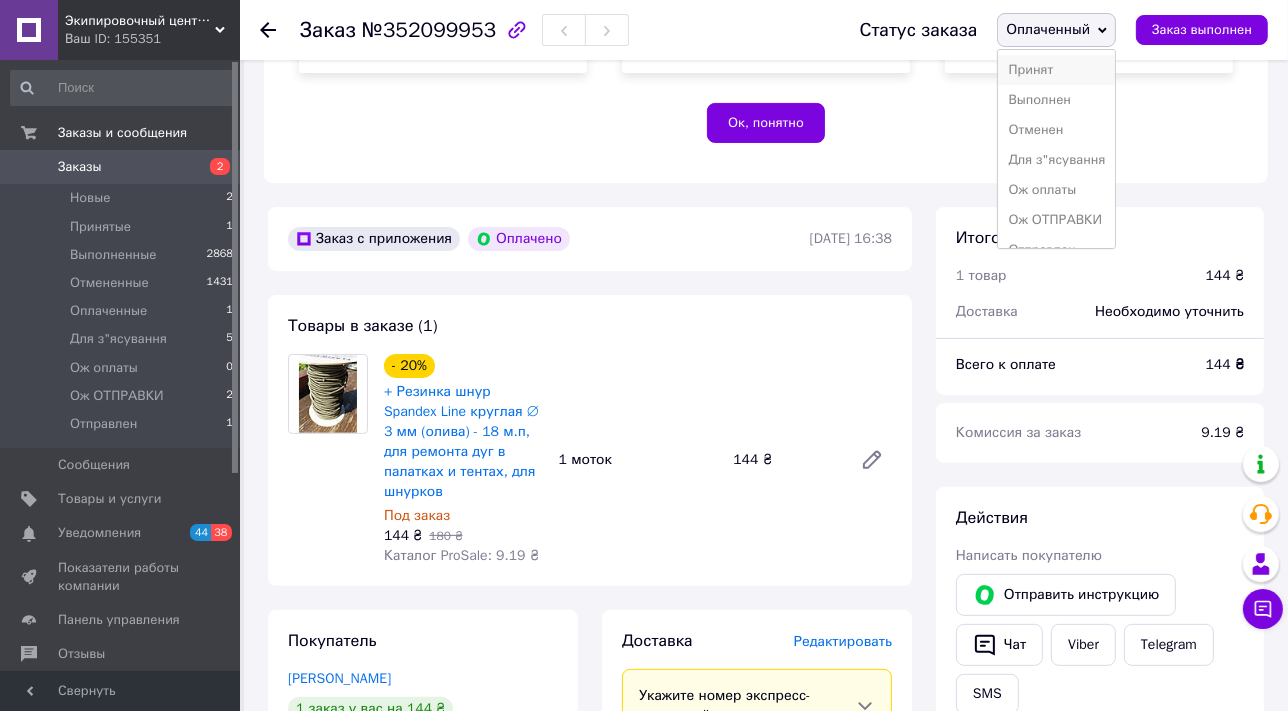 click on "Принят" at bounding box center [1056, 70] 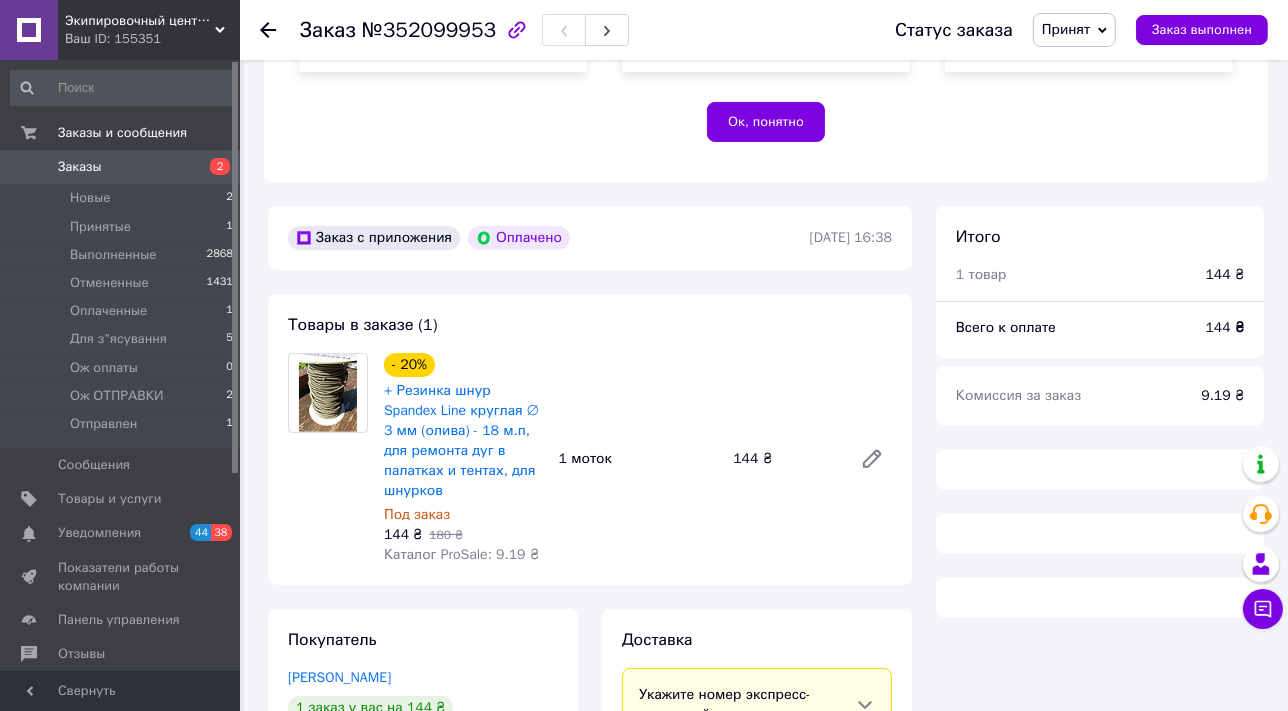 scroll, scrollTop: 454, scrollLeft: 0, axis: vertical 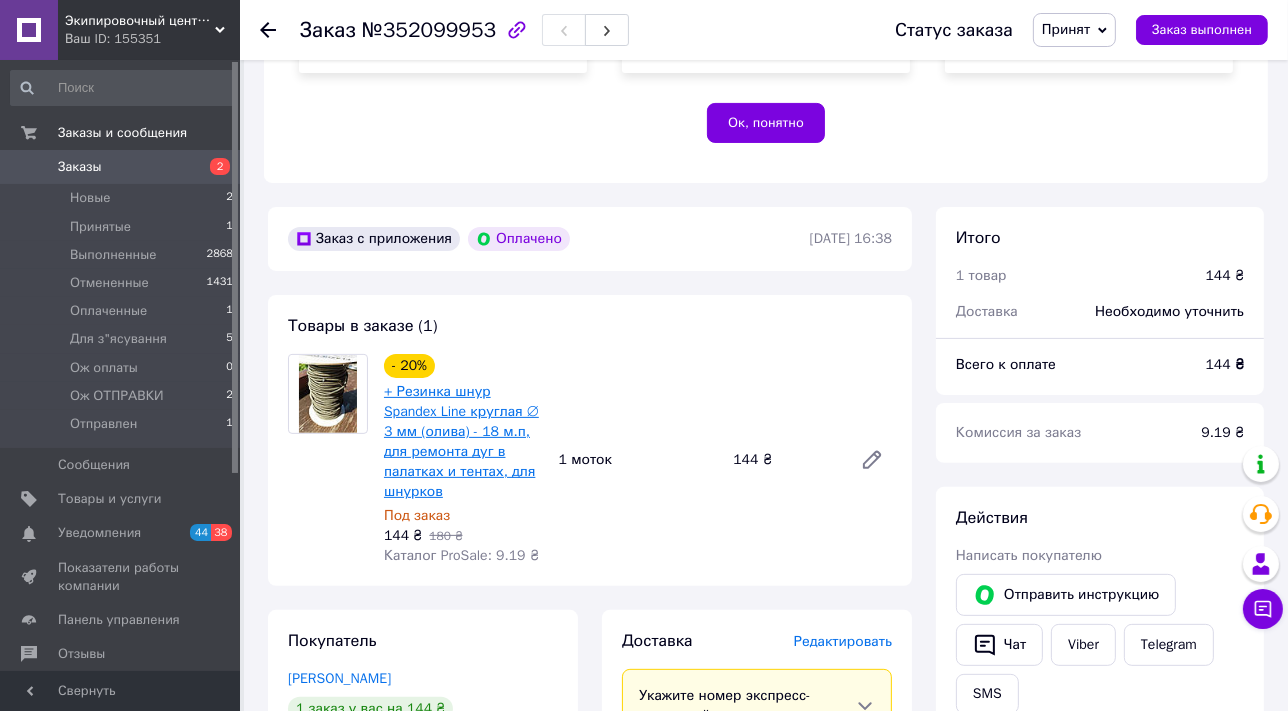 click on "+ Резинка шнур Spandex Line круглая ⌀ 3 мм (олива)  - 18 м.п, для ремонта дуг в палатках и тентах, для шнурков" at bounding box center (461, 441) 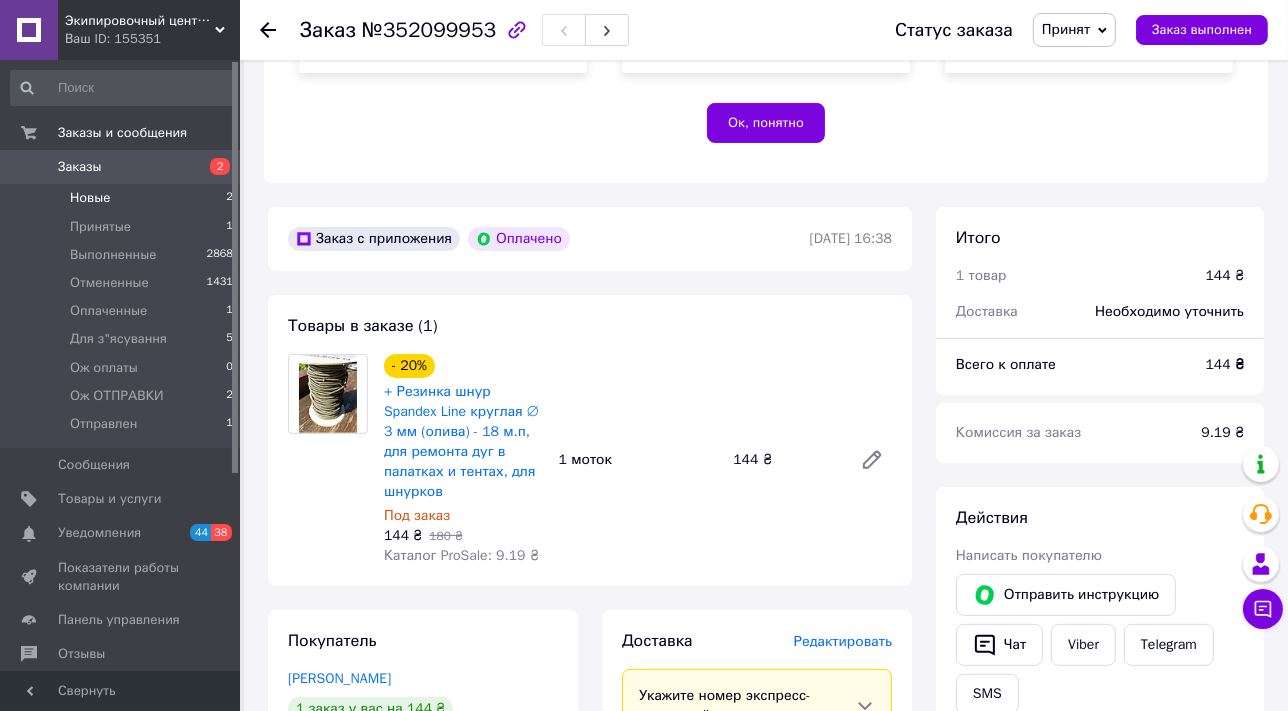 click on "Новые" at bounding box center (90, 198) 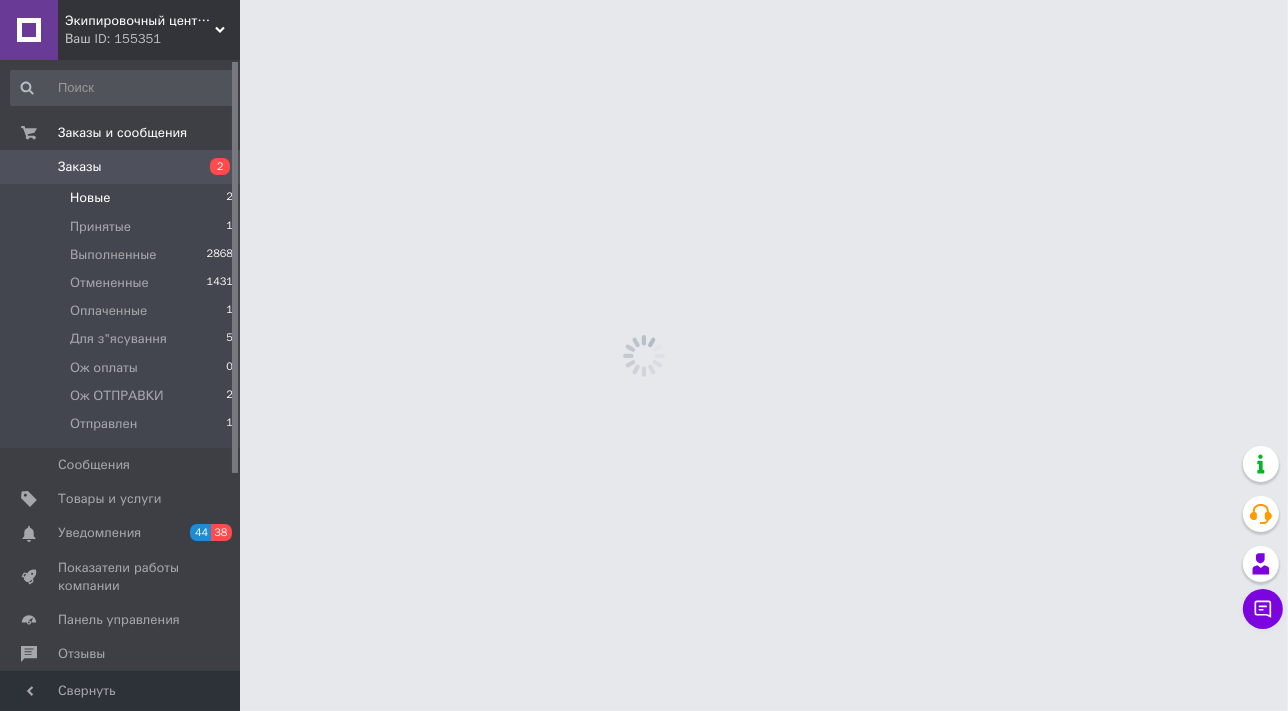 scroll, scrollTop: 0, scrollLeft: 0, axis: both 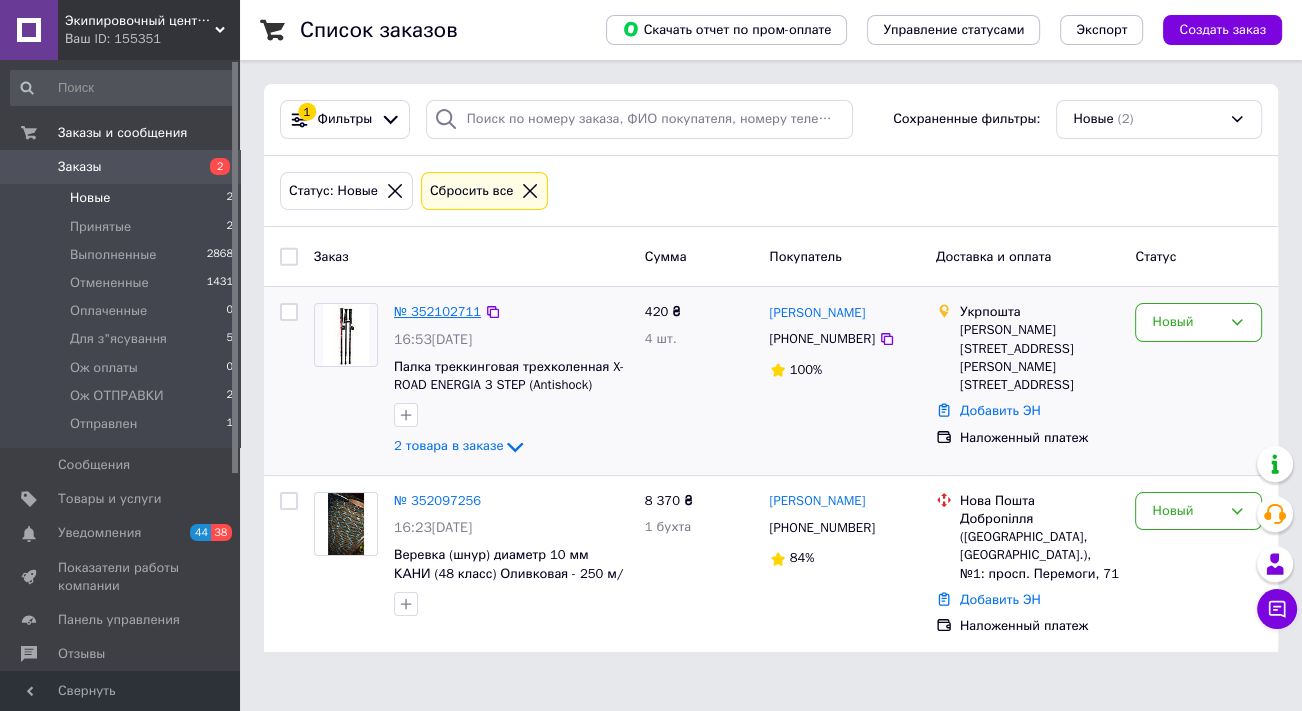 click on "№ 352102711" at bounding box center (437, 311) 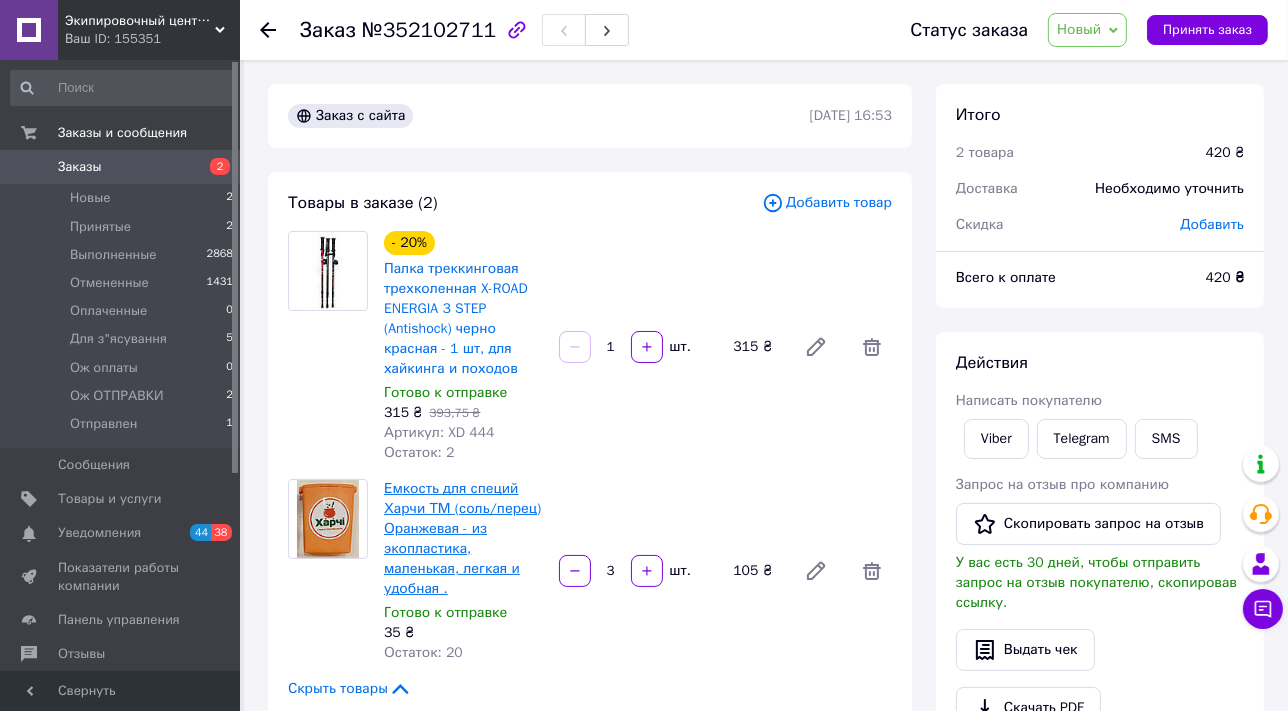 click on "Емкость для специй Харчи ТМ (соль/перец) Оранжевая - из экопластика, маленькая, легкая и удобная ." at bounding box center [462, 538] 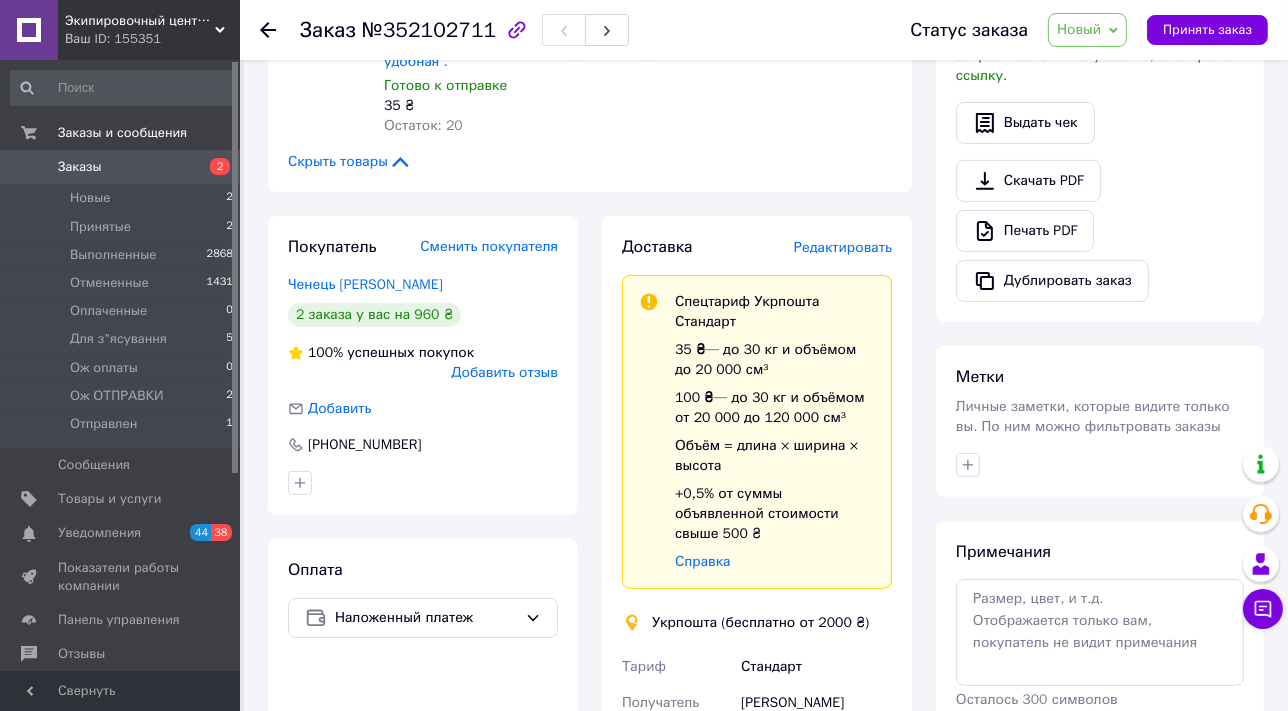 scroll, scrollTop: 545, scrollLeft: 0, axis: vertical 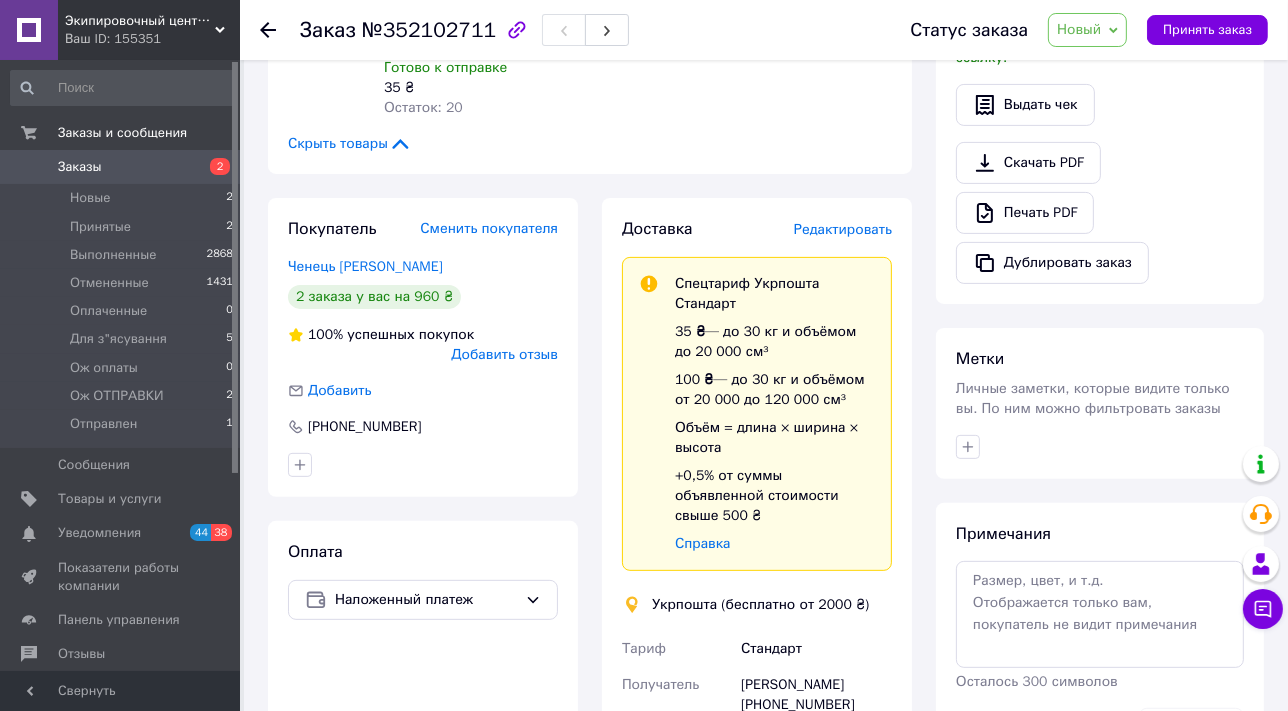 drag, startPoint x: 849, startPoint y: 663, endPoint x: 734, endPoint y: 672, distance: 115.35164 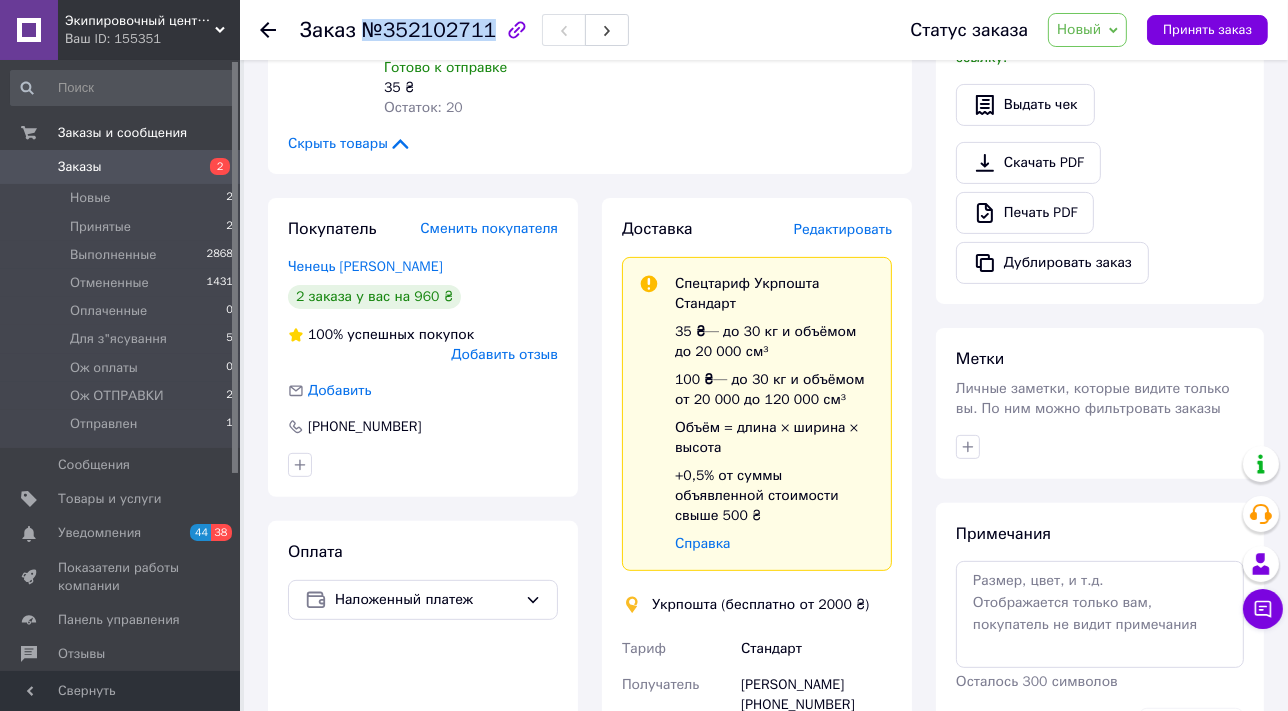 drag, startPoint x: 361, startPoint y: 29, endPoint x: 479, endPoint y: 30, distance: 118.004234 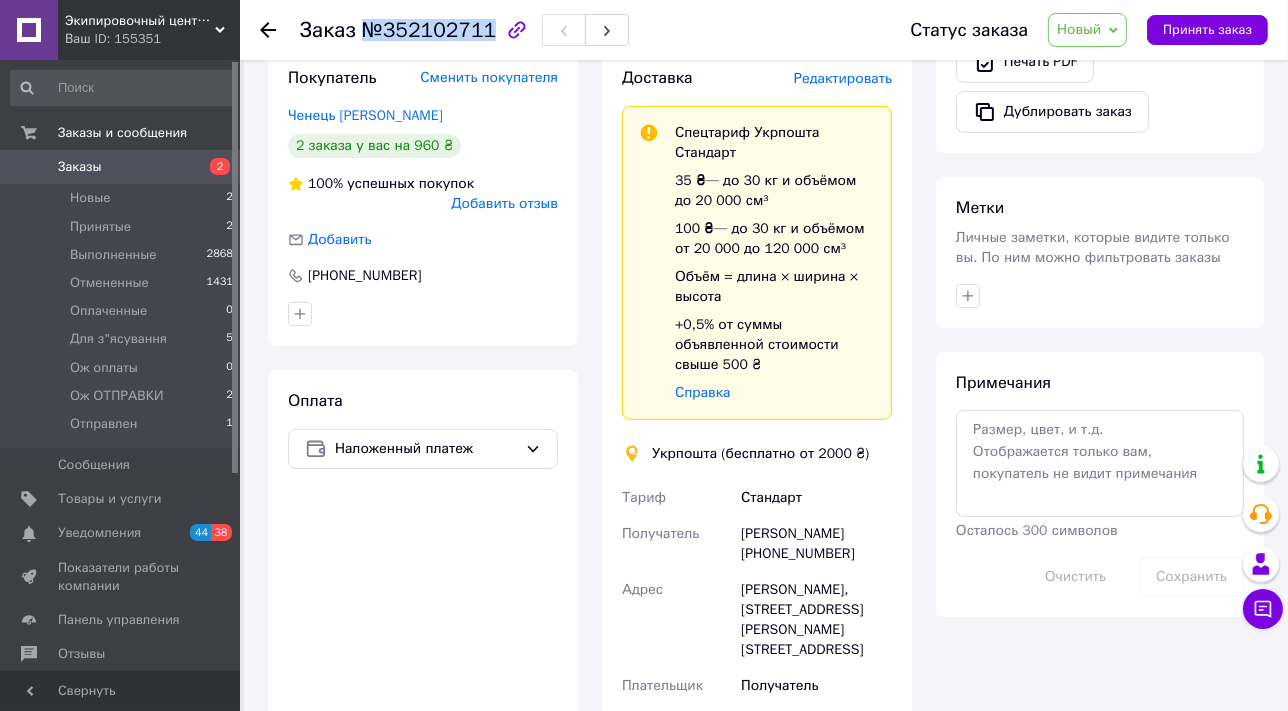 scroll, scrollTop: 727, scrollLeft: 0, axis: vertical 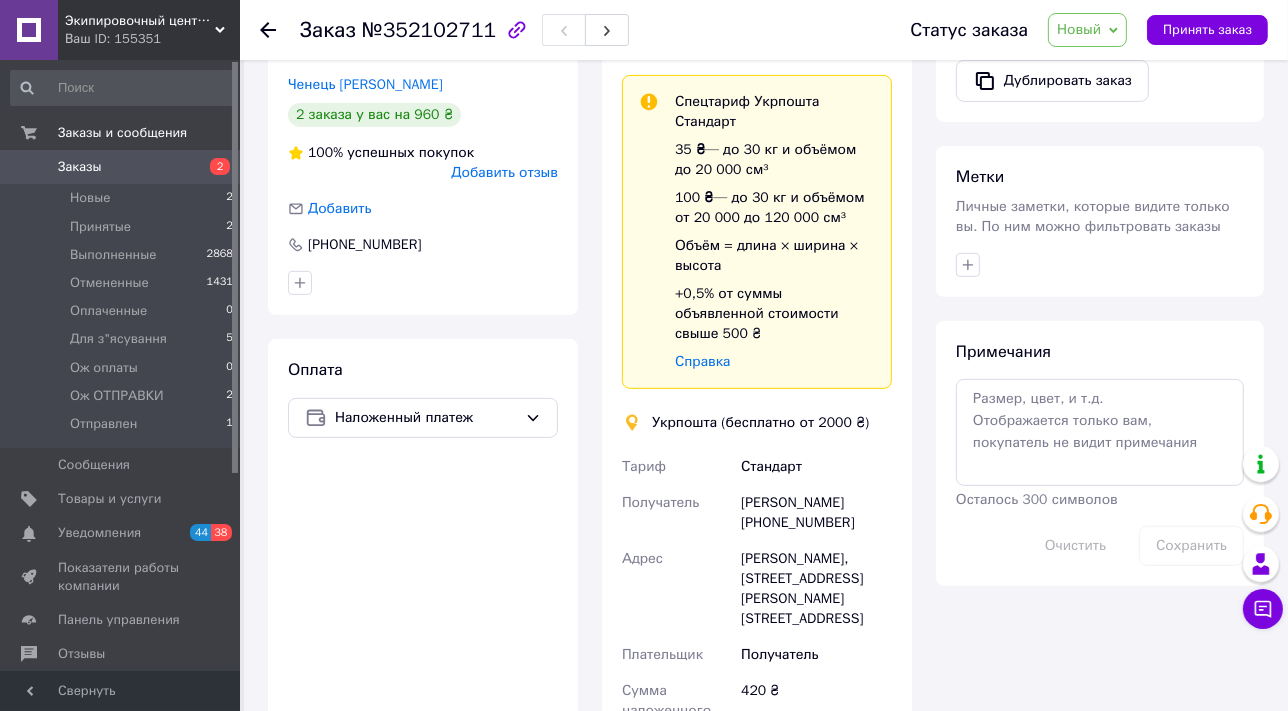 click on "Заказ №352102711" at bounding box center [585, 30] 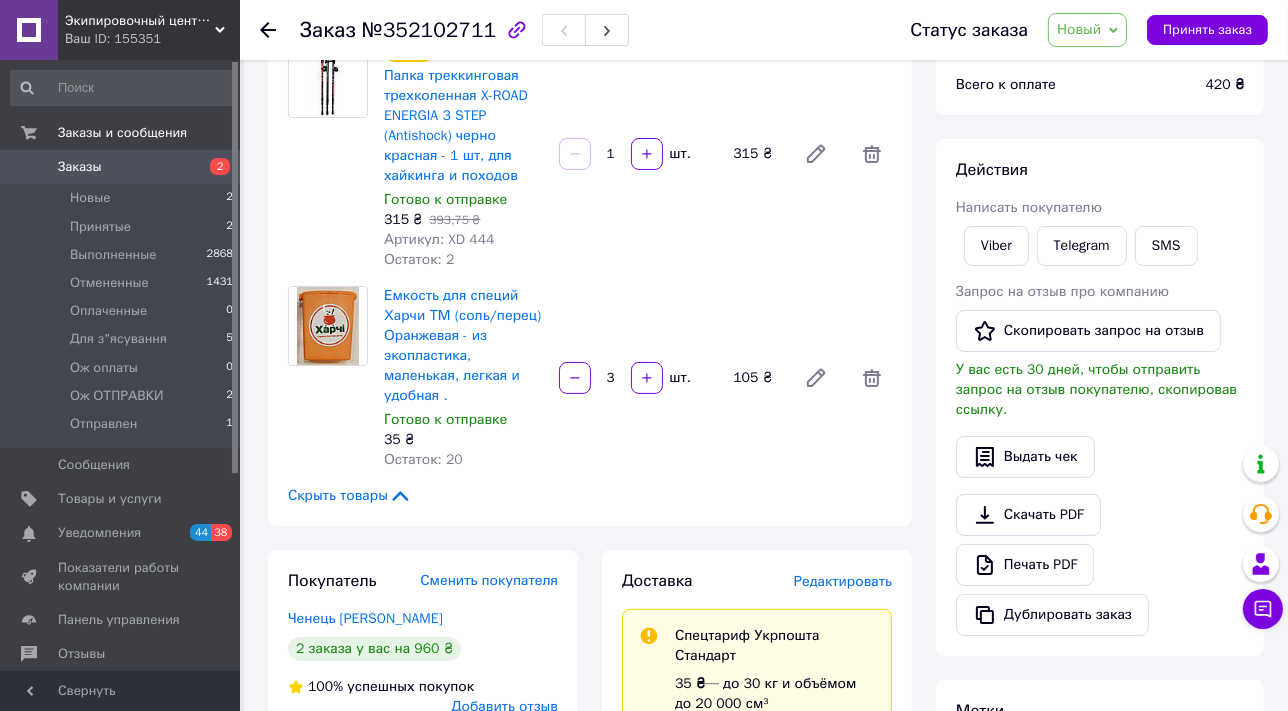 scroll, scrollTop: 0, scrollLeft: 0, axis: both 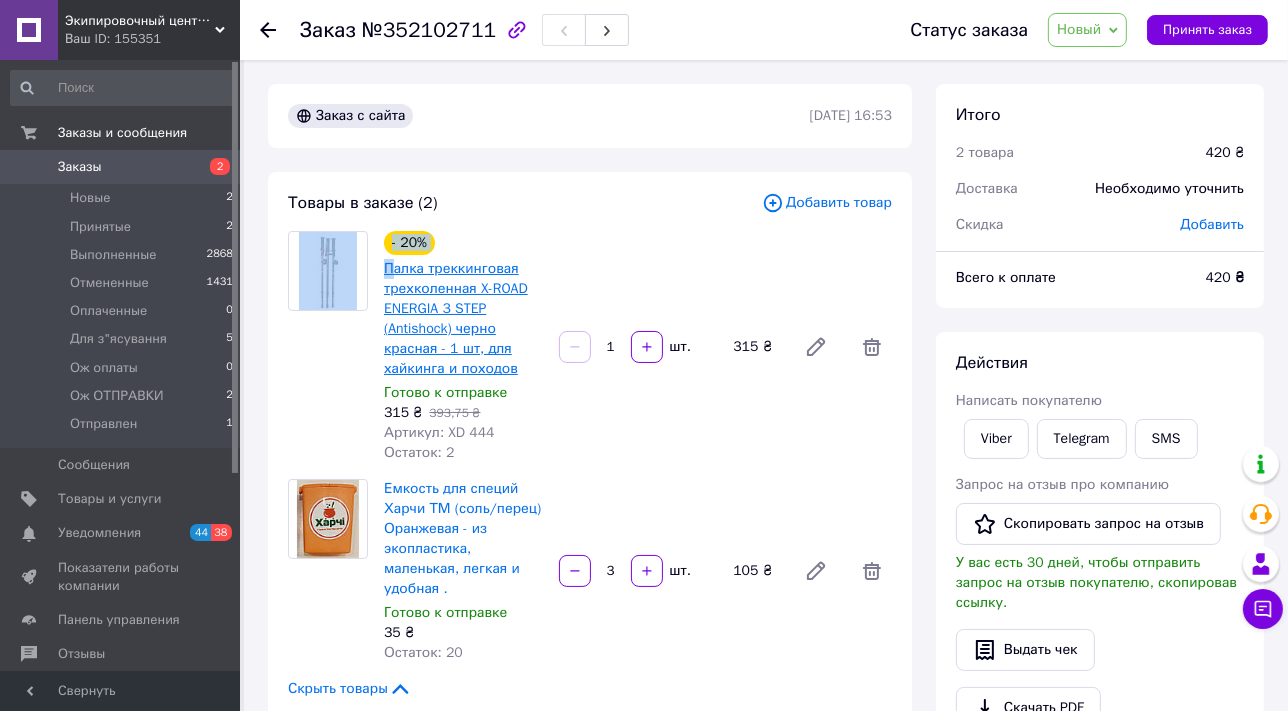 drag, startPoint x: 373, startPoint y: 267, endPoint x: 393, endPoint y: 269, distance: 20.09975 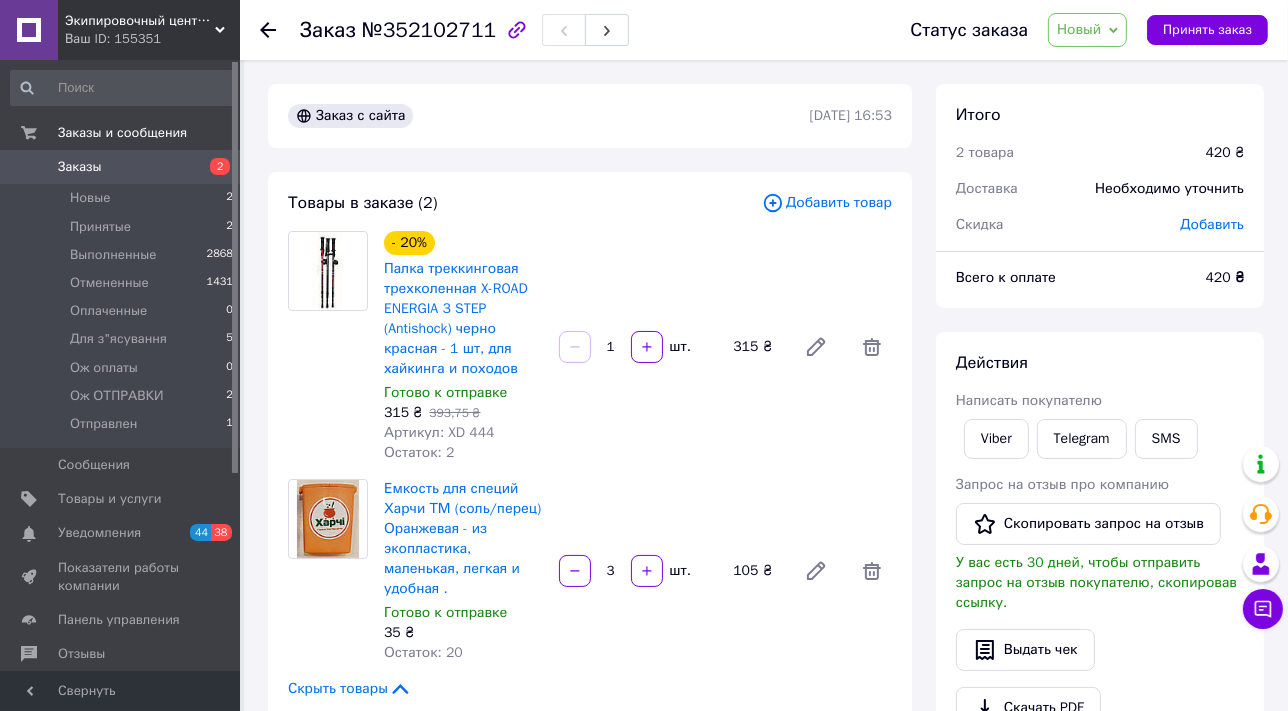 click on "- 20% Палка треккинговая трехколенная X-ROAD ENERGIA 3 STEP (Antishock) черно красная - 1 шт, для хайкинга и походов Готово к отправке 315 ₴   393,75 ₴ Артикул: XD 444 Остаток: 2" at bounding box center [463, 347] 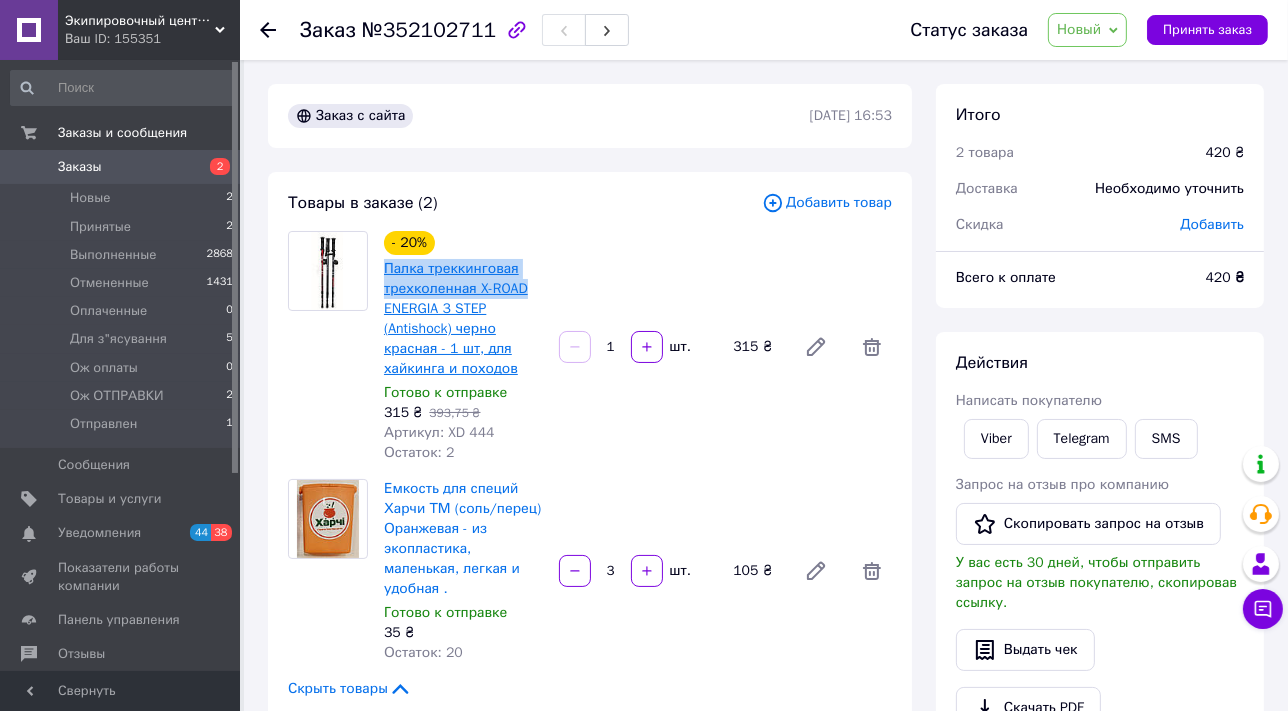 drag, startPoint x: 536, startPoint y: 287, endPoint x: 387, endPoint y: 270, distance: 149.96666 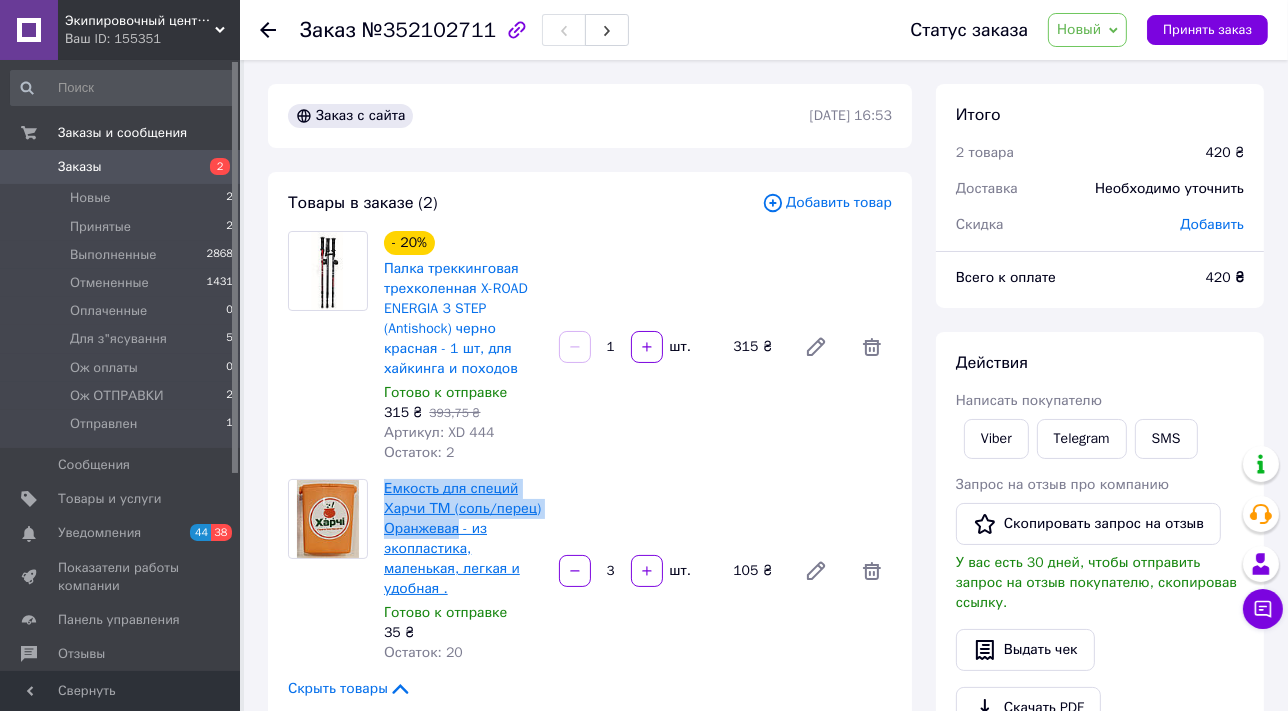 drag, startPoint x: 380, startPoint y: 482, endPoint x: 459, endPoint y: 522, distance: 88.54942 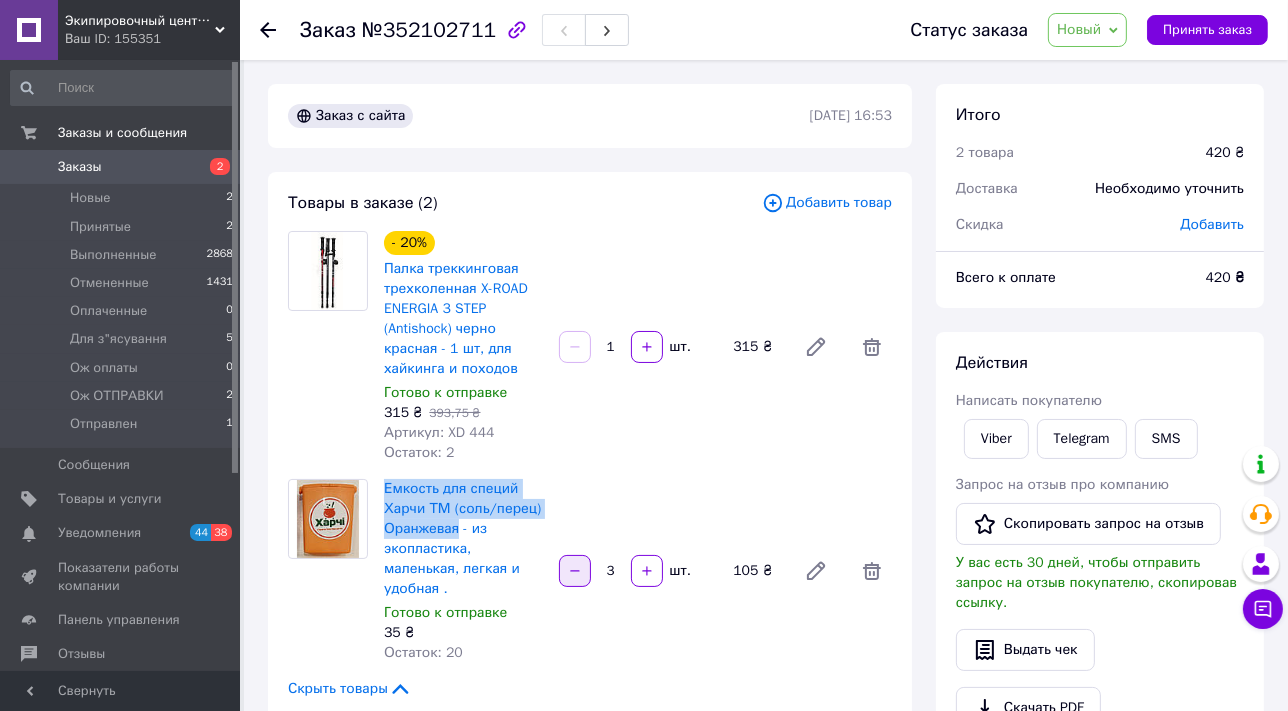 click 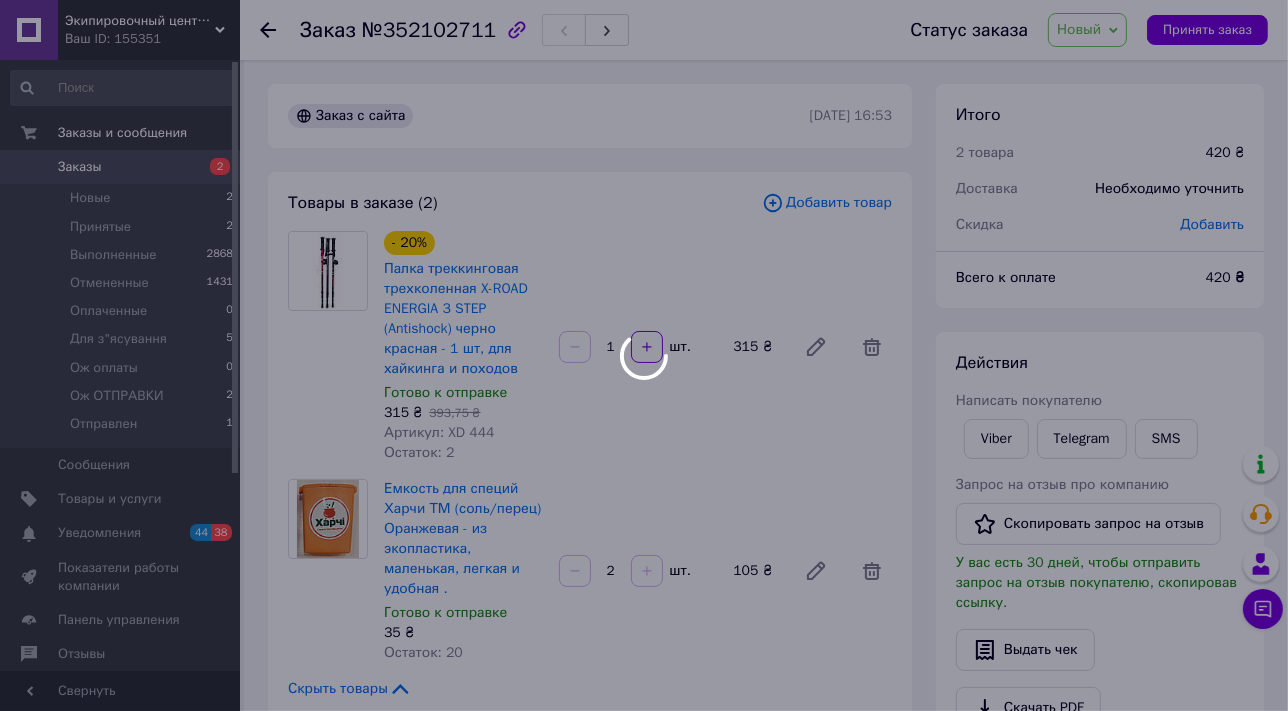 click at bounding box center (644, 355) 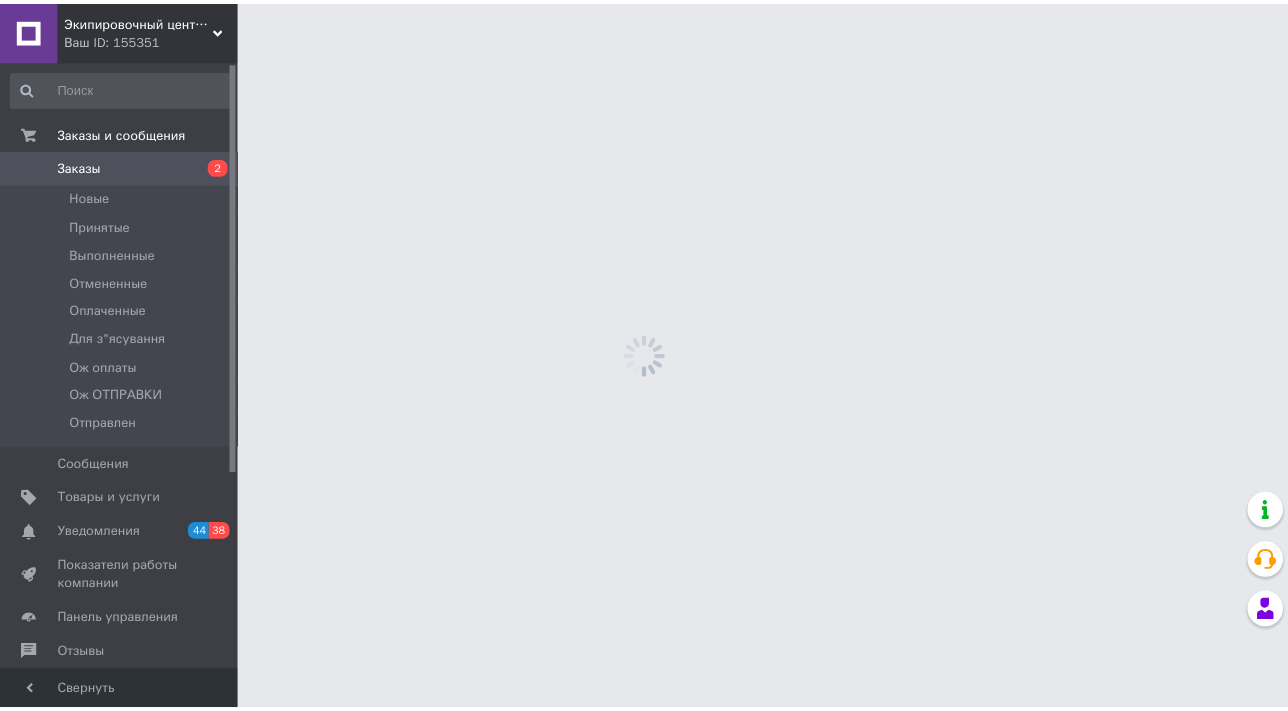 scroll, scrollTop: 0, scrollLeft: 0, axis: both 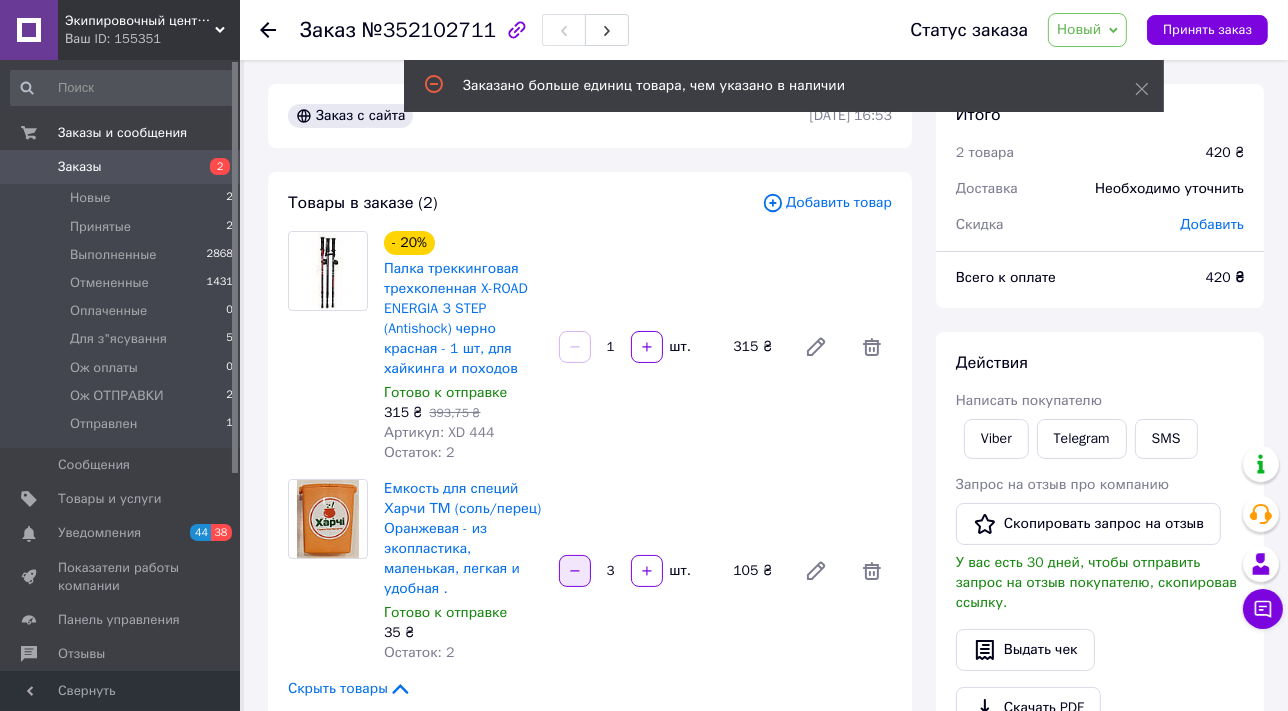 click 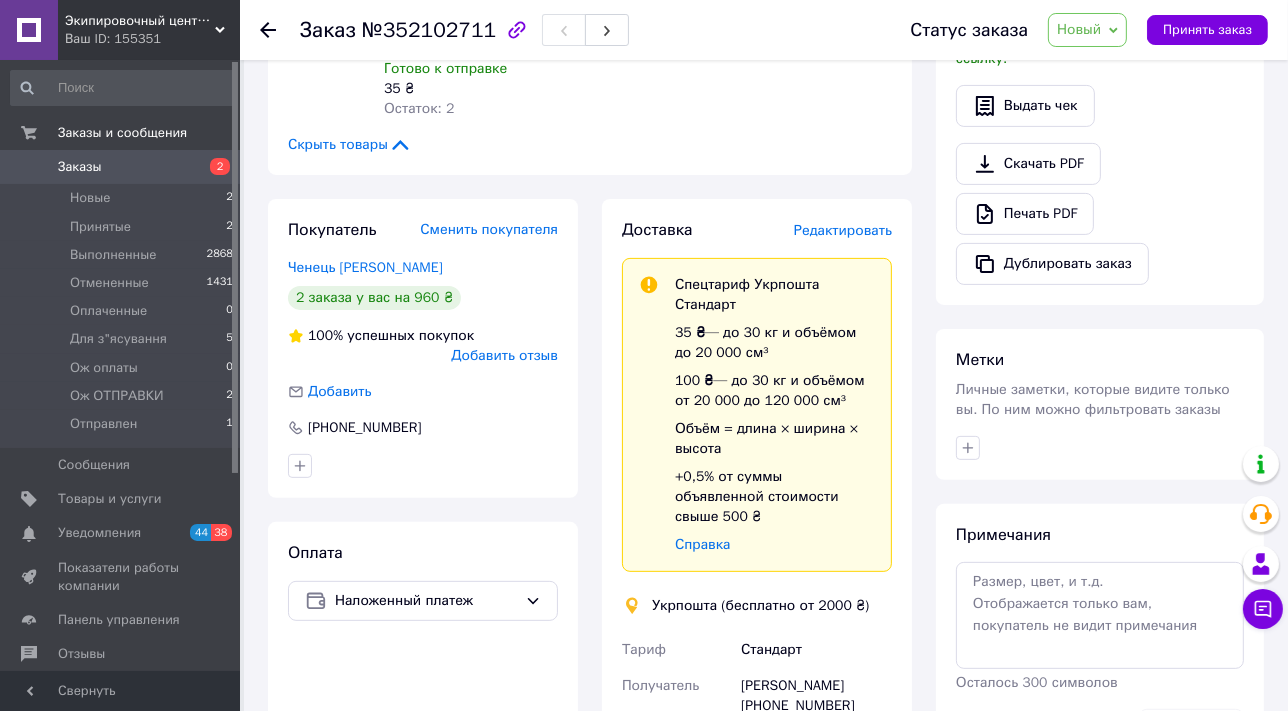 scroll, scrollTop: 545, scrollLeft: 0, axis: vertical 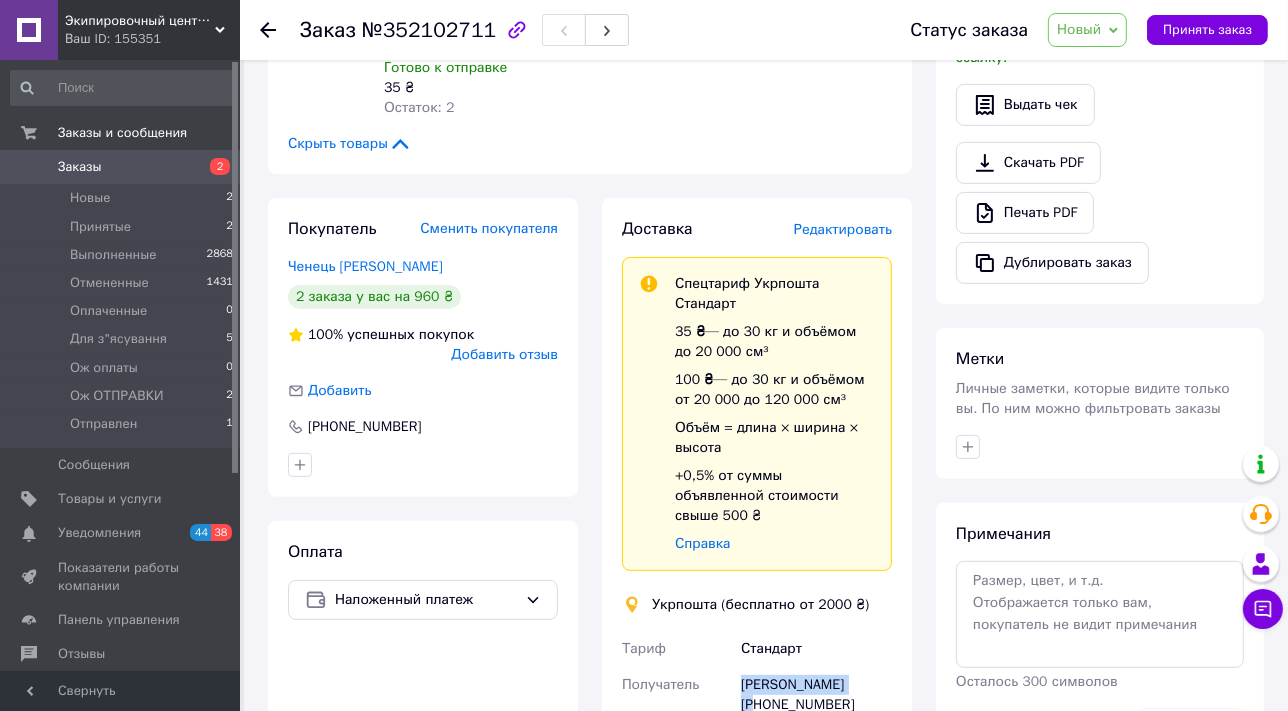 drag, startPoint x: 889, startPoint y: 638, endPoint x: 736, endPoint y: 642, distance: 153.05228 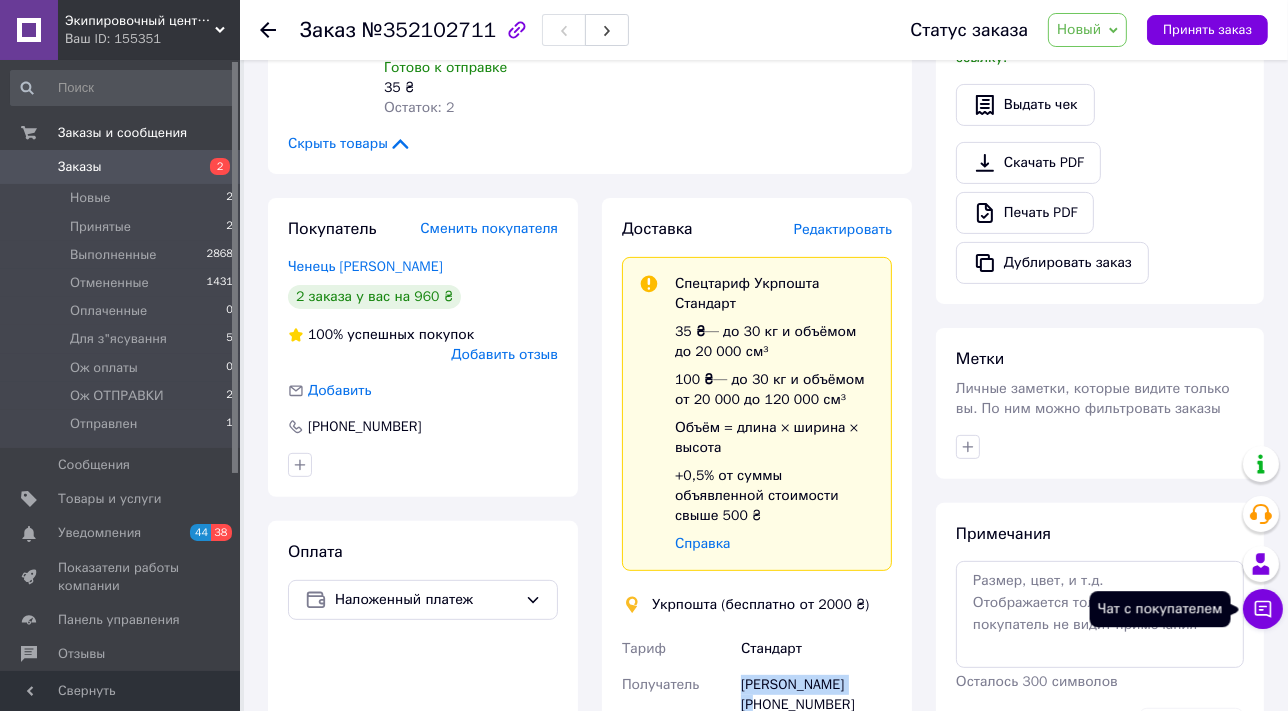 click 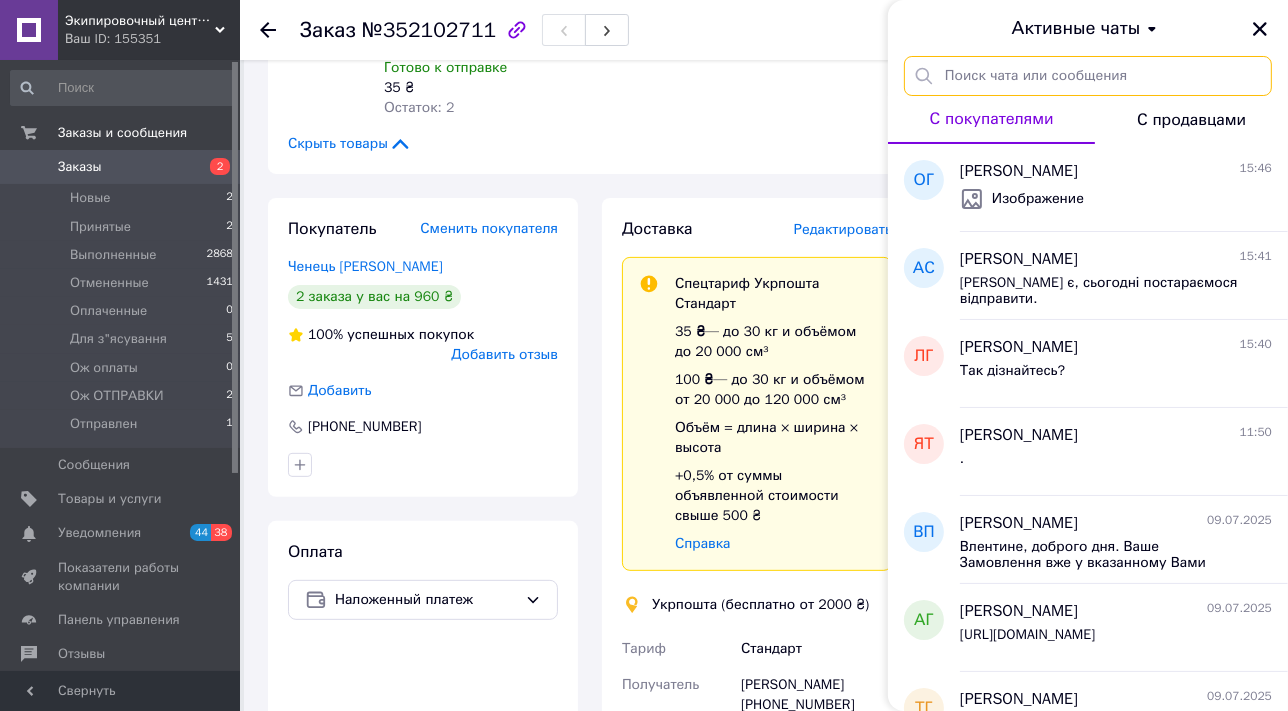 click at bounding box center (1088, 76) 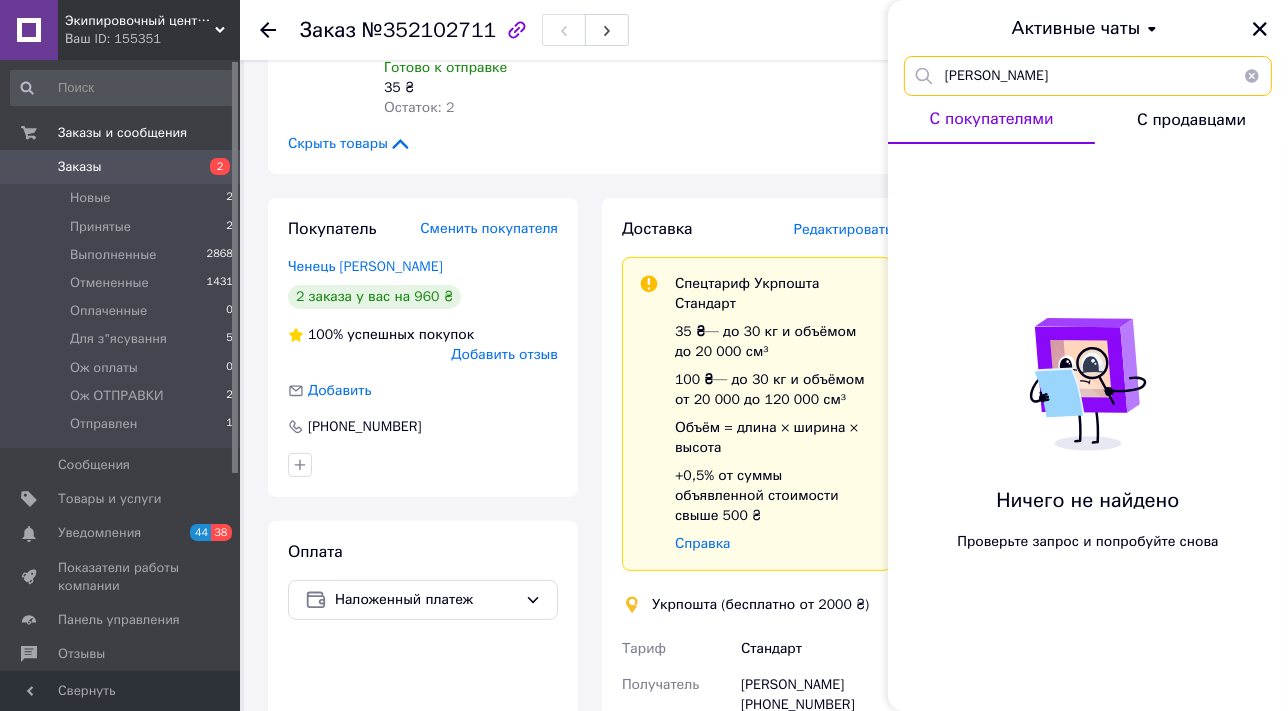 type on "[PERSON_NAME]" 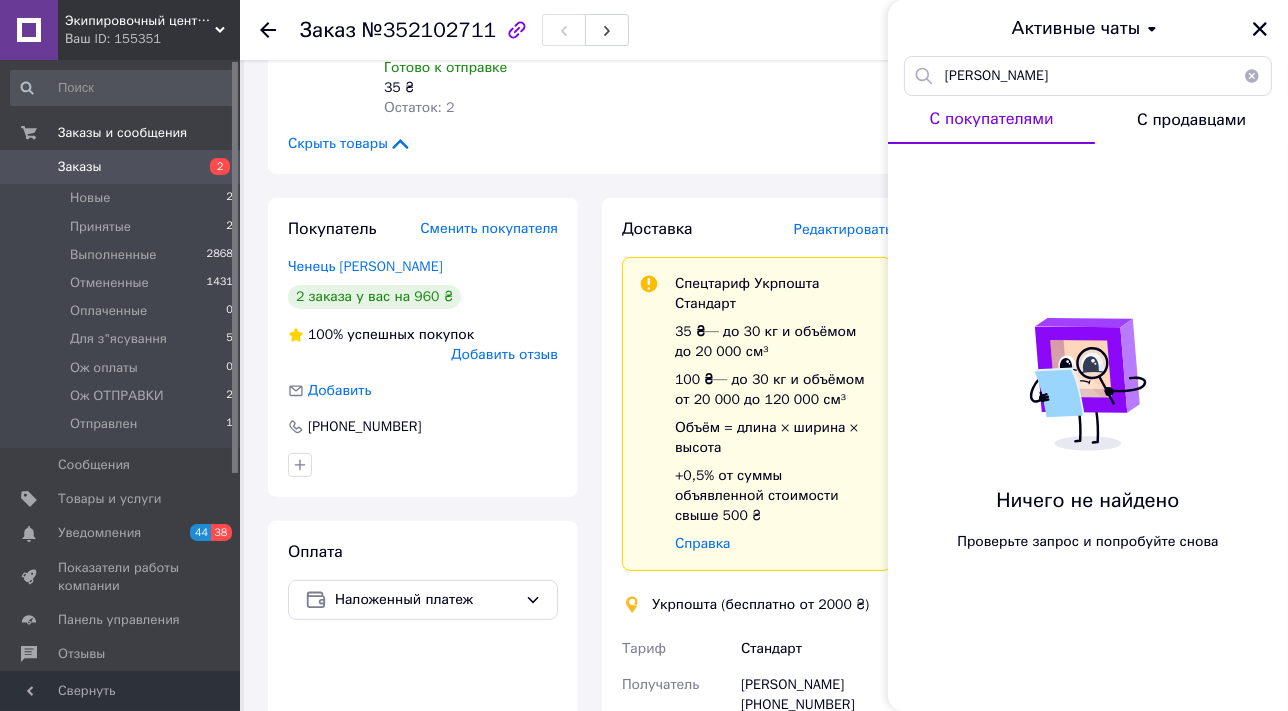 click at bounding box center (1252, 76) 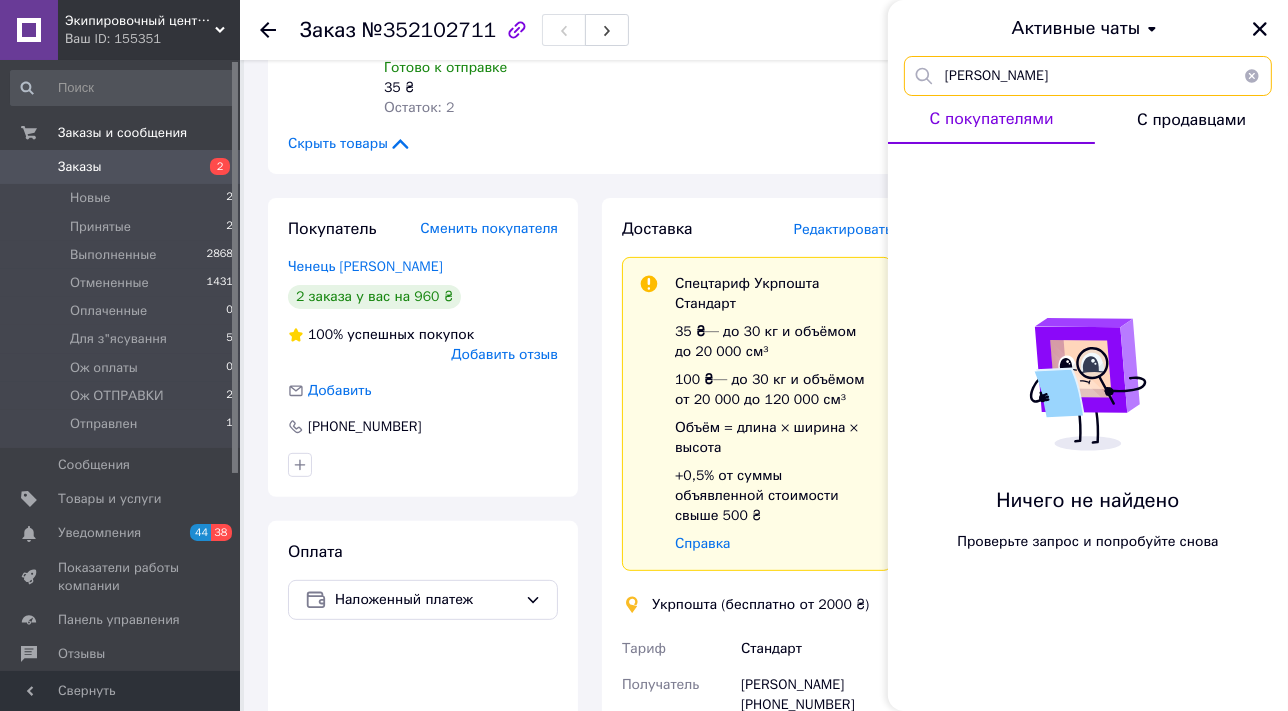 type 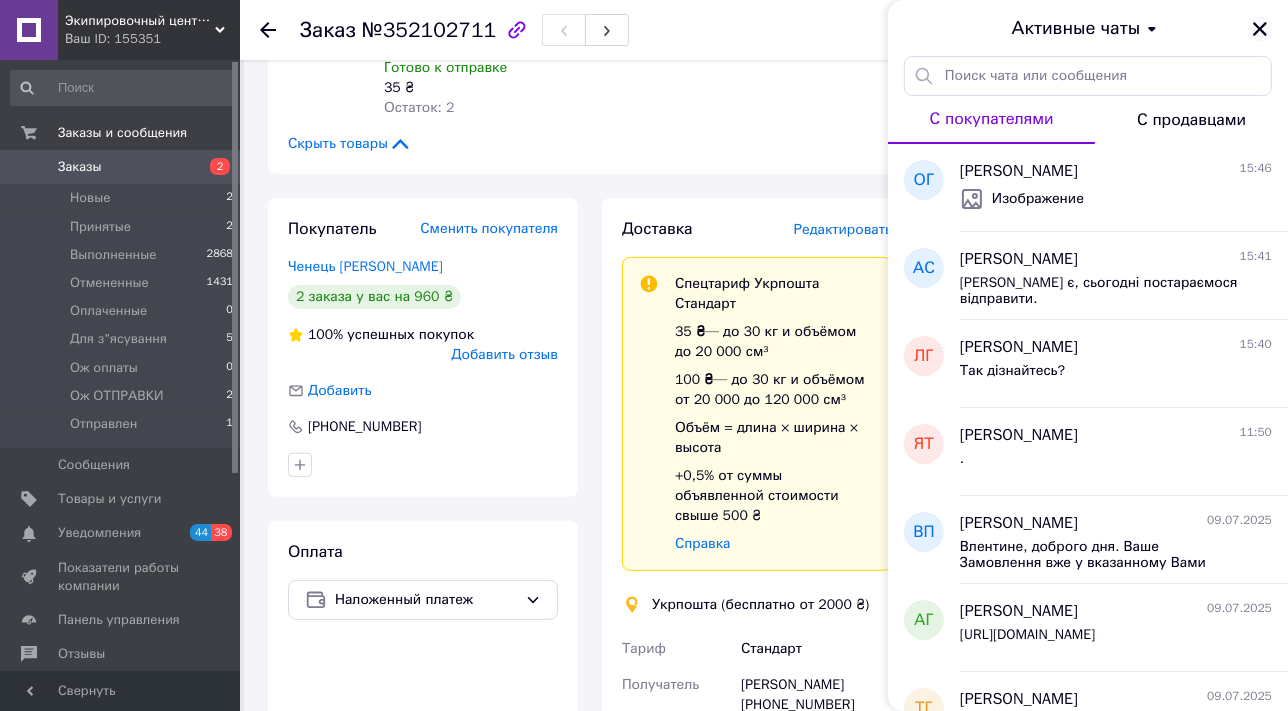 click 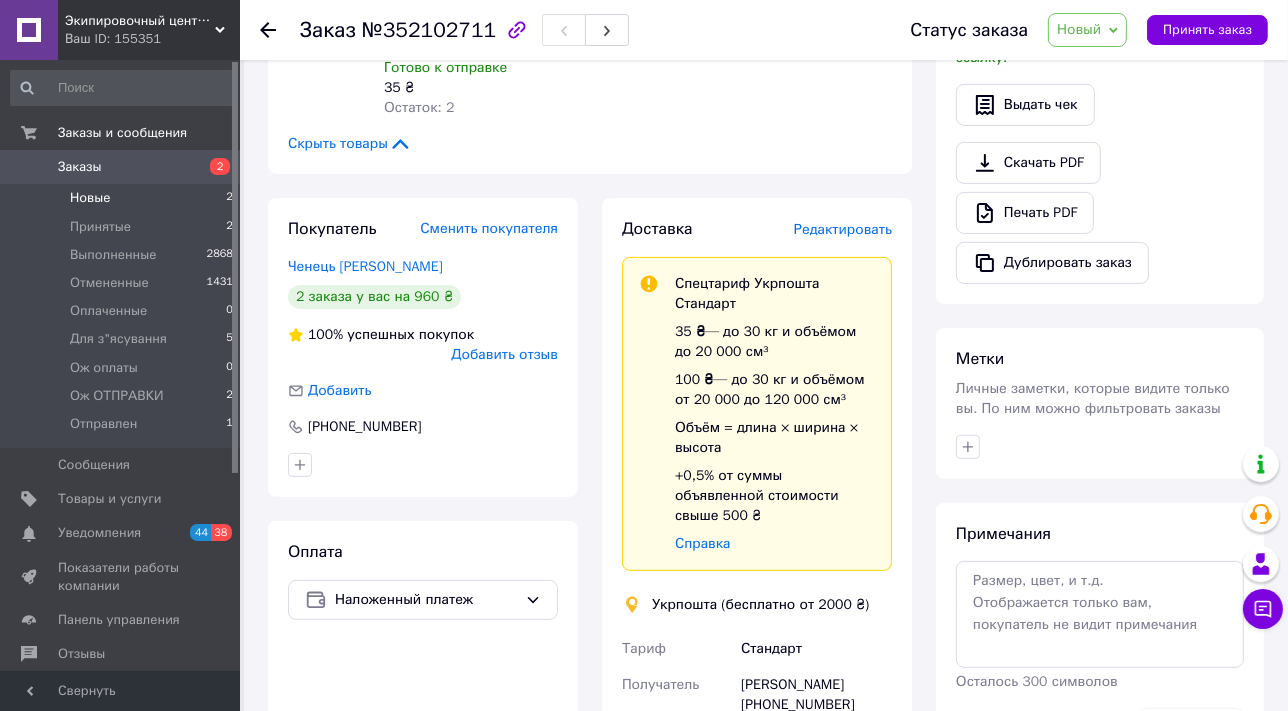 click on "Новые" at bounding box center (90, 198) 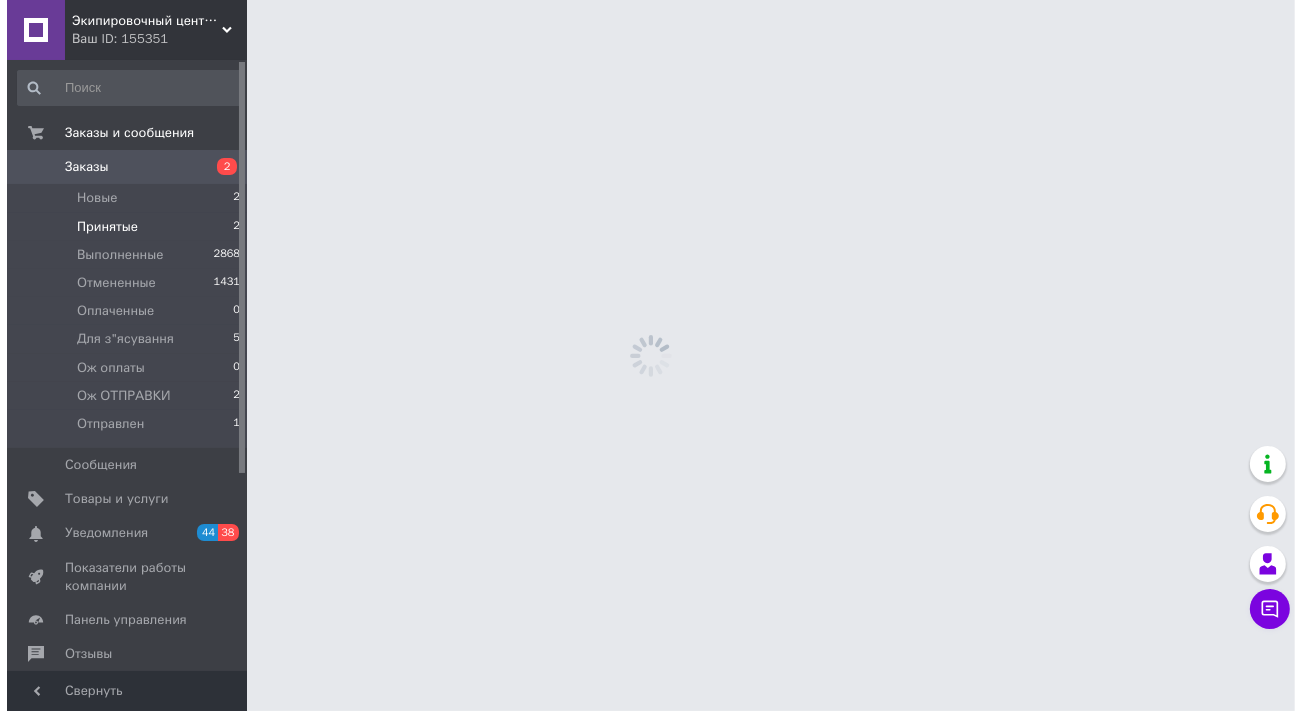 scroll, scrollTop: 0, scrollLeft: 0, axis: both 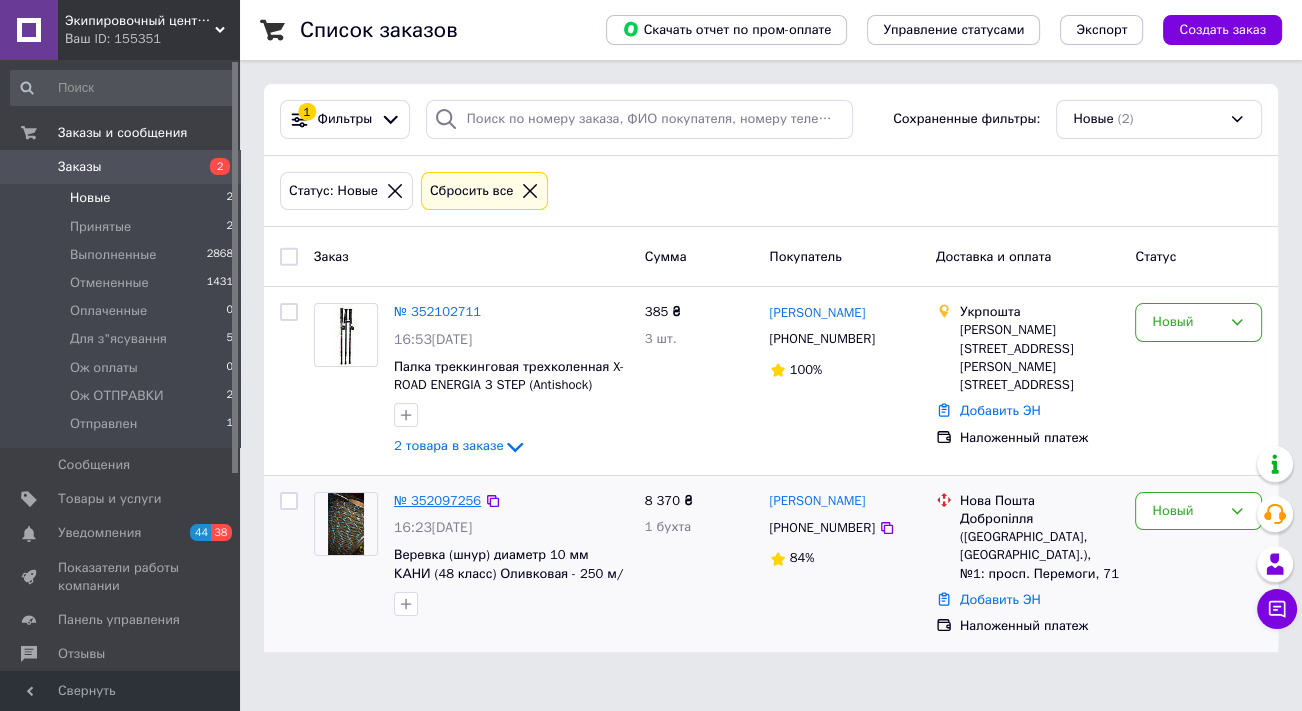 click on "№ 352097256" at bounding box center [437, 500] 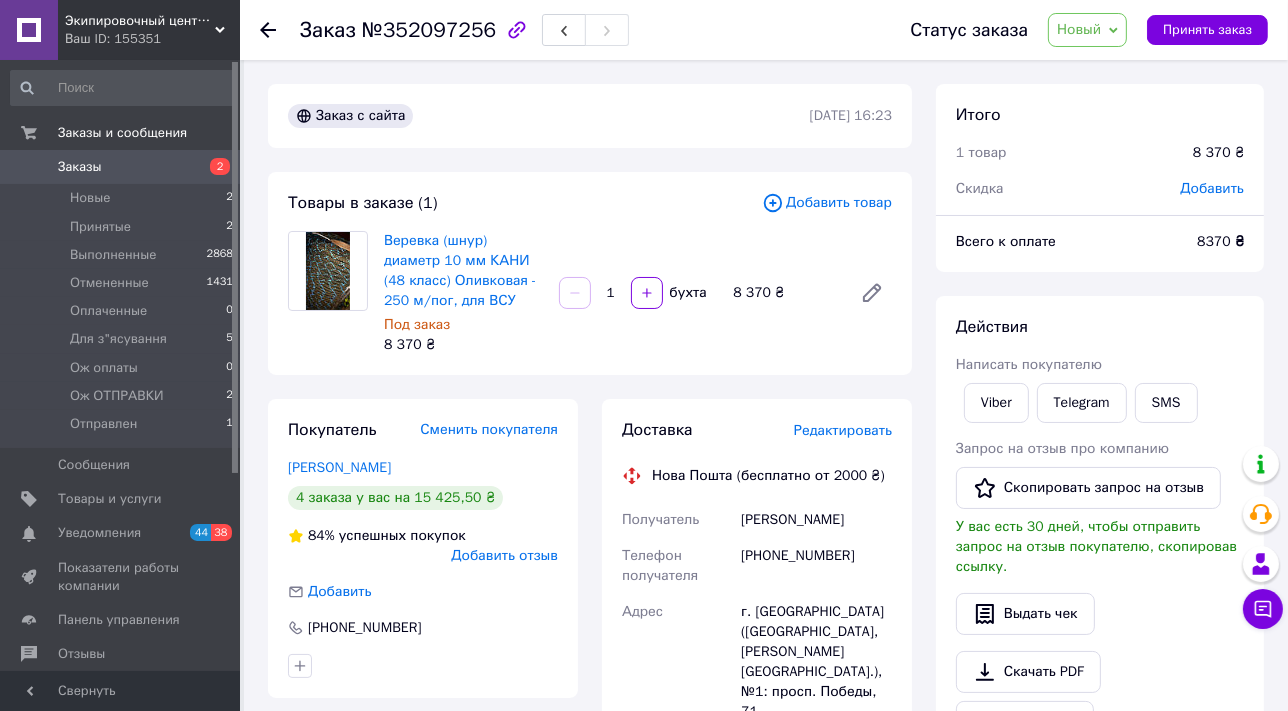 click on "Редактировать" at bounding box center (843, 430) 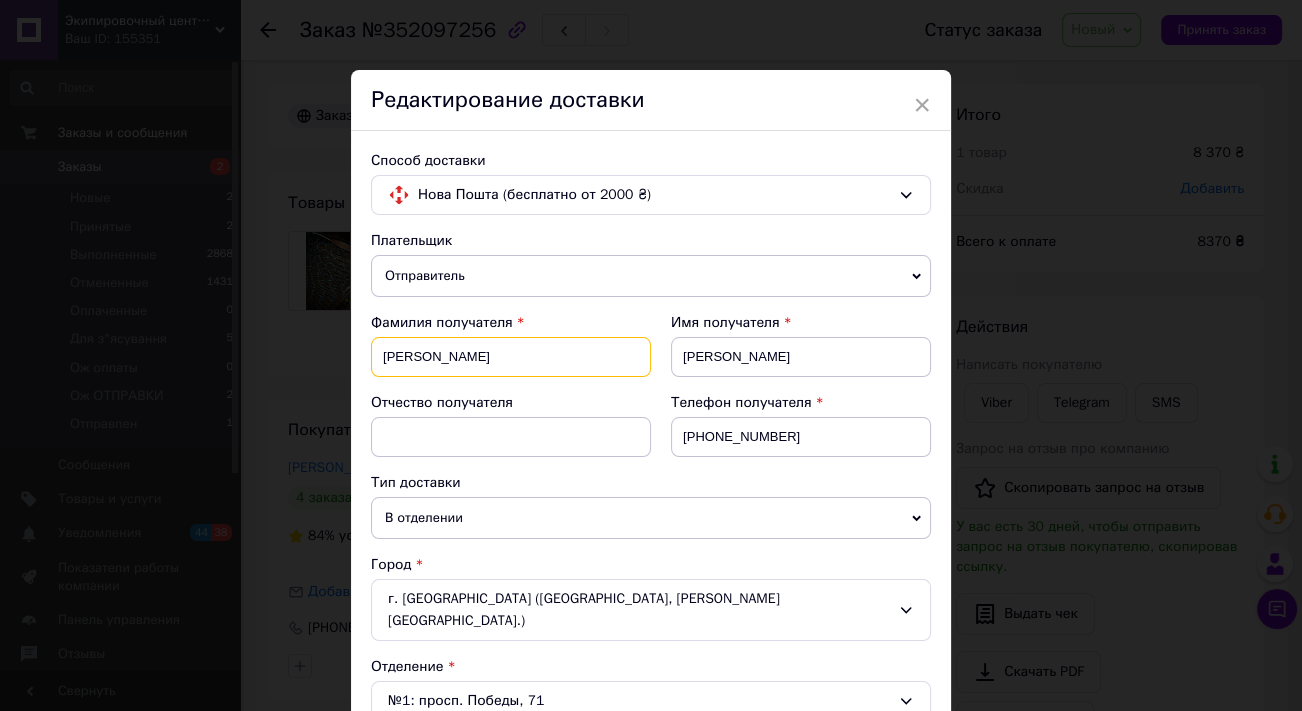 drag, startPoint x: 500, startPoint y: 362, endPoint x: 376, endPoint y: 357, distance: 124.10077 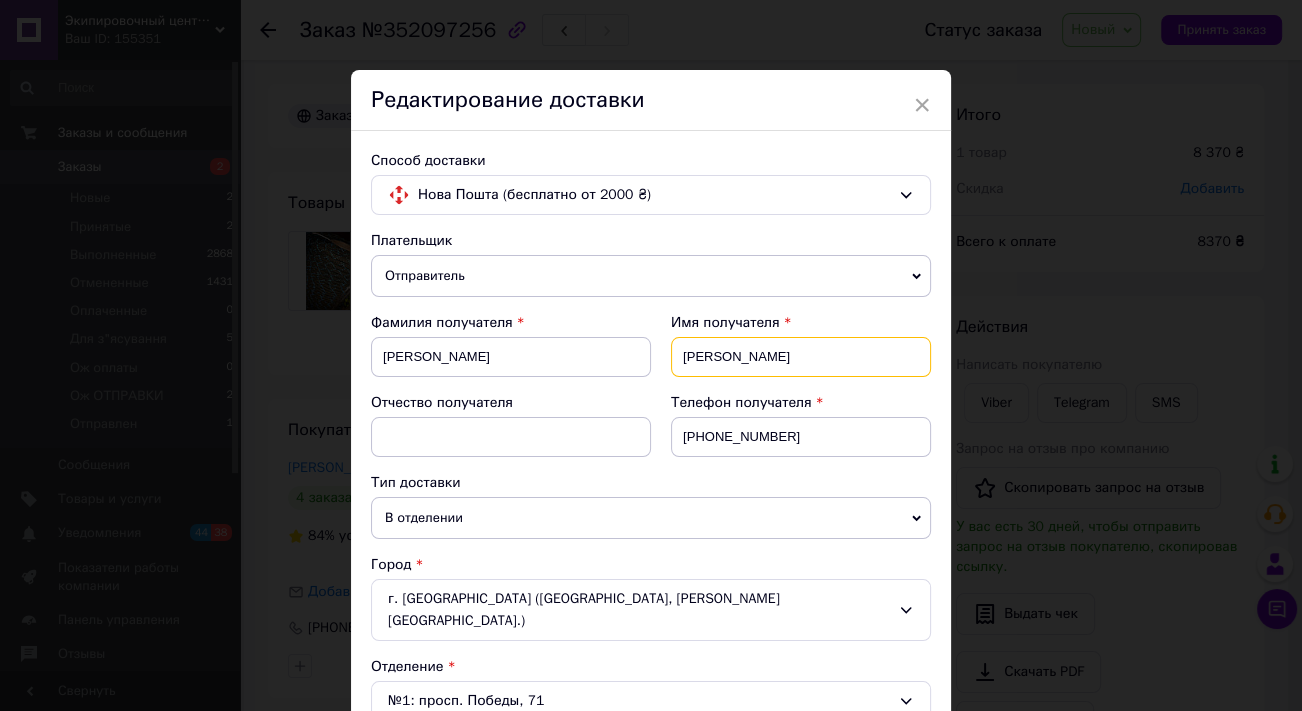 drag, startPoint x: 711, startPoint y: 347, endPoint x: 681, endPoint y: 353, distance: 30.594116 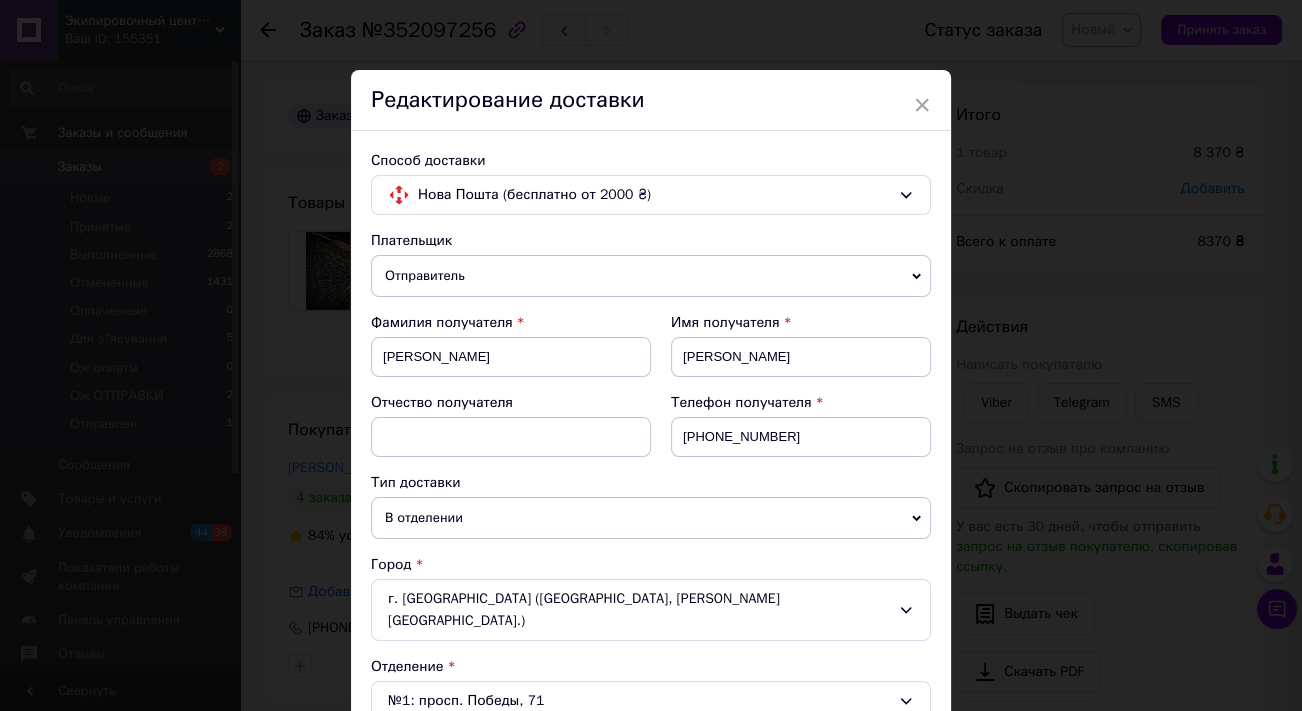 click on "Способ доставки Нова Пошта (бесплатно от 2000 ₴) Плательщик Отправитель Получатель Фамилия получателя [PERSON_NAME] Имя получателя [PERSON_NAME] Отчество получателя Телефон получателя [PHONE_NUMBER] Тип доставки В отделении Курьером В почтомате Город г. [GEOGRAPHIC_DATA] ([GEOGRAPHIC_DATA], [PERSON_NAME][GEOGRAPHIC_DATA].) Отделение №1: просп. Победы, 71 Место отправки м. [GEOGRAPHIC_DATA] ([GEOGRAPHIC_DATA].): №63 (до 30 кг): вул. Борисоглібська / Волоська, 17/1 Нет совпадений. Попробуйте изменить условия поиска Добавить еще место отправки Тип посылки Груз Документы Номер упаковки (не обязательно) Оценочная стоимость 8370 < 2025 >" at bounding box center [651, 794] 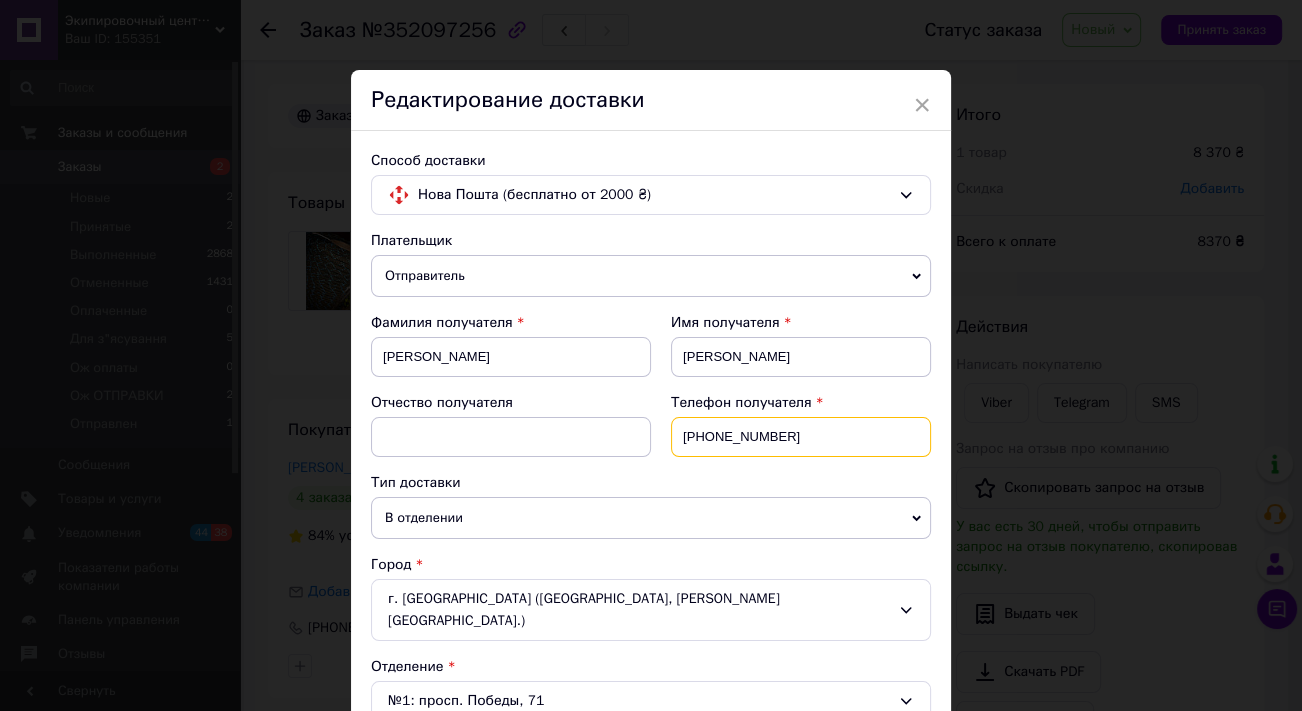 drag, startPoint x: 785, startPoint y: 429, endPoint x: 680, endPoint y: 440, distance: 105.574615 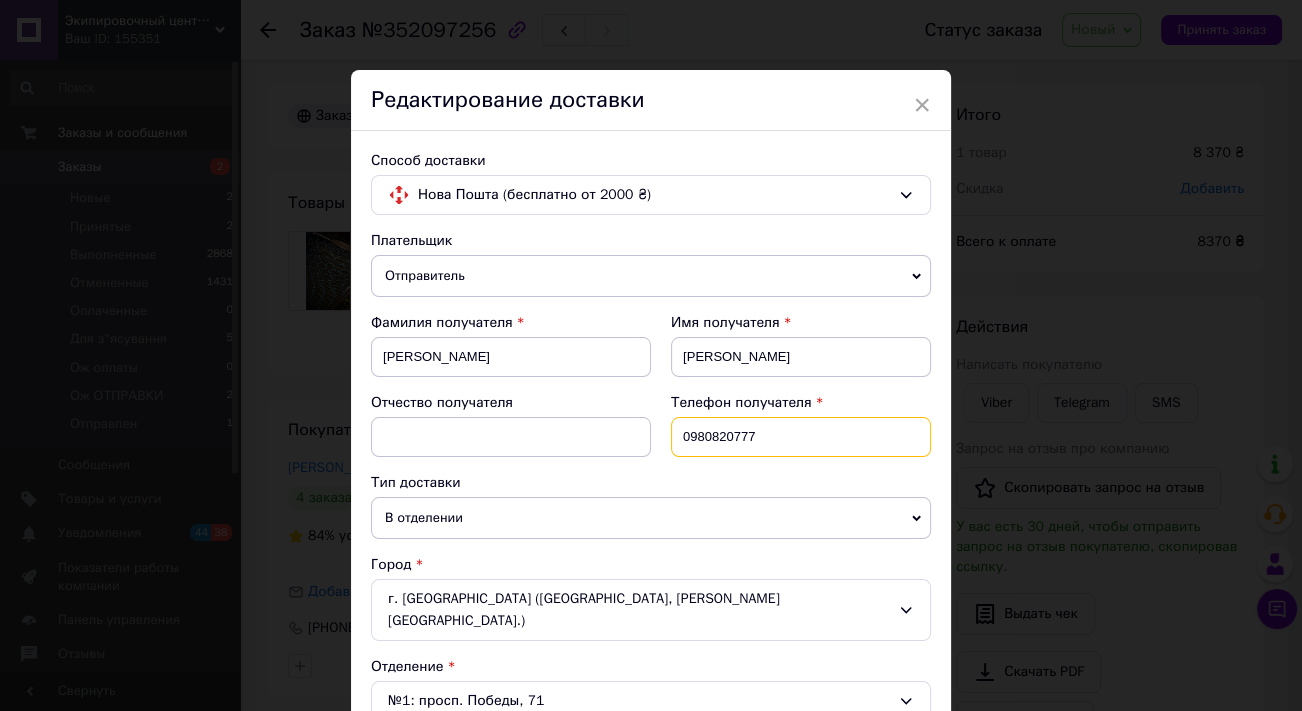type on "[PHONE_NUMBER]" 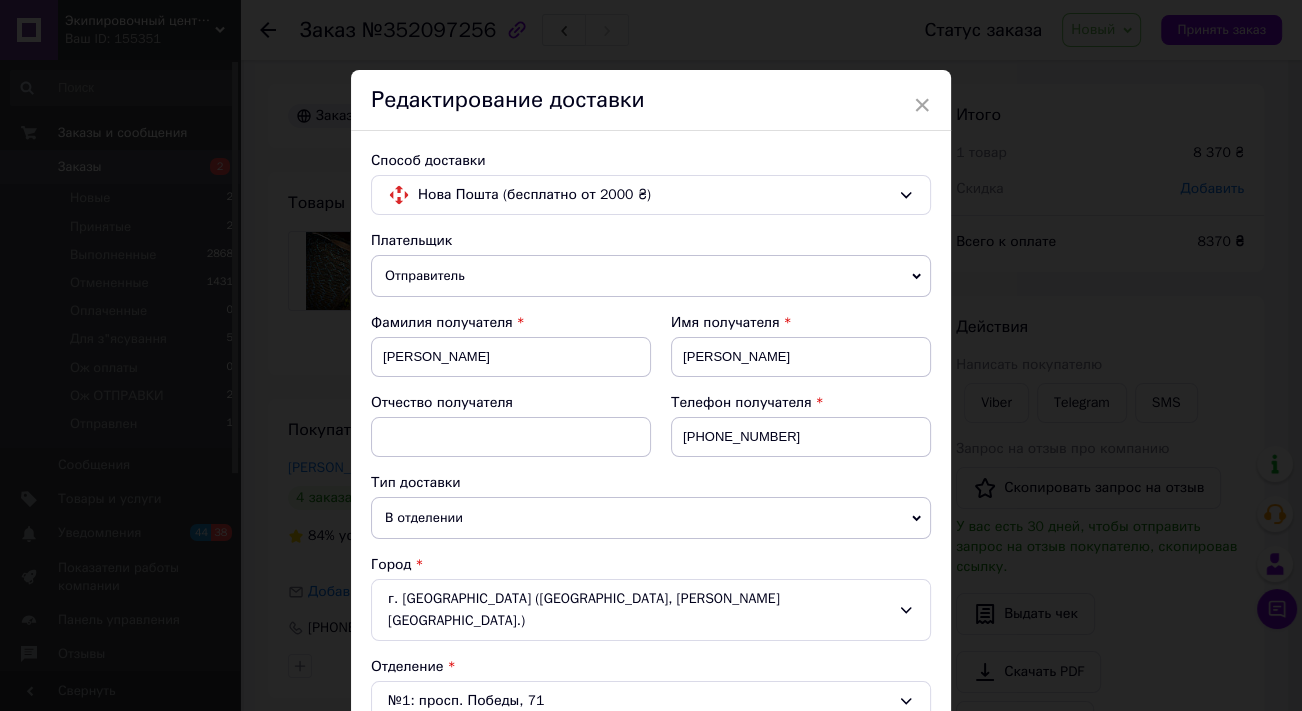 click on "г. [GEOGRAPHIC_DATA] ([GEOGRAPHIC_DATA], [PERSON_NAME][GEOGRAPHIC_DATA].)" at bounding box center (651, 610) 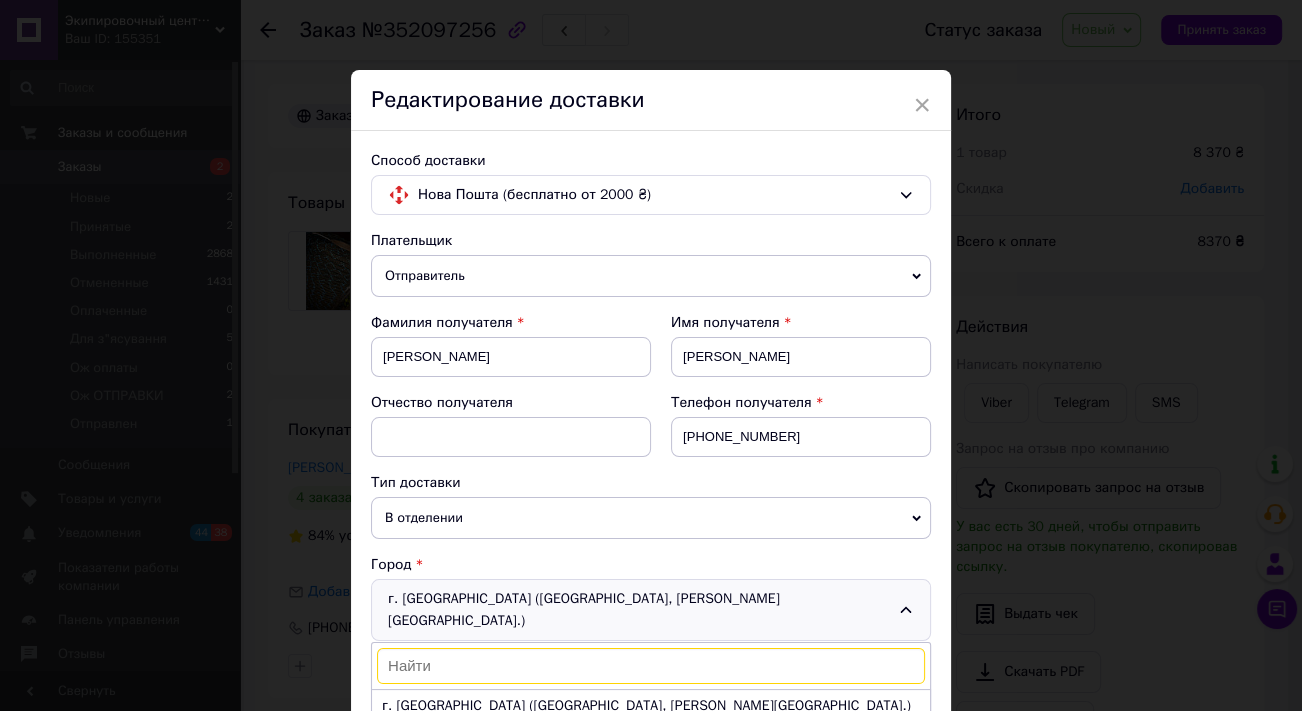 scroll, scrollTop: 90, scrollLeft: 0, axis: vertical 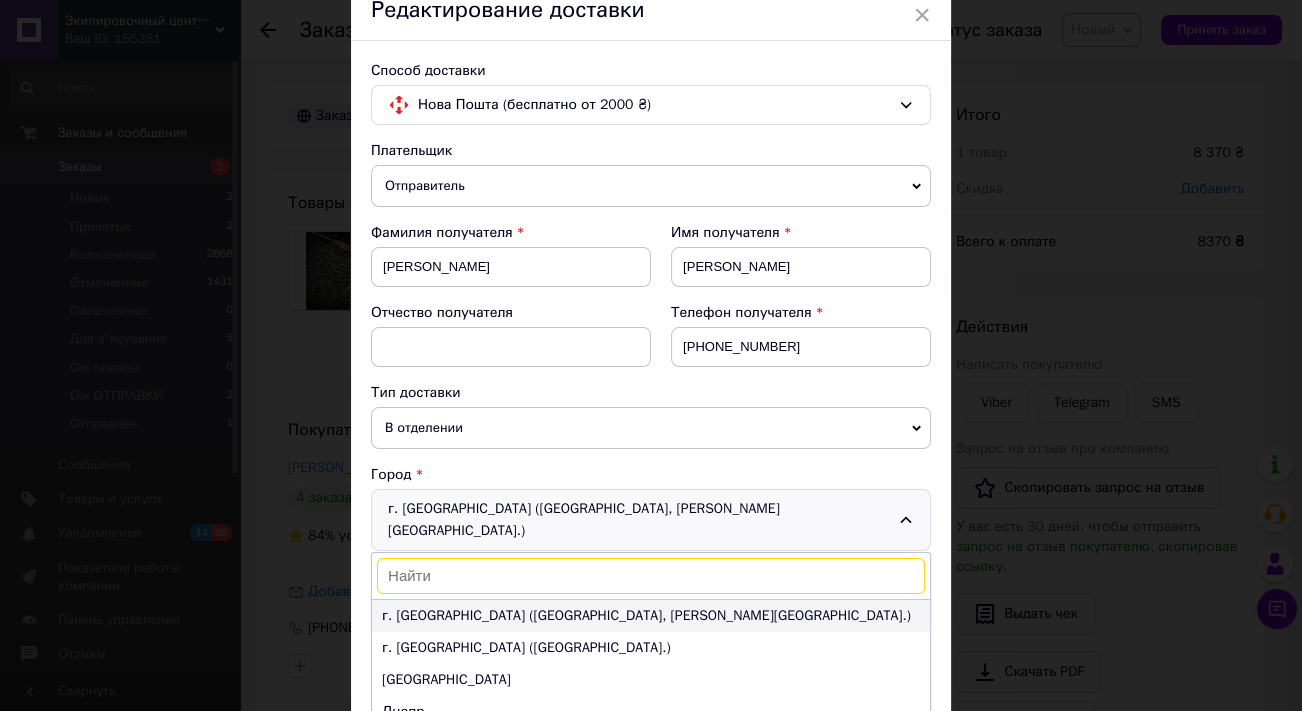 click on "г. [GEOGRAPHIC_DATA] ([GEOGRAPHIC_DATA], [PERSON_NAME][GEOGRAPHIC_DATA].)" at bounding box center [651, 616] 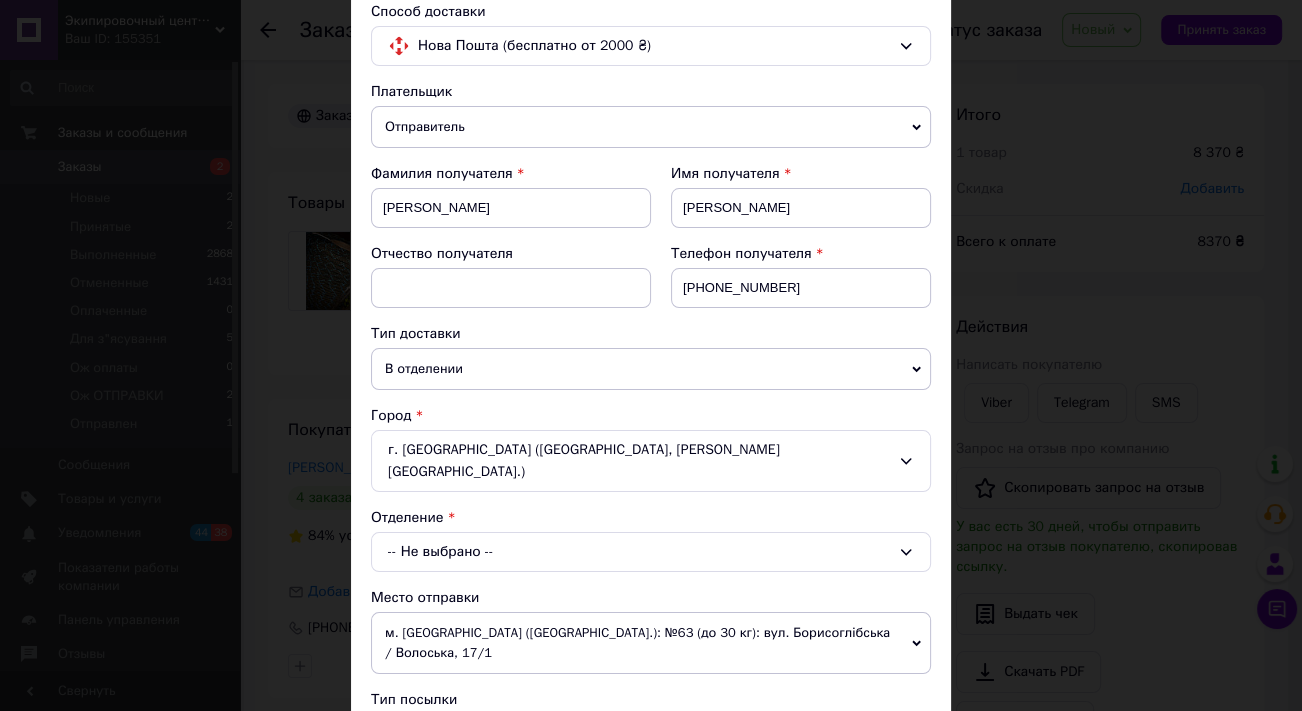scroll, scrollTop: 181, scrollLeft: 0, axis: vertical 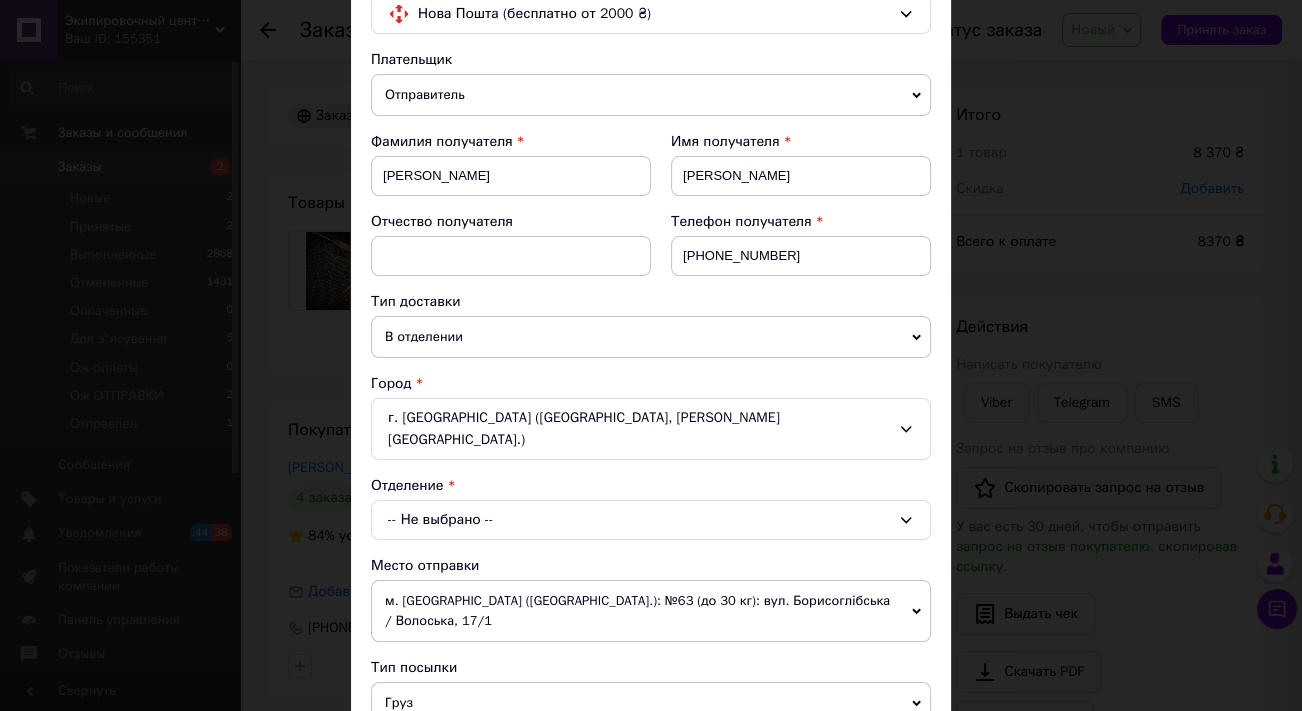 click on "-- Не выбрано --" at bounding box center [651, 520] 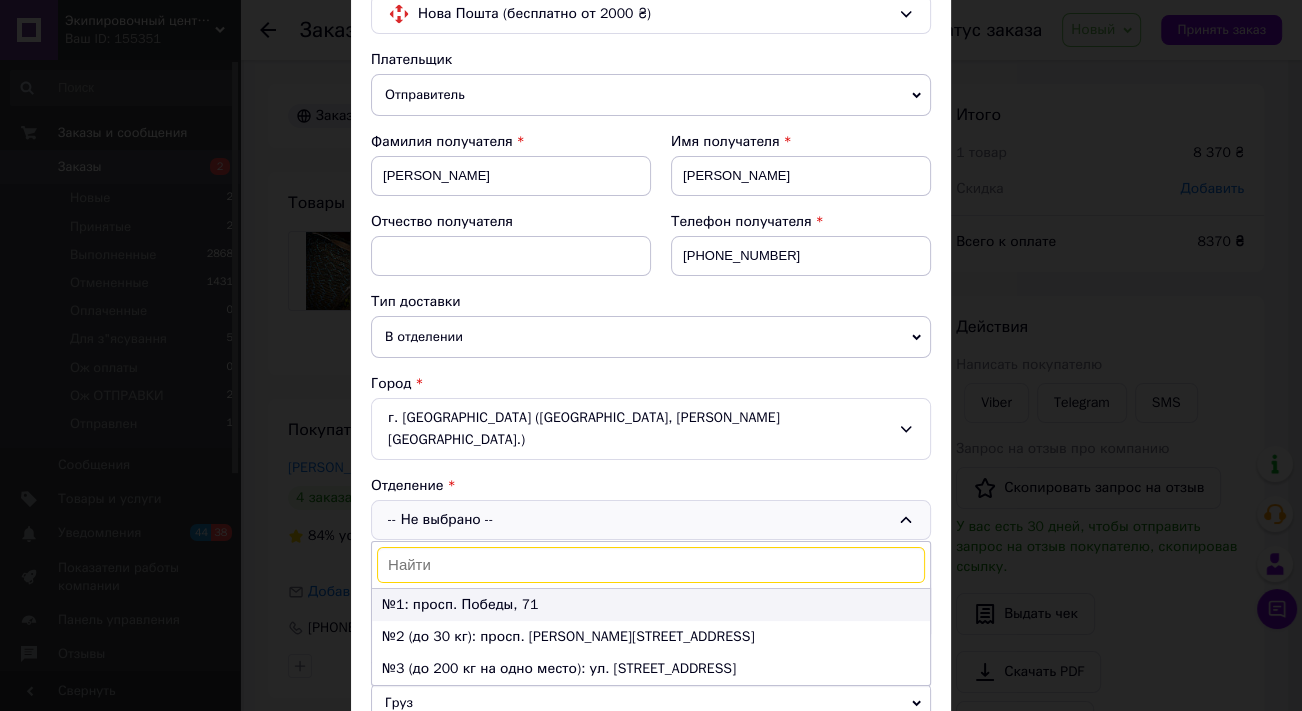 click on "№1: просп. Победы, 71" at bounding box center [651, 605] 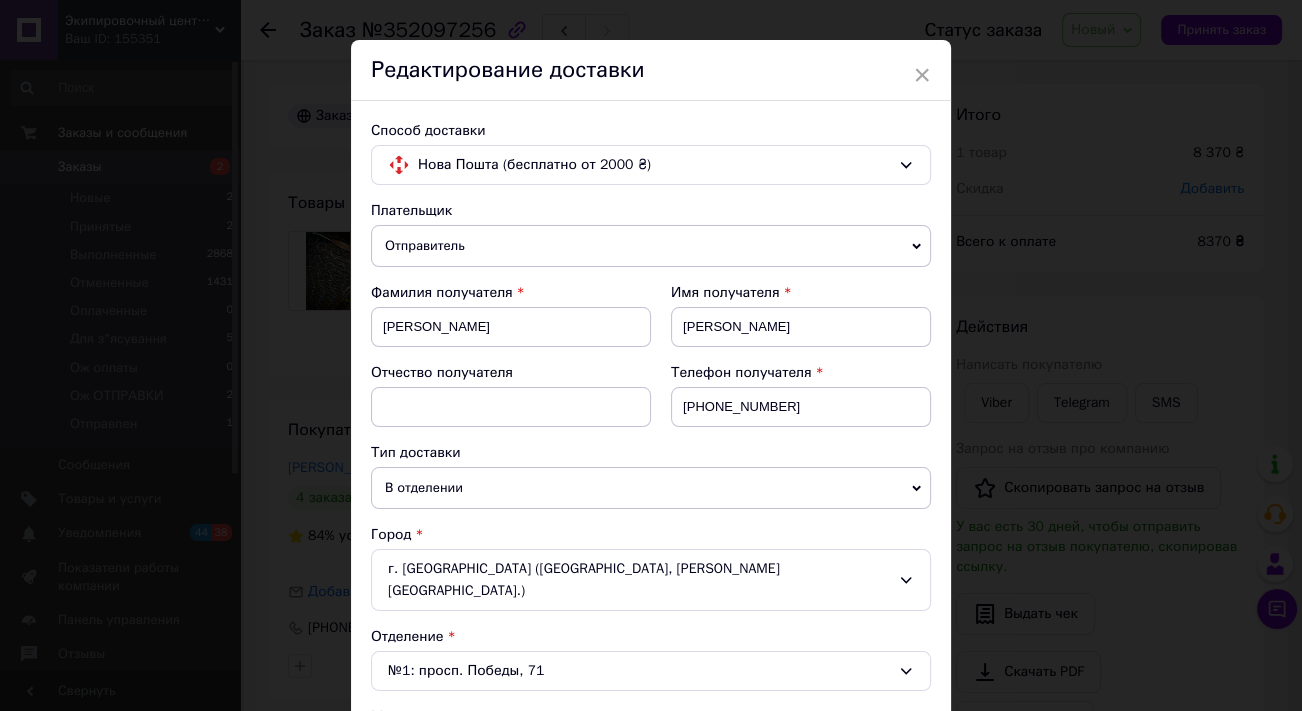 scroll, scrollTop: 0, scrollLeft: 0, axis: both 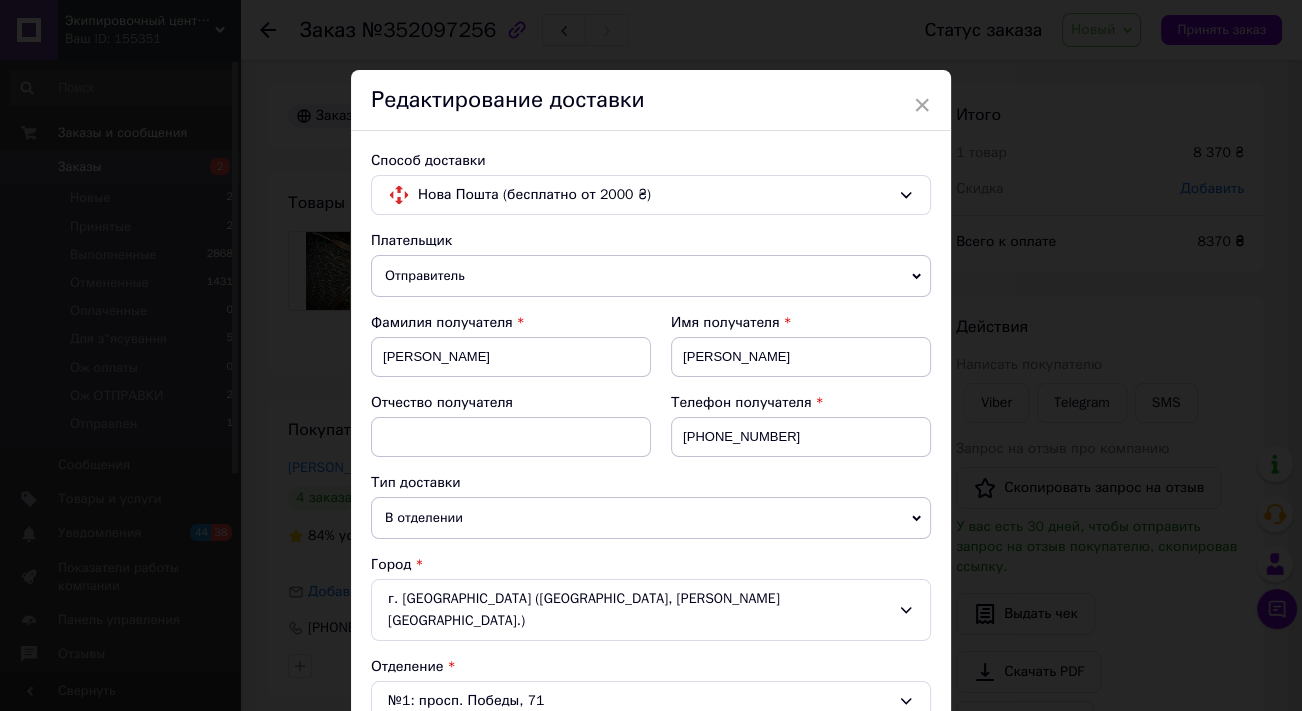 click 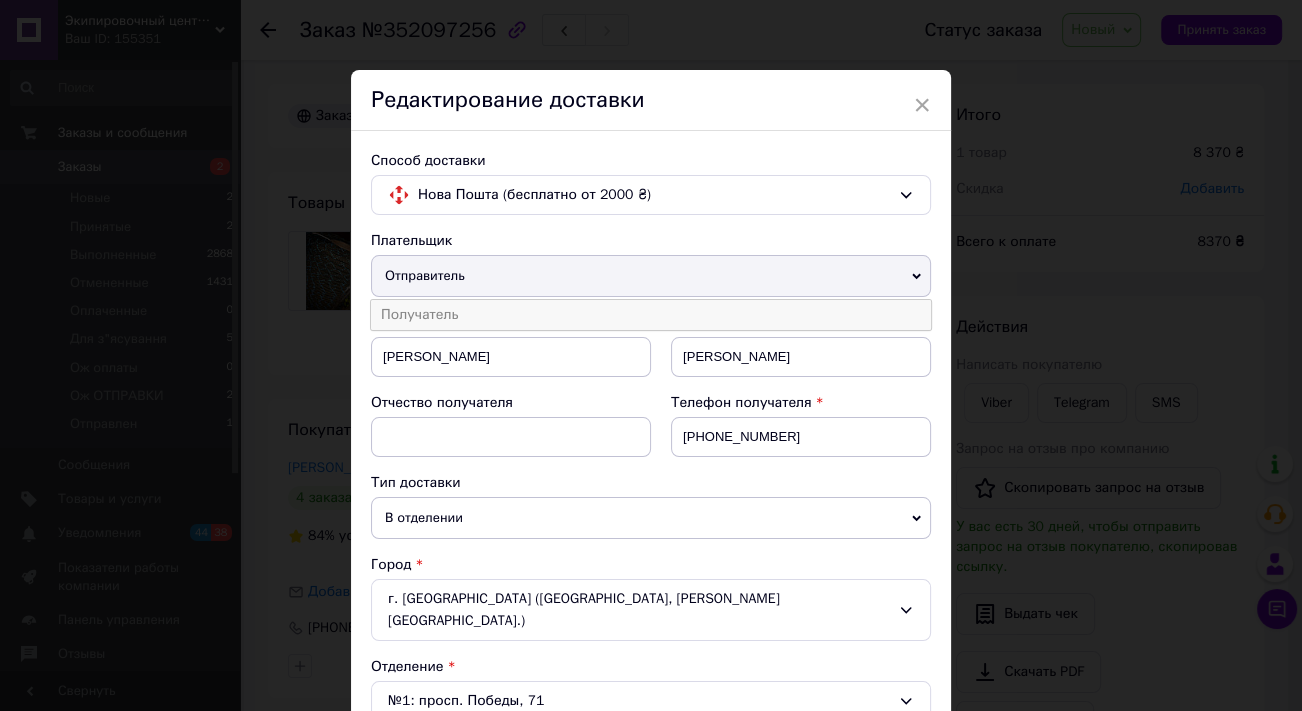 click on "Получатель" at bounding box center (651, 315) 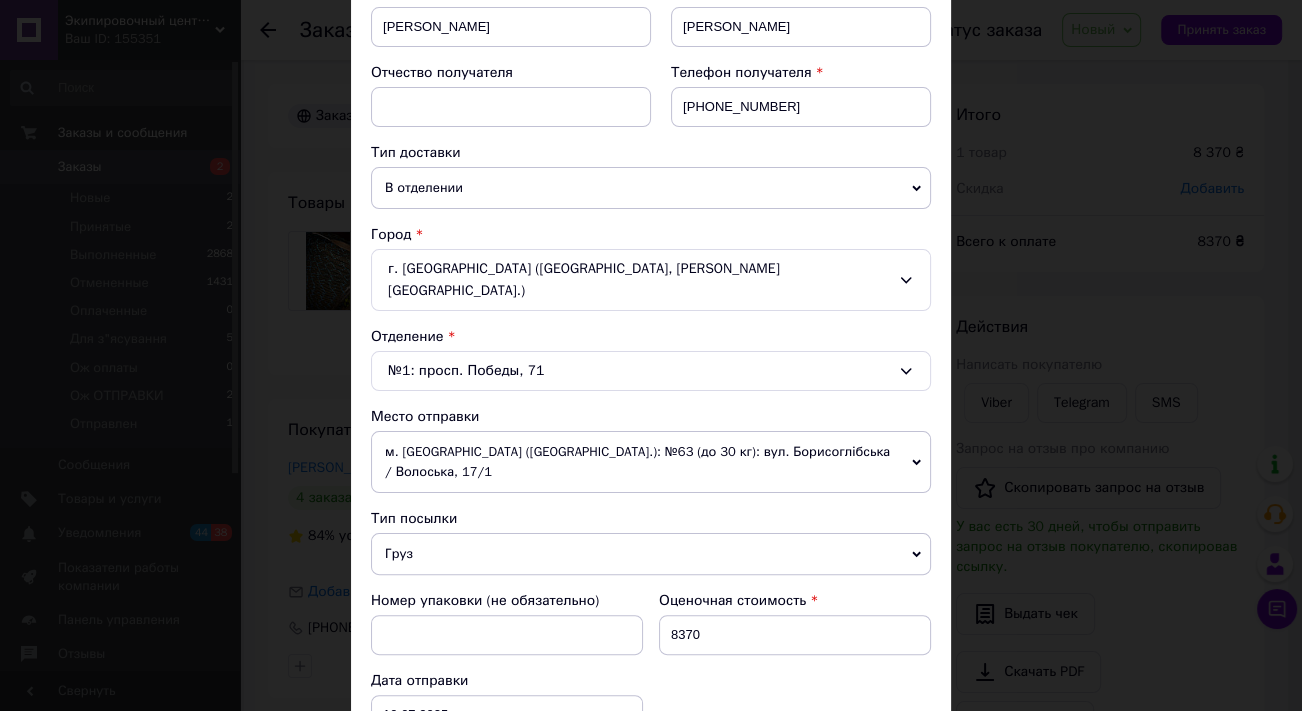 scroll, scrollTop: 363, scrollLeft: 0, axis: vertical 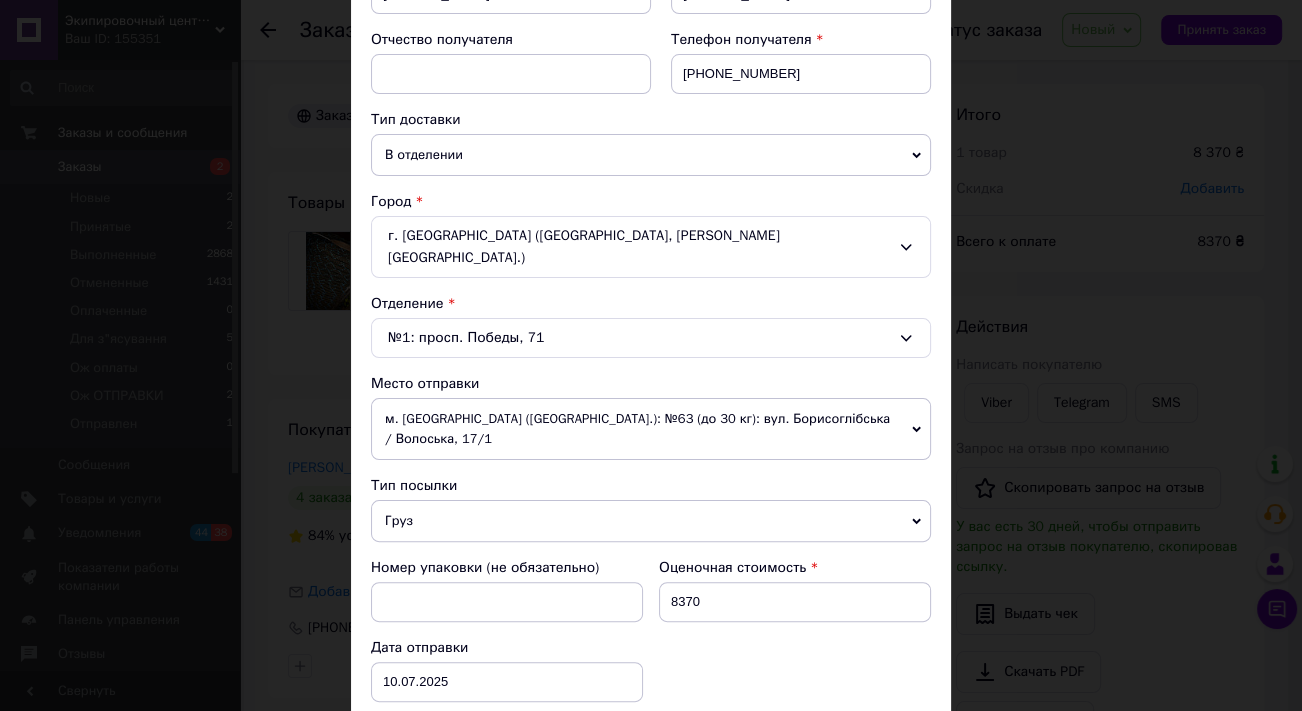 click on "м. [GEOGRAPHIC_DATA] ([GEOGRAPHIC_DATA].): №63 (до 30 кг): вул. Борисоглібська / Волоська, 17/1" at bounding box center [651, 429] 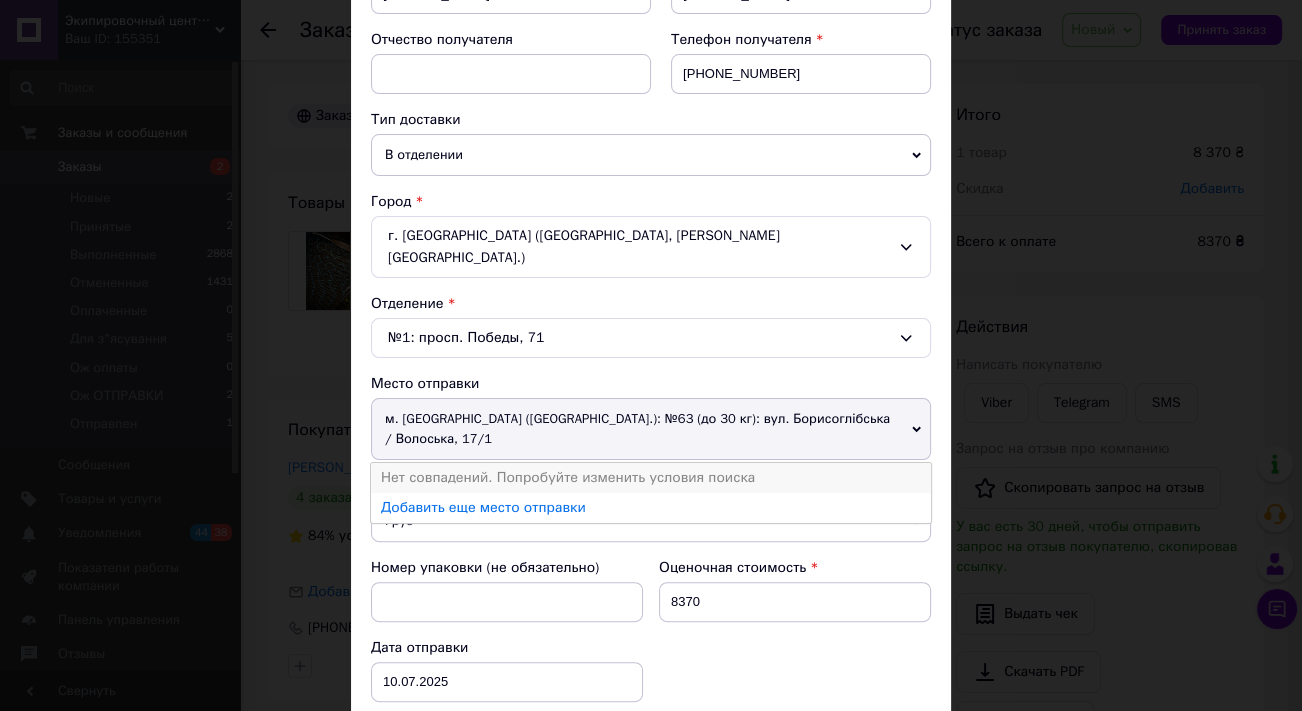 click on "Нет совпадений. Попробуйте изменить условия поиска" at bounding box center (651, 478) 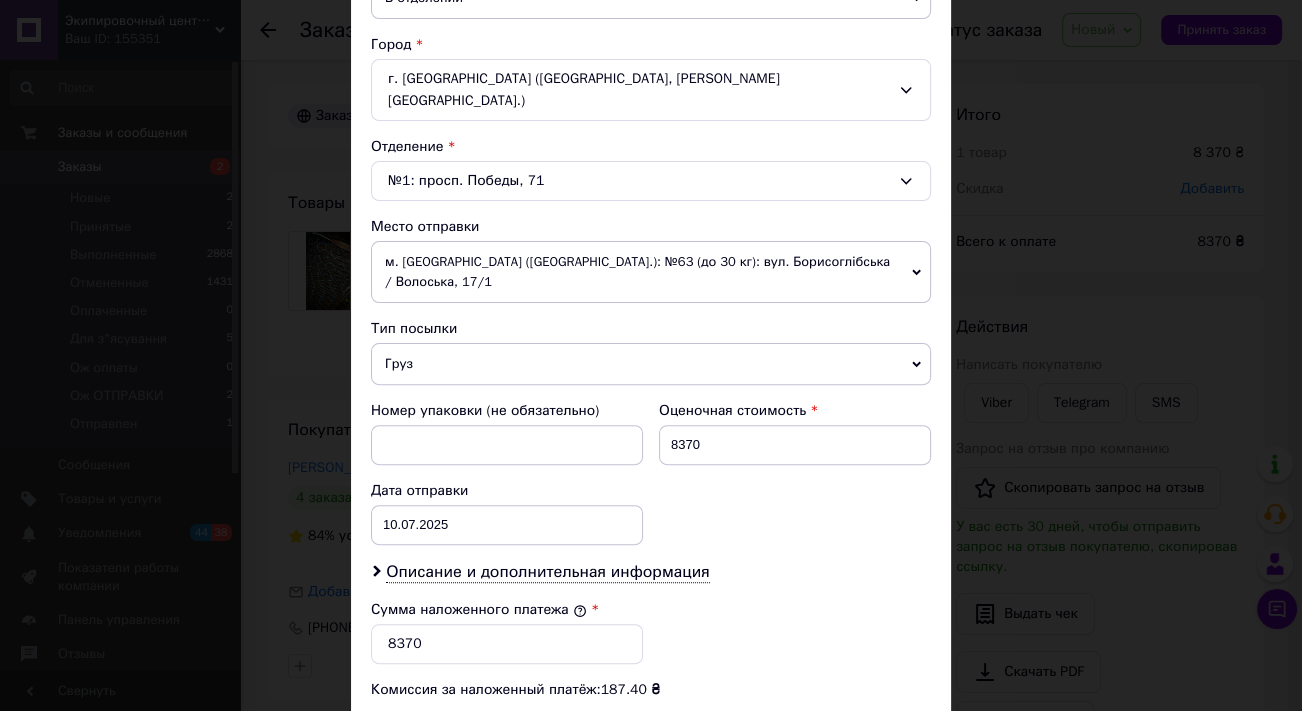 scroll, scrollTop: 545, scrollLeft: 0, axis: vertical 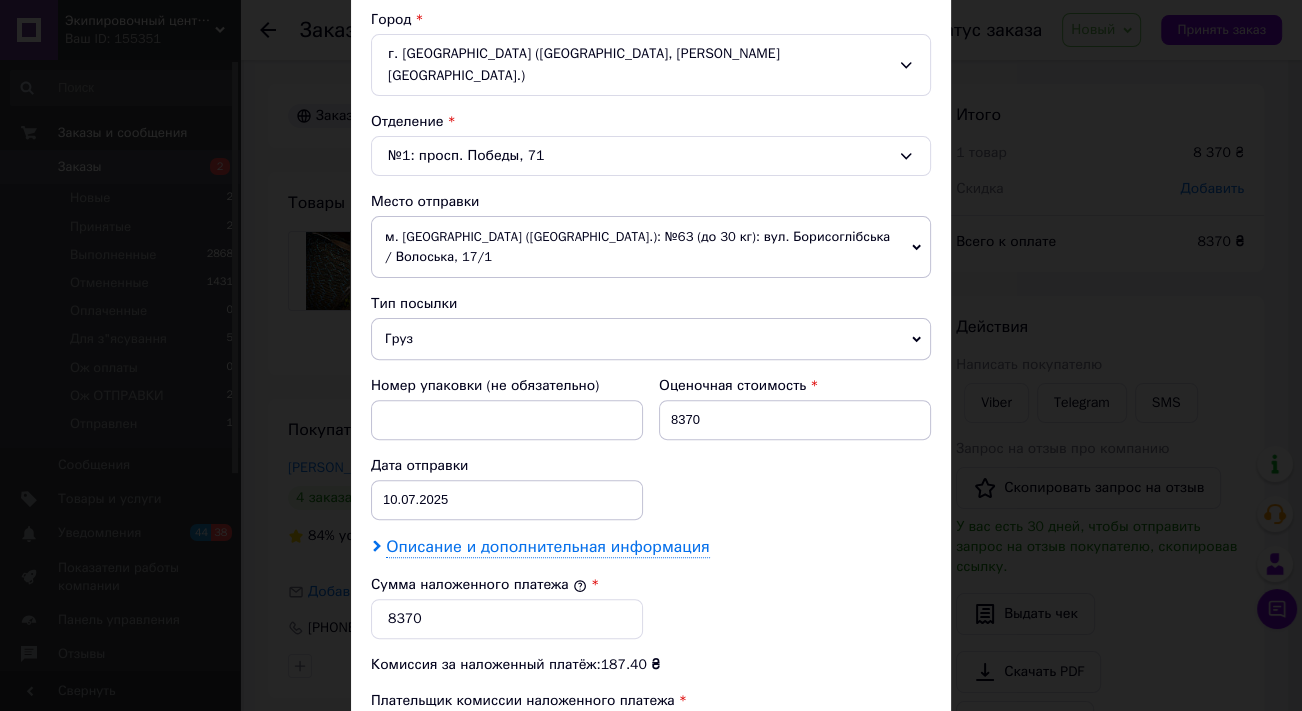click on "Описание и дополнительная информация" at bounding box center (547, 547) 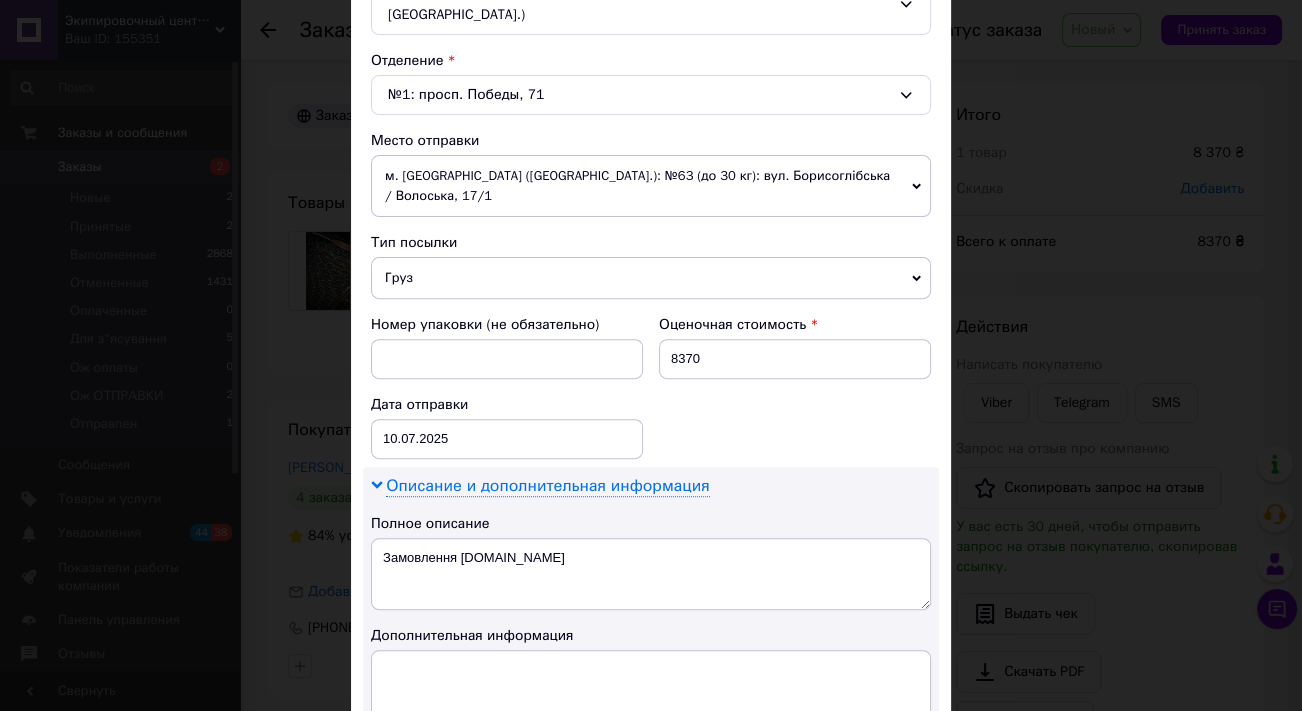 scroll, scrollTop: 545, scrollLeft: 0, axis: vertical 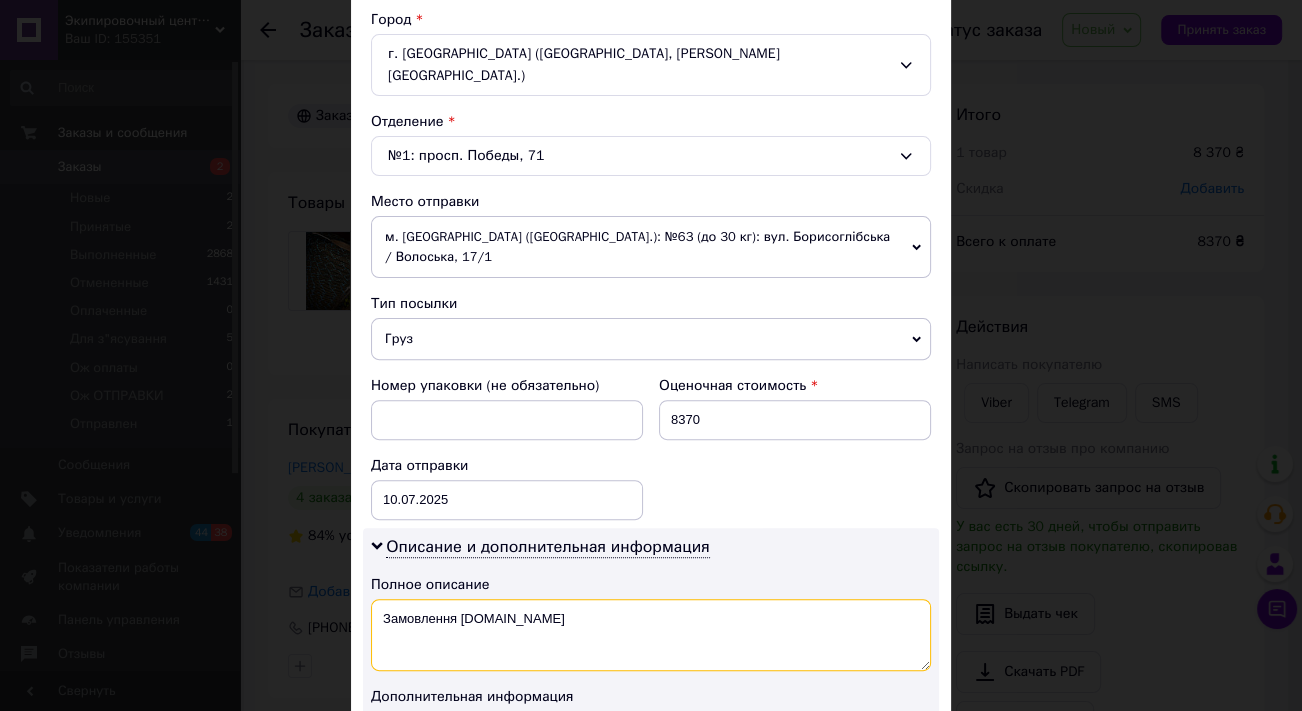 drag, startPoint x: 524, startPoint y: 571, endPoint x: 377, endPoint y: 564, distance: 147.16656 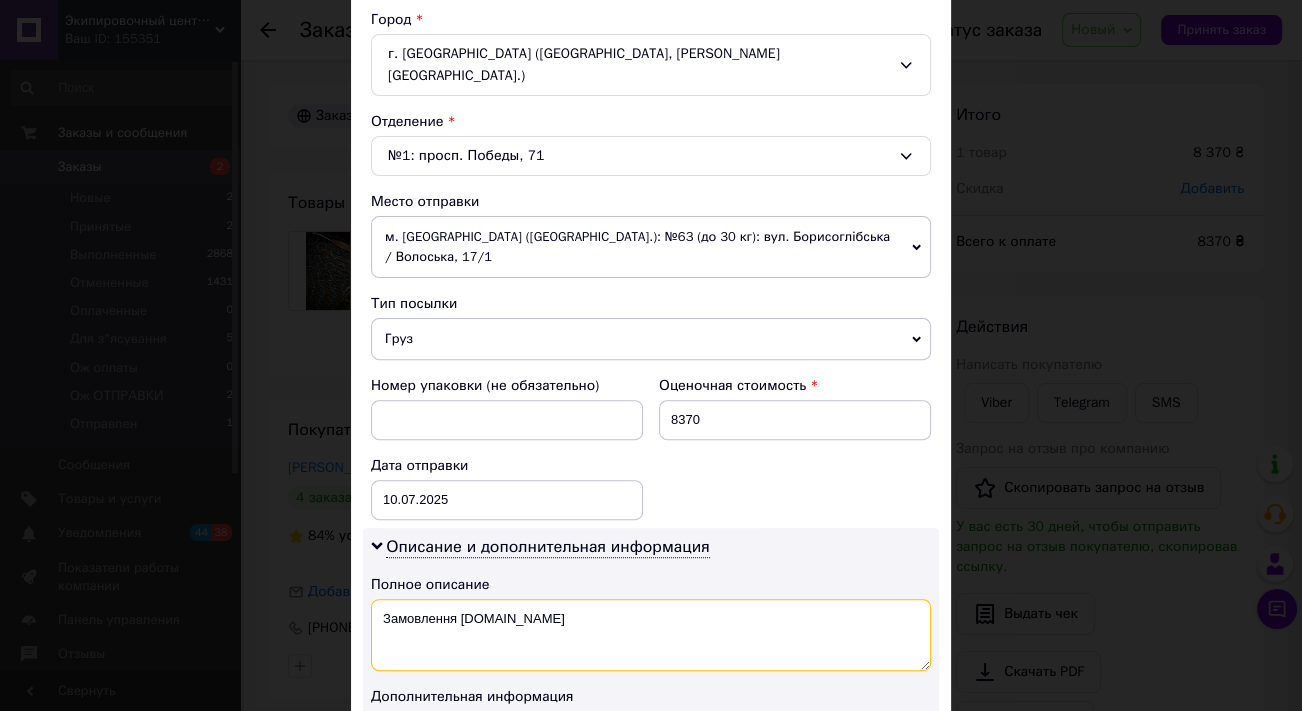 click on "Замовлення [DOMAIN_NAME]" at bounding box center (651, 635) 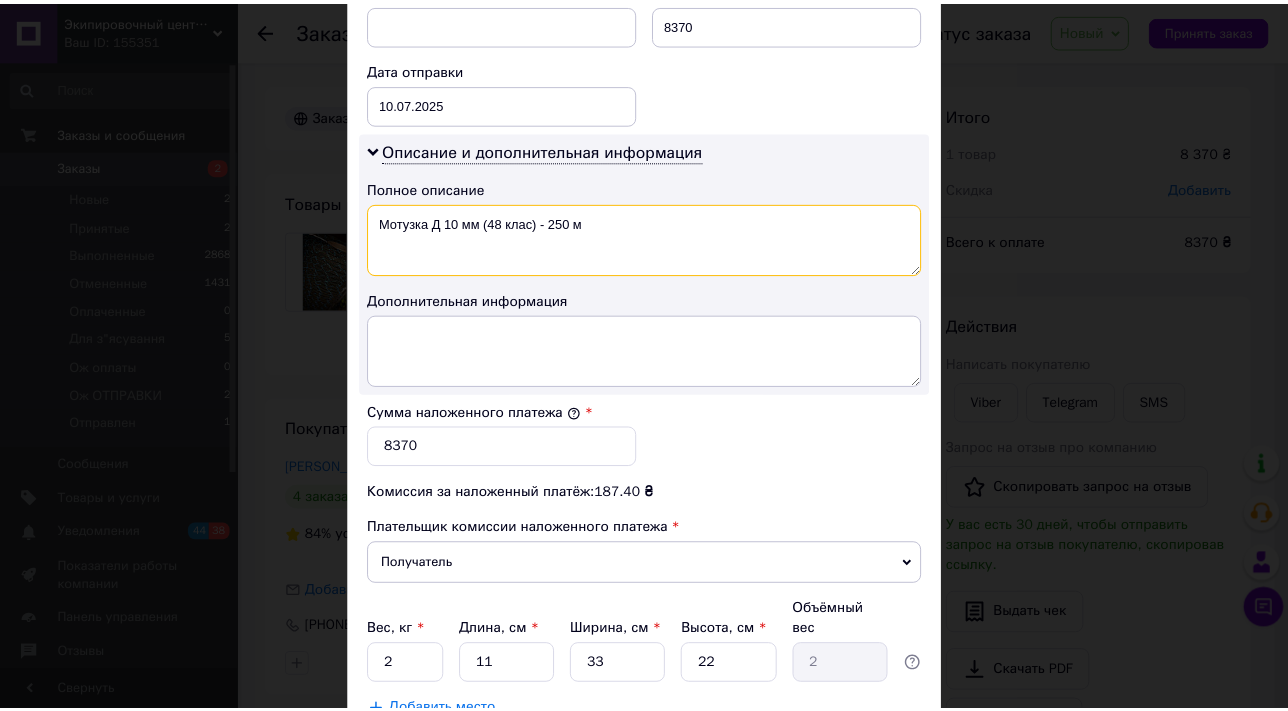 scroll, scrollTop: 1000, scrollLeft: 0, axis: vertical 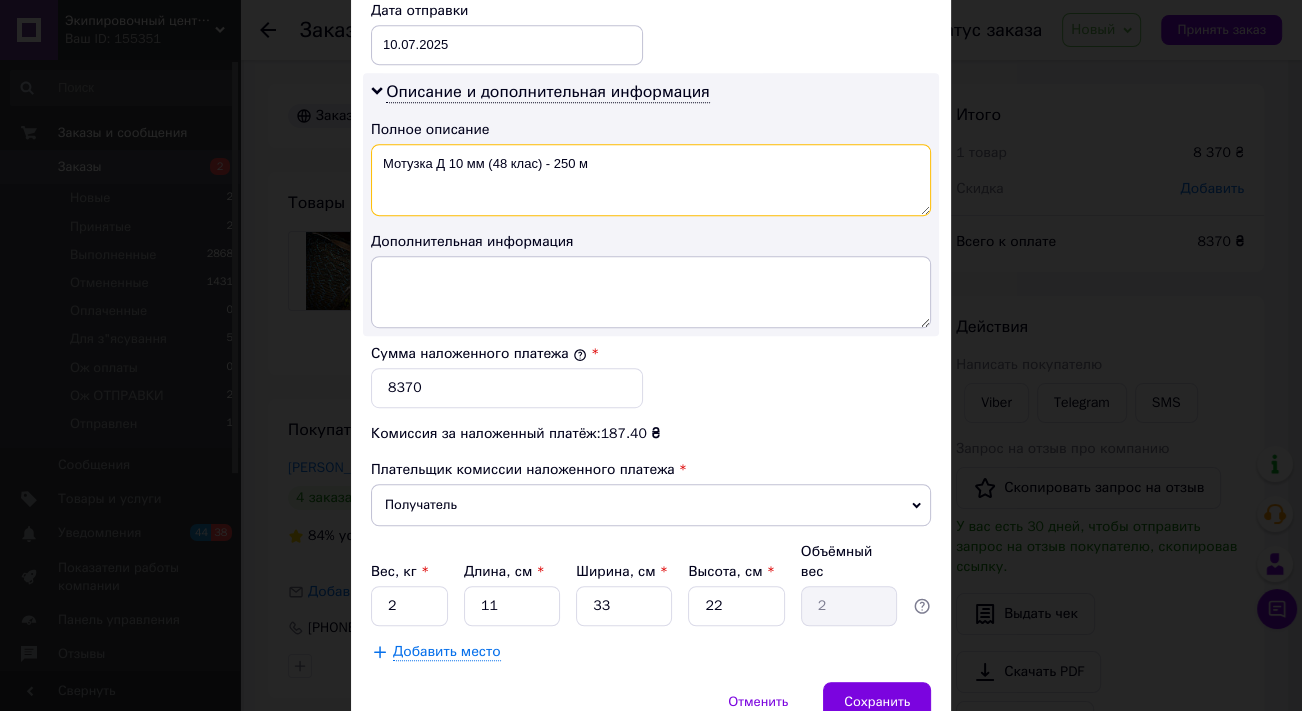 type on "Мотузка Д 10 мм (48 клас) - 250 м" 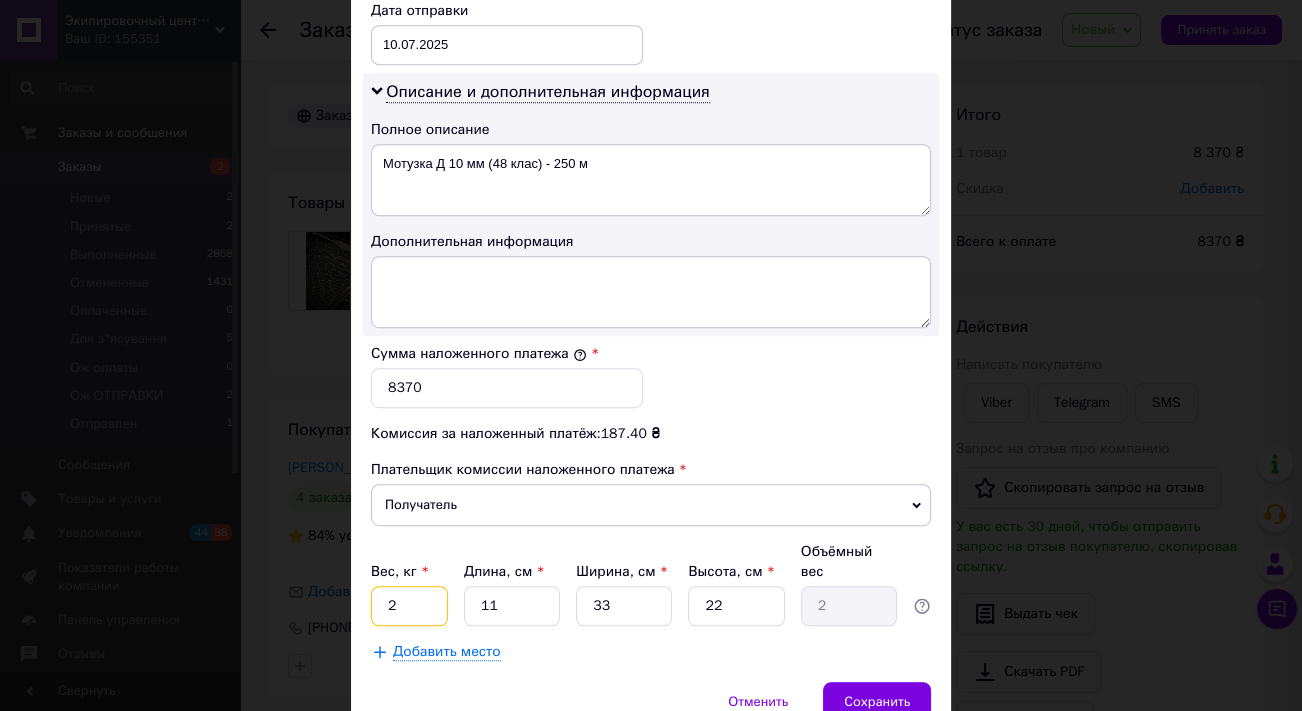 click on "2" at bounding box center [409, 606] 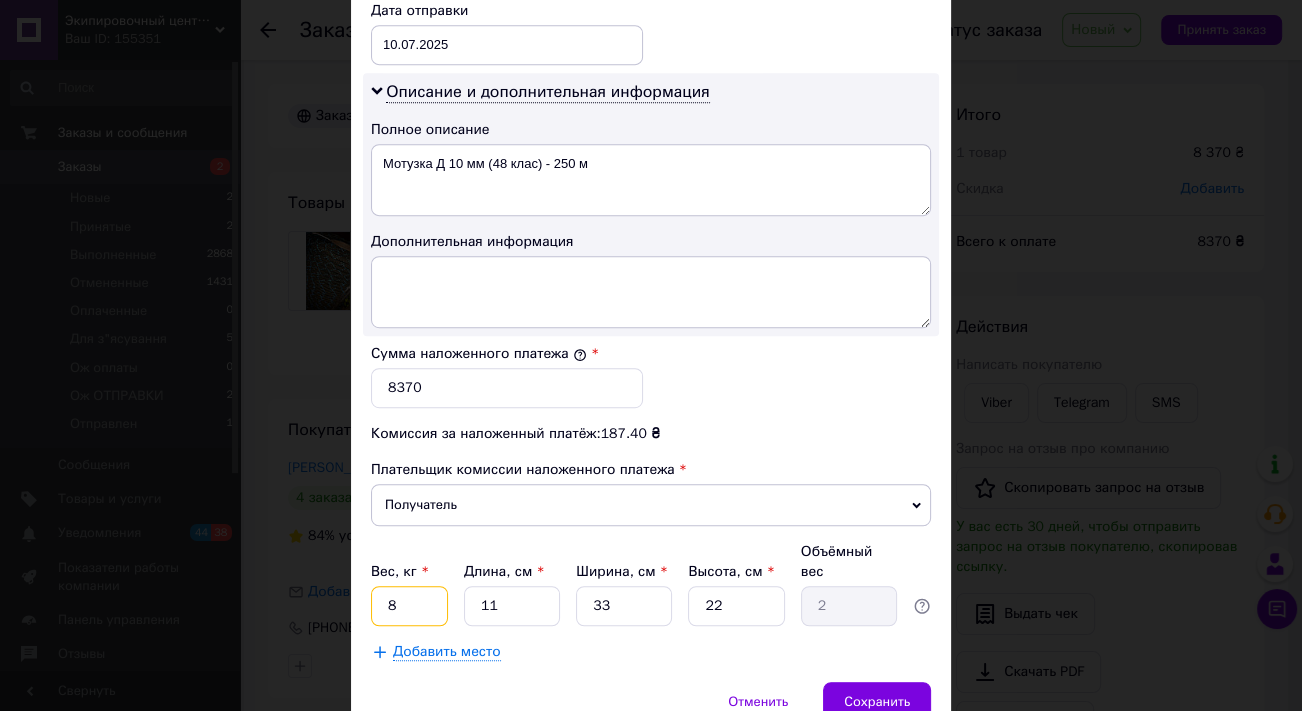 type on "8" 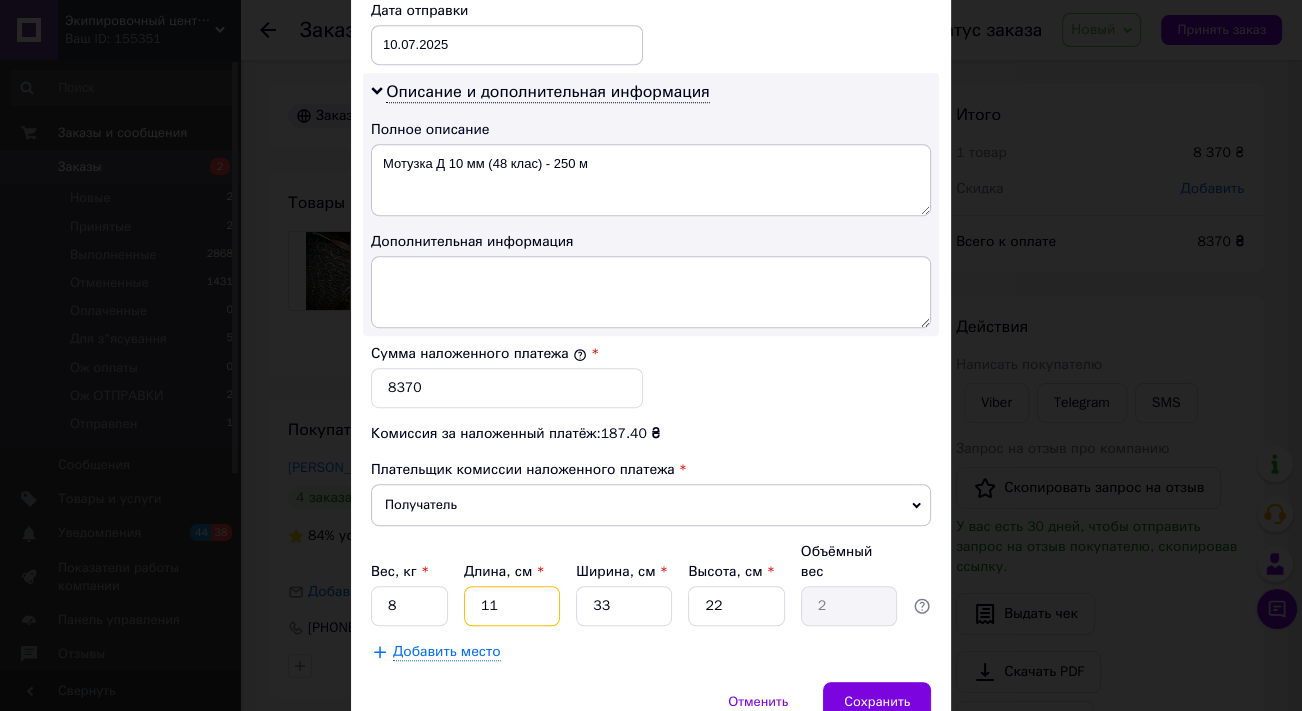 drag, startPoint x: 493, startPoint y: 539, endPoint x: 462, endPoint y: 540, distance: 31.016125 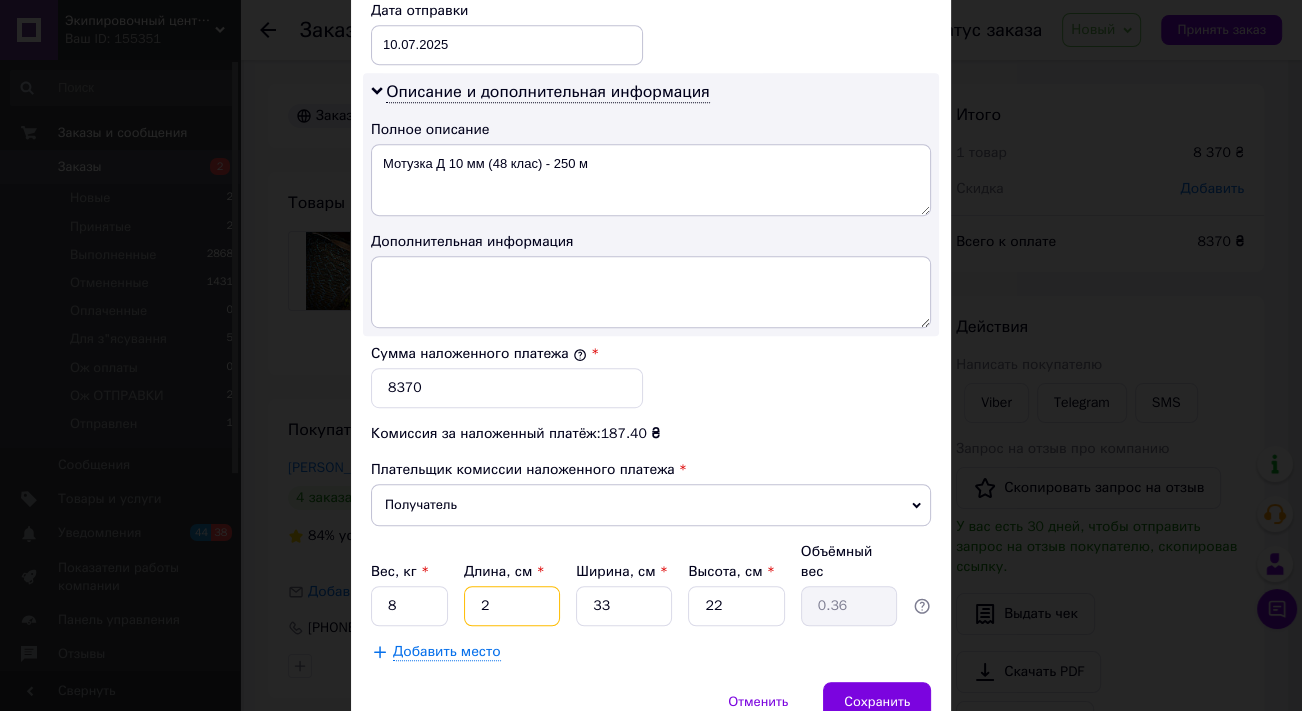 type on "25" 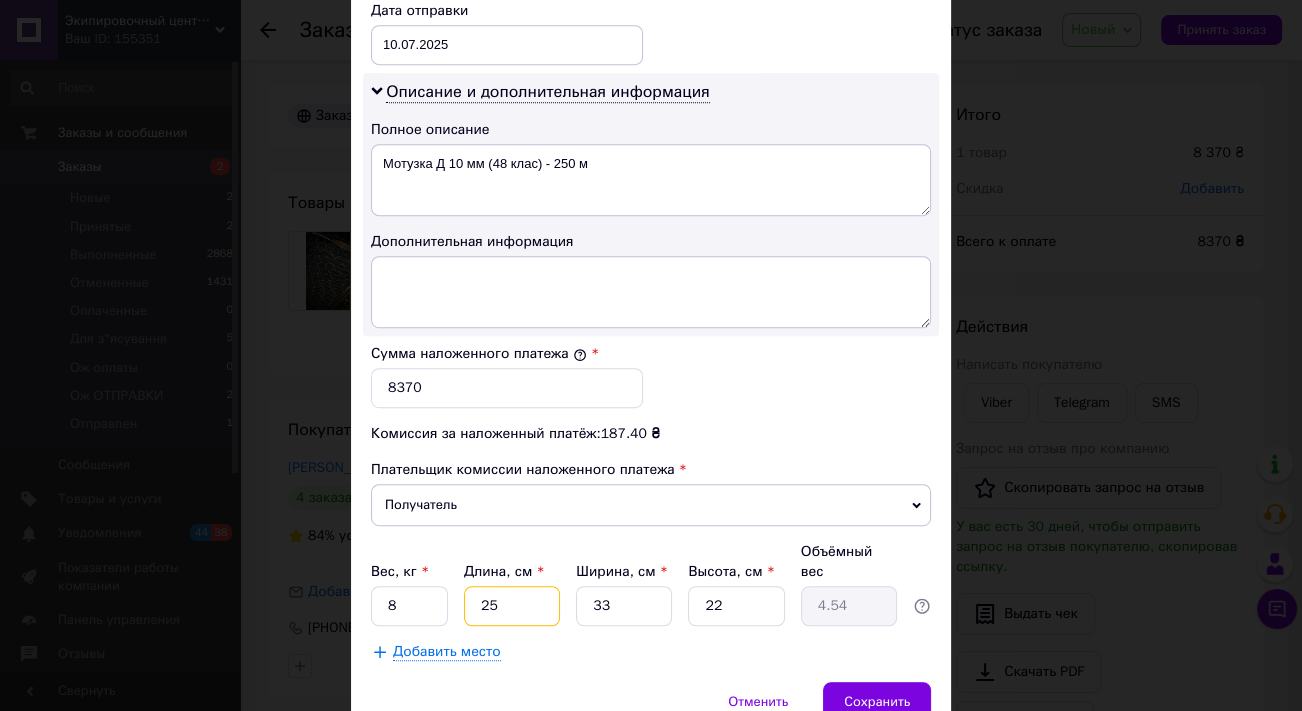 type on "25" 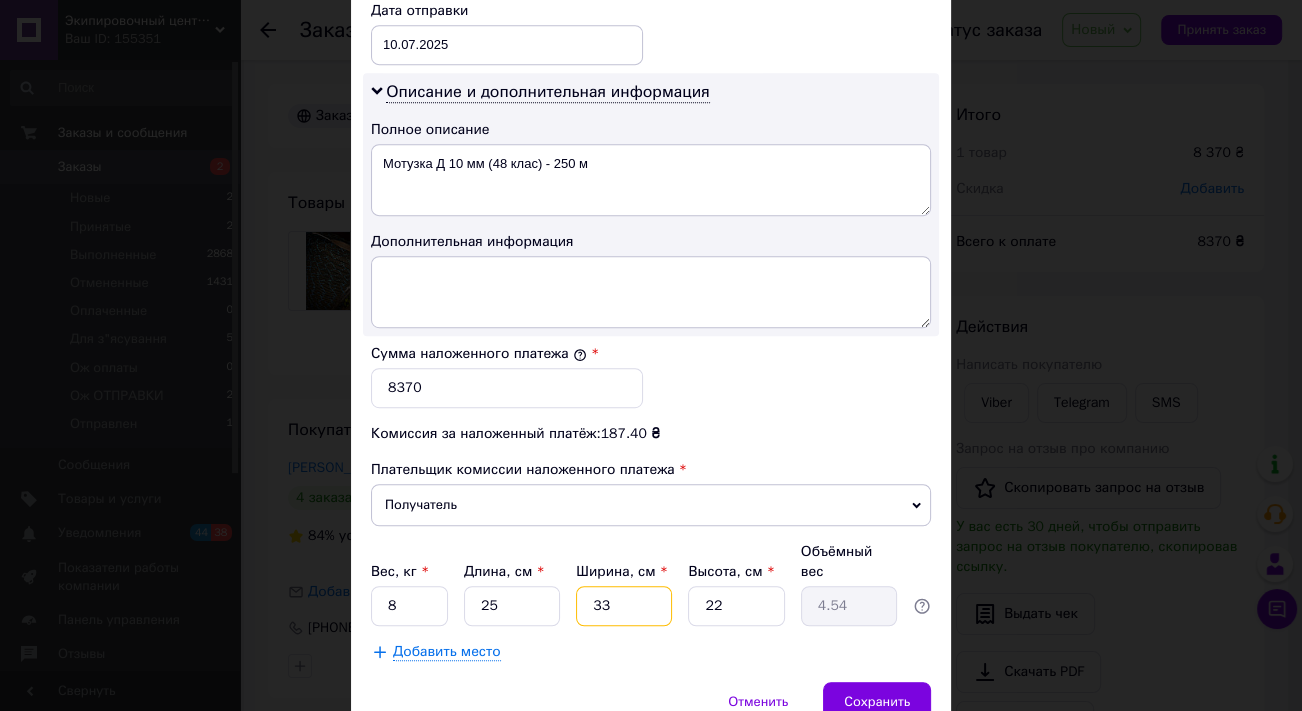 drag, startPoint x: 630, startPoint y: 532, endPoint x: 587, endPoint y: 534, distance: 43.046486 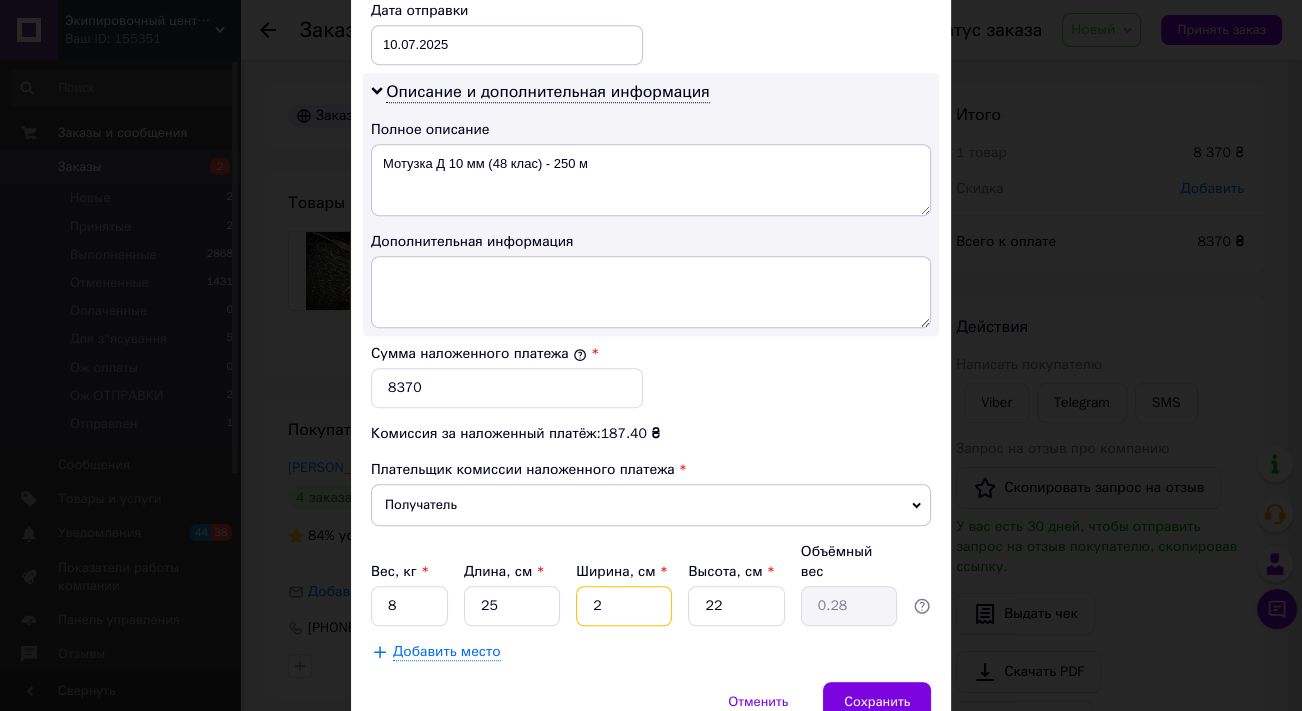 type on "25" 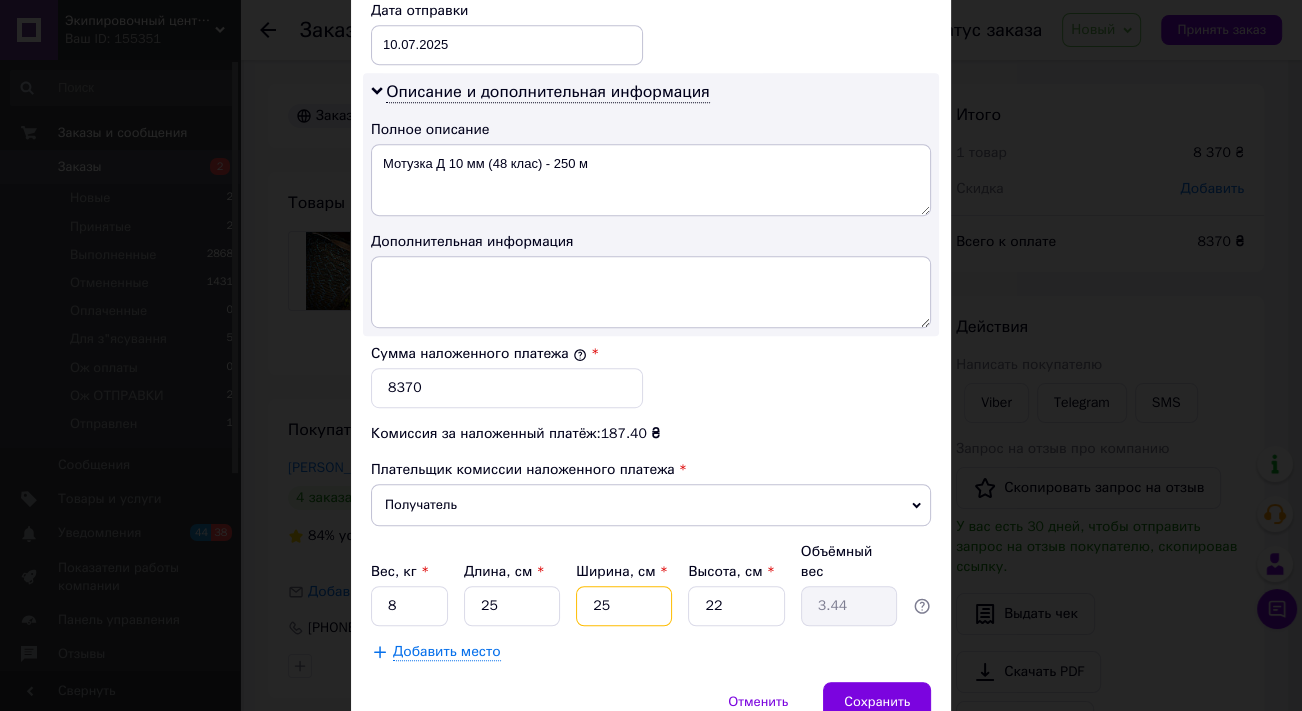 type on "25" 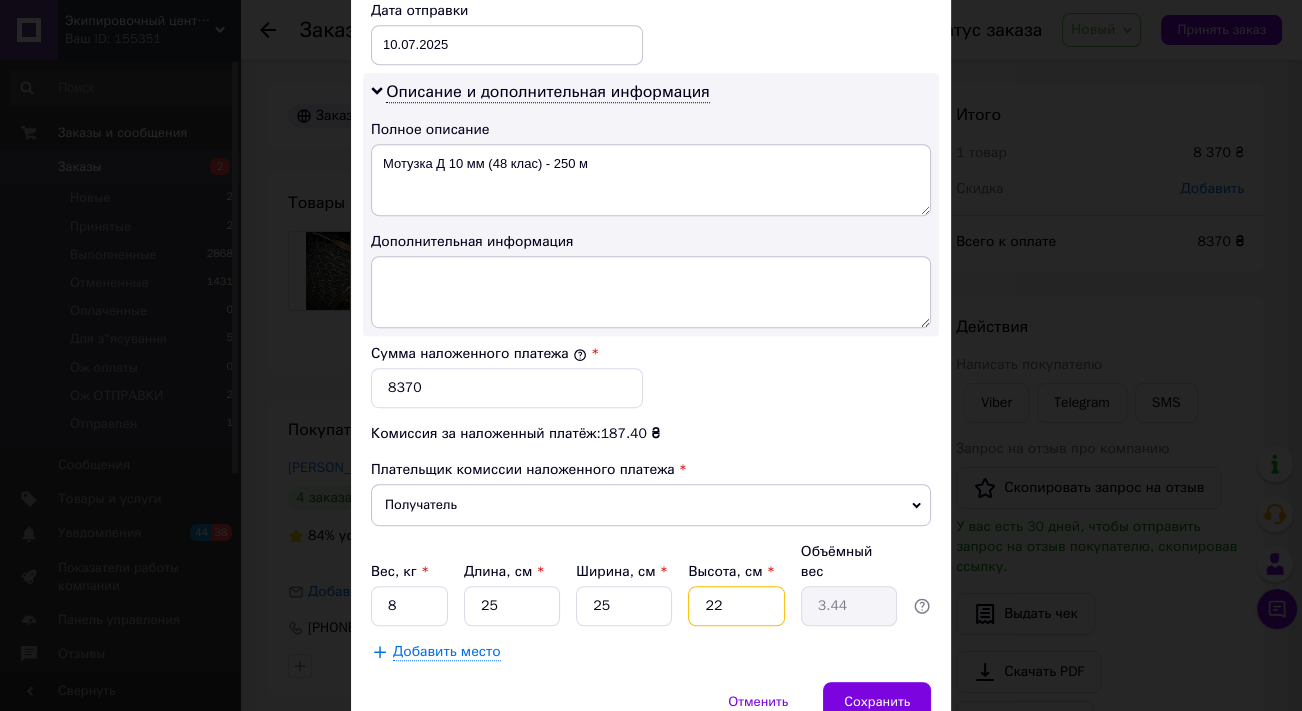 drag, startPoint x: 747, startPoint y: 548, endPoint x: 690, endPoint y: 540, distance: 57.558666 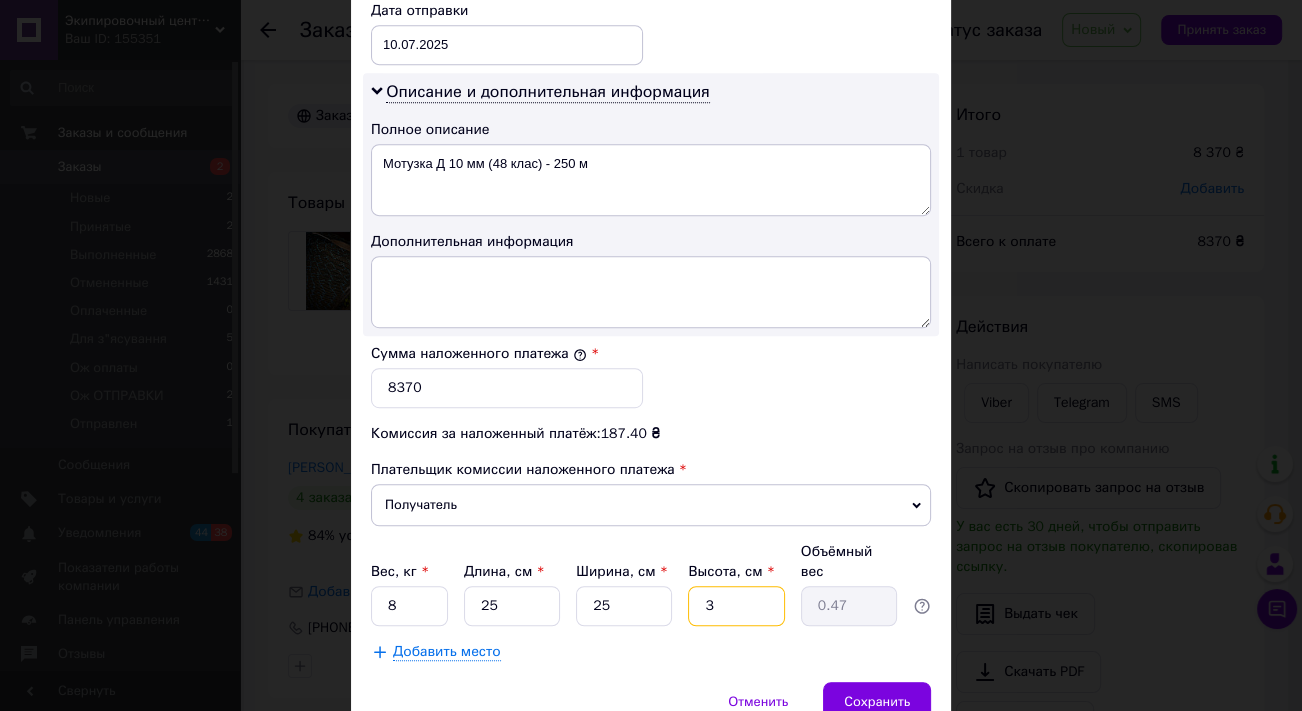 type on "30" 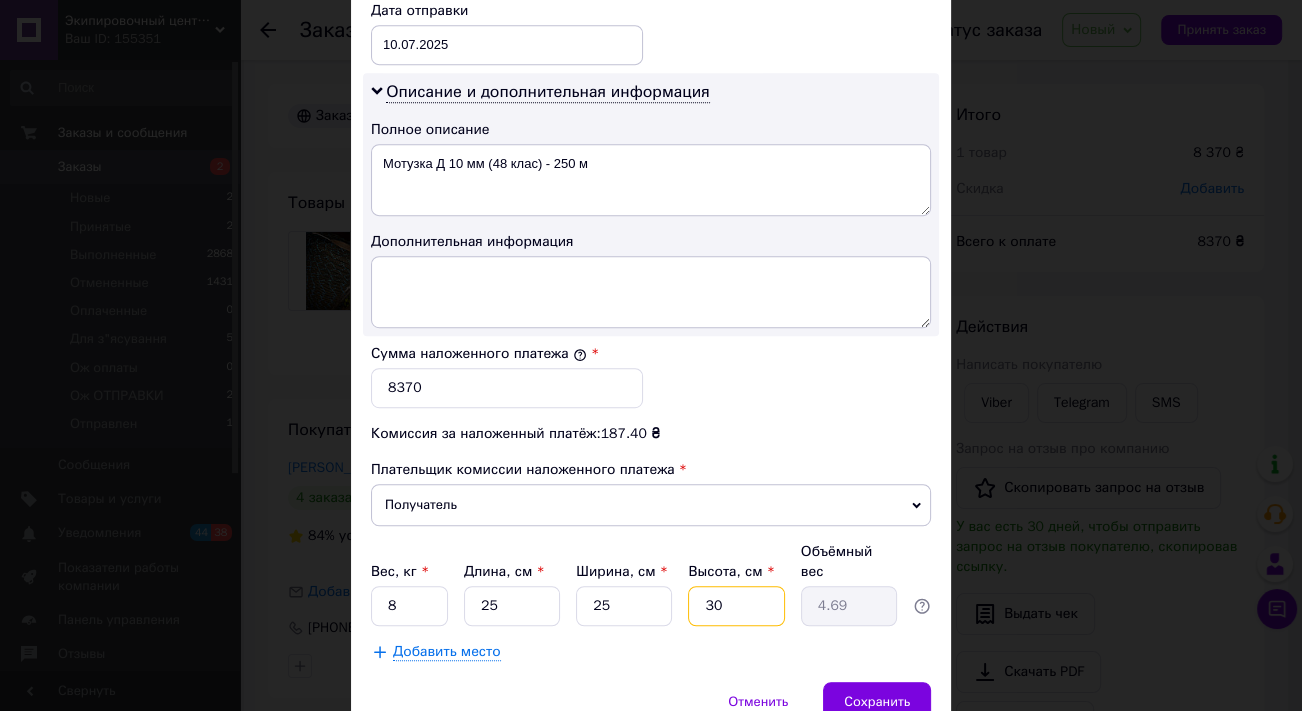 type on "30" 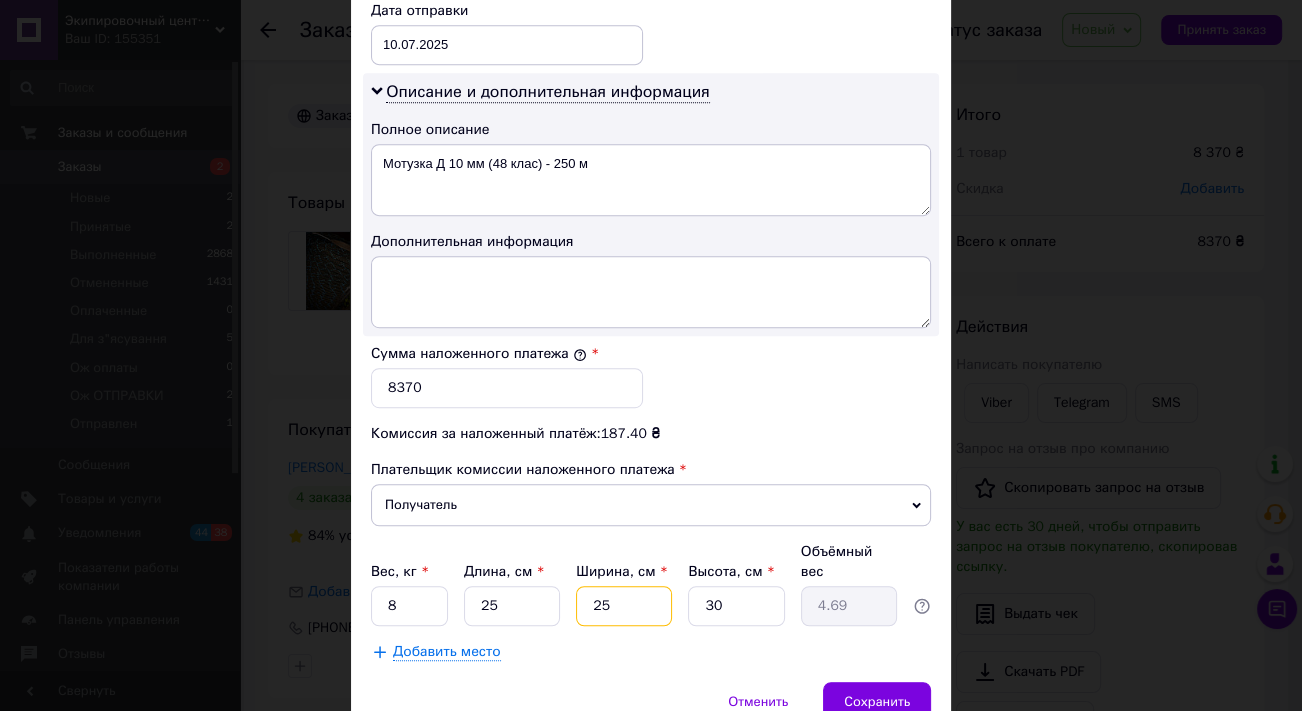 drag, startPoint x: 618, startPoint y: 544, endPoint x: 592, endPoint y: 539, distance: 26.476404 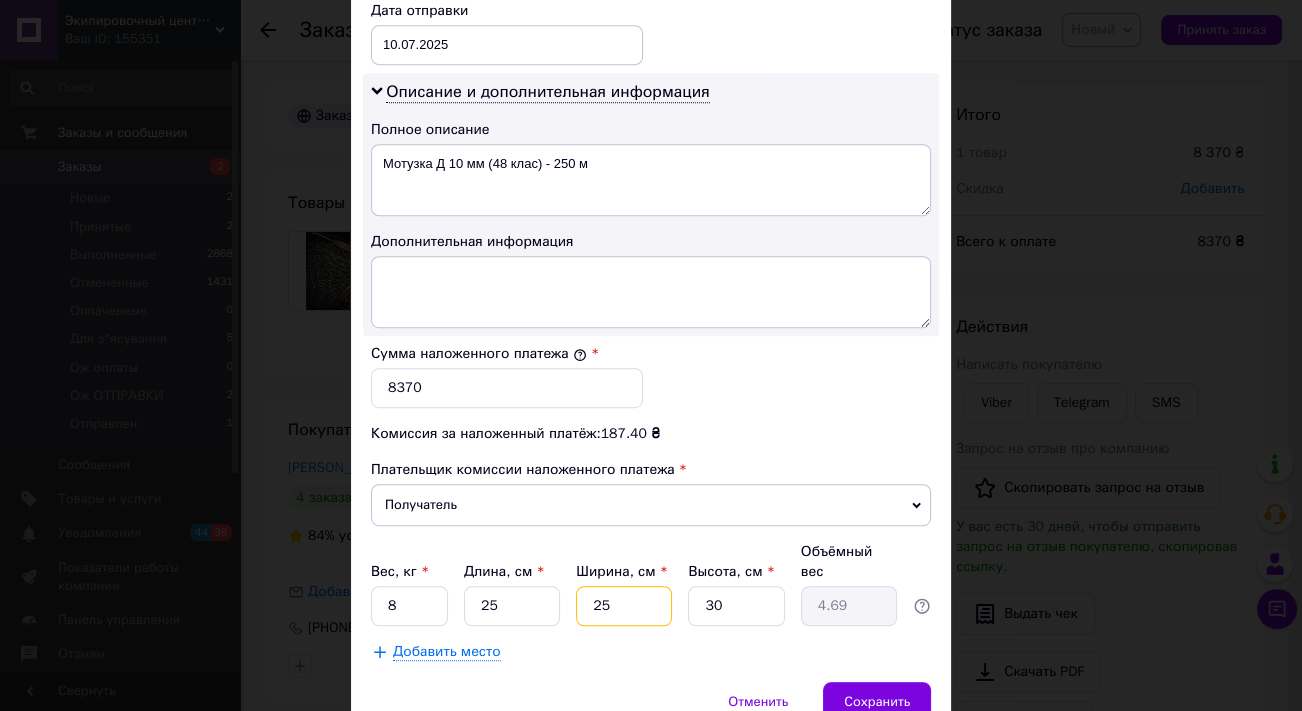 click on "25" at bounding box center [624, 606] 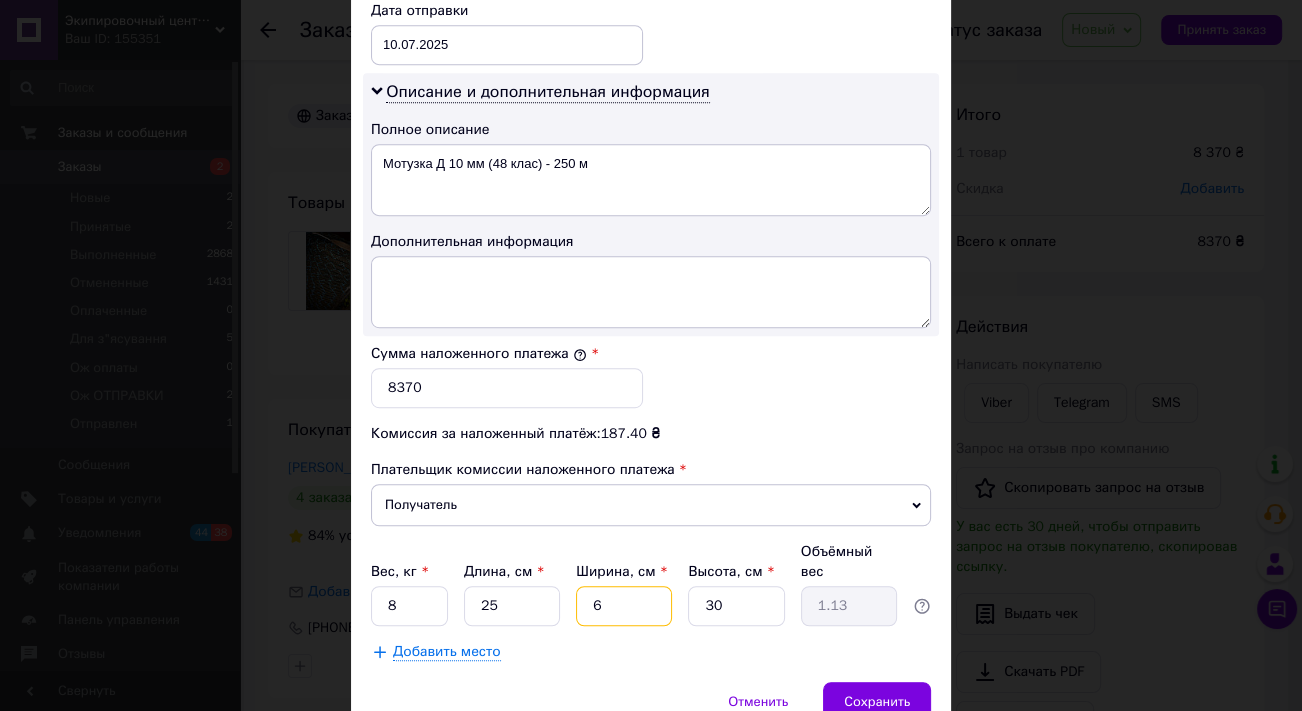 type on "60" 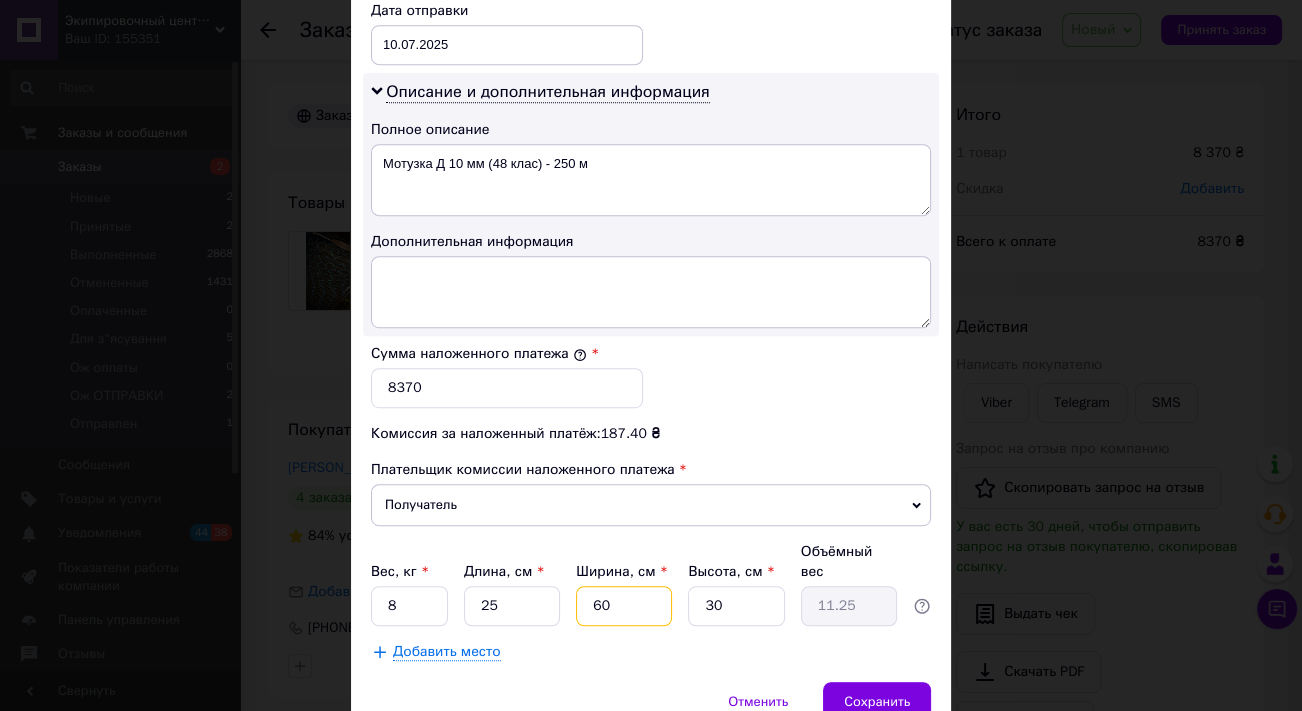 type on "60" 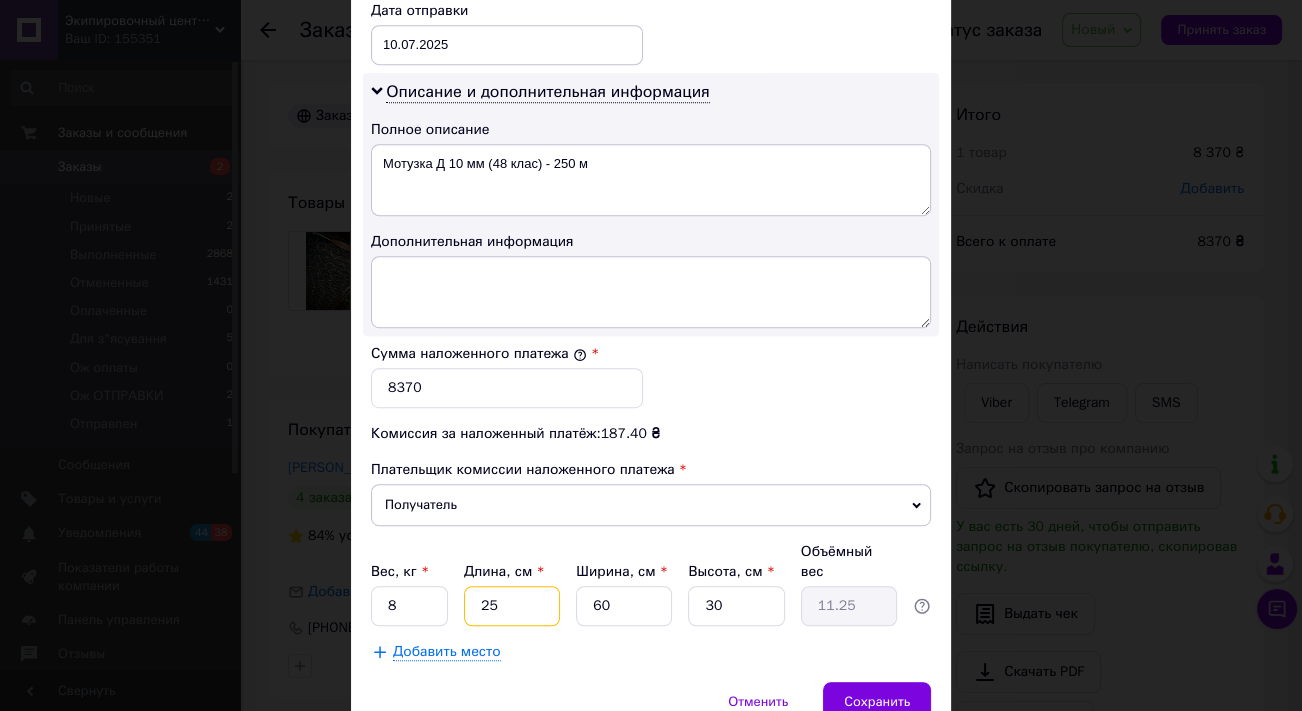 drag, startPoint x: 500, startPoint y: 540, endPoint x: 477, endPoint y: 538, distance: 23.086792 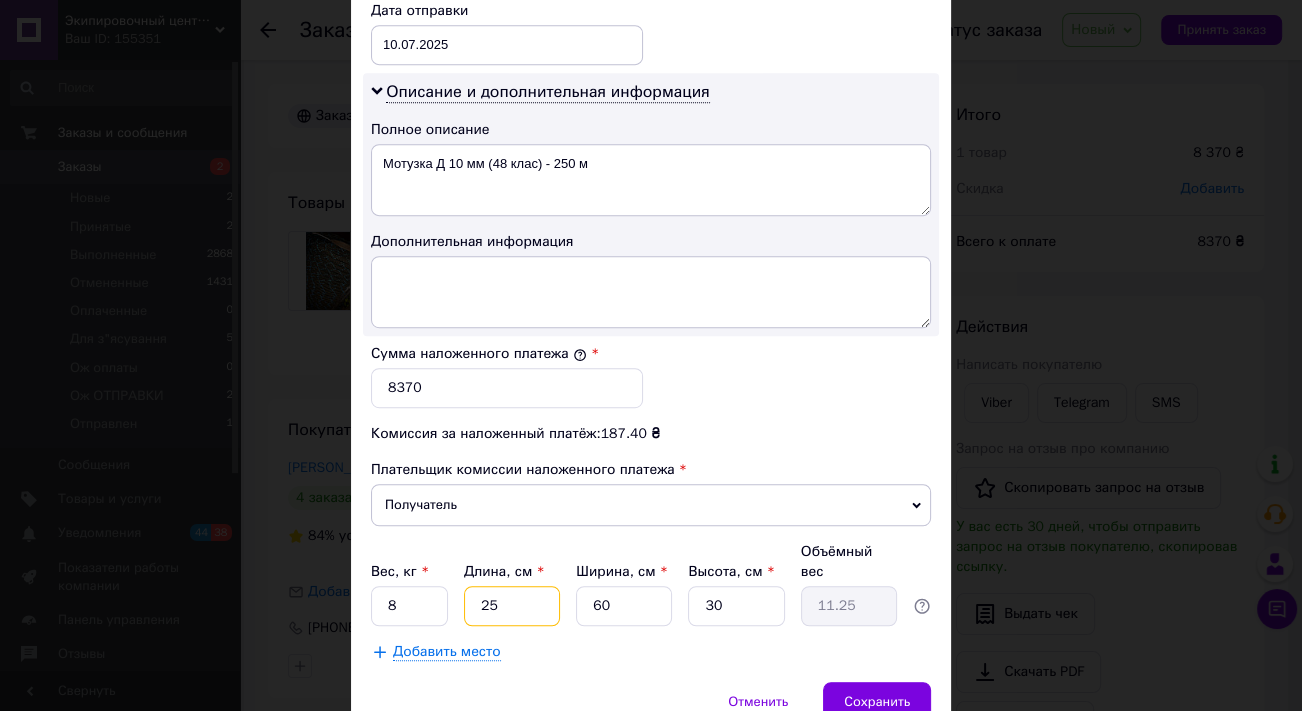 type on "6" 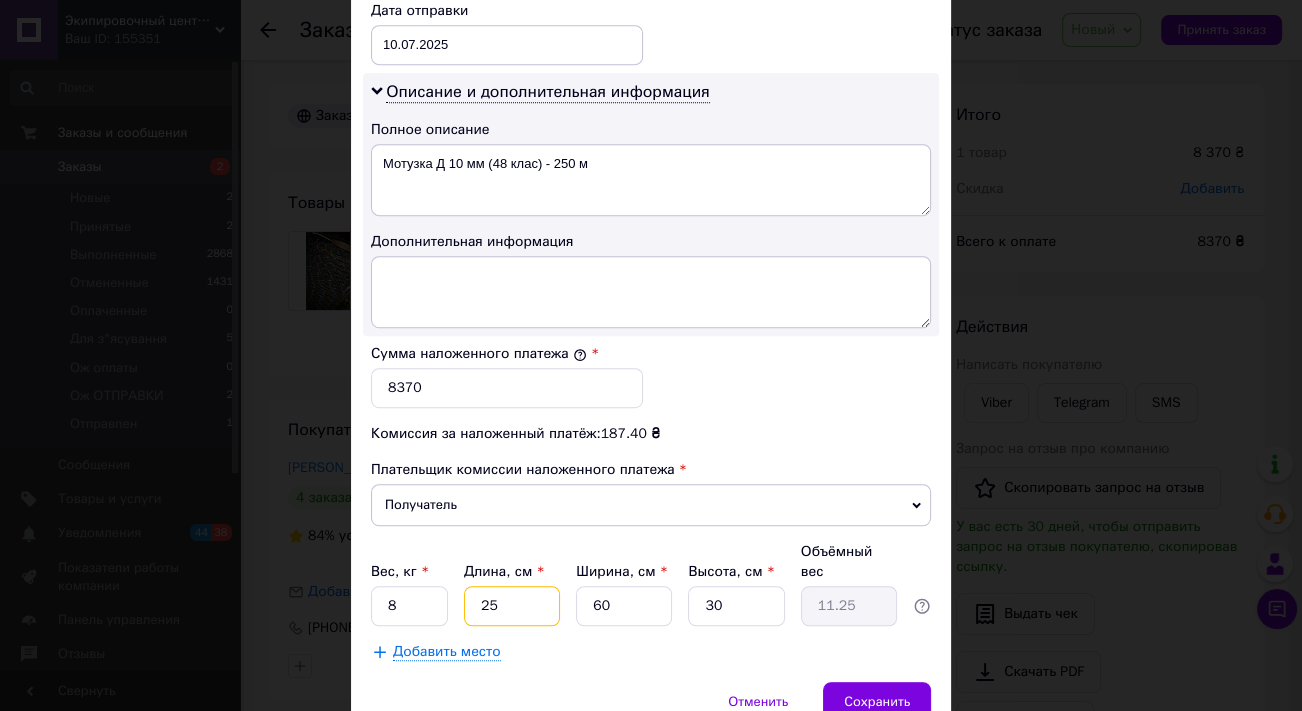 type on "2.7" 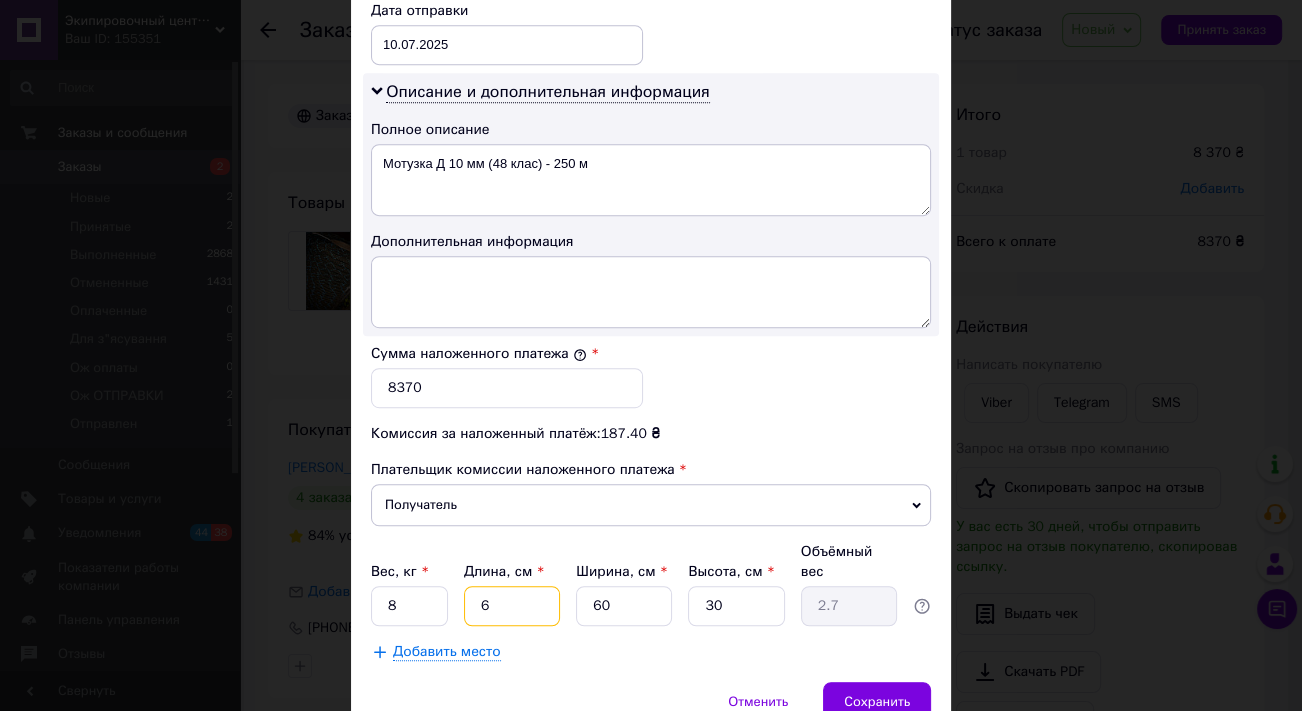 type on "60" 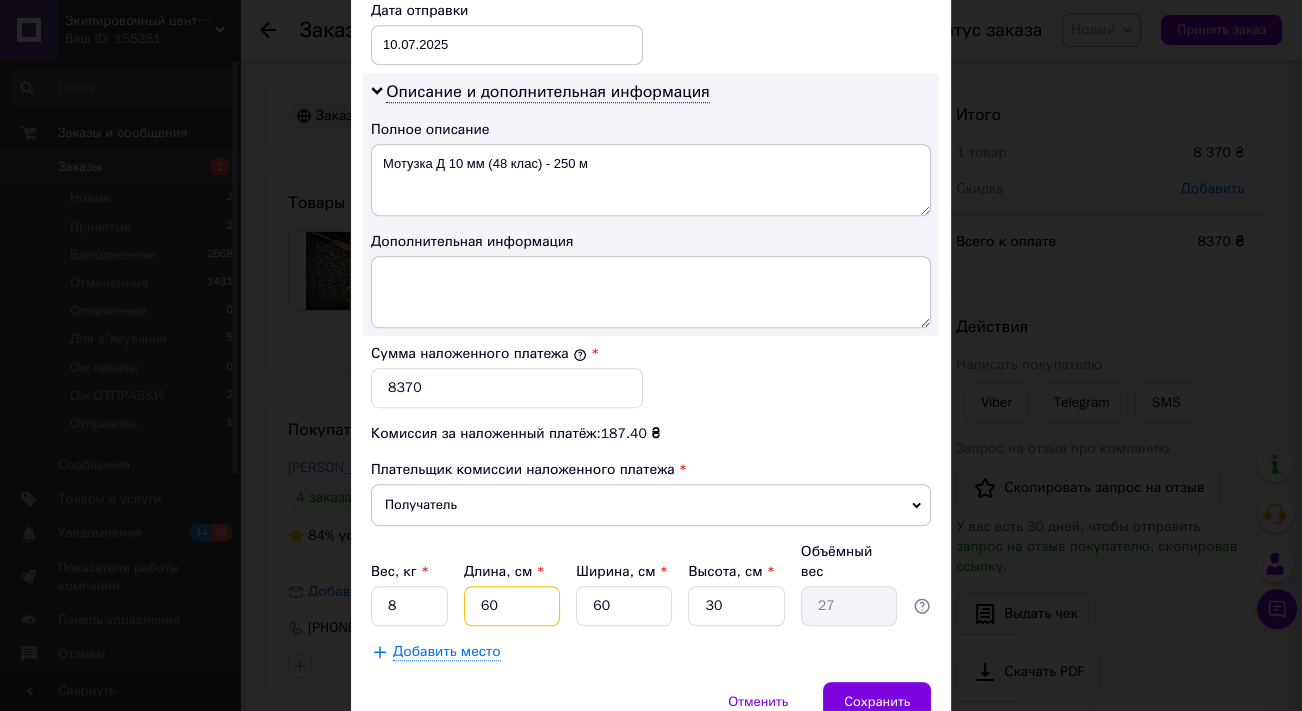 type on "60" 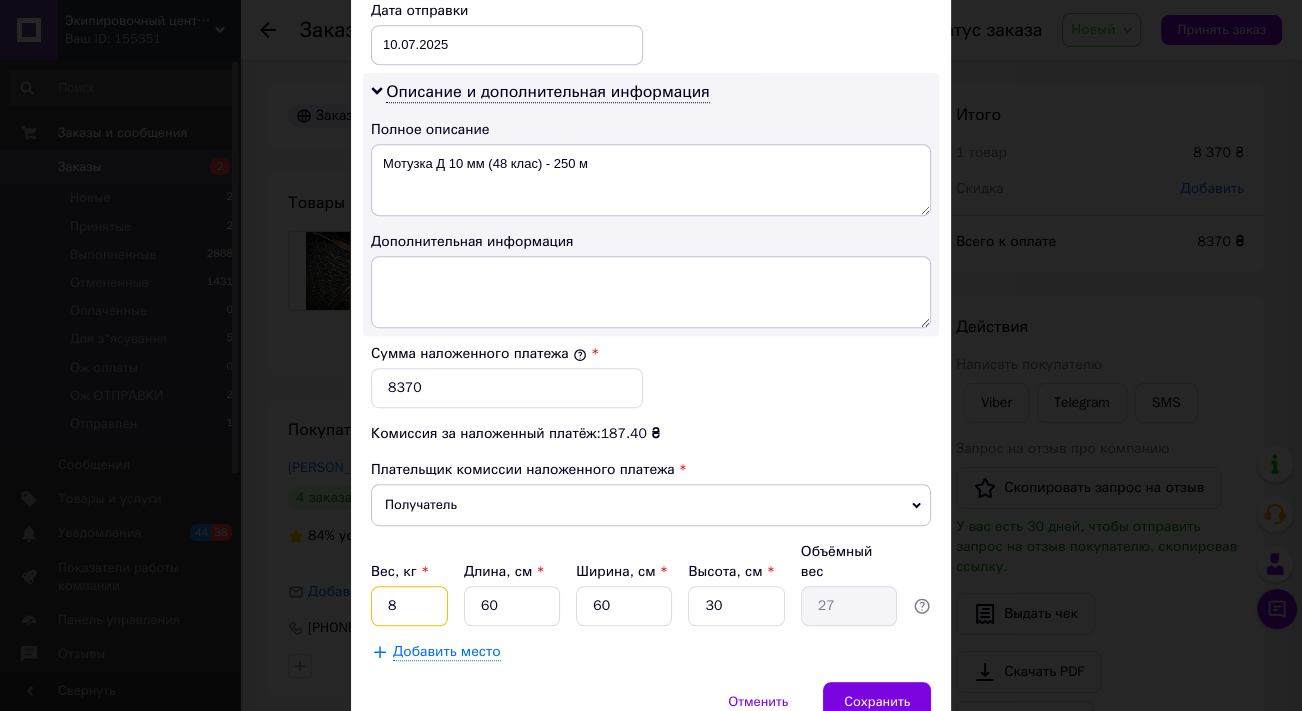 drag, startPoint x: 402, startPoint y: 542, endPoint x: 374, endPoint y: 537, distance: 28.442924 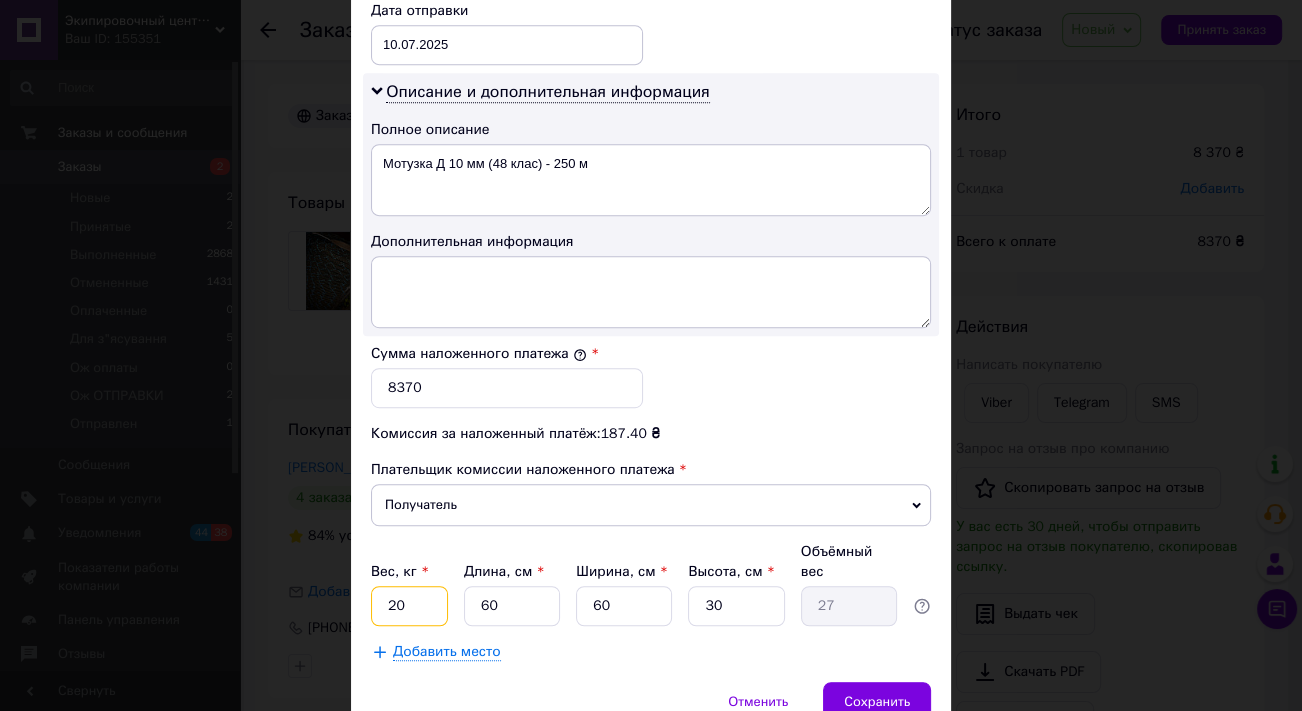 type on "20" 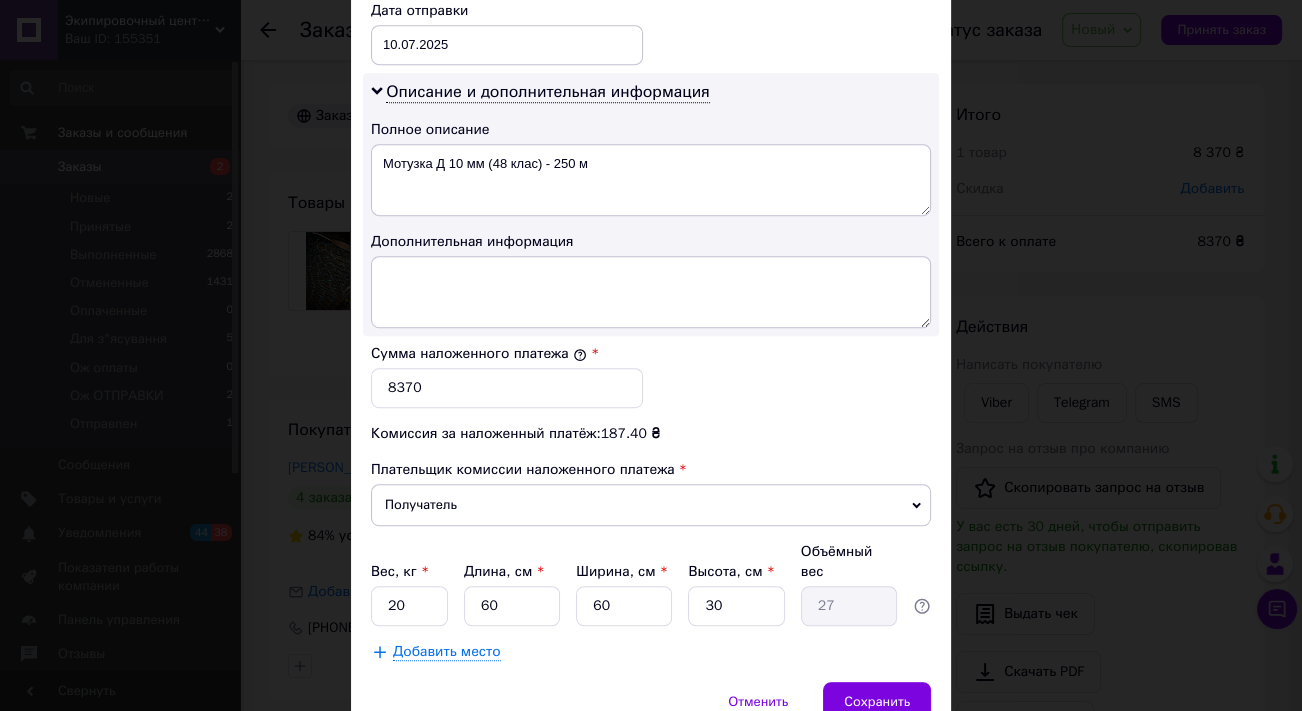 click on "Добавить место" at bounding box center (651, 652) 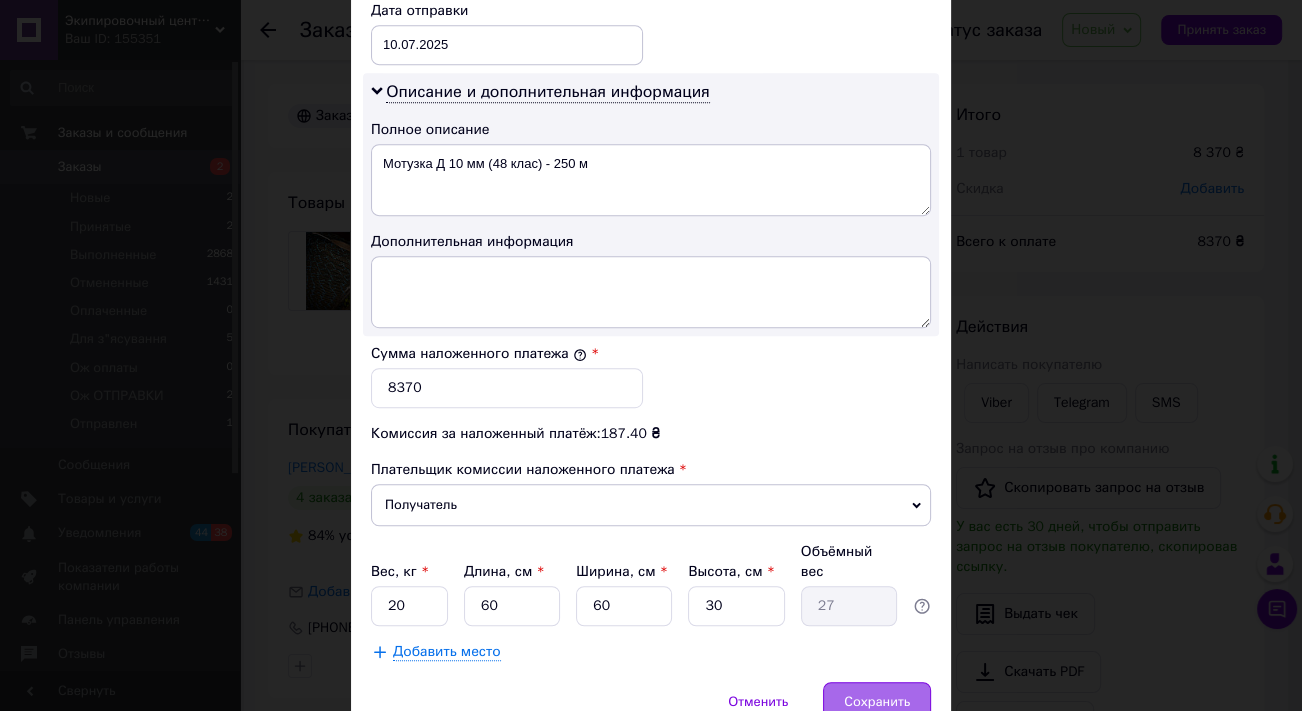 click on "Сохранить" at bounding box center (877, 702) 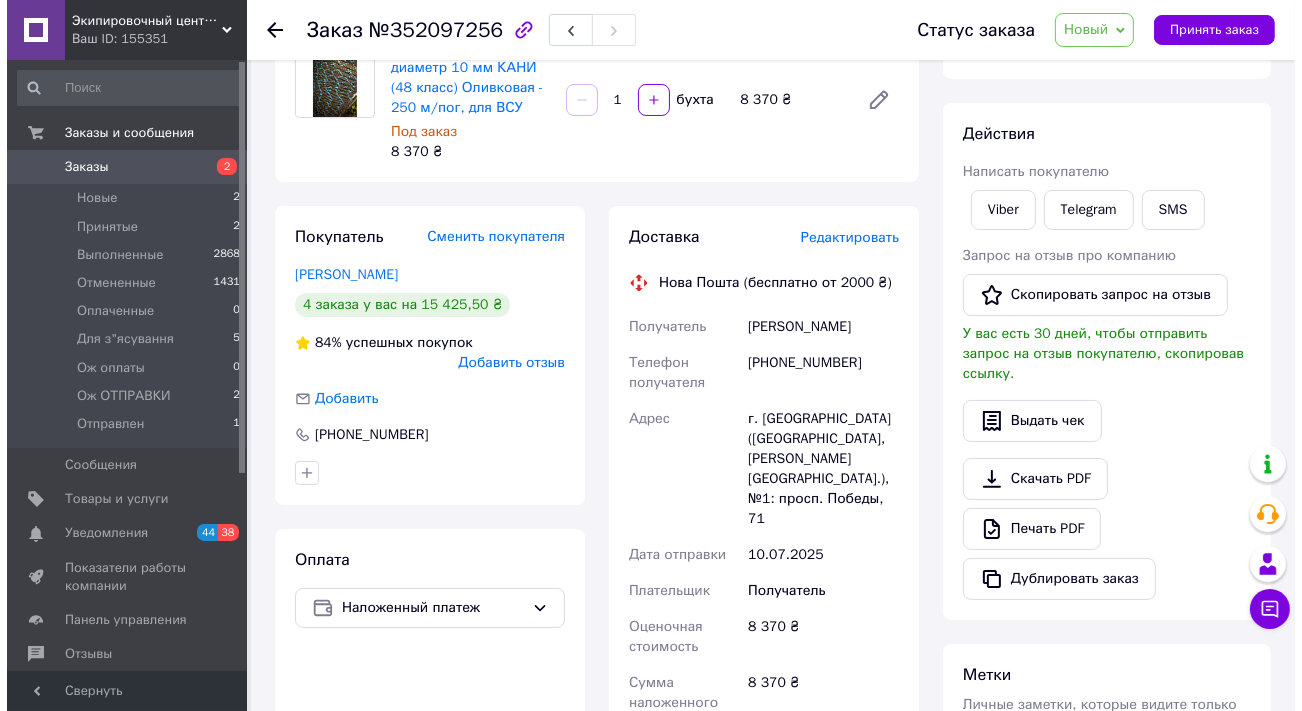 scroll, scrollTop: 181, scrollLeft: 0, axis: vertical 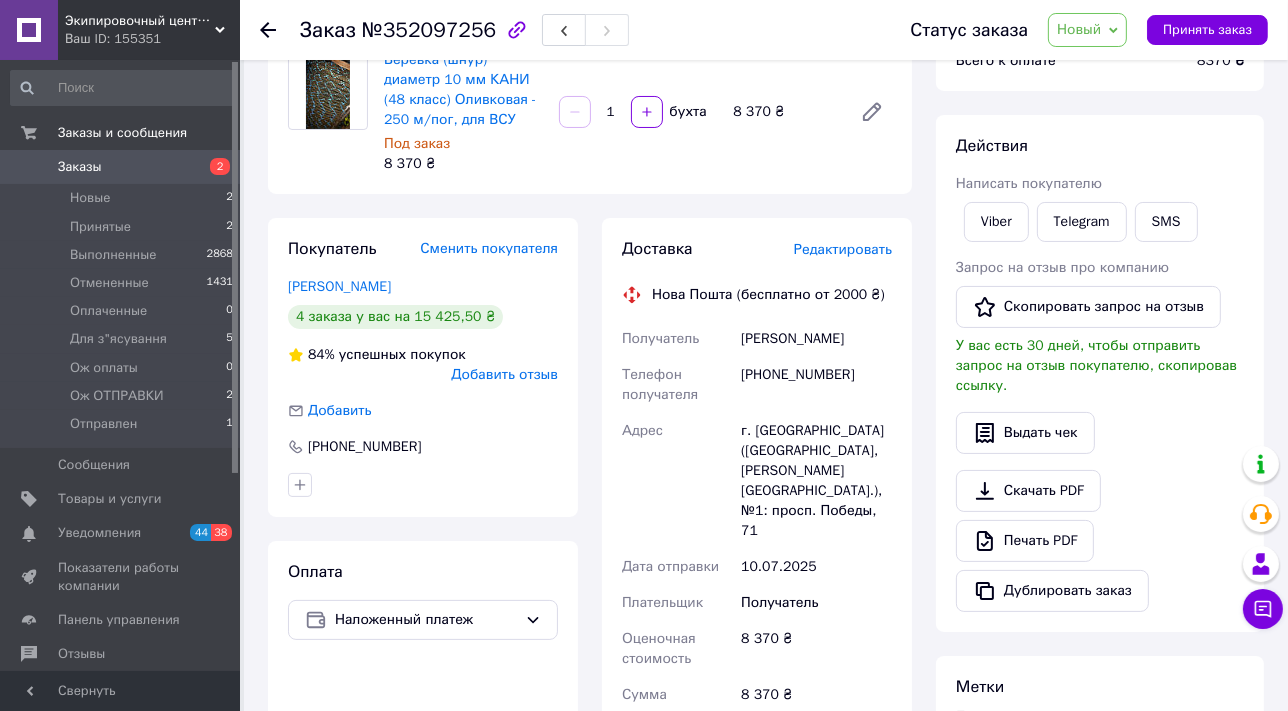 click on "Редактировать" at bounding box center [843, 249] 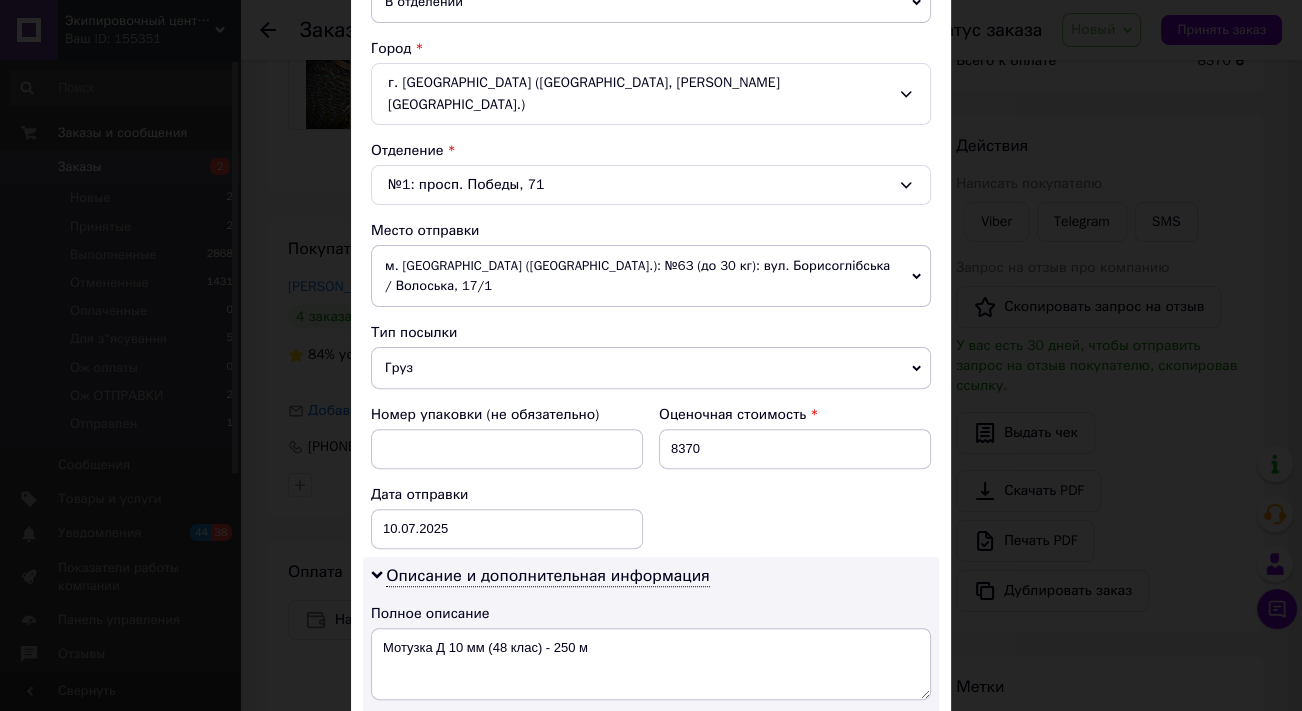 scroll, scrollTop: 545, scrollLeft: 0, axis: vertical 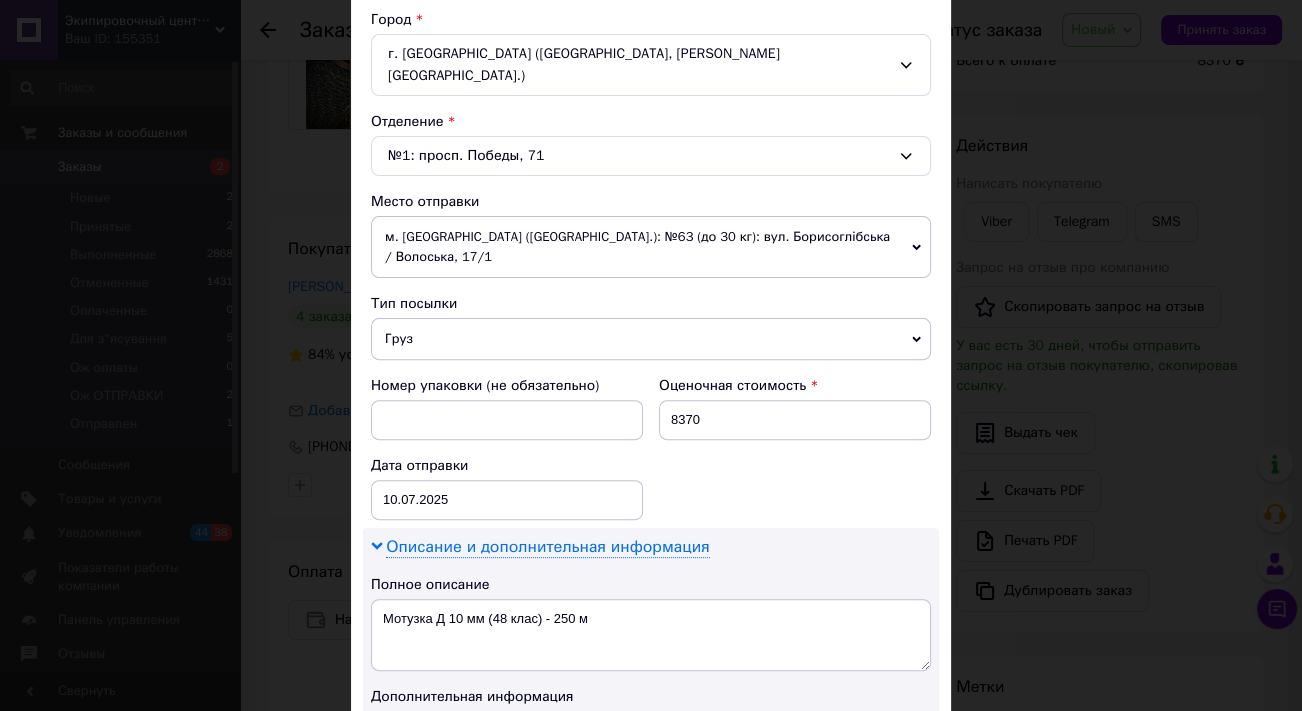 click on "Описание и дополнительная информация" at bounding box center (547, 547) 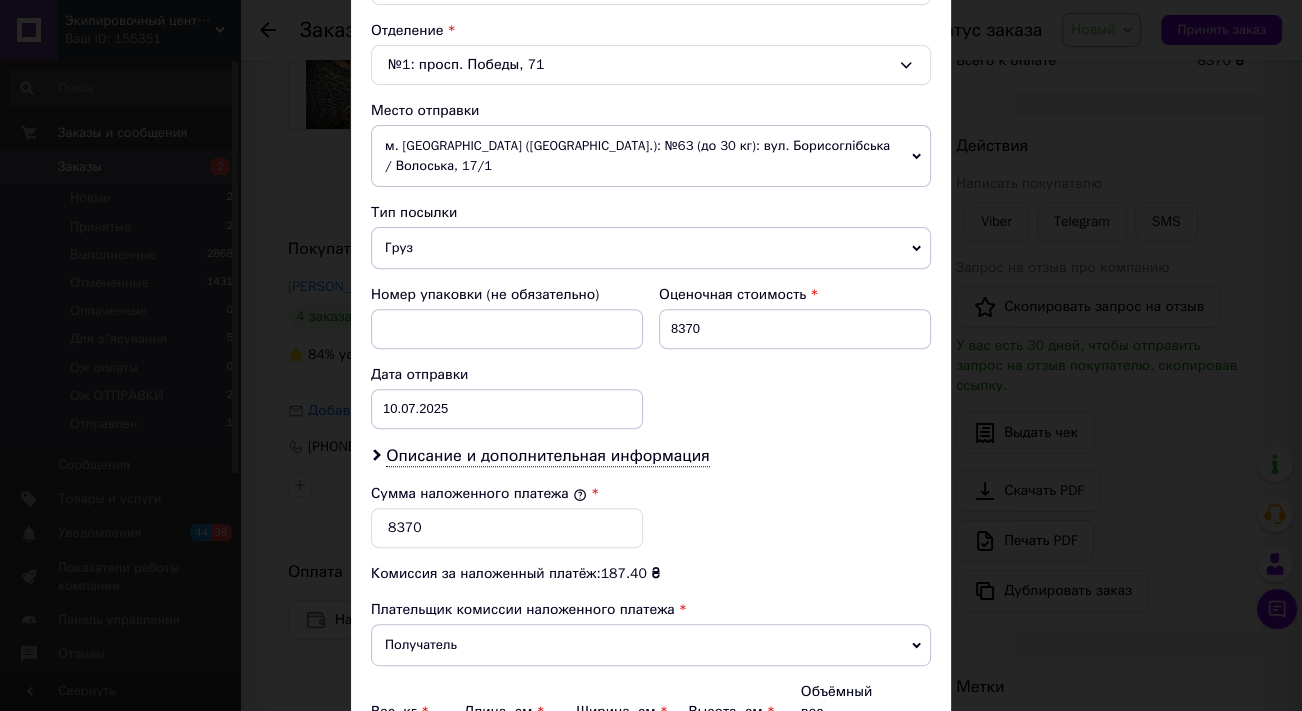 scroll, scrollTop: 811, scrollLeft: 0, axis: vertical 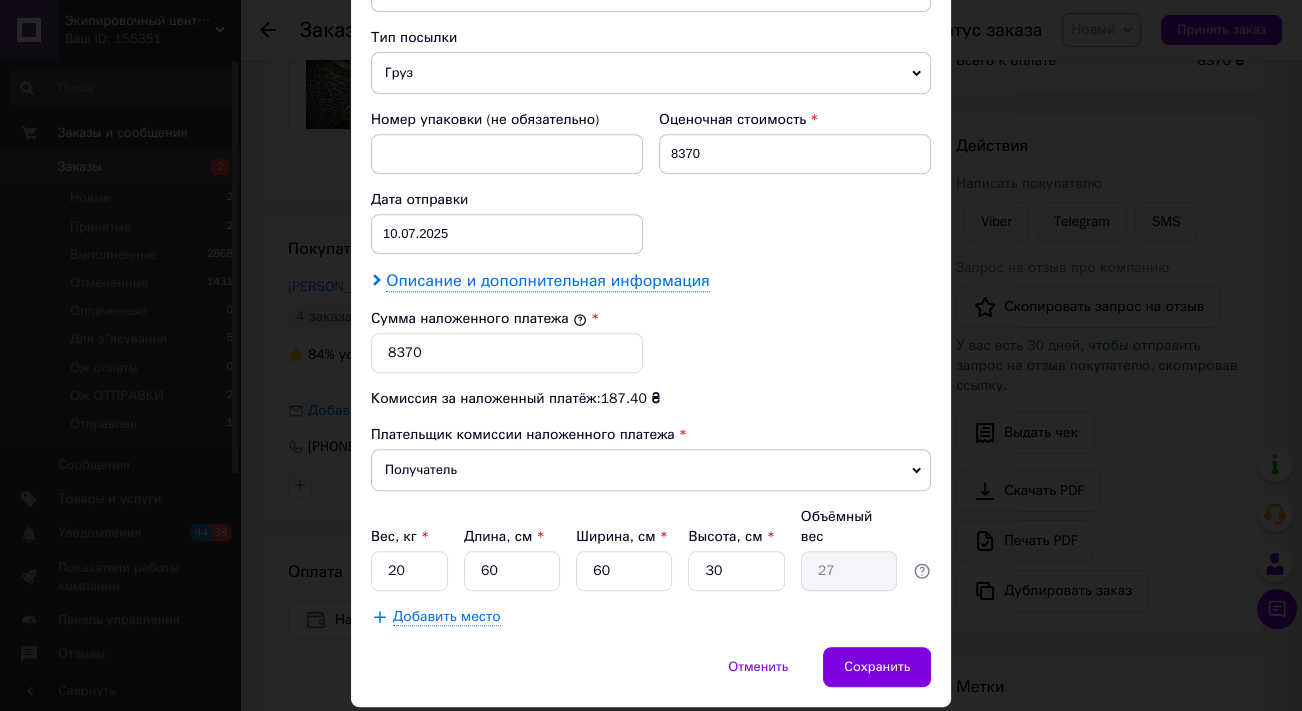 click on "Описание и дополнительная информация" at bounding box center (547, 281) 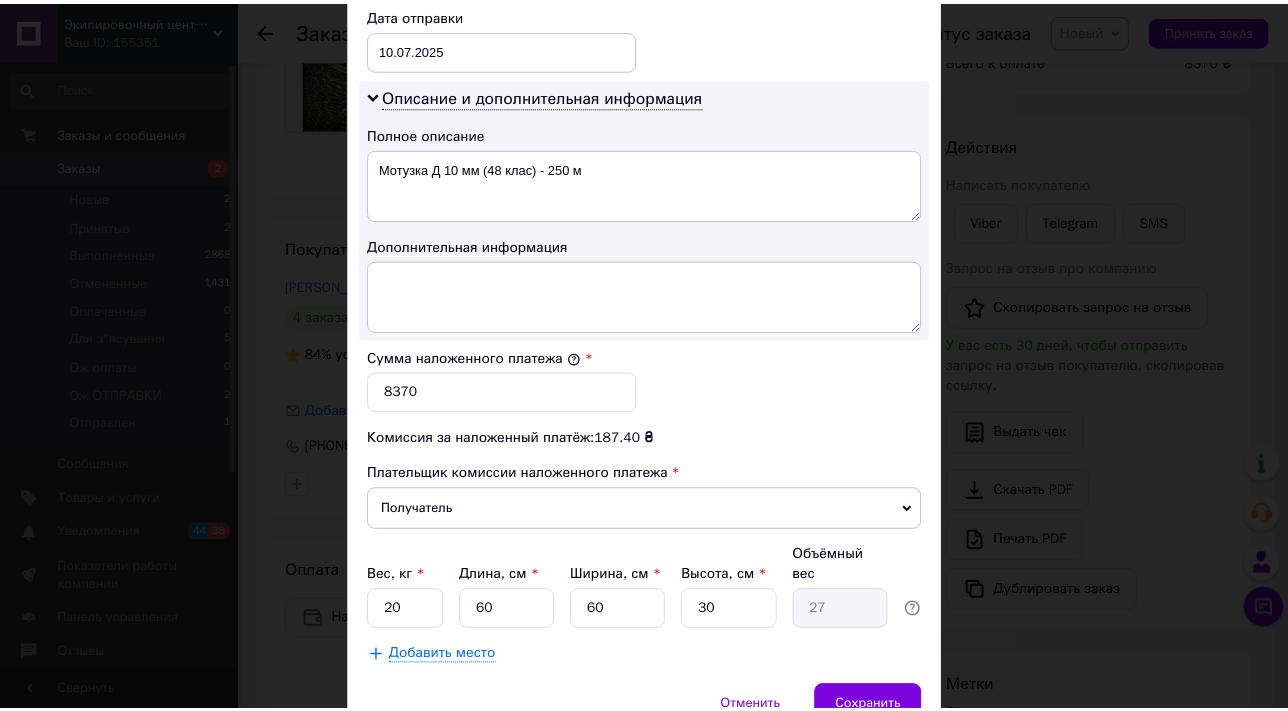 scroll, scrollTop: 1035, scrollLeft: 0, axis: vertical 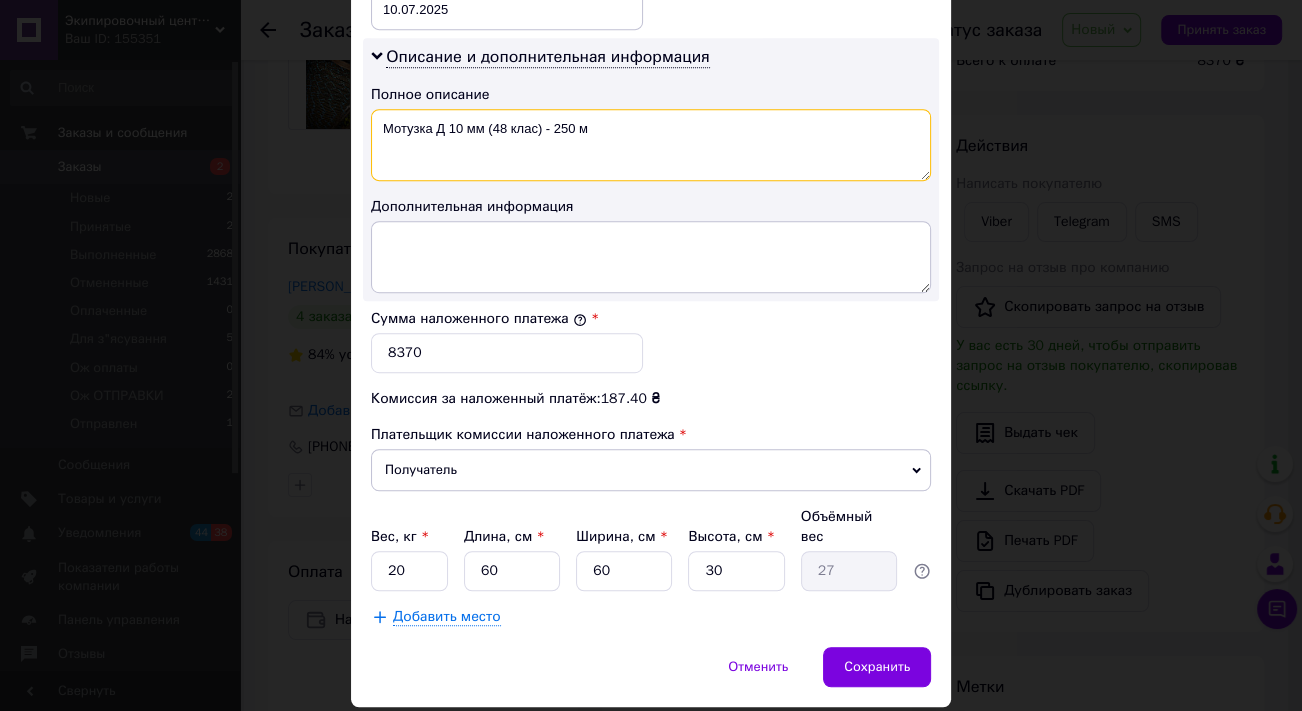 click on "Мотузка Д 10 мм (48 клас) - 250 м" at bounding box center (651, 145) 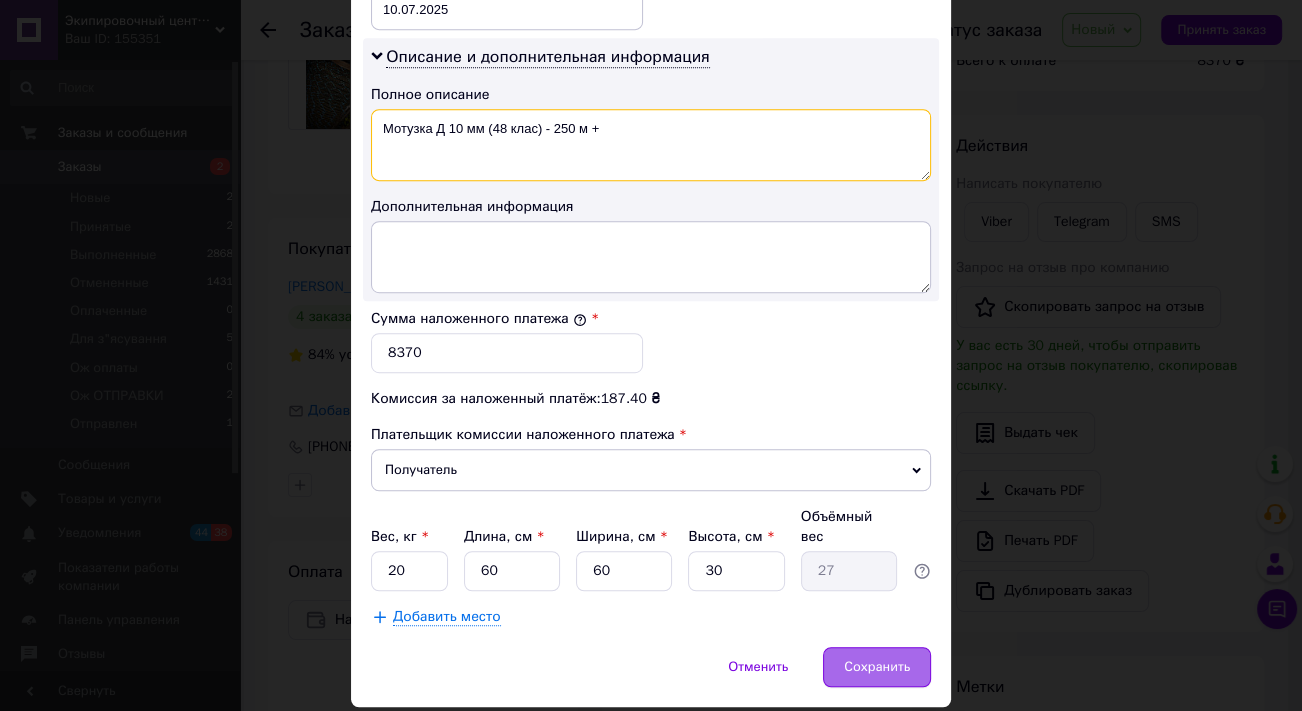 type on "Мотузка Д 10 мм (48 клас) - 250 м +" 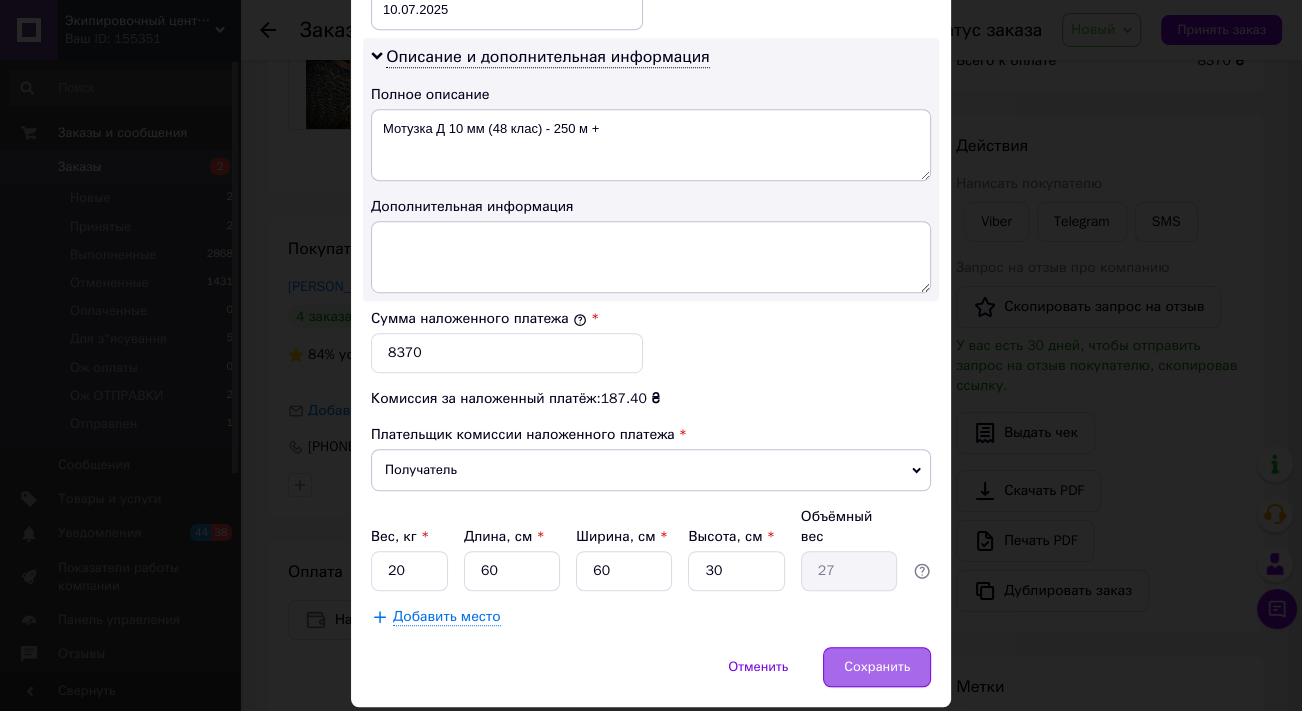 click on "Сохранить" at bounding box center (877, 667) 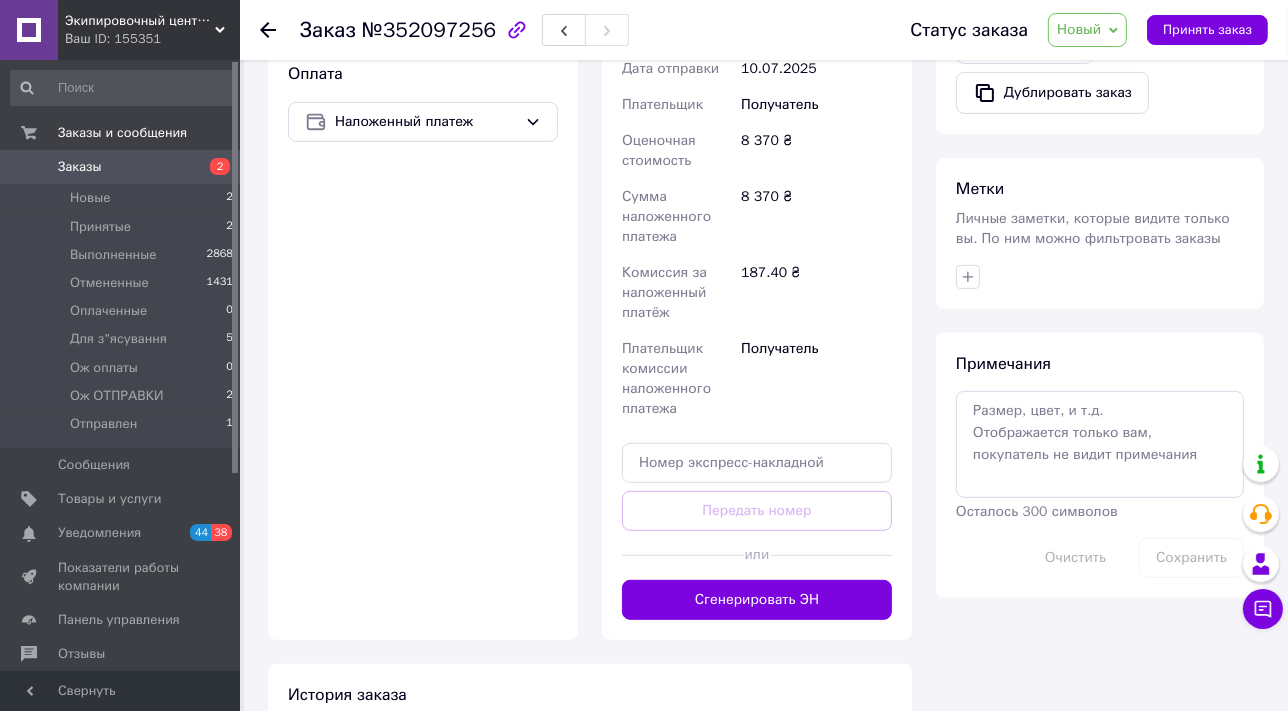 scroll, scrollTop: 693, scrollLeft: 0, axis: vertical 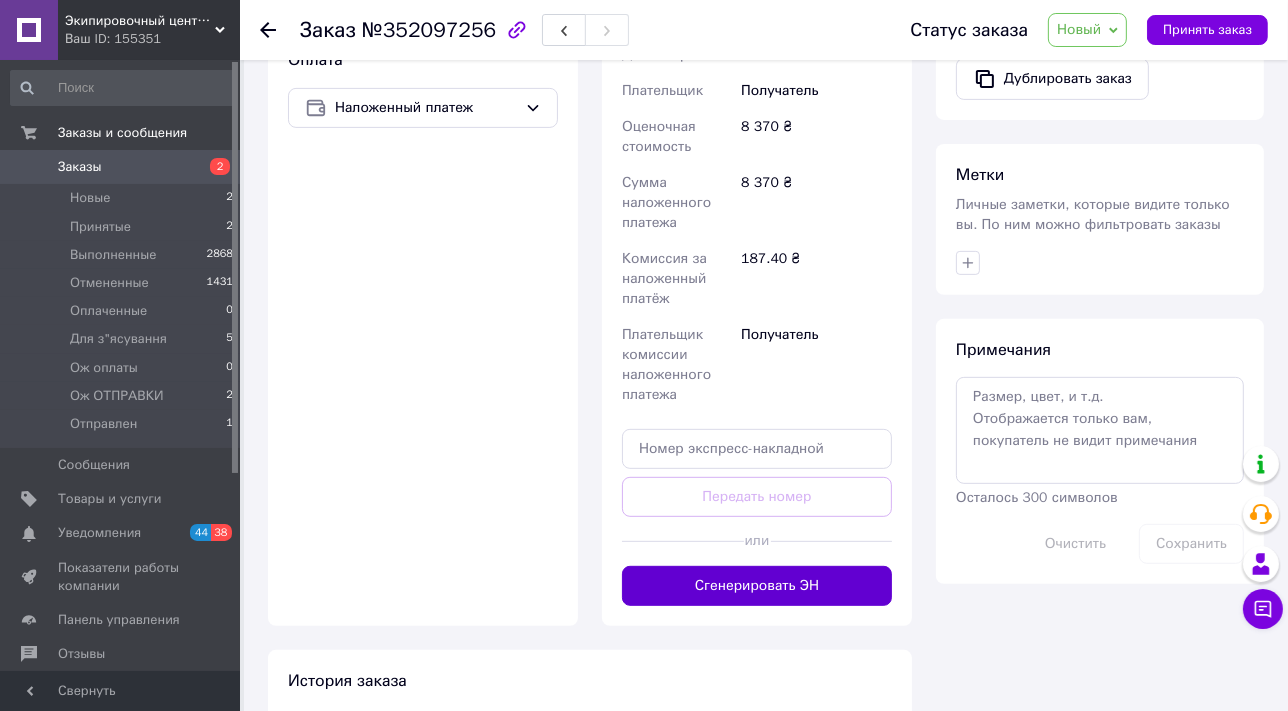 click on "Сгенерировать ЭН" at bounding box center (757, 586) 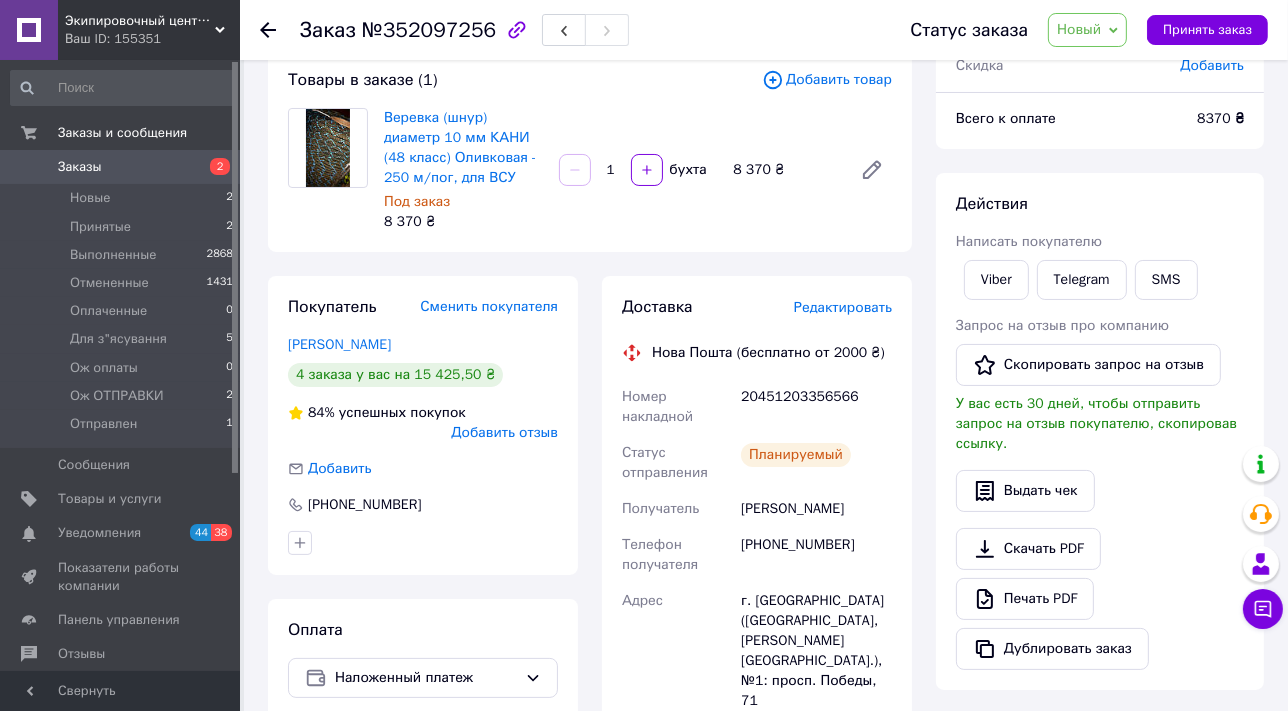 scroll, scrollTop: 0, scrollLeft: 0, axis: both 